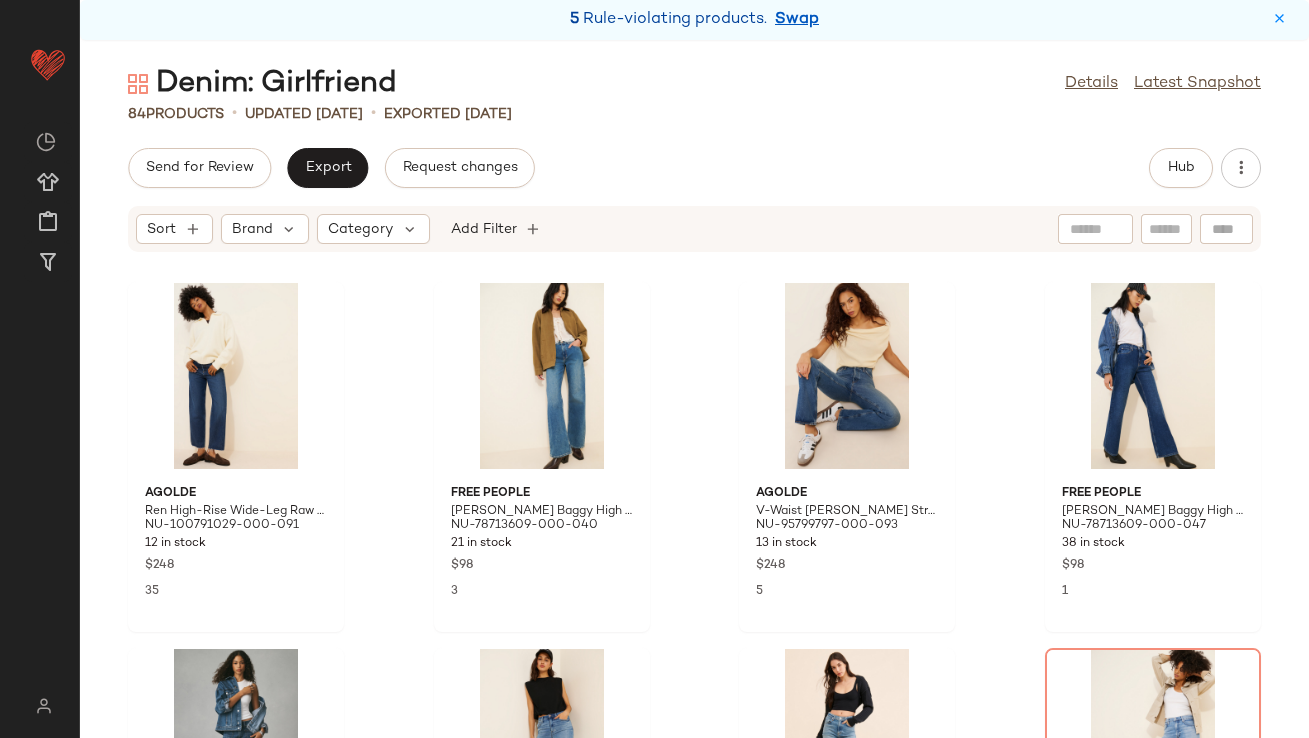 scroll, scrollTop: 0, scrollLeft: 0, axis: both 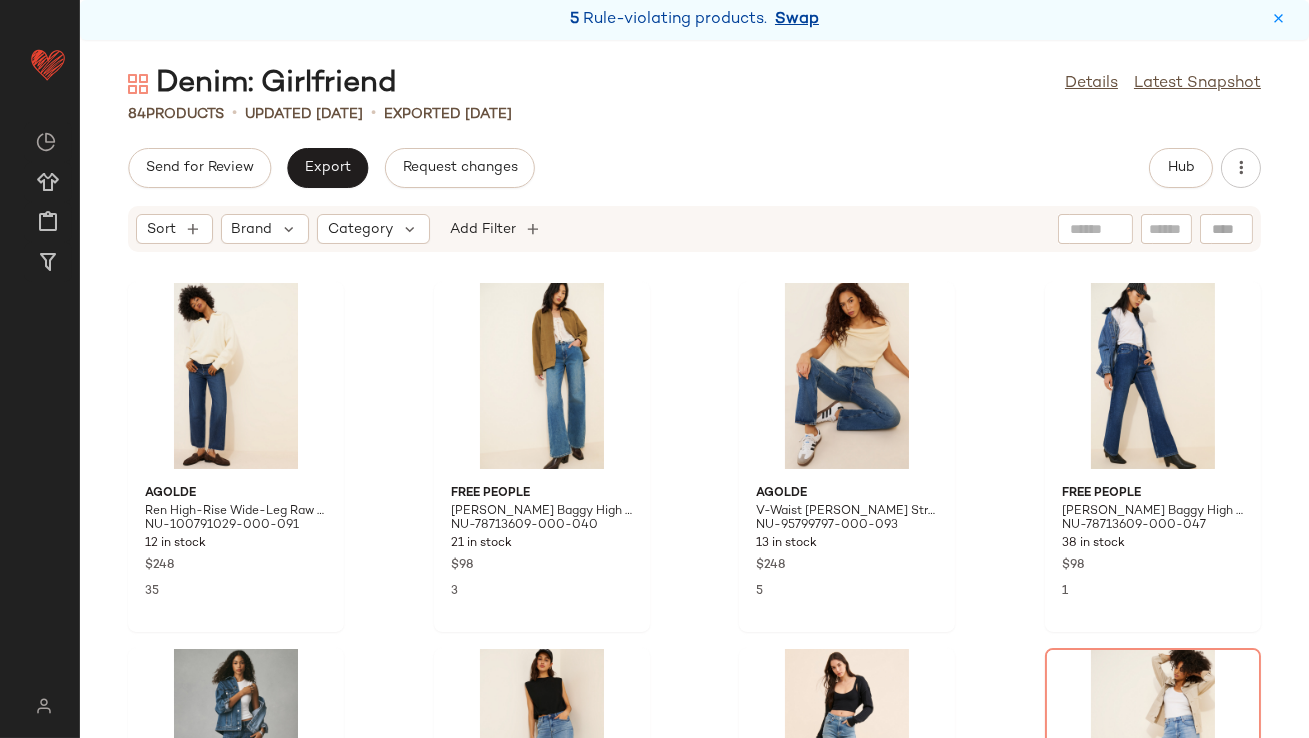 click on "Swap" at bounding box center (797, 20) 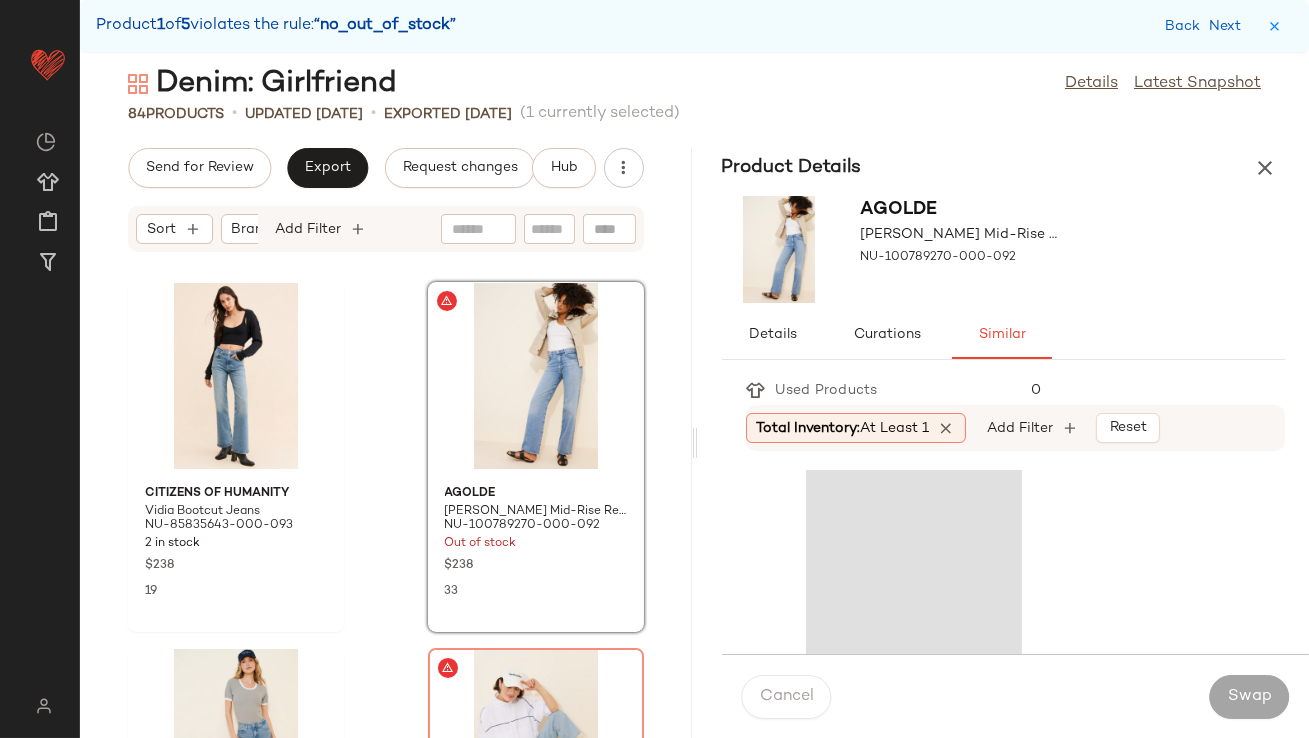 scroll, scrollTop: 1098, scrollLeft: 0, axis: vertical 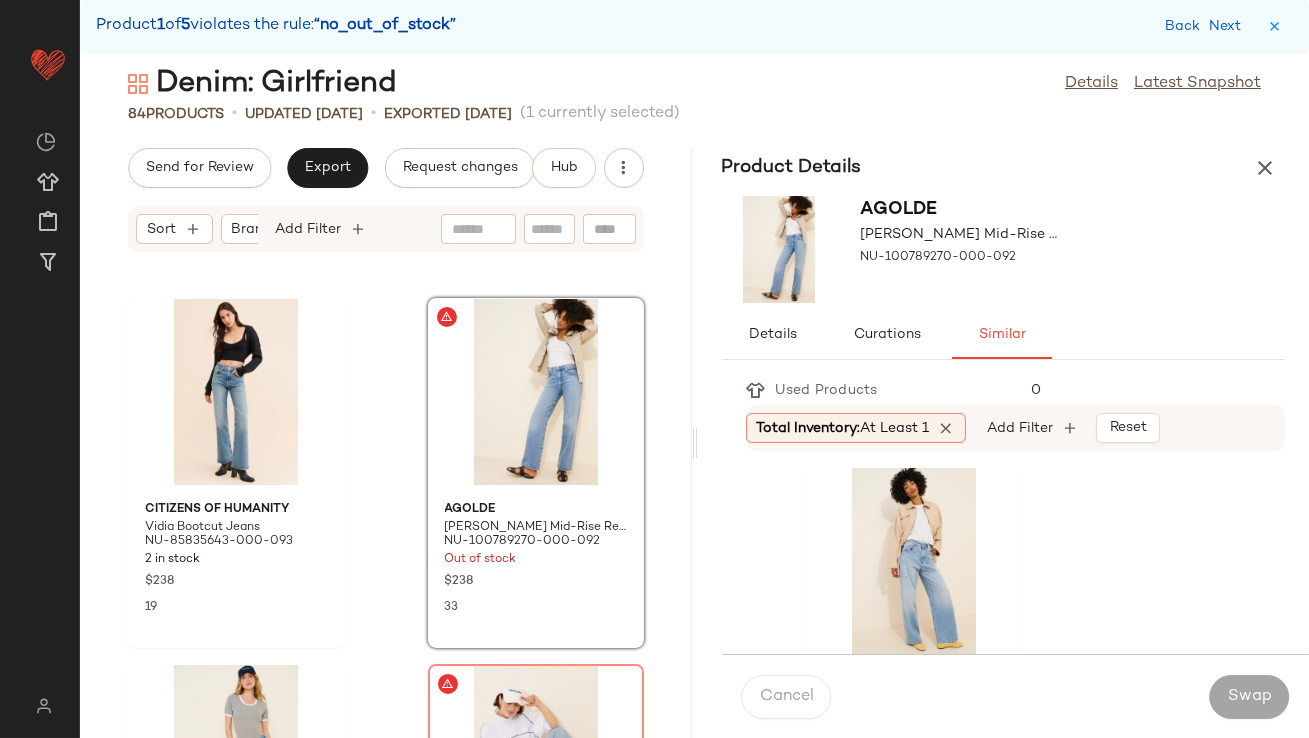 click on "At least 1" at bounding box center (895, 428) 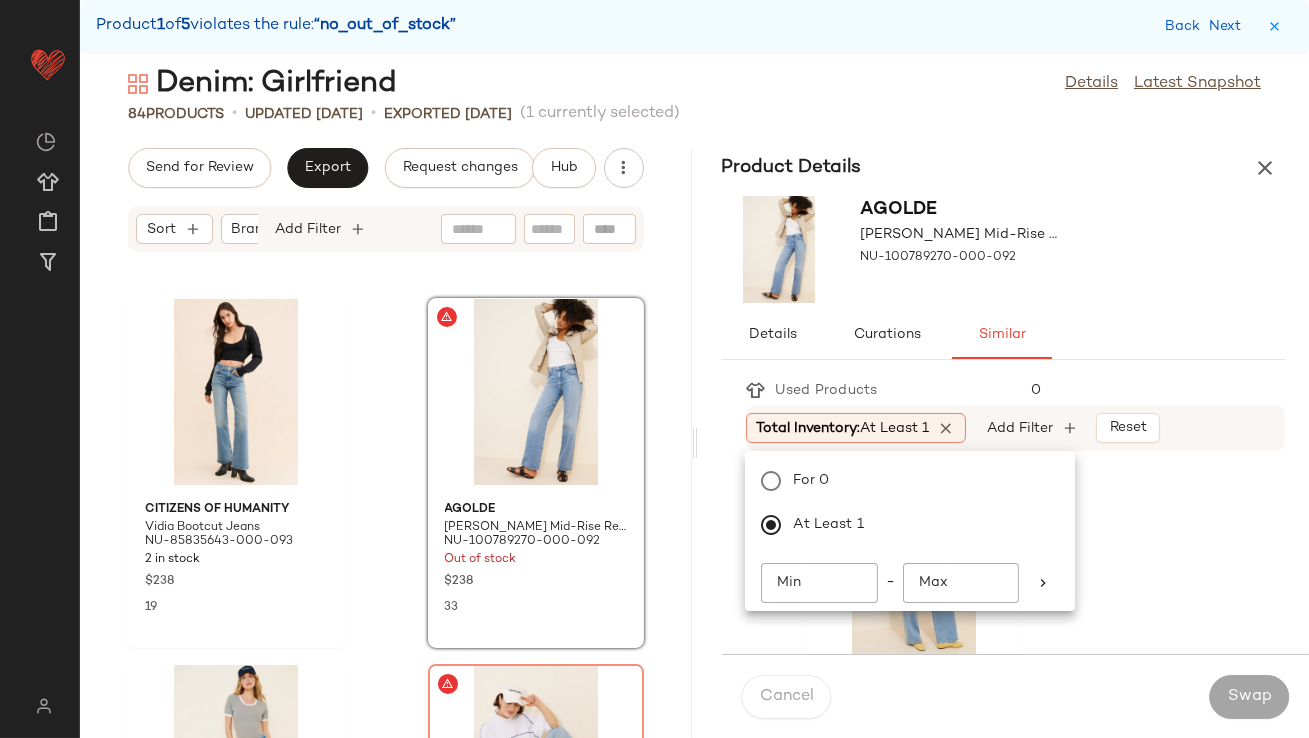 click on "Min" 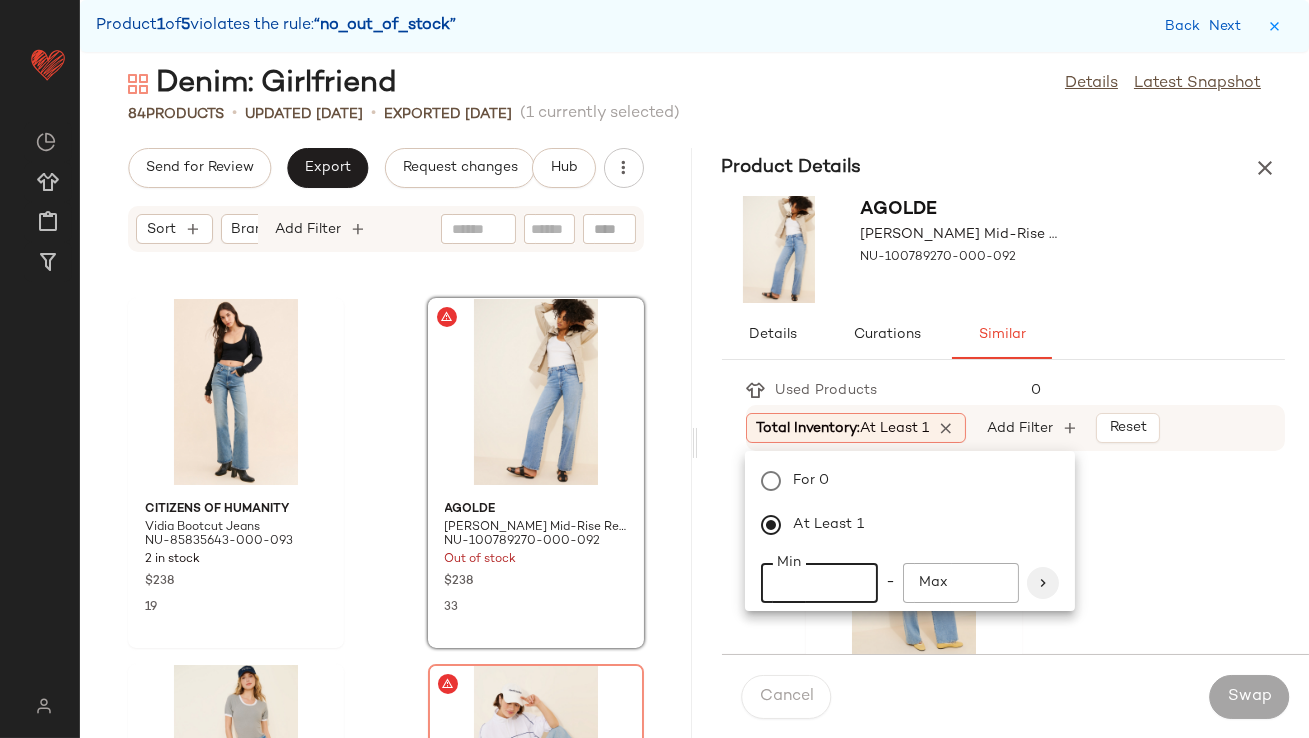 type on "**" 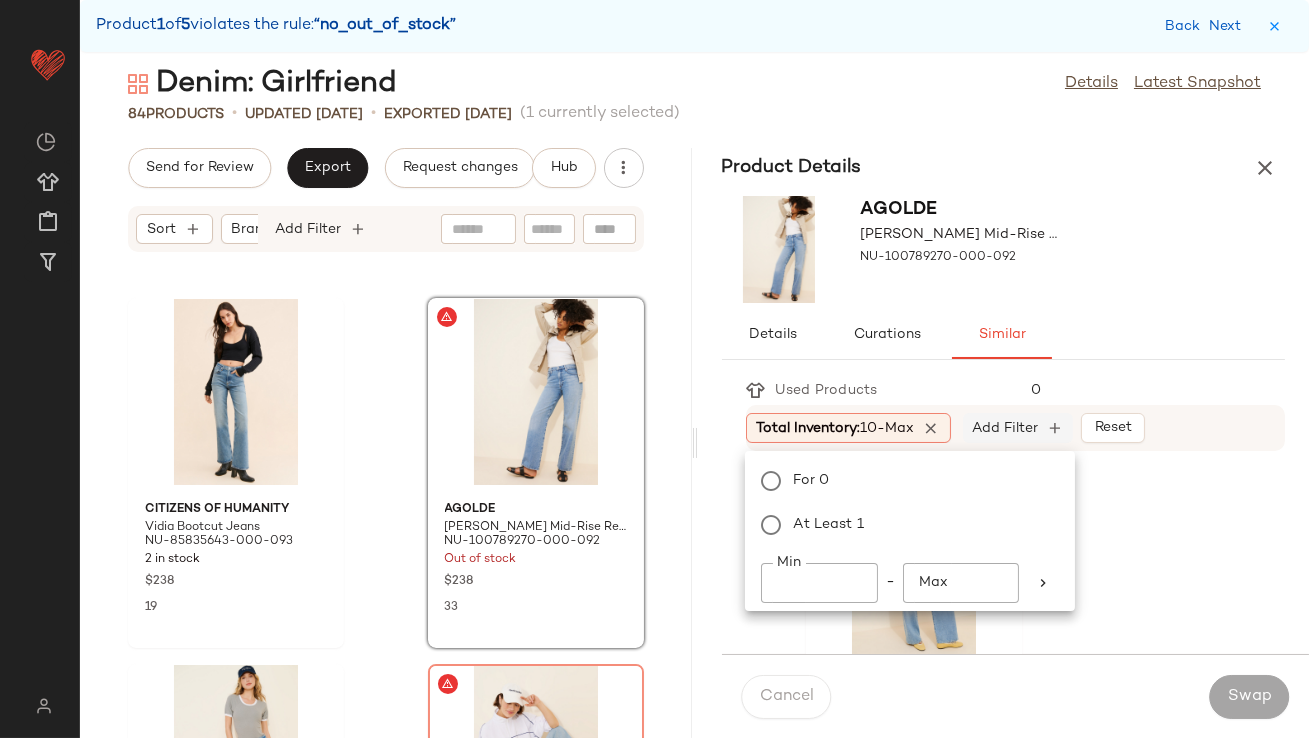 click on "Add Filter" at bounding box center [1005, 428] 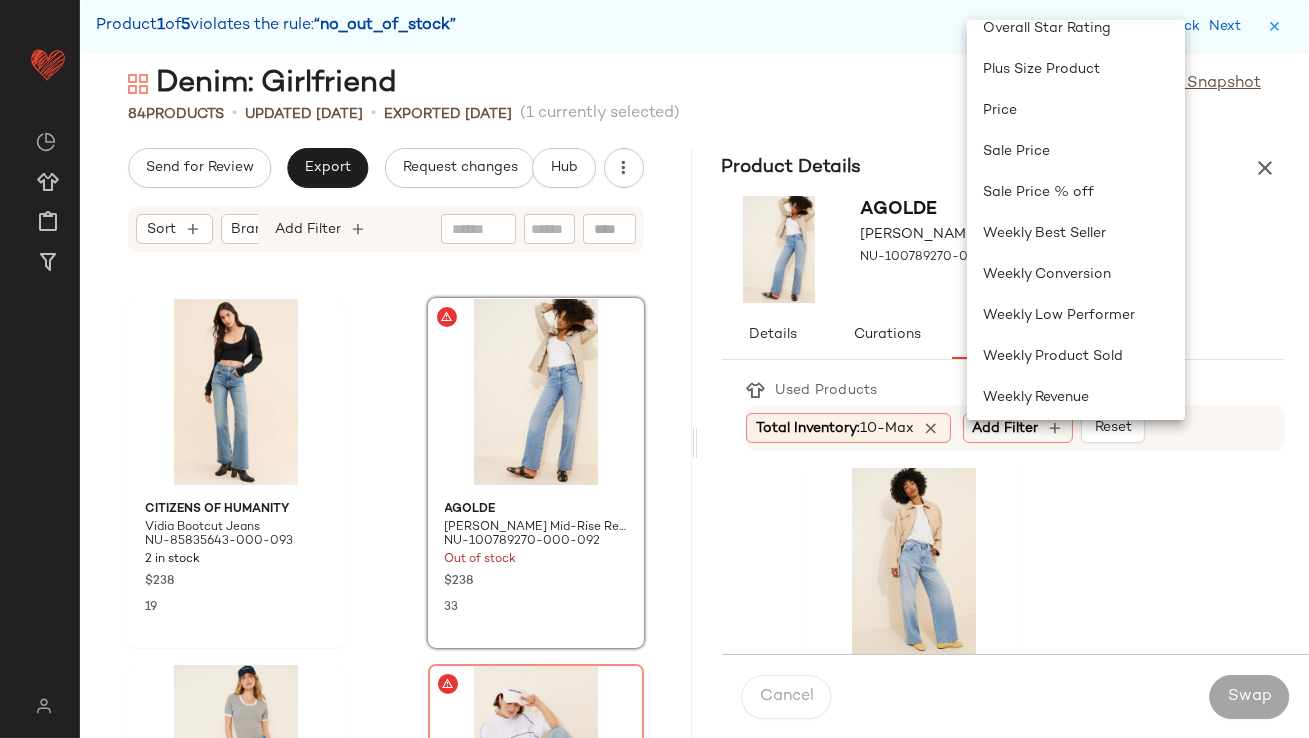 scroll, scrollTop: 722, scrollLeft: 0, axis: vertical 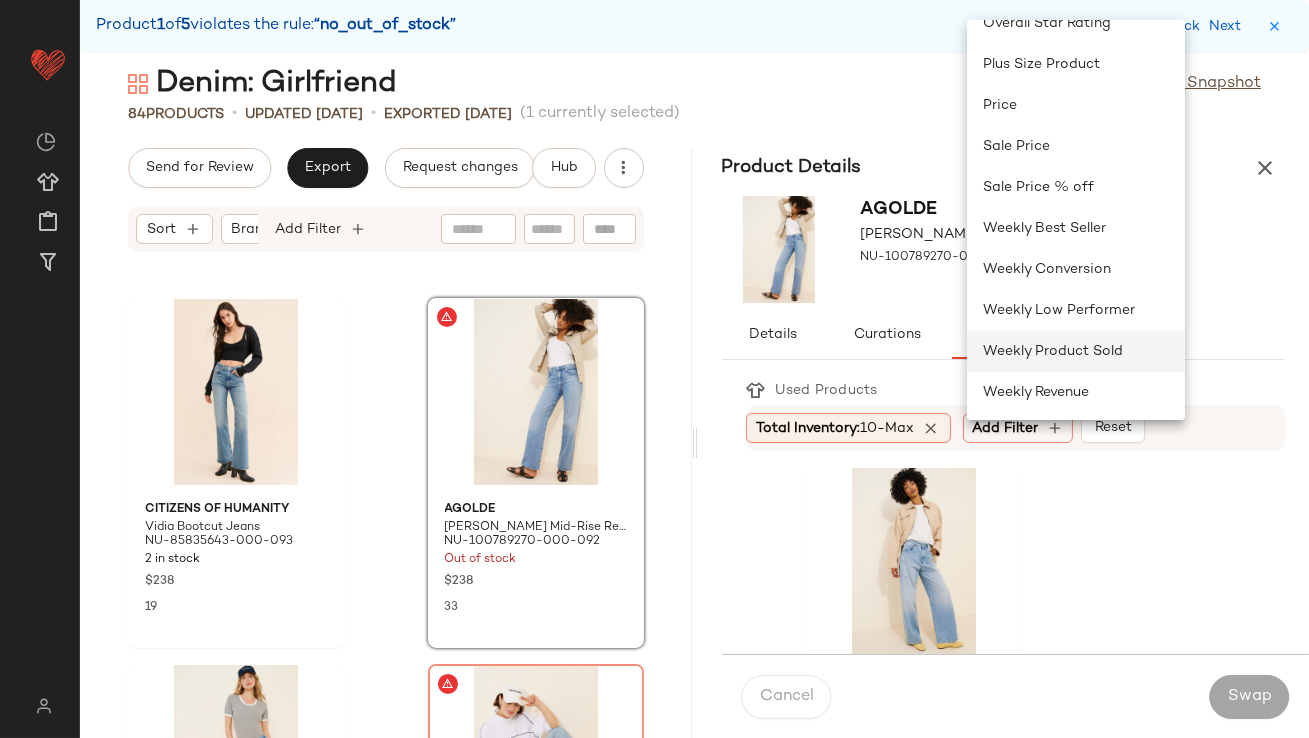 click on "Weekly Product Sold" 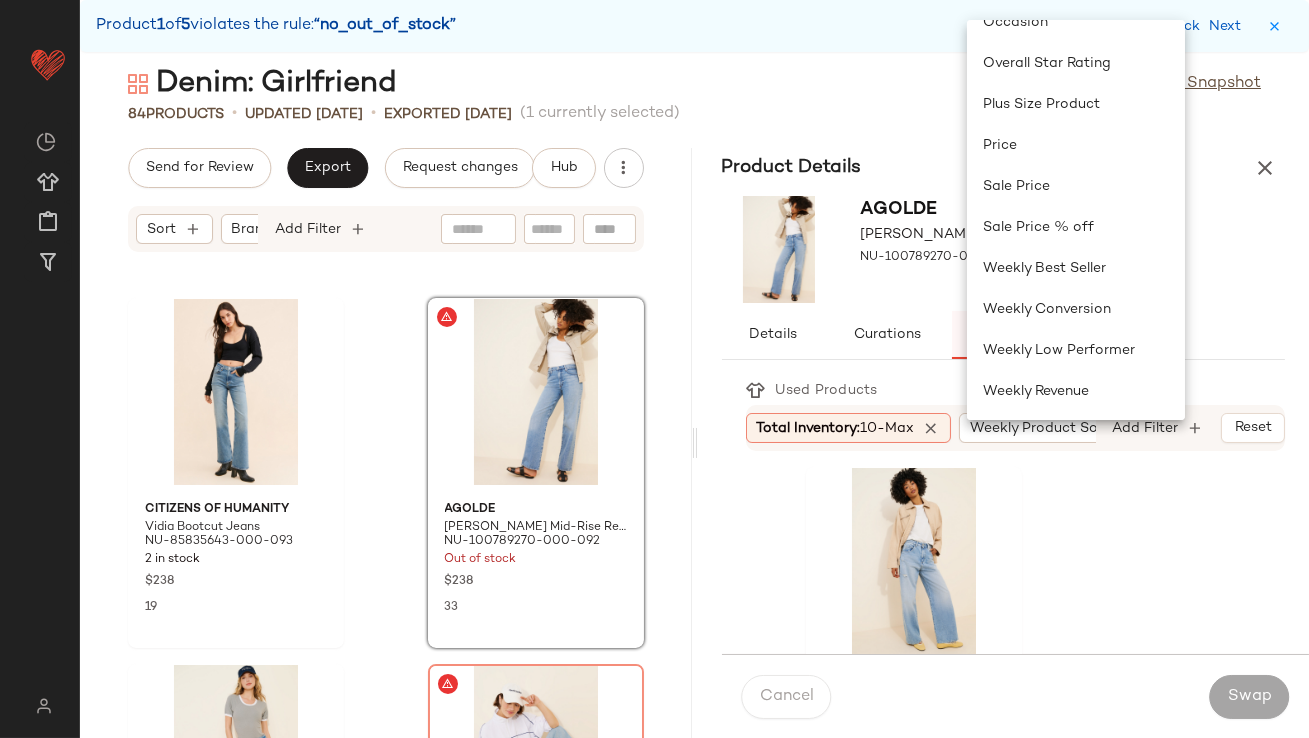 scroll, scrollTop: 681, scrollLeft: 0, axis: vertical 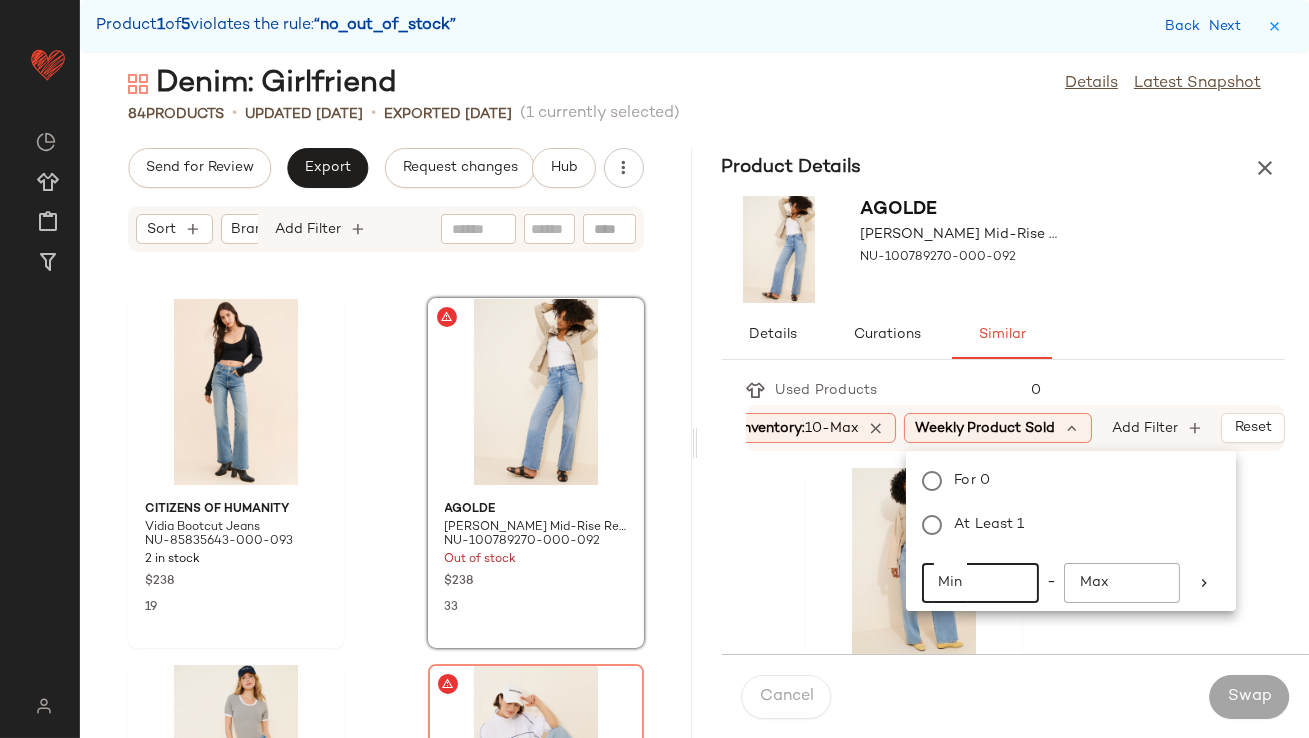 click on "Min" 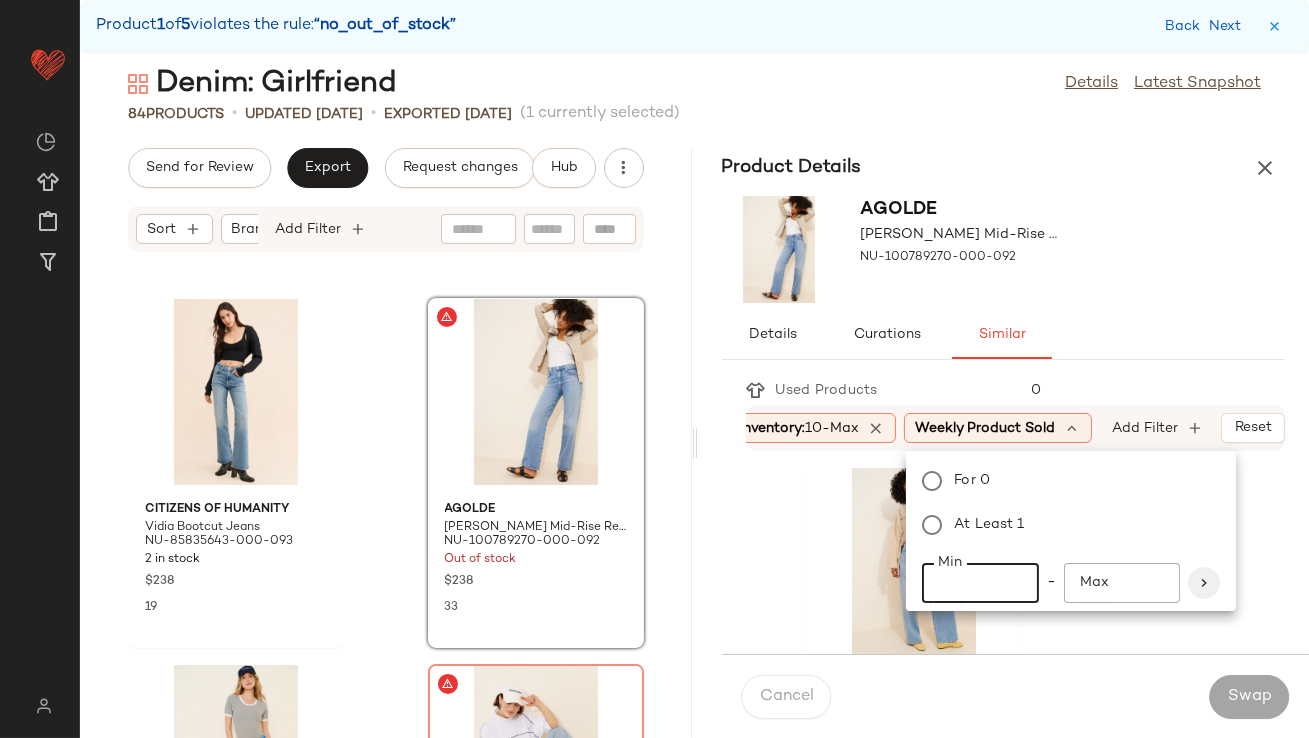 type on "**" 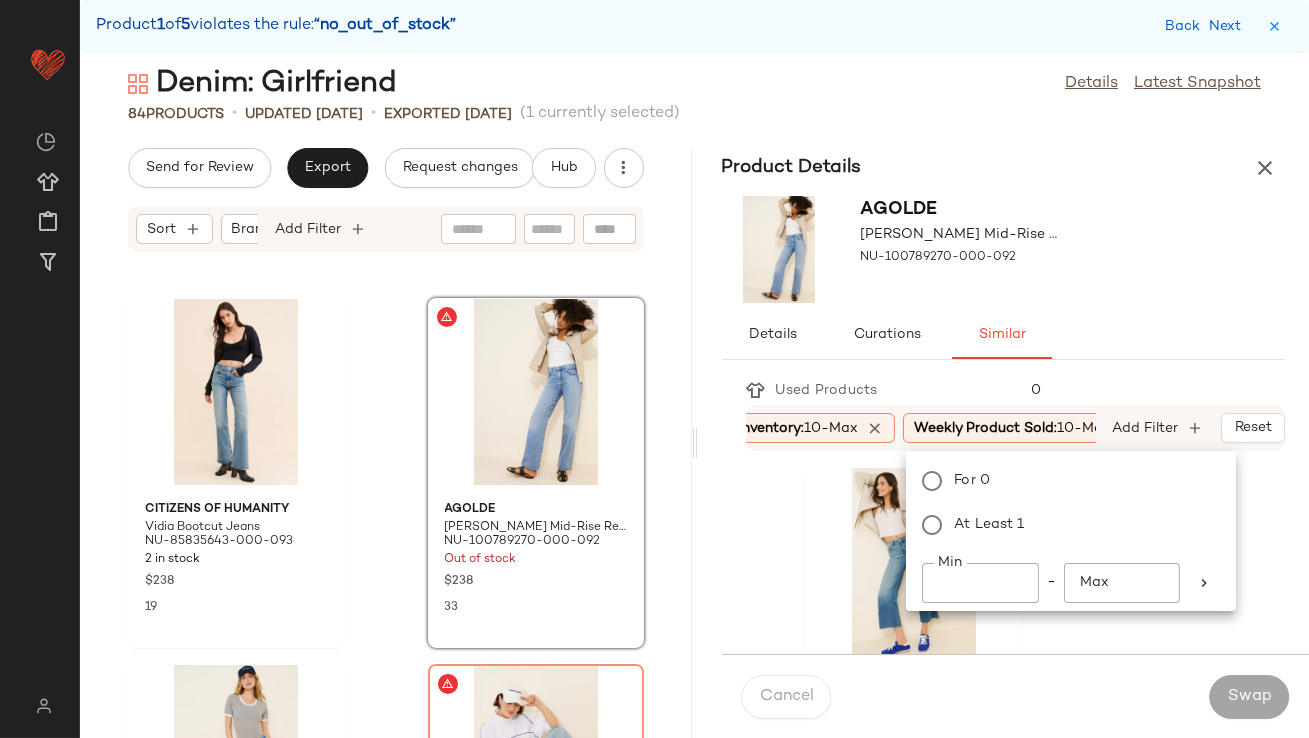 click on "Paige Anessa Cross Back Loop Wide Leg Jeans NU-96103213-000-093 52 in stock $249 2 FRAME Le Low Baggy Wide Leg Jeans NU-93628600-000-091 76 in stock $278 2 Oliver Logan Harlow Barrel Jeans NU-99221418-000-093 57 in stock $120 2 AGOLDE Harper Crop Jeans NU-96640552-000-093 11 in stock $228 2 Abrand Jeans 94 Wide-Leg Jeans NU-94187853-000-003 33 in stock $128 3 Citizens of Humanity Paloma Baggy Jeans NU-81942310-000-091 62 in stock $228 7 Tomorrow Denim Arizona Wide Leg Jeans NU-97602270-000-093 47 in stock $249 2 Stella Nova Moon Washed Denim Jacket NU-97872683-000-092 96 in stock $320 8 DL1961 Lucila Ultra Wide Leg Ultra High-Rise Jeans NU-96485743-000-093 91 in stock $249 2 Citizens of Humanity Isola Cropped Boot Jeans NU-91538546-000-091 49 in stock $238 2 Pistola Wes Barrel Leg Jeans NU-95912002-000-093 18 in stock $198 4 AGOLDE Low Curve Jeans NU-95803474-000-092 99 in stock $248 4 Hosbjerg Siri Straight Leg Jeans NU-97177075-000-093 56 in stock $230 2 FRAME Le Slim Palazzo Bardot Pocket Jeans 15 in stock" 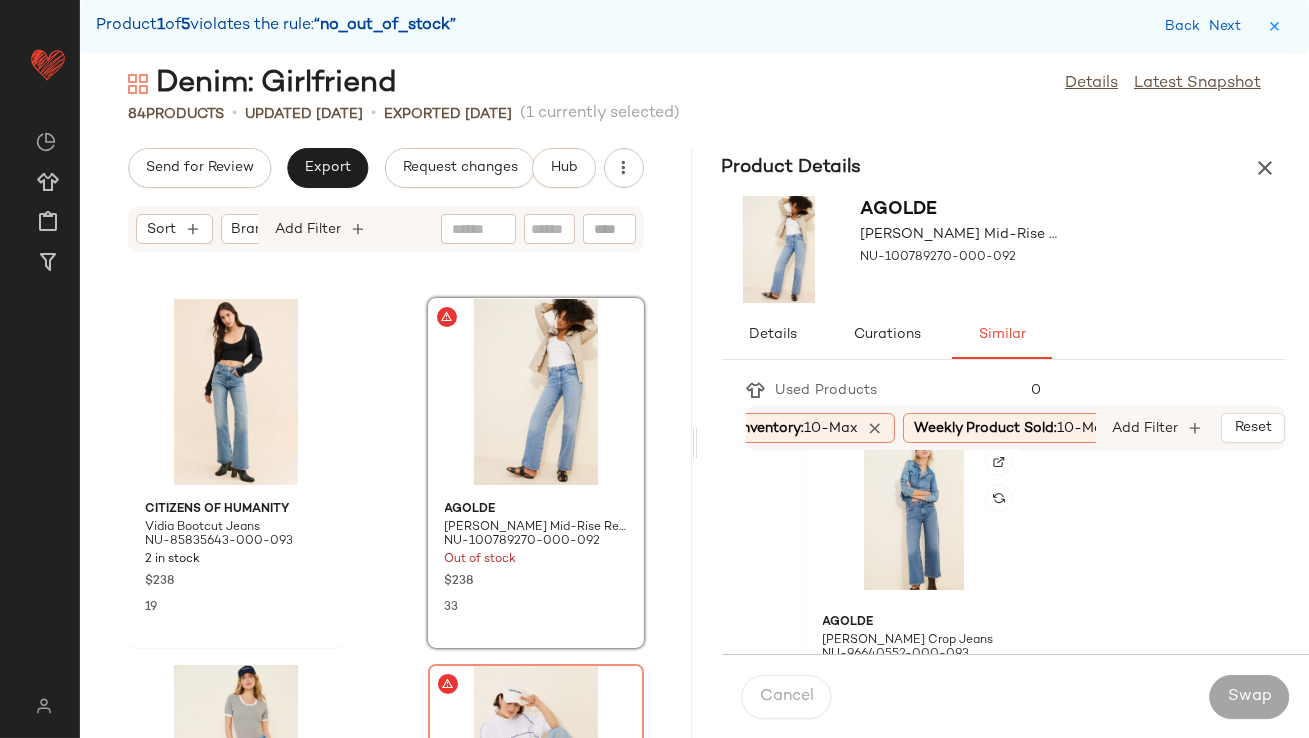 scroll, scrollTop: 1124, scrollLeft: 0, axis: vertical 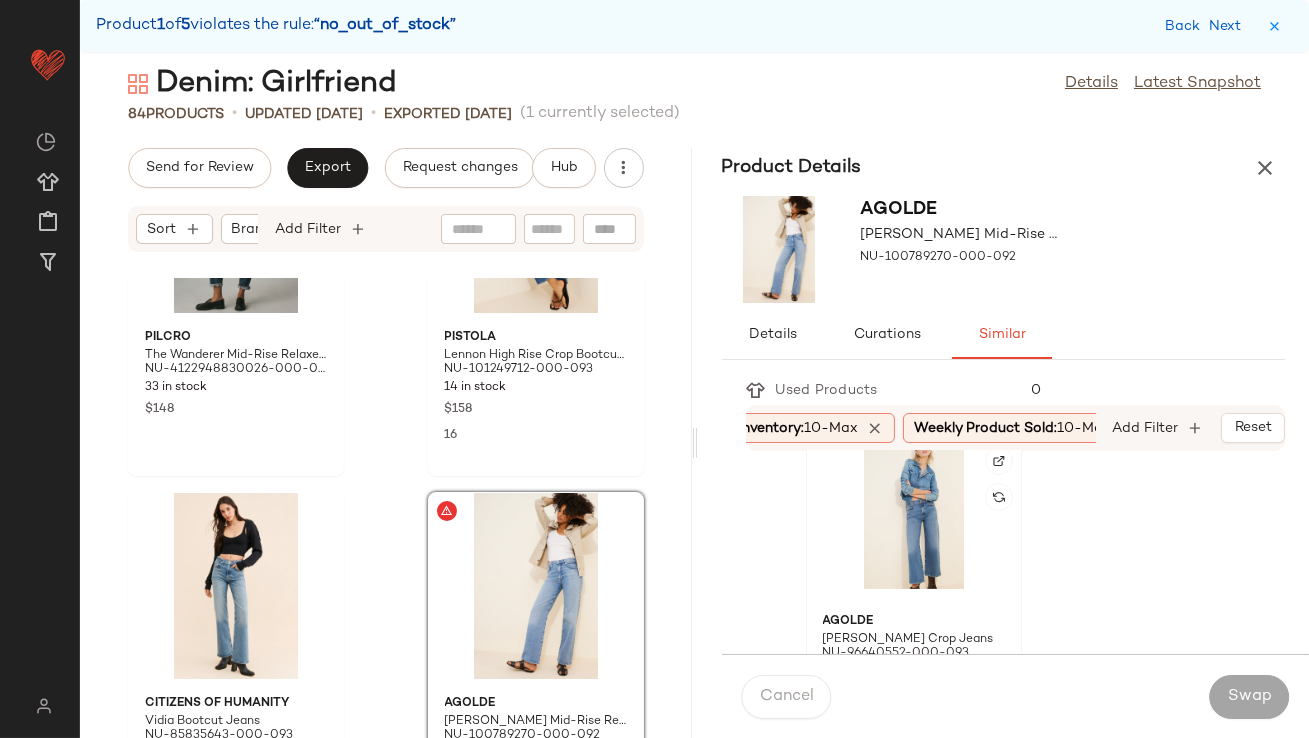 click 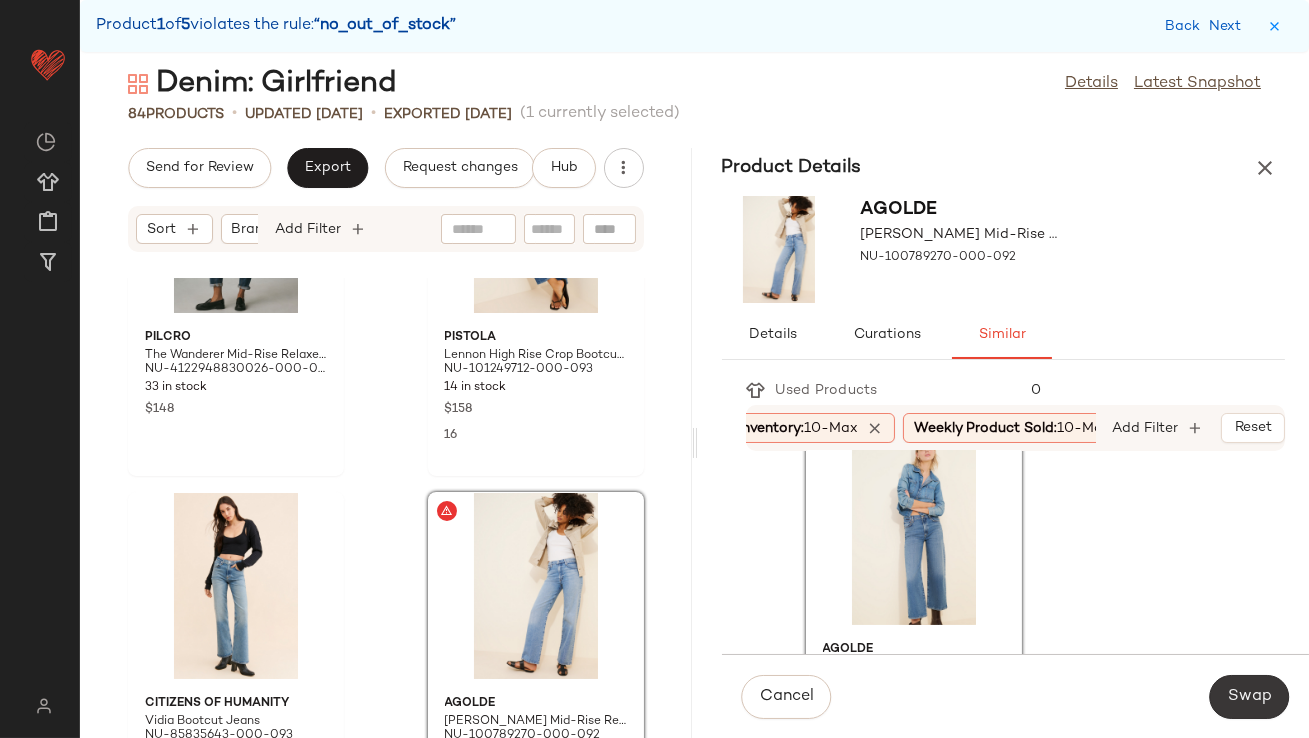 click on "Swap" 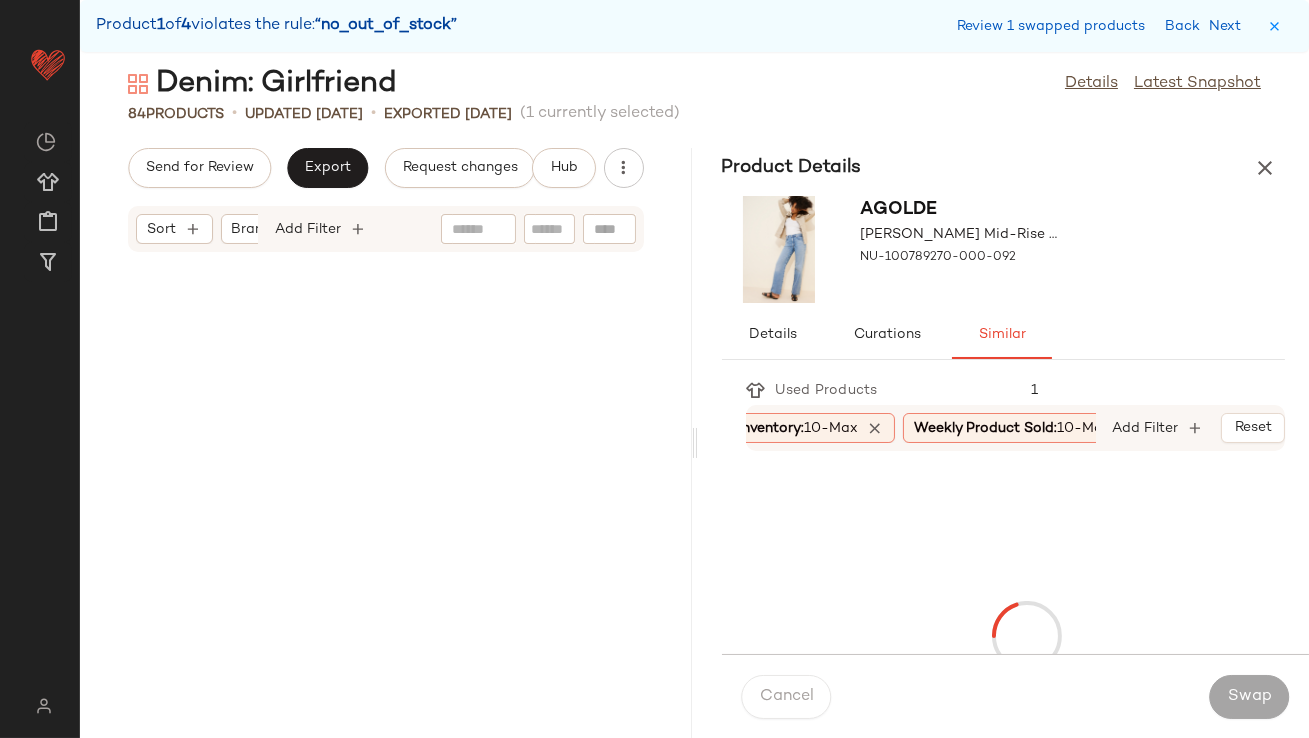 scroll, scrollTop: 1464, scrollLeft: 0, axis: vertical 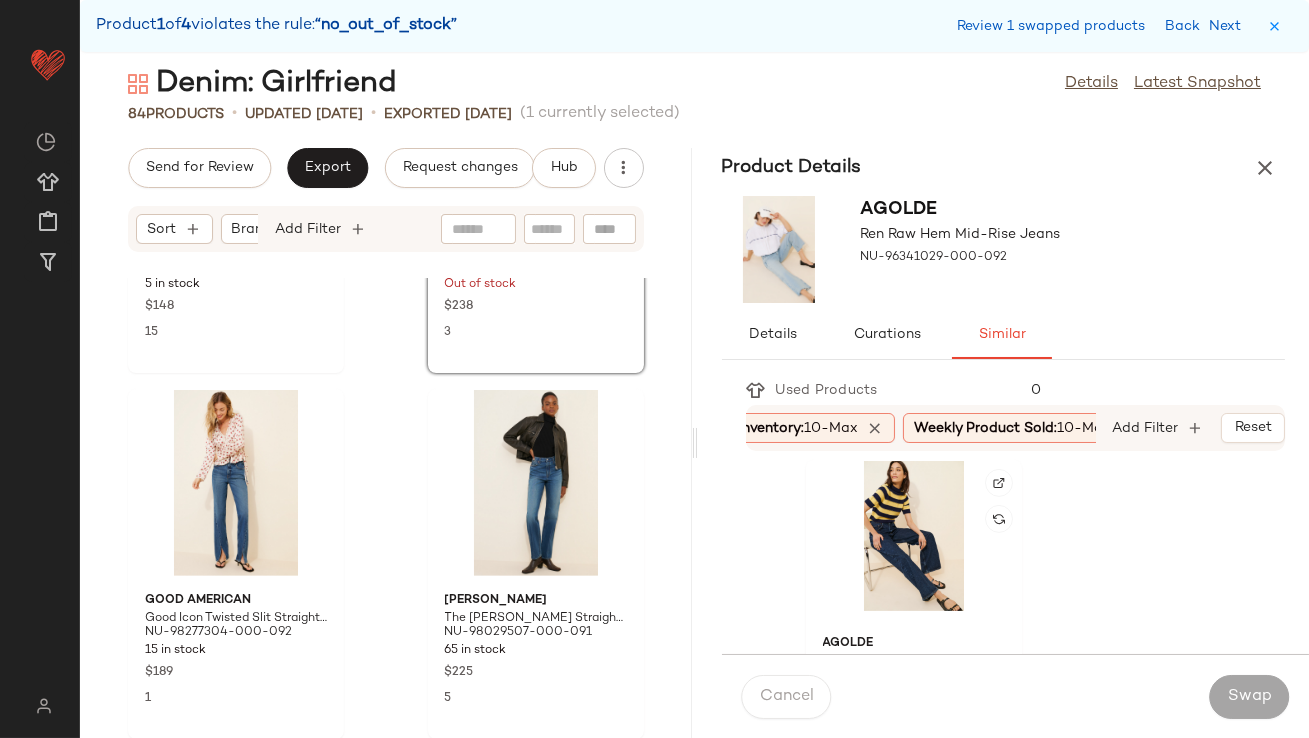 click 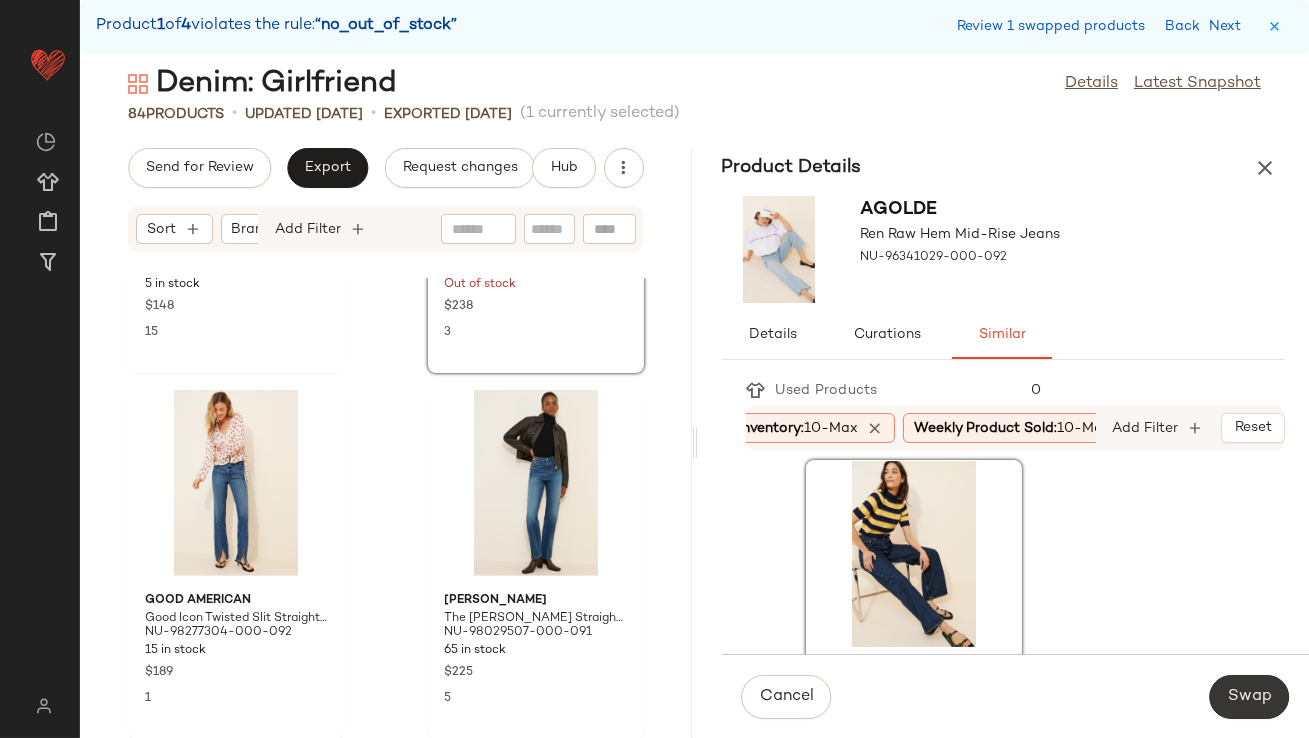 click on "Swap" 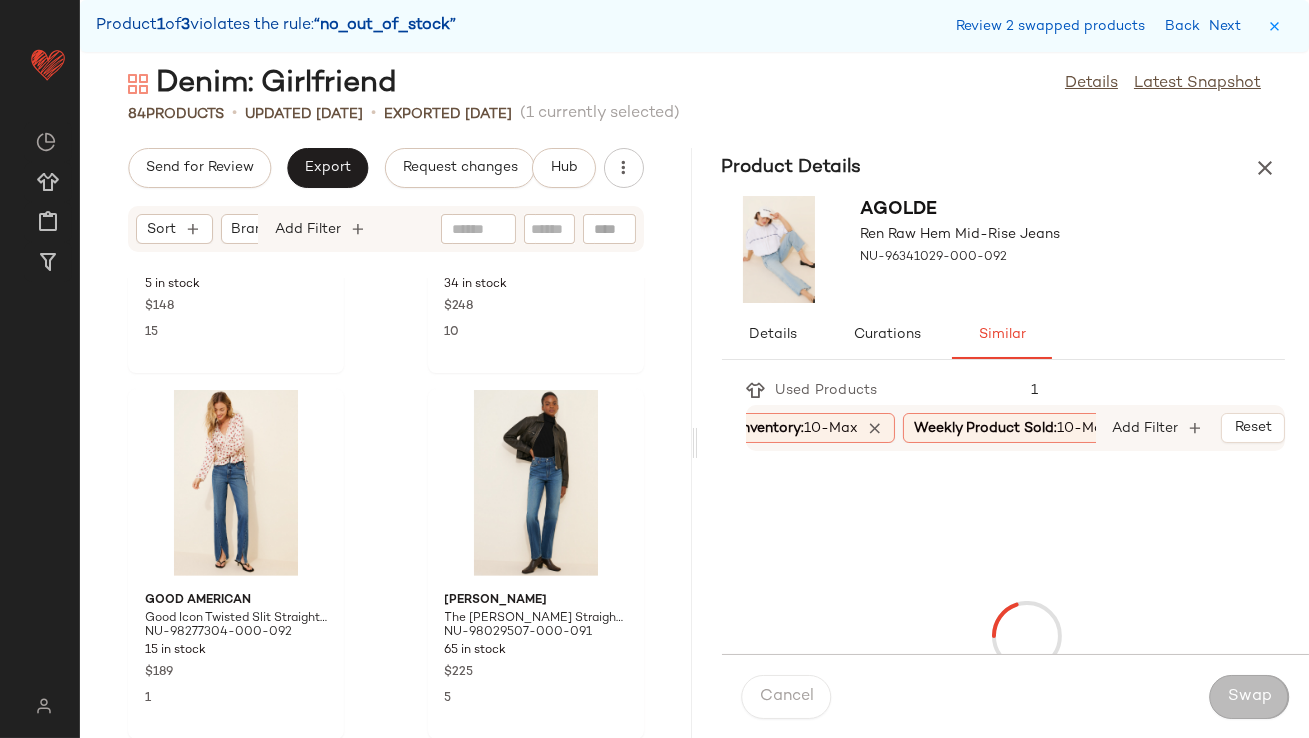 scroll, scrollTop: 2928, scrollLeft: 0, axis: vertical 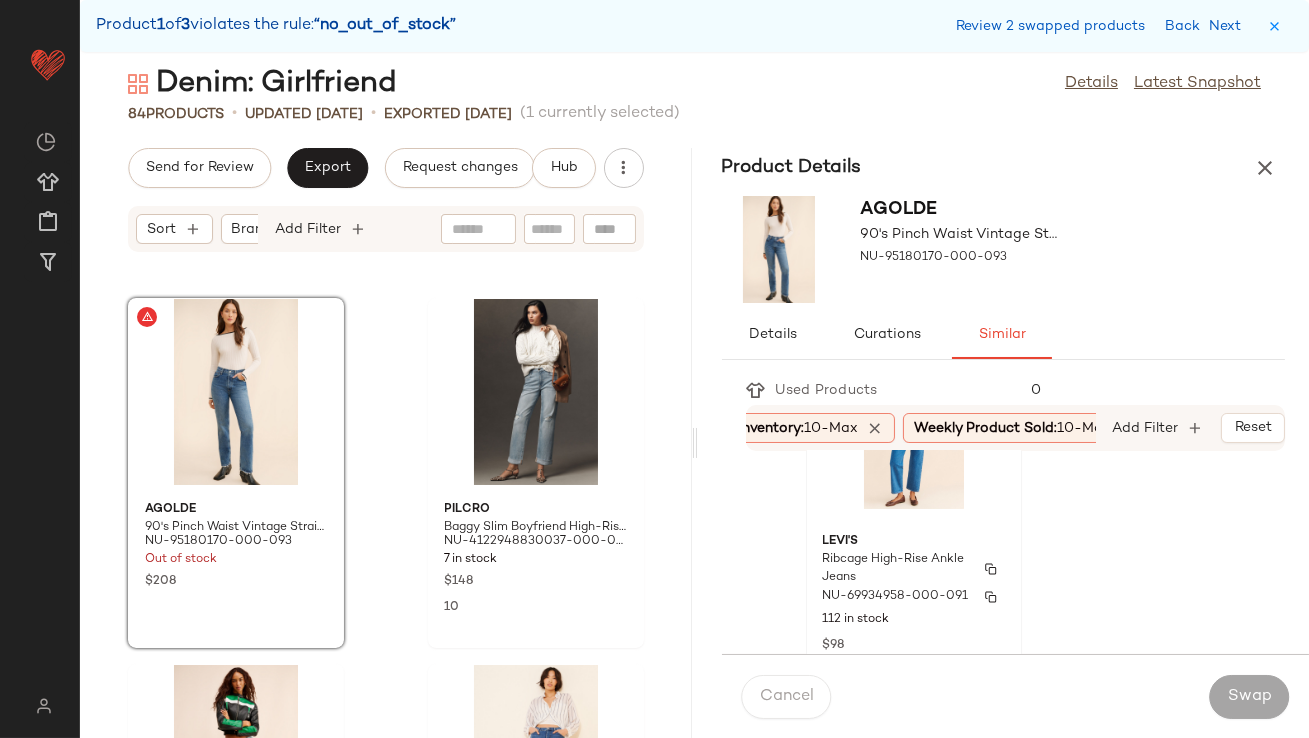 click on "Levi's Ribcage High-Rise Ankle Jeans NU-69934958-000-091 112 in stock $98 14" 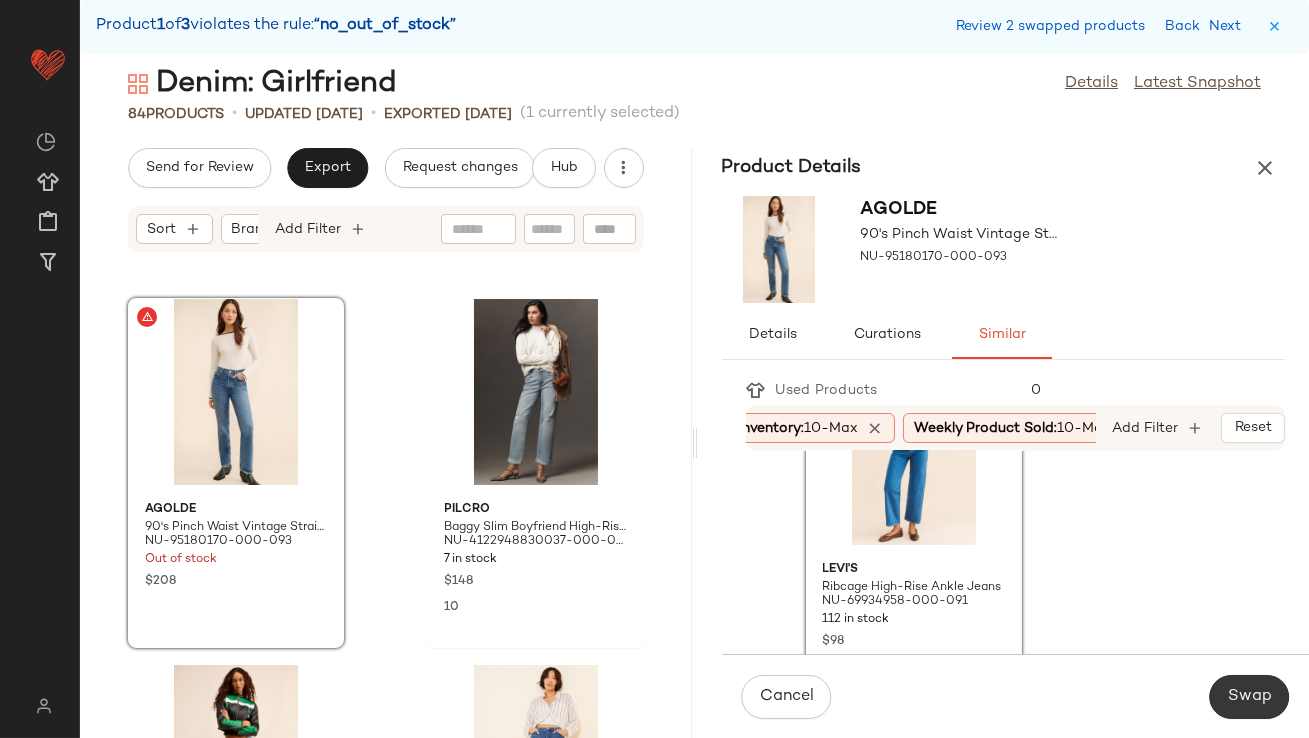 click on "Swap" 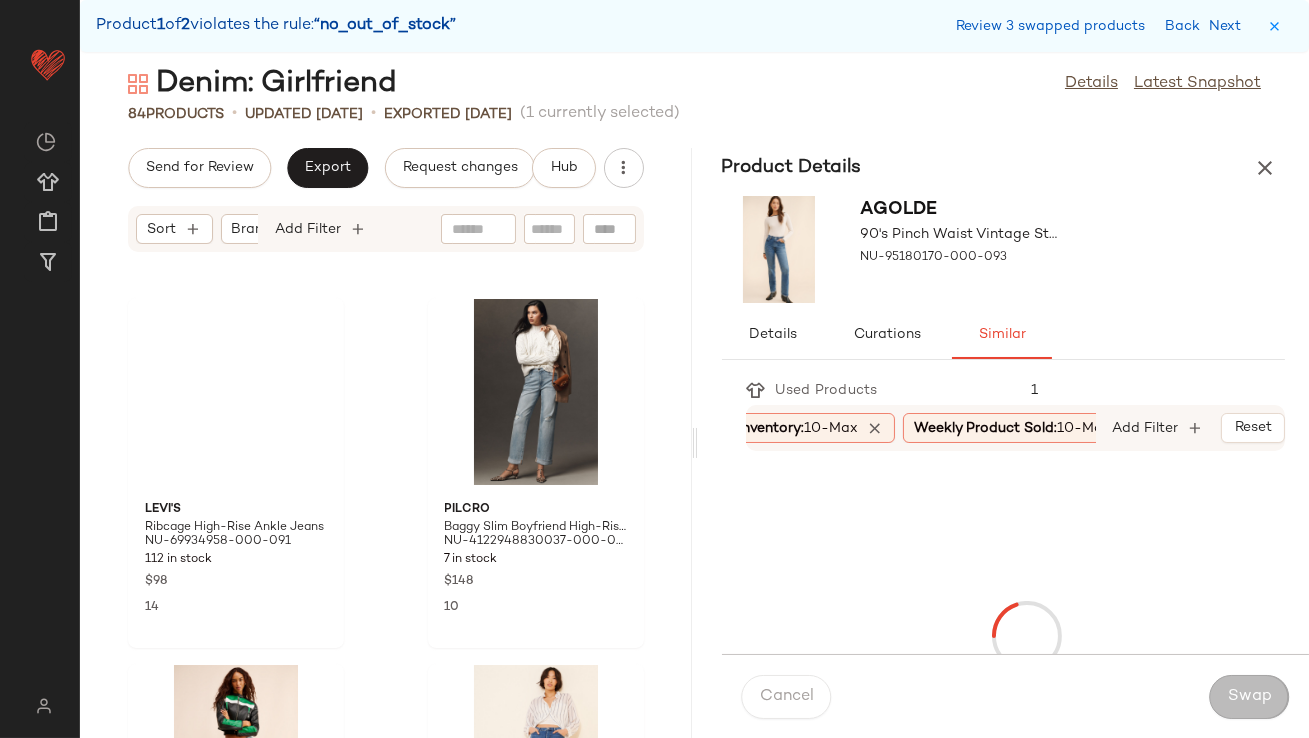 scroll, scrollTop: 9515, scrollLeft: 0, axis: vertical 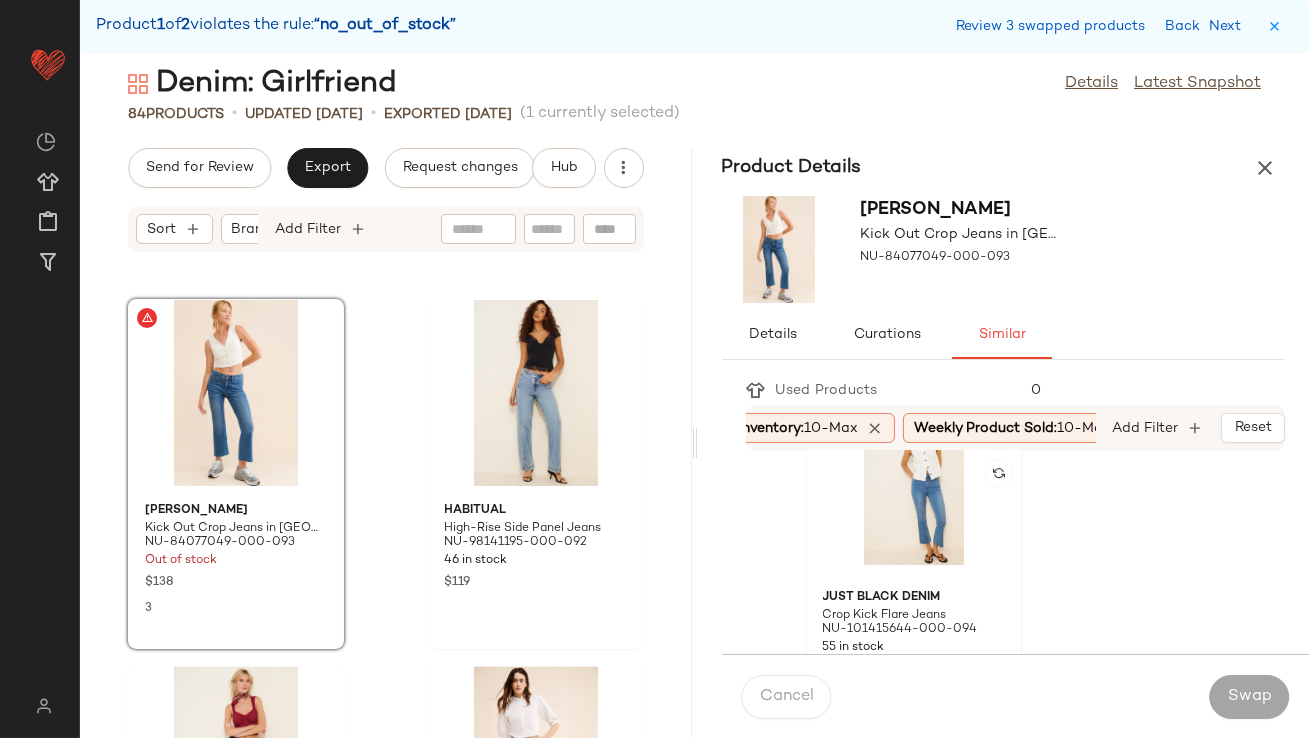 click 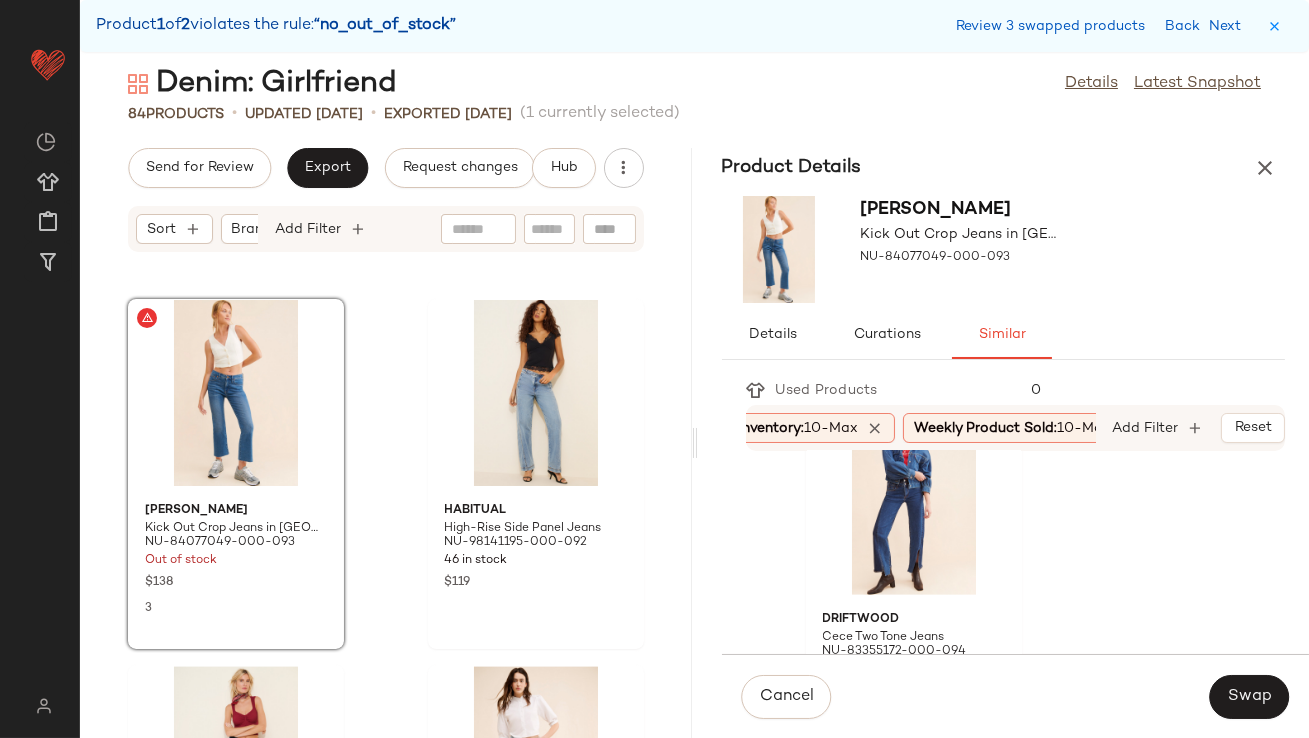 scroll, scrollTop: 2267, scrollLeft: 0, axis: vertical 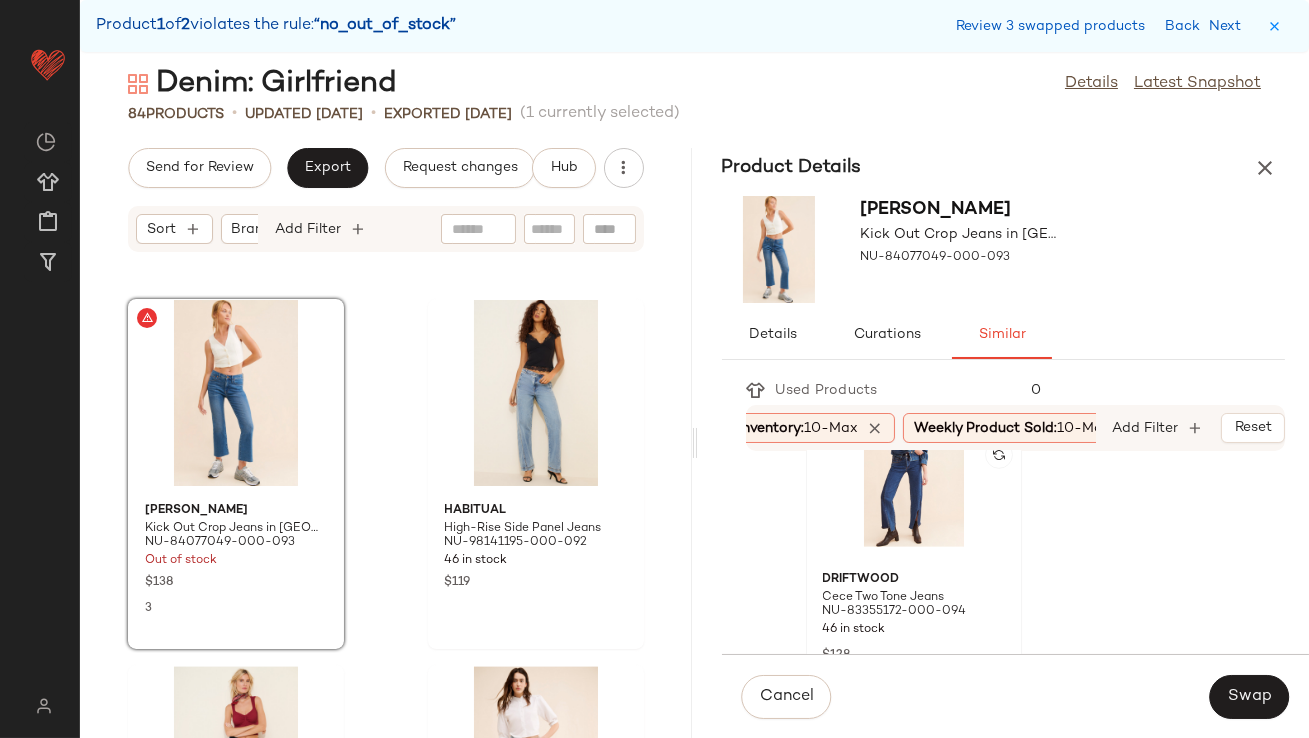 click 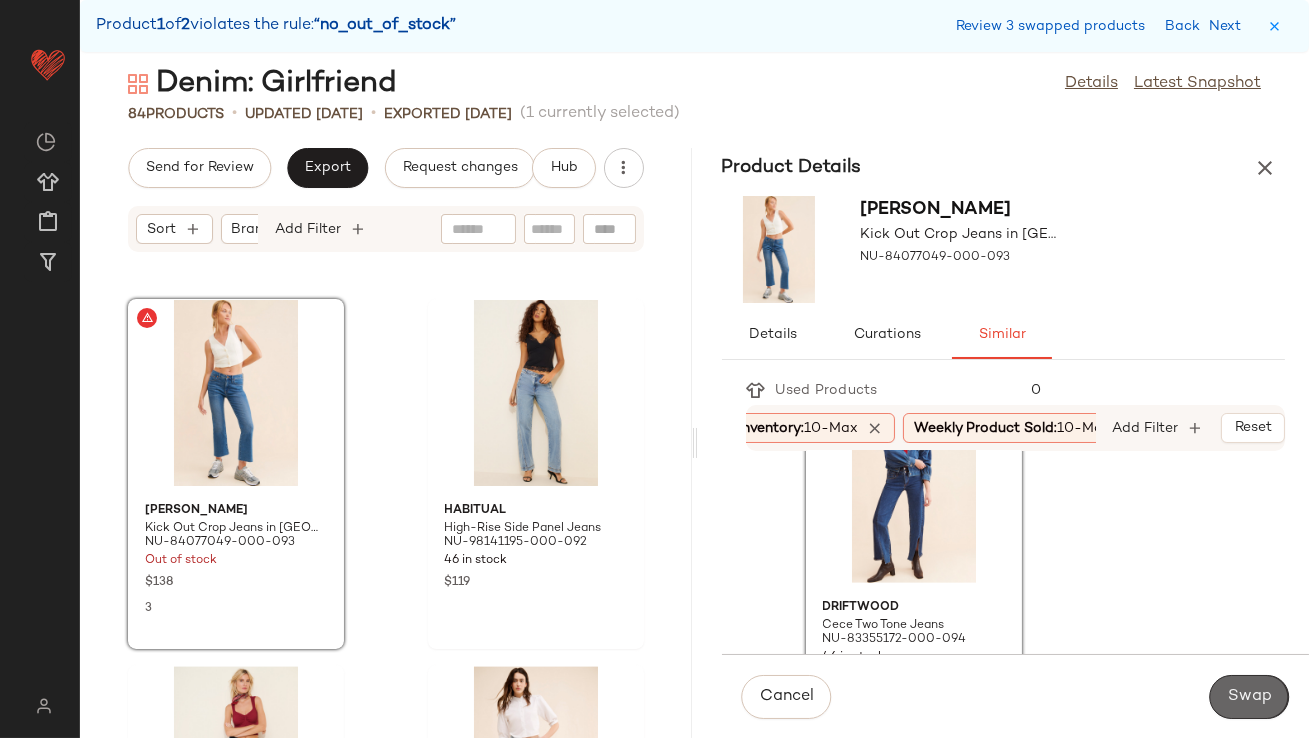click on "Swap" 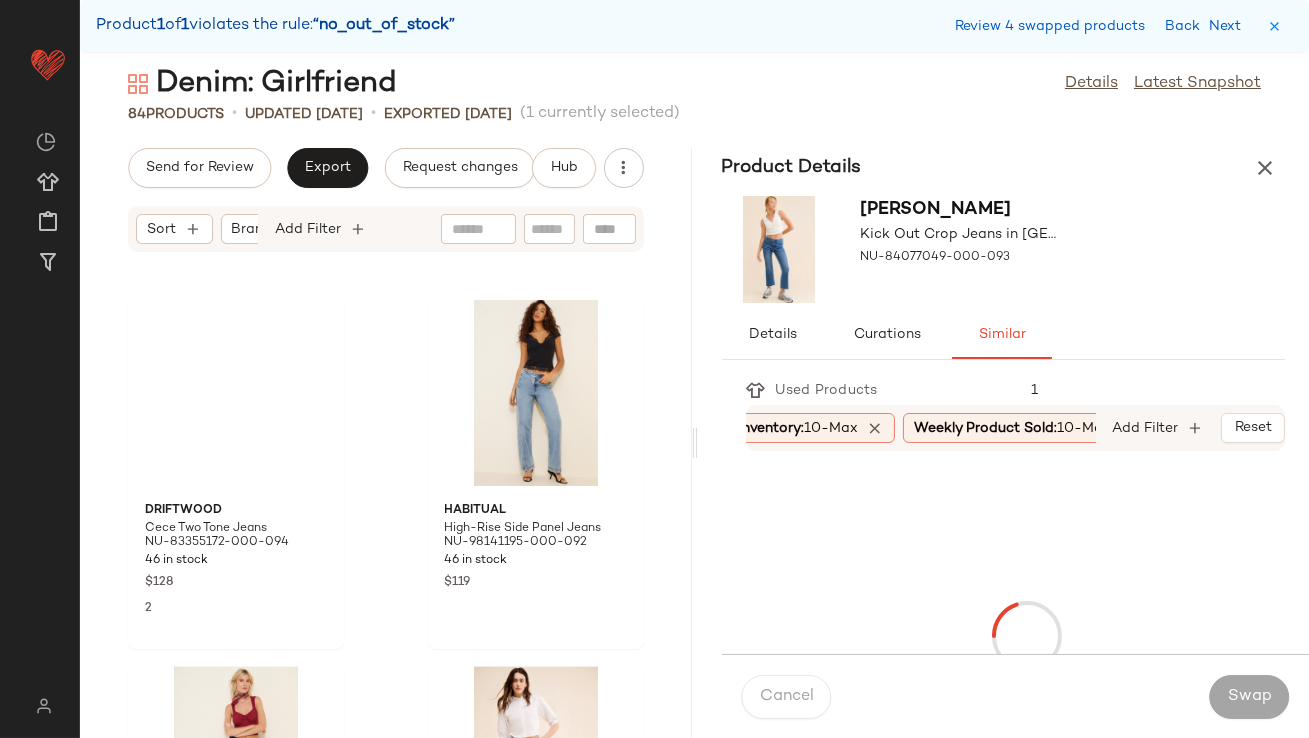 scroll, scrollTop: 12444, scrollLeft: 0, axis: vertical 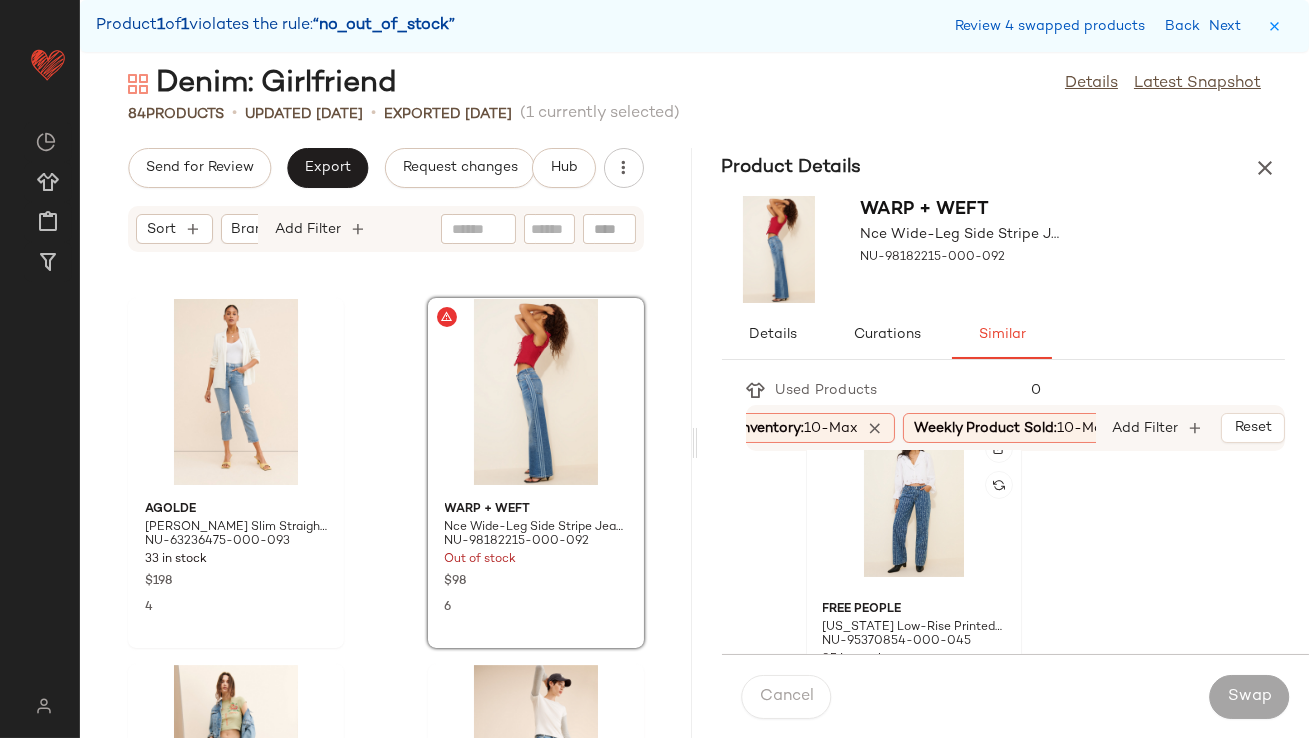 click 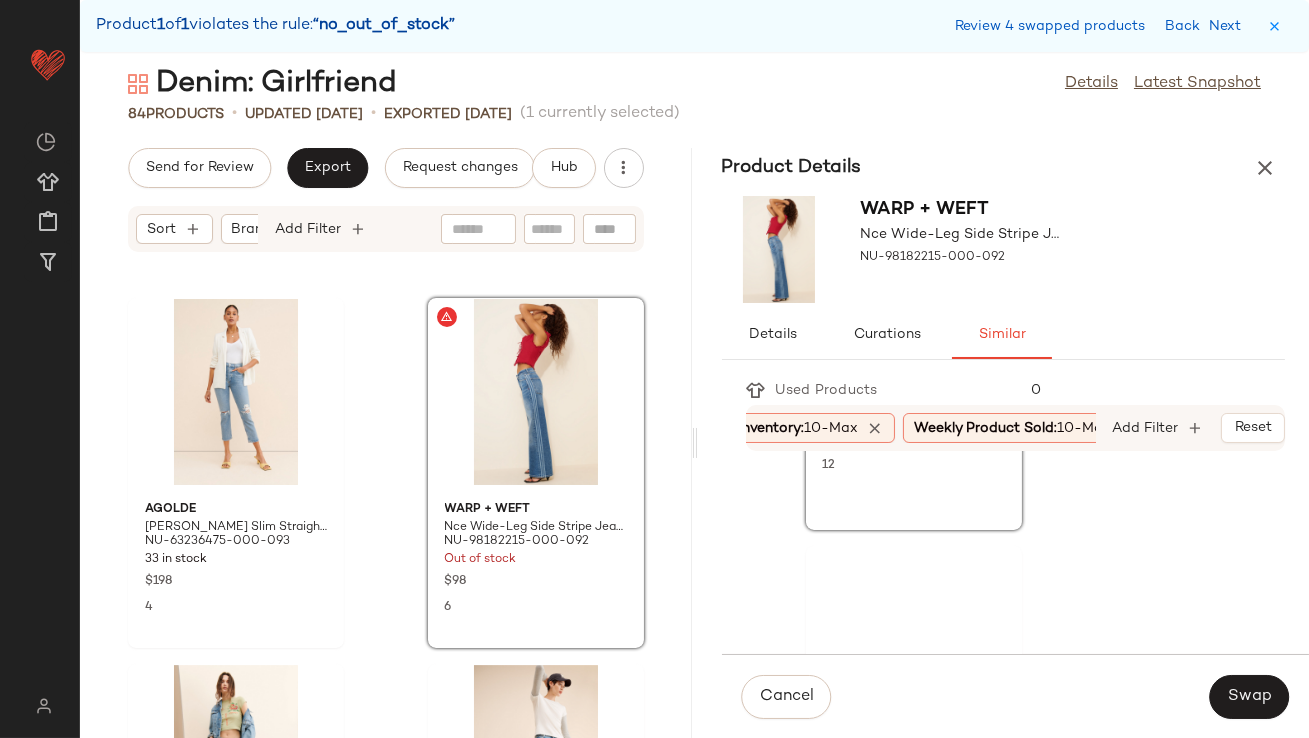 scroll, scrollTop: 1163, scrollLeft: 0, axis: vertical 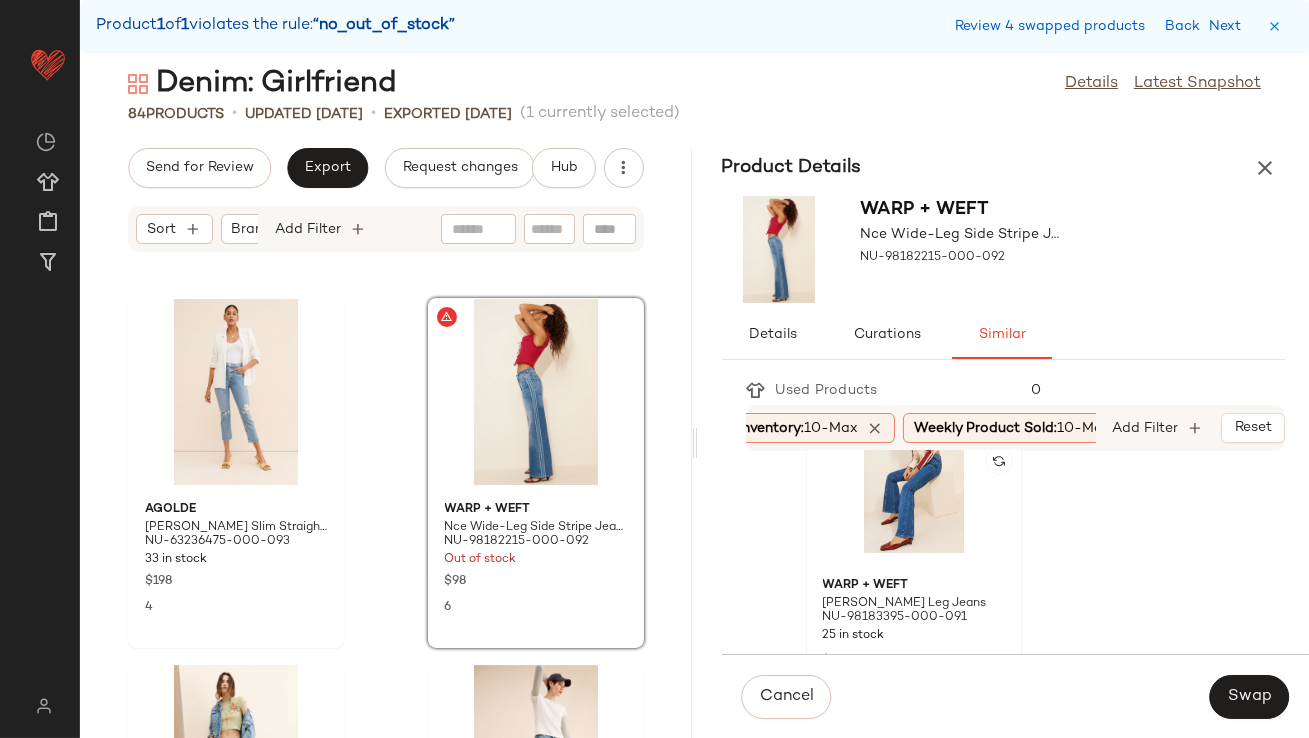 click 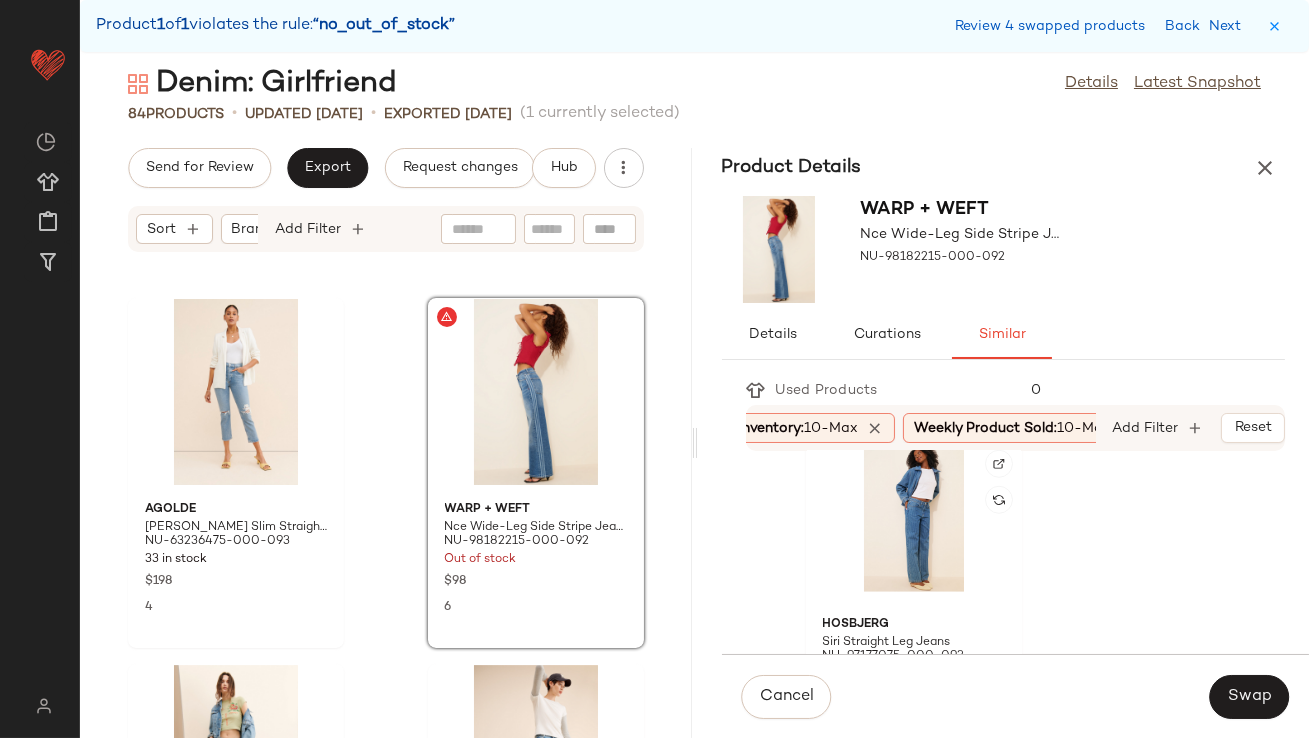 scroll, scrollTop: 3347, scrollLeft: 0, axis: vertical 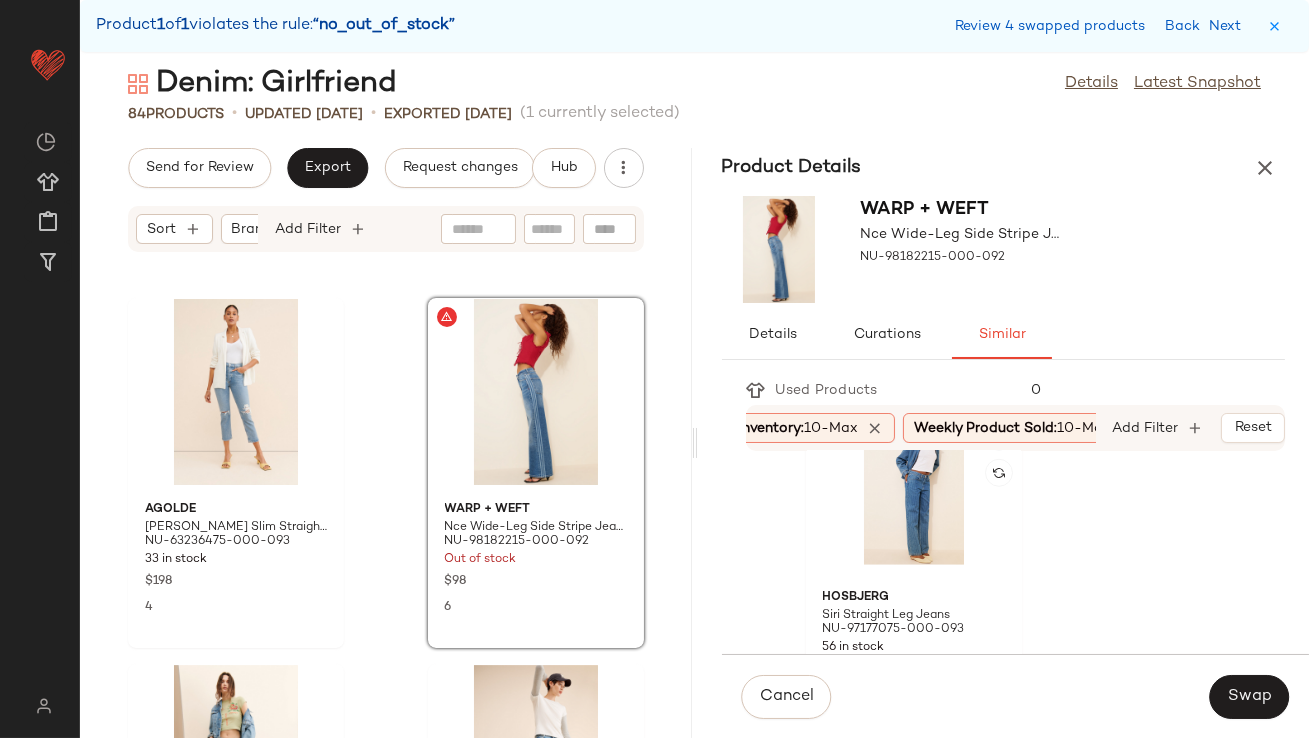 click 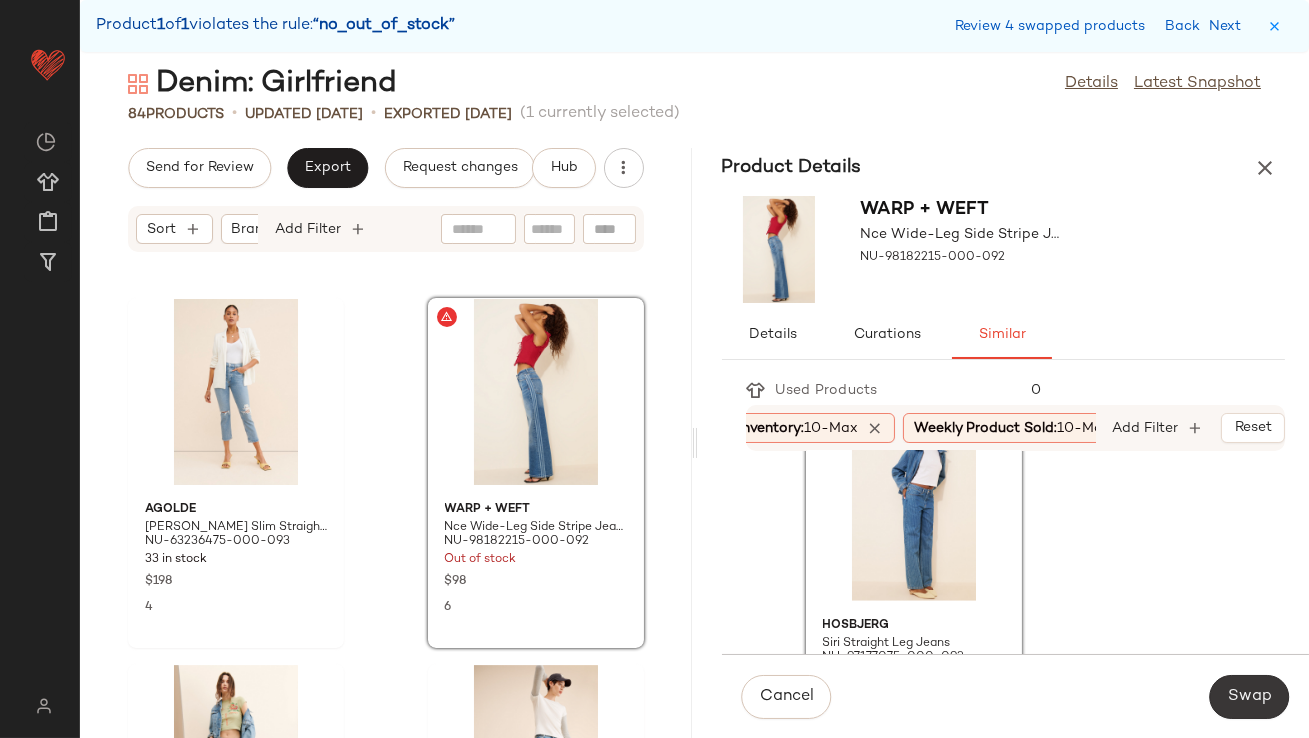 click on "Swap" at bounding box center [1249, 697] 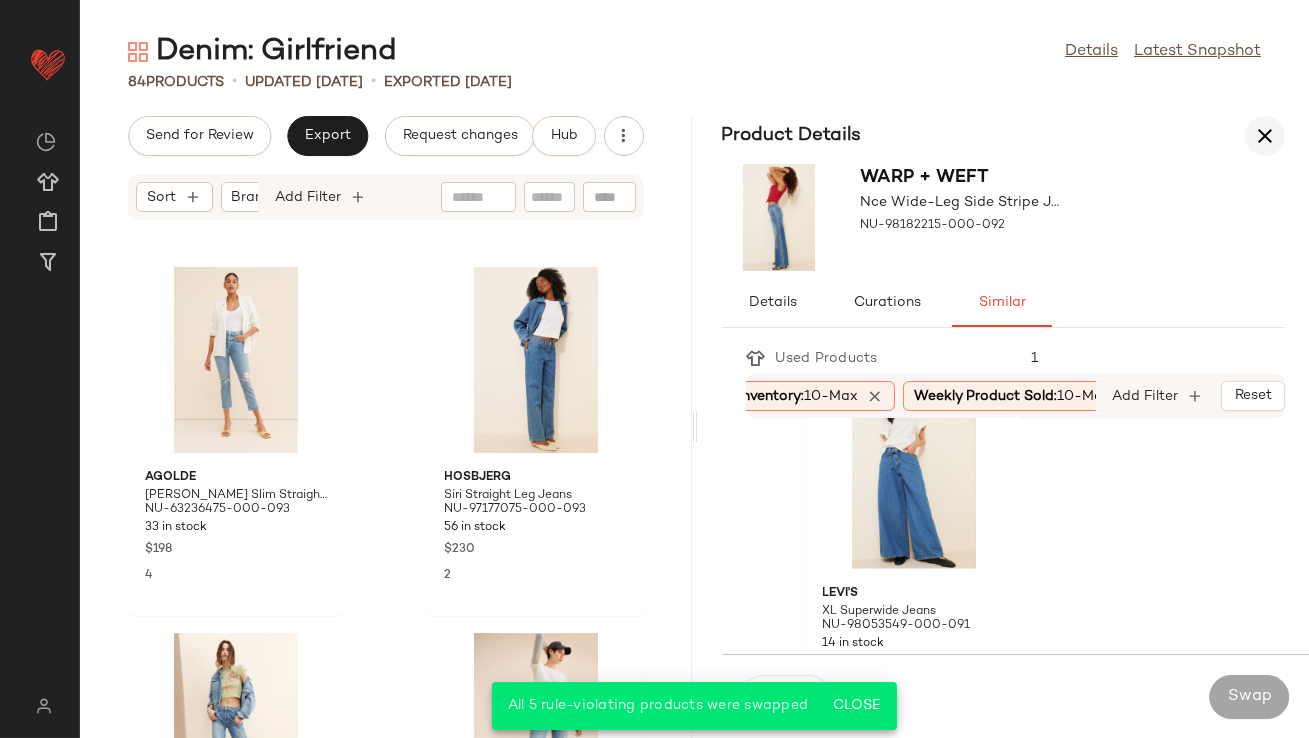 click at bounding box center (1265, 136) 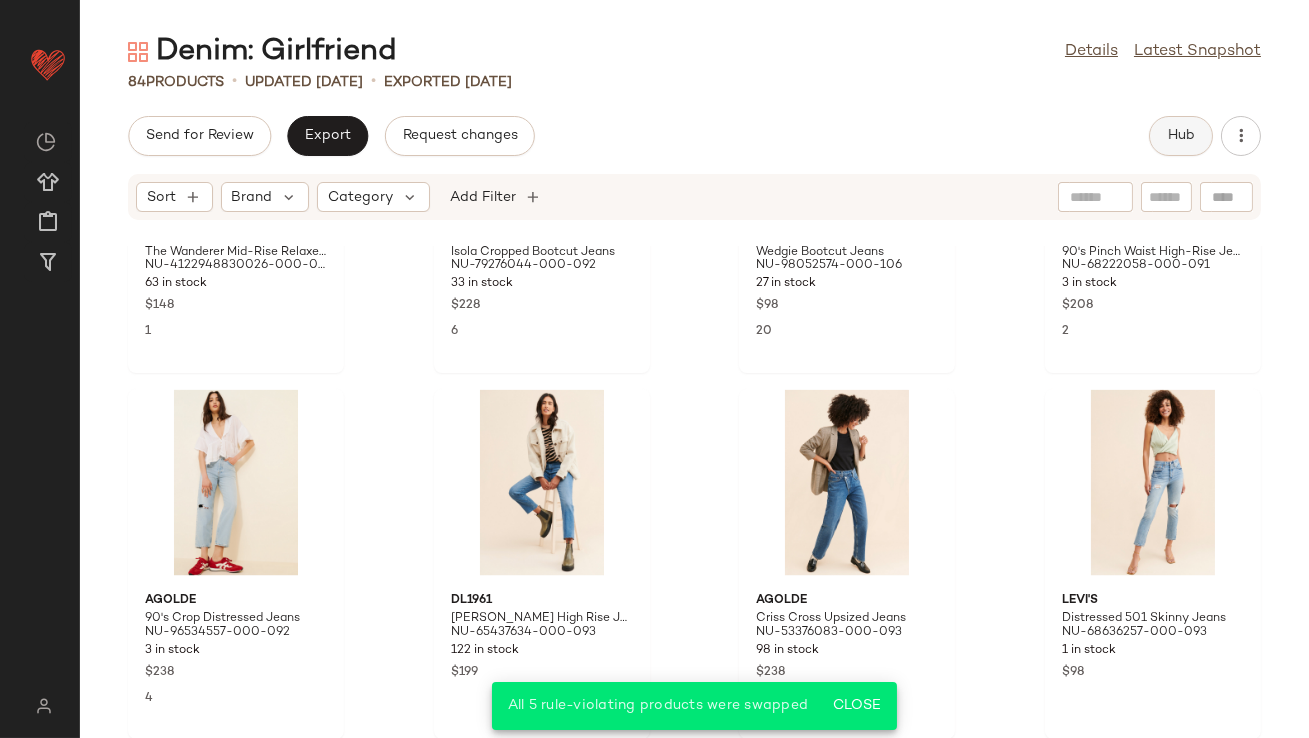 click on "Hub" at bounding box center (1181, 136) 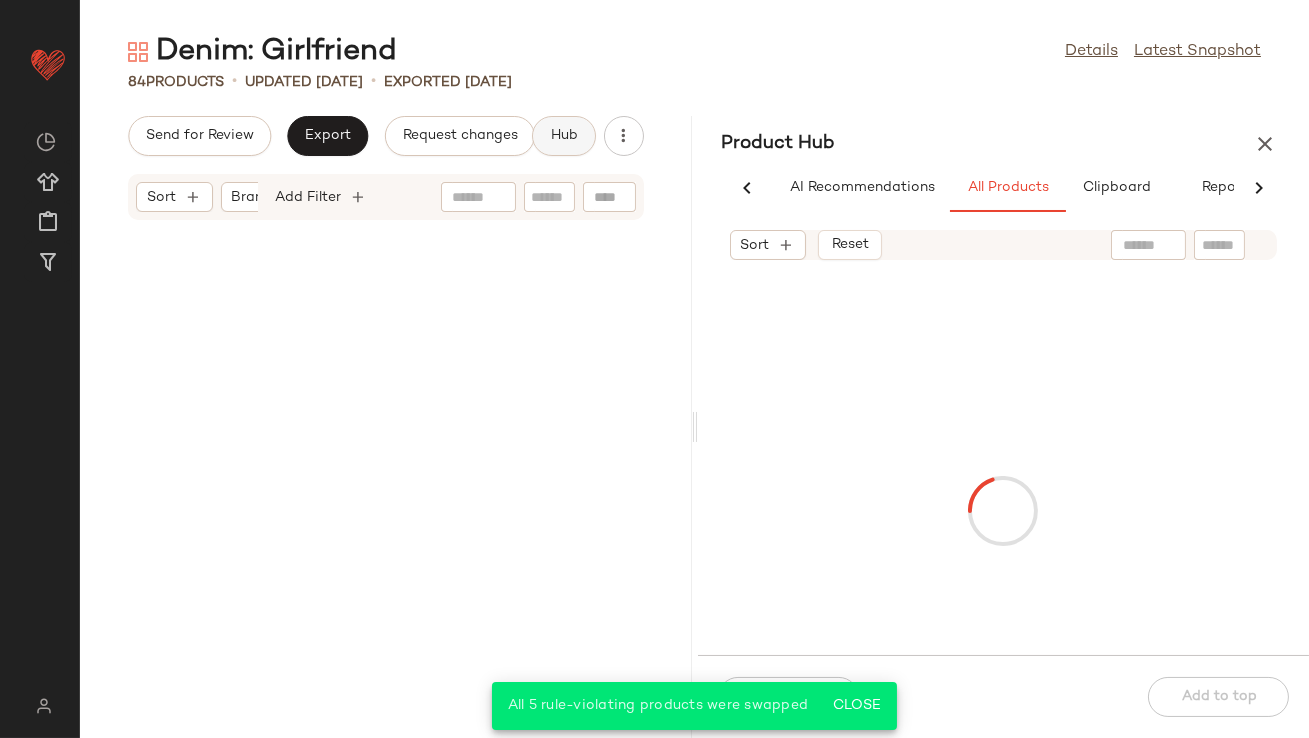 scroll, scrollTop: 7929, scrollLeft: 0, axis: vertical 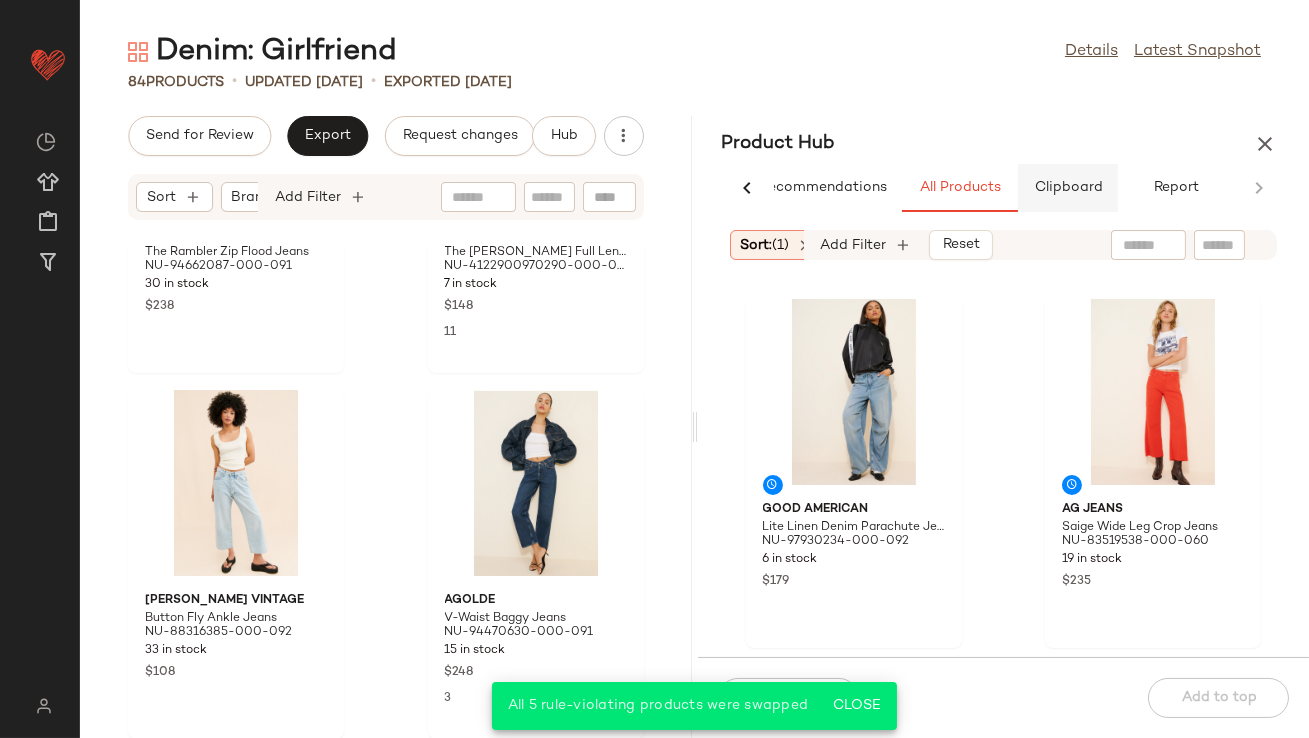 click on "Clipboard" 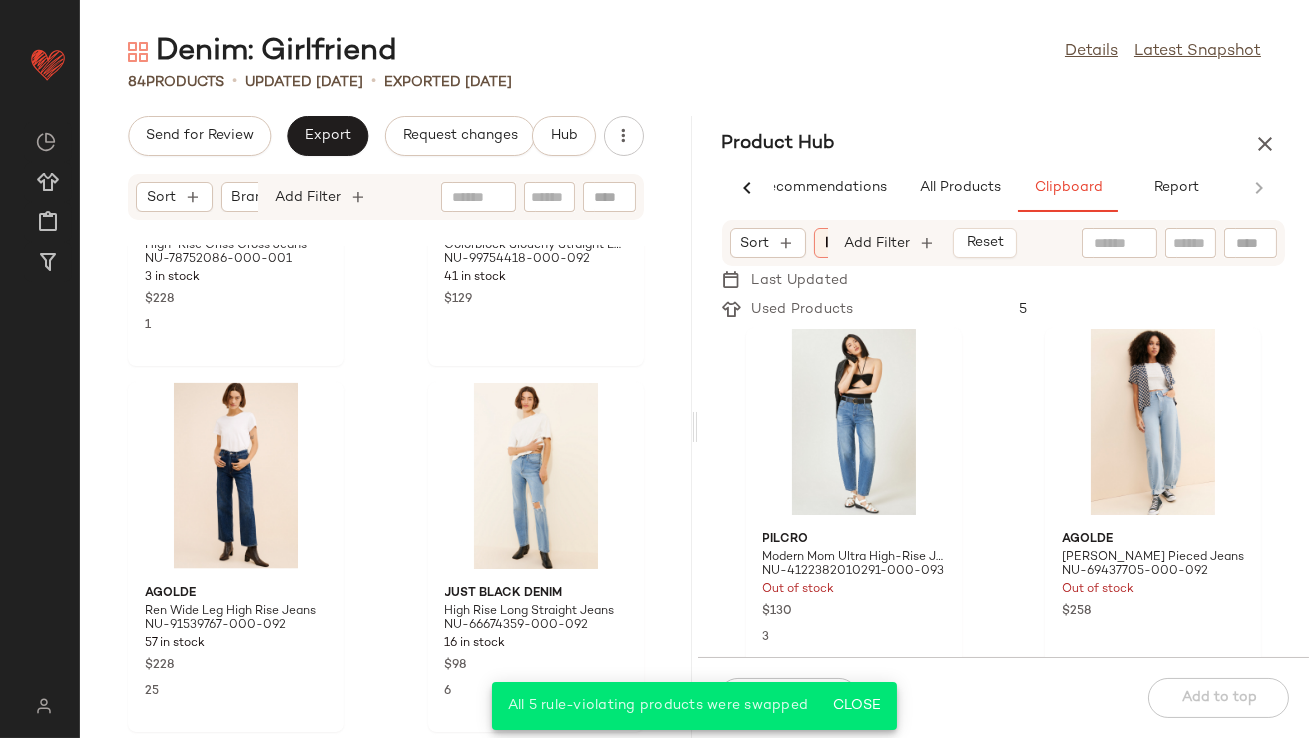 scroll, scrollTop: 5134, scrollLeft: 0, axis: vertical 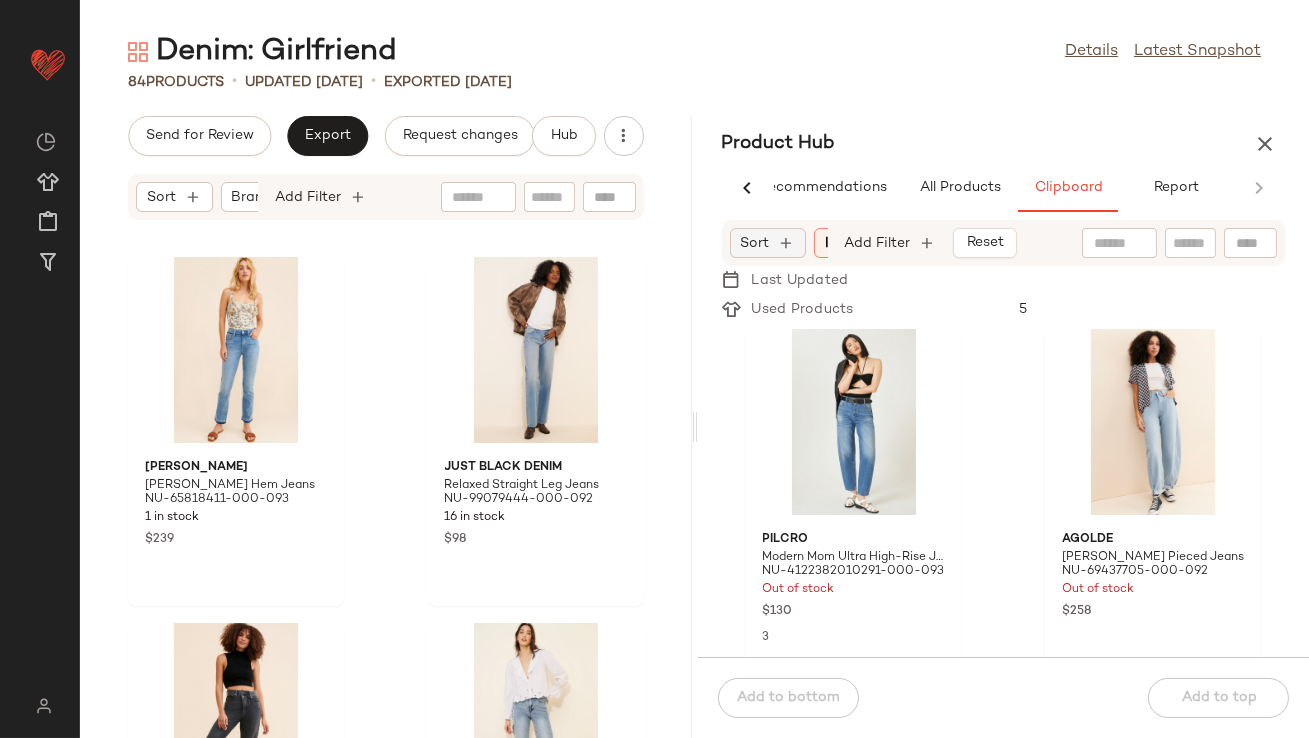 click on "Sort" 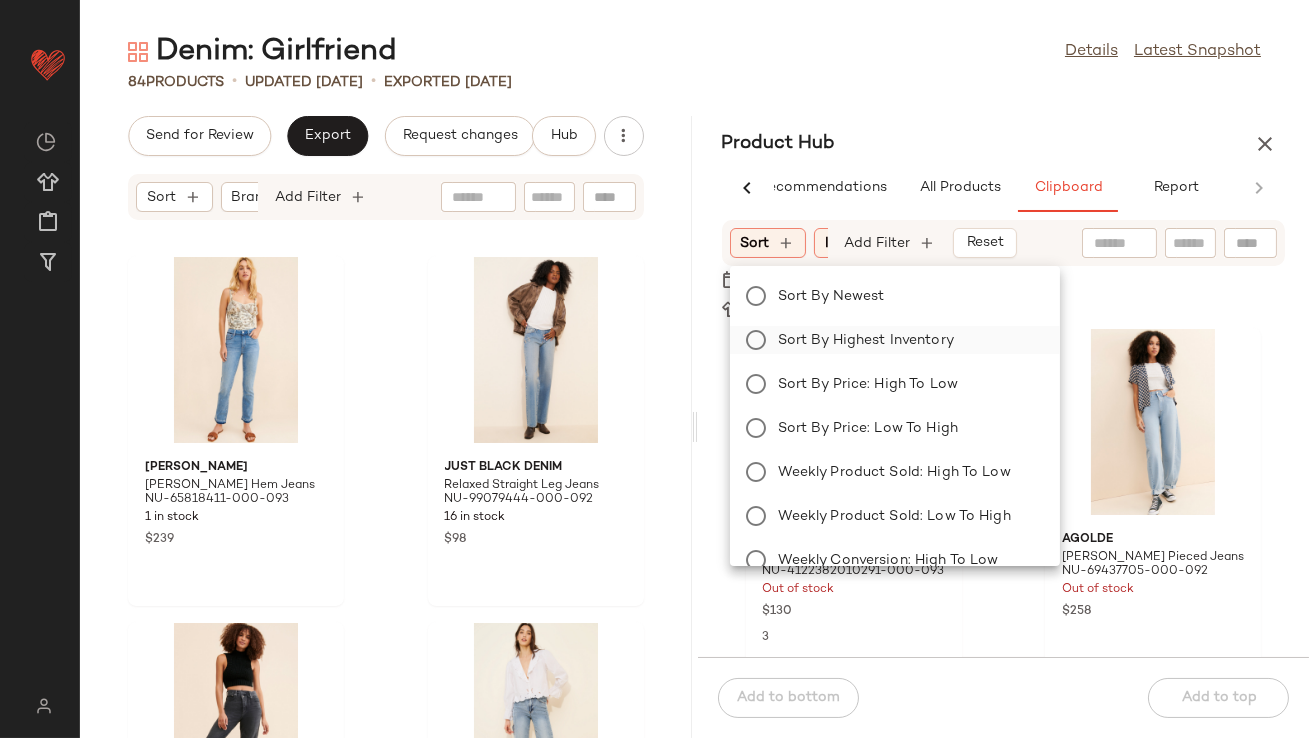 click on "Sort by Highest Inventory" 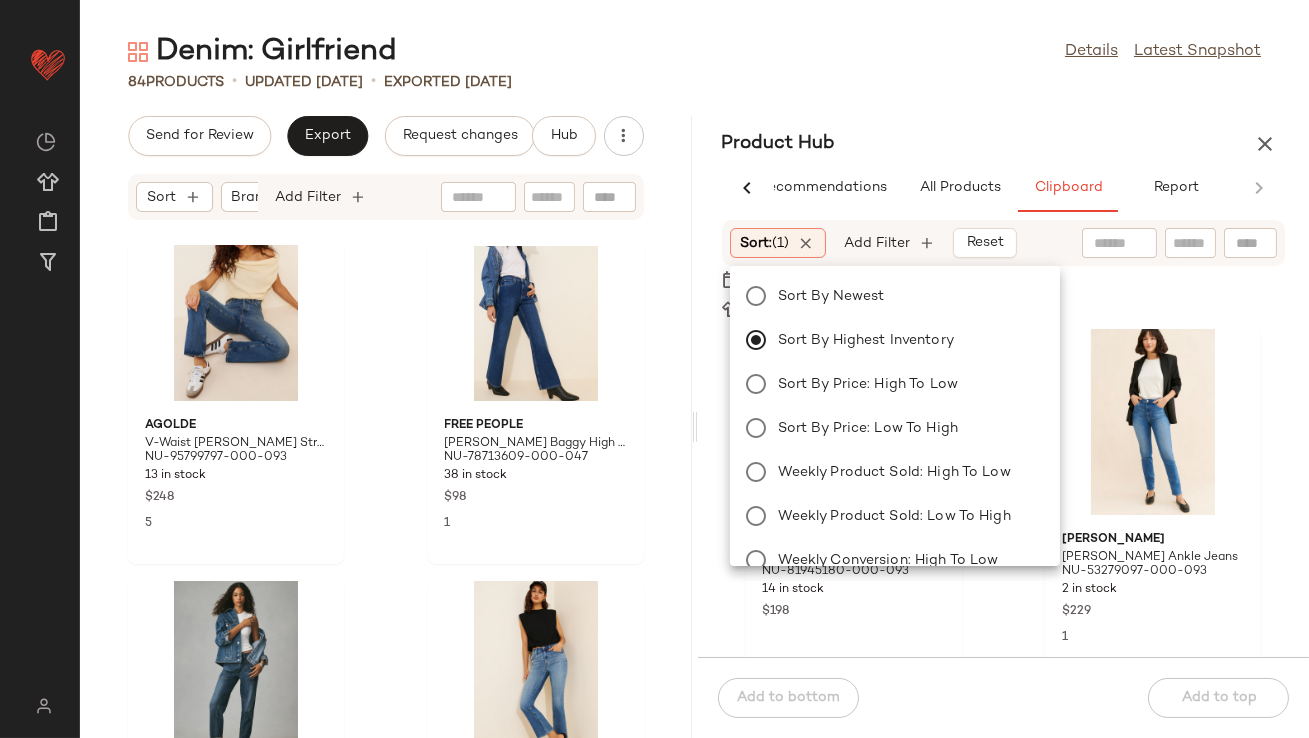 scroll, scrollTop: 0, scrollLeft: 0, axis: both 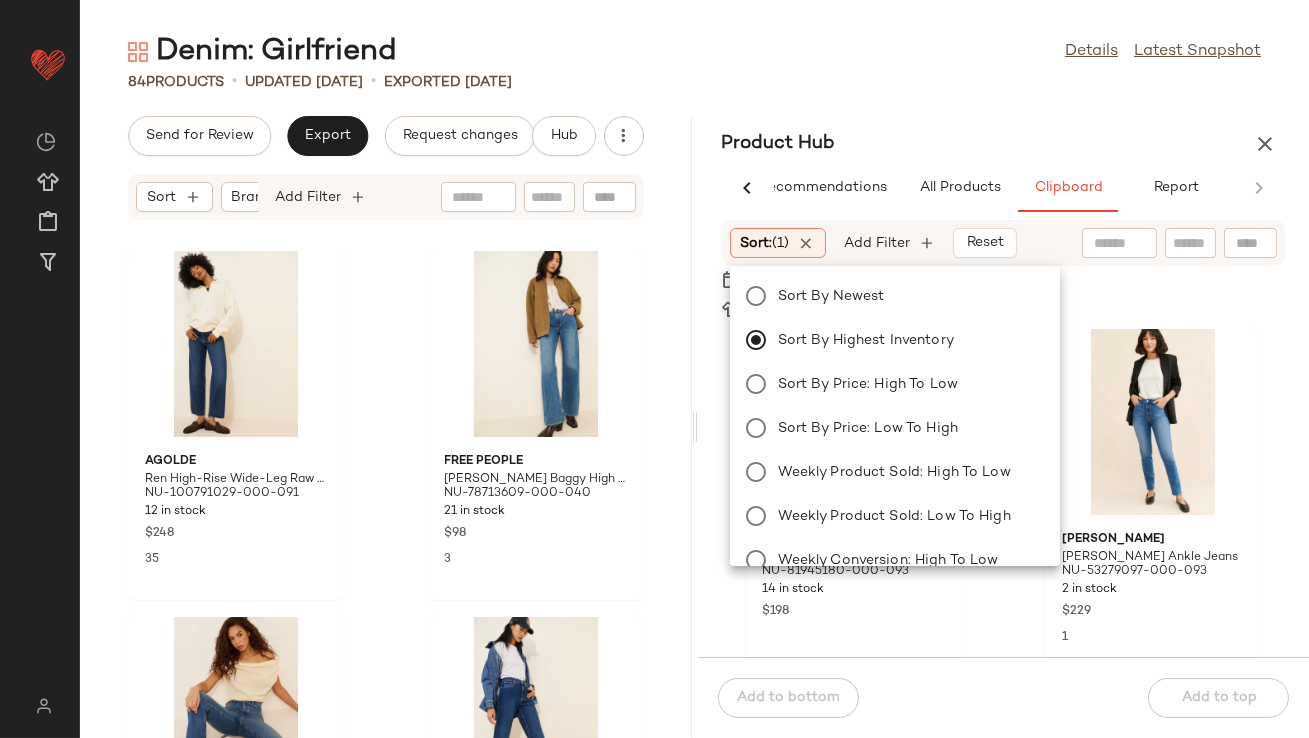 click on "Denim: Girlfriend  Details   Latest Snapshot  84   Products   •   updated Jun 26th  •  Exported Jun 26th  Send for Review   Export   Request changes   Hub  Sort  Brand  Category  Add Filter  AGOLDE Ren High-Rise Wide-Leg Raw Hem Jeans NU-100791029-000-091 12 in stock $248 35 Free People Tinsley Baggy High Rise Jeans NU-78713609-000-040 21 in stock $98 3 AGOLDE V-Waist Kelly Straight Leg Jeans NU-95799797-000-093 13 in stock $248 5 Free People Tinsley Baggy High Rise Jeans NU-78713609-000-047 38 in stock $98 1 Pilcro The Wanderer Mid-Rise Relaxed-Leg Jeans NU-4122948830026-000-091 33 in stock $148 Pistola Lennon High Rise Crop Bootcut Jeans NU-101249712-000-093 14 in stock $158 16 Citizens of Humanity Vidia Bootcut Jeans NU-85835643-000-093 2 in stock $238 19 AGOLDE Harper Crop Jeans NU-96640552-000-093 11 in stock $228 2 Product Hub  AI Recommendations   All Products   Clipboard   Report  Sort:   (1) Brand  Category:   denim In Curation?:   No Class:   1507 - J... Total Inventory:   5-Max  Reset  2" at bounding box center (694, 385) 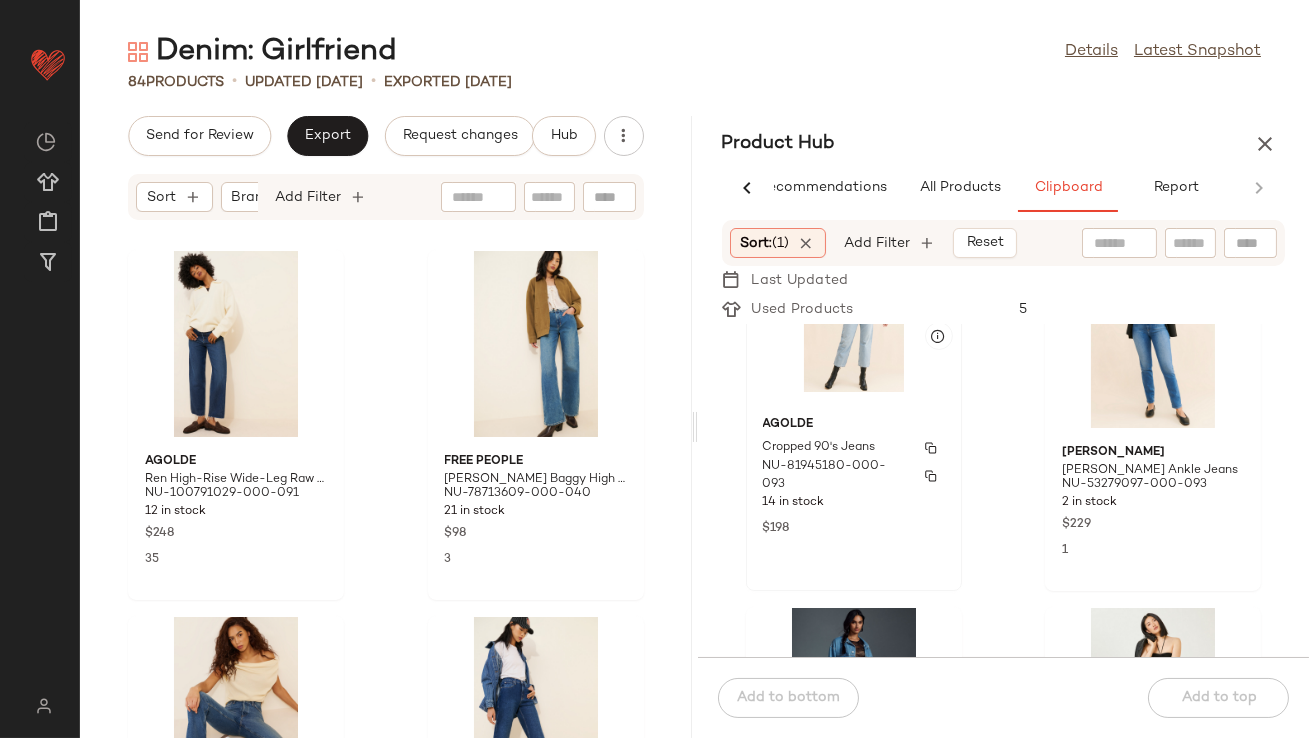 scroll, scrollTop: 0, scrollLeft: 0, axis: both 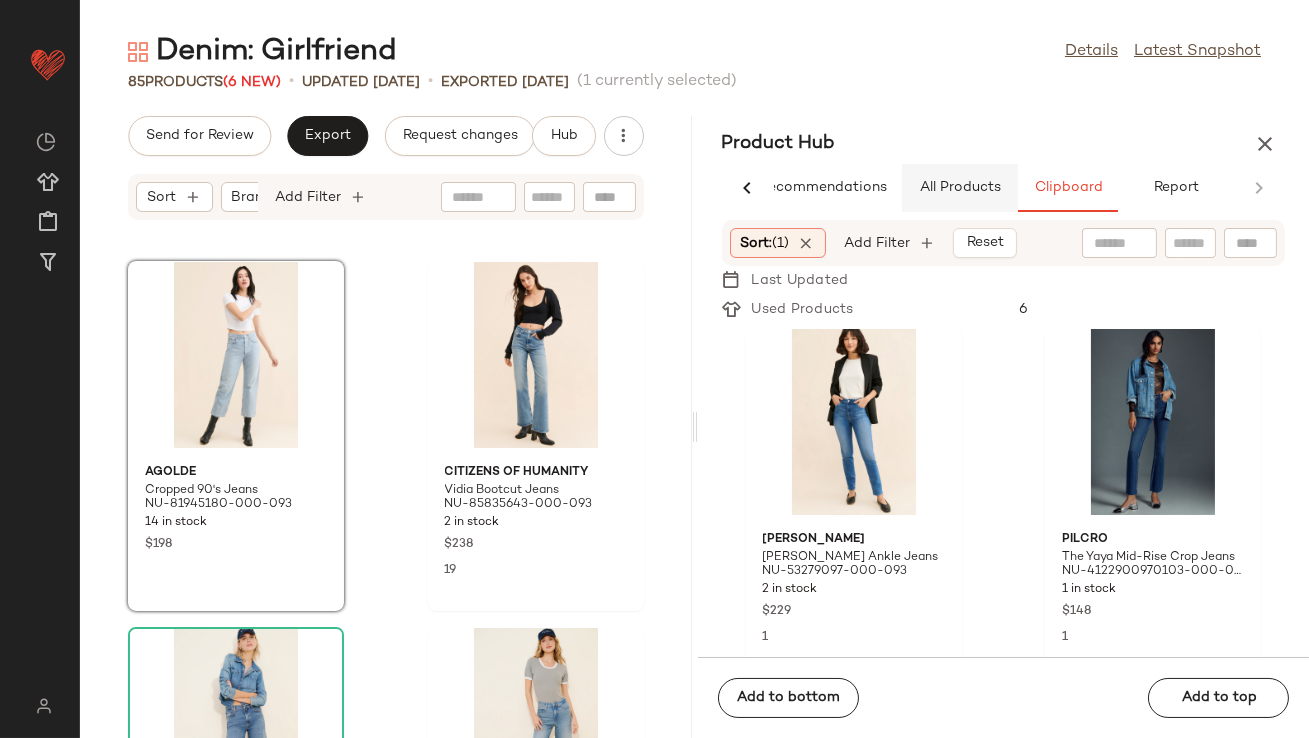click on "All Products" 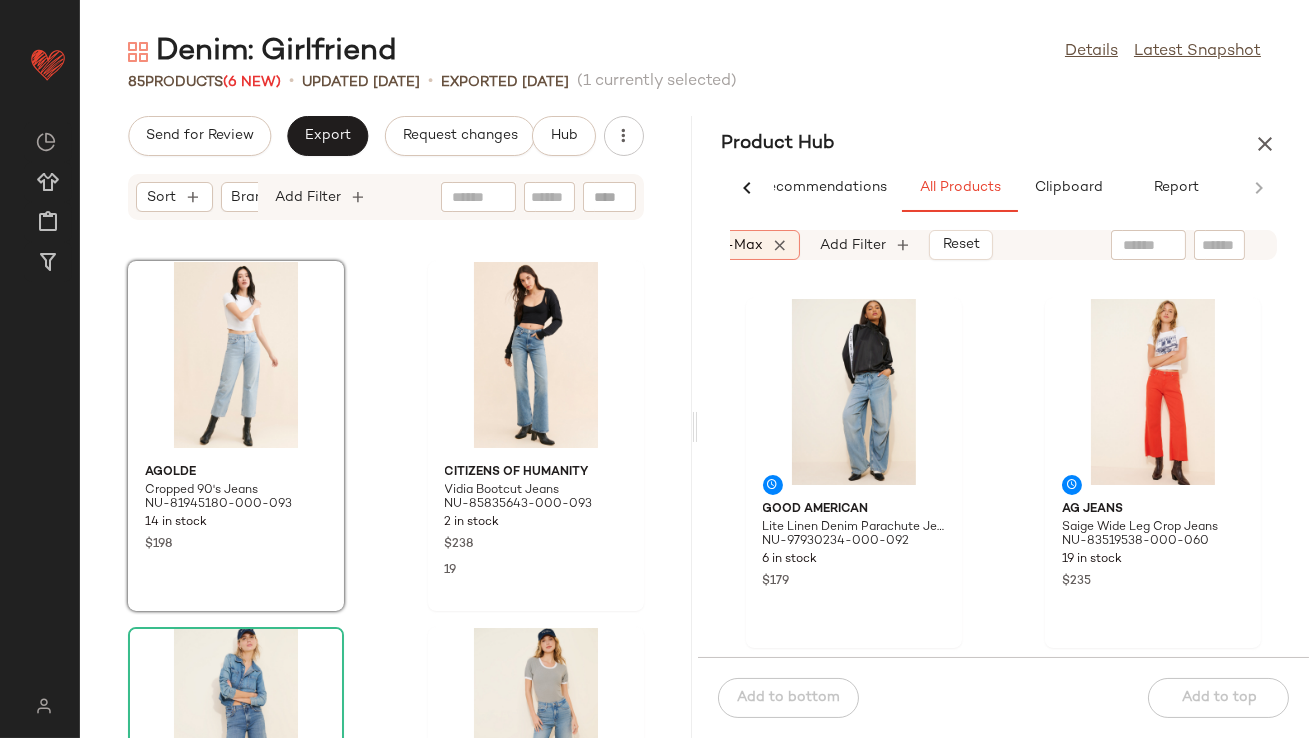 scroll, scrollTop: 0, scrollLeft: 840, axis: horizontal 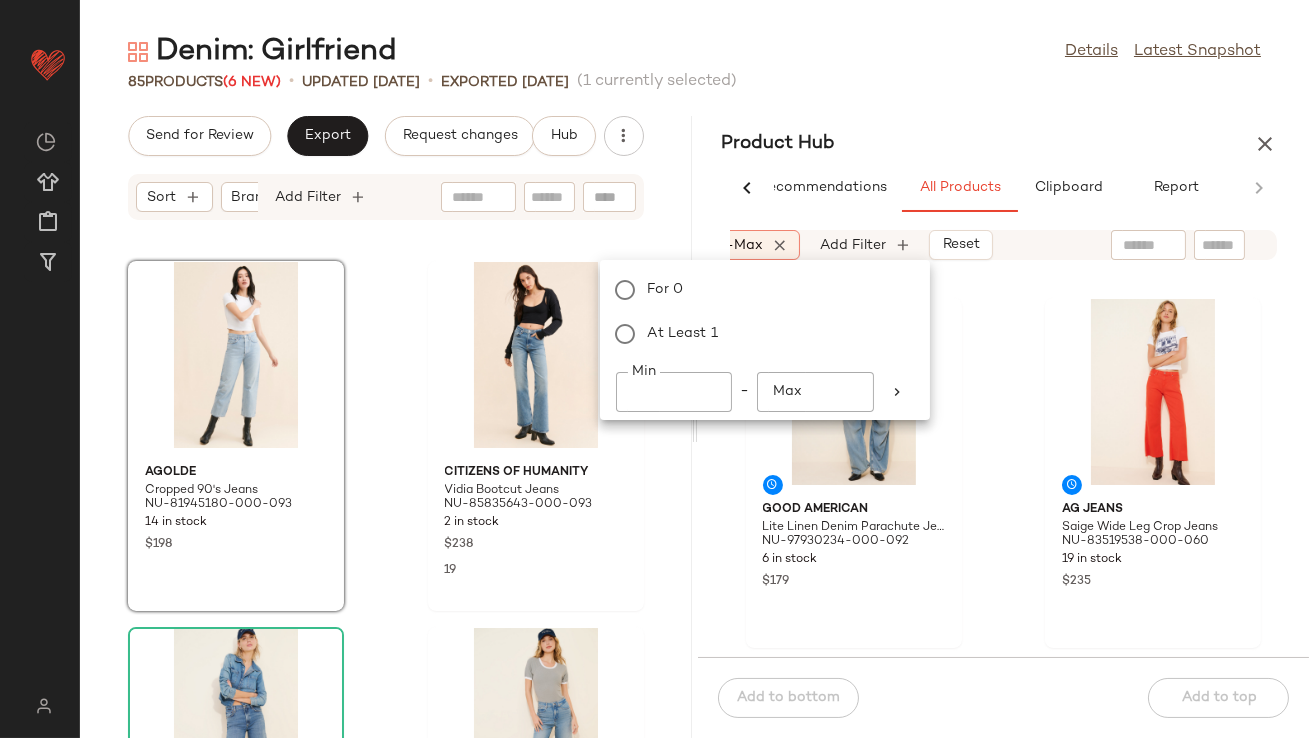 click on "*" 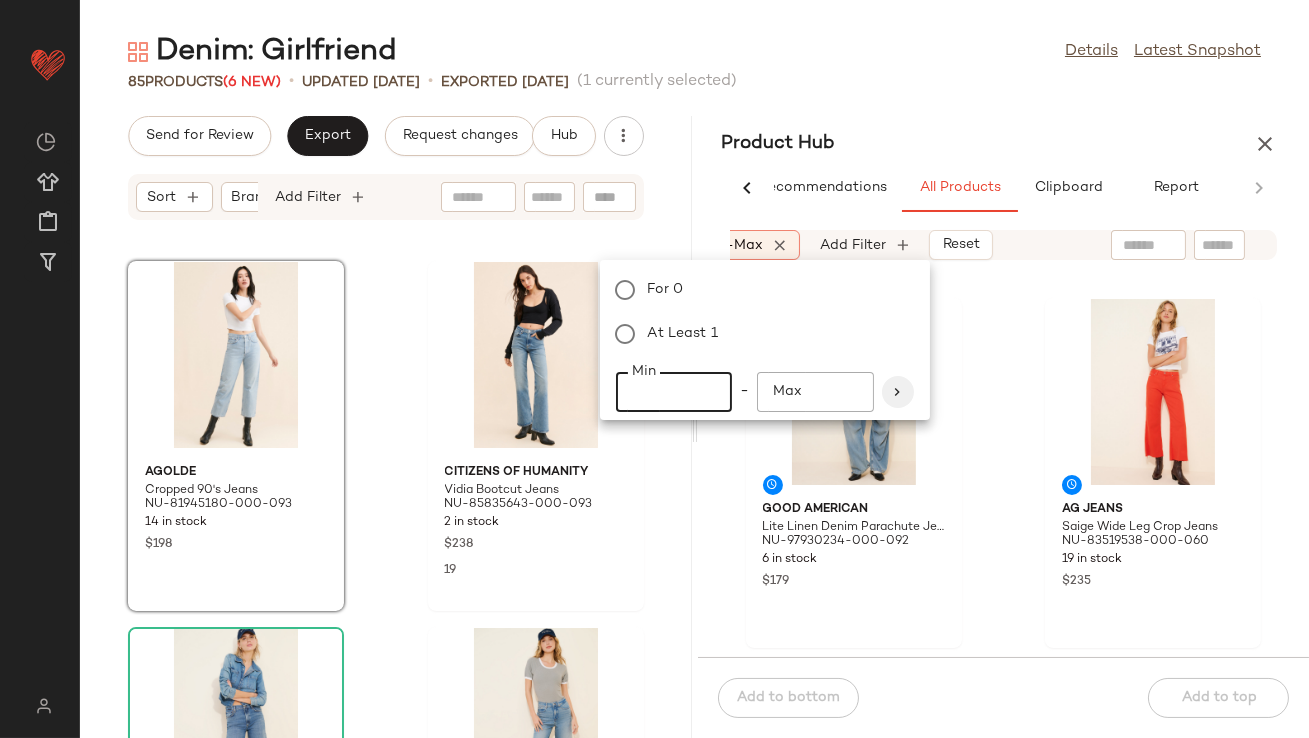type on "**" 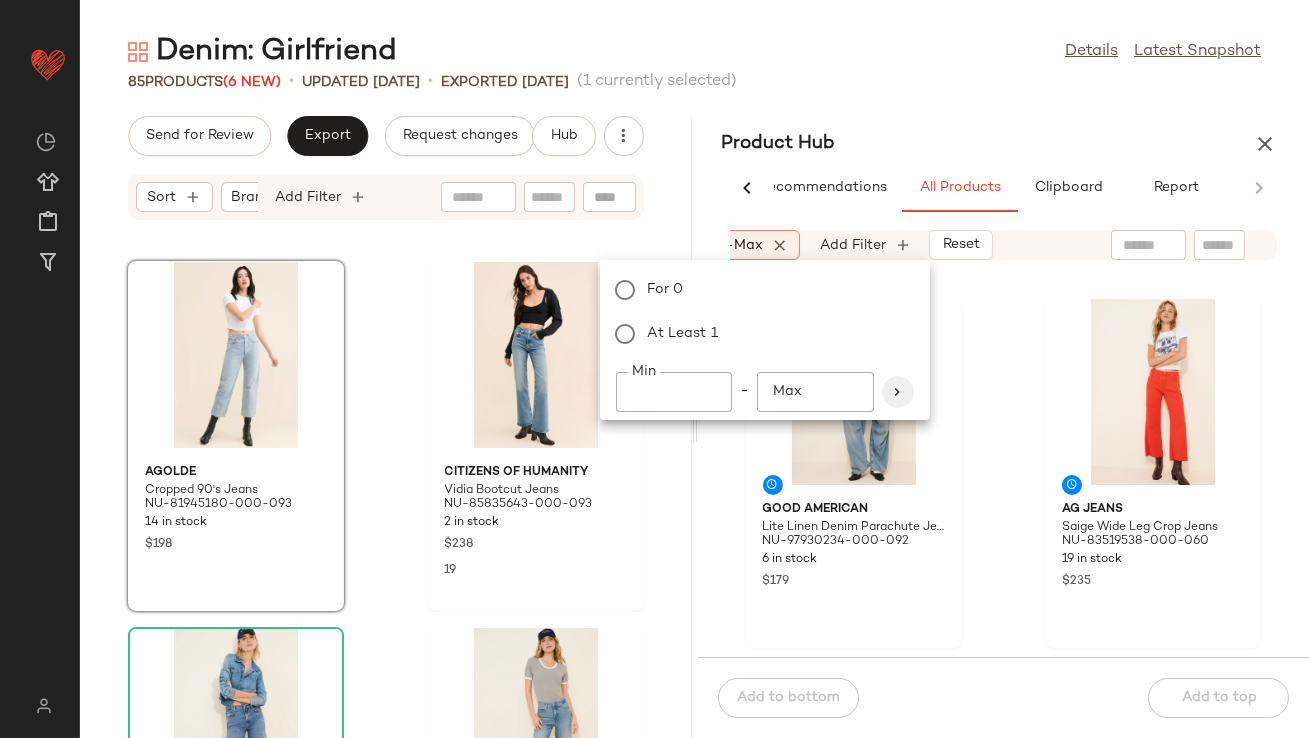 click at bounding box center (898, 392) 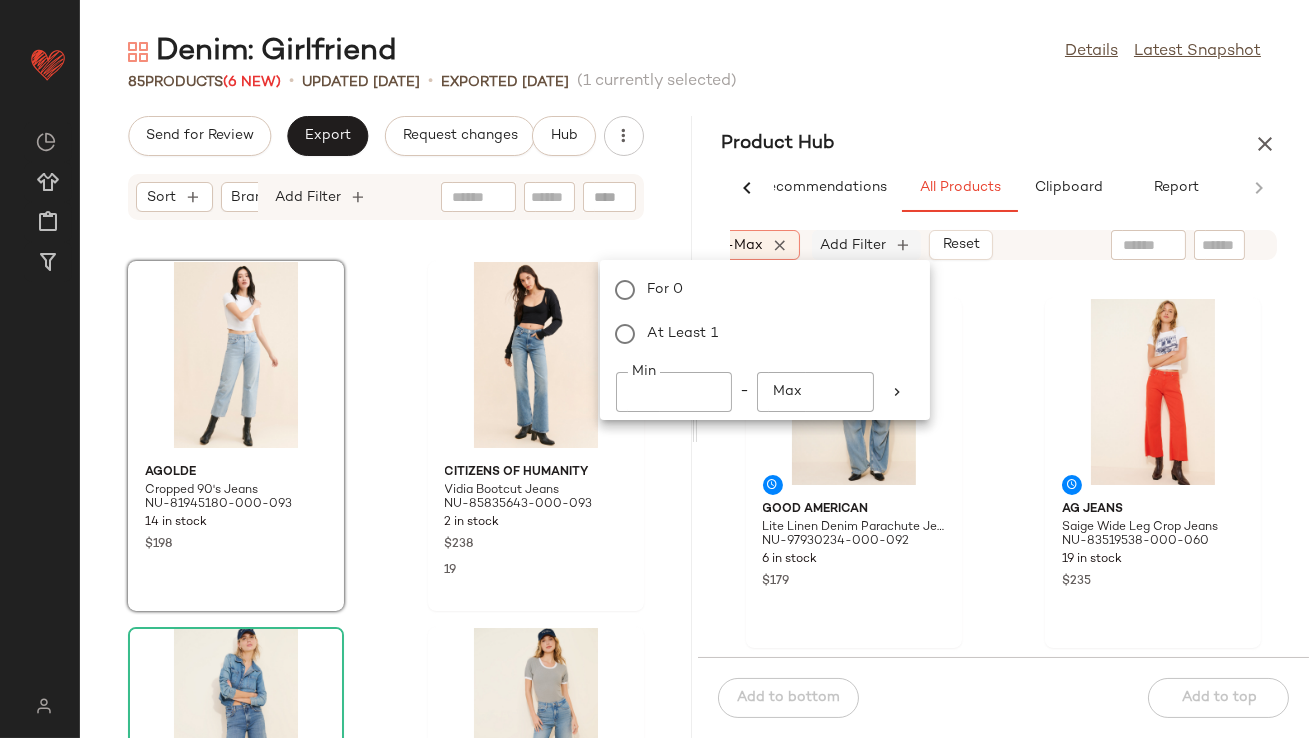 click on "Add Filter" at bounding box center [854, 245] 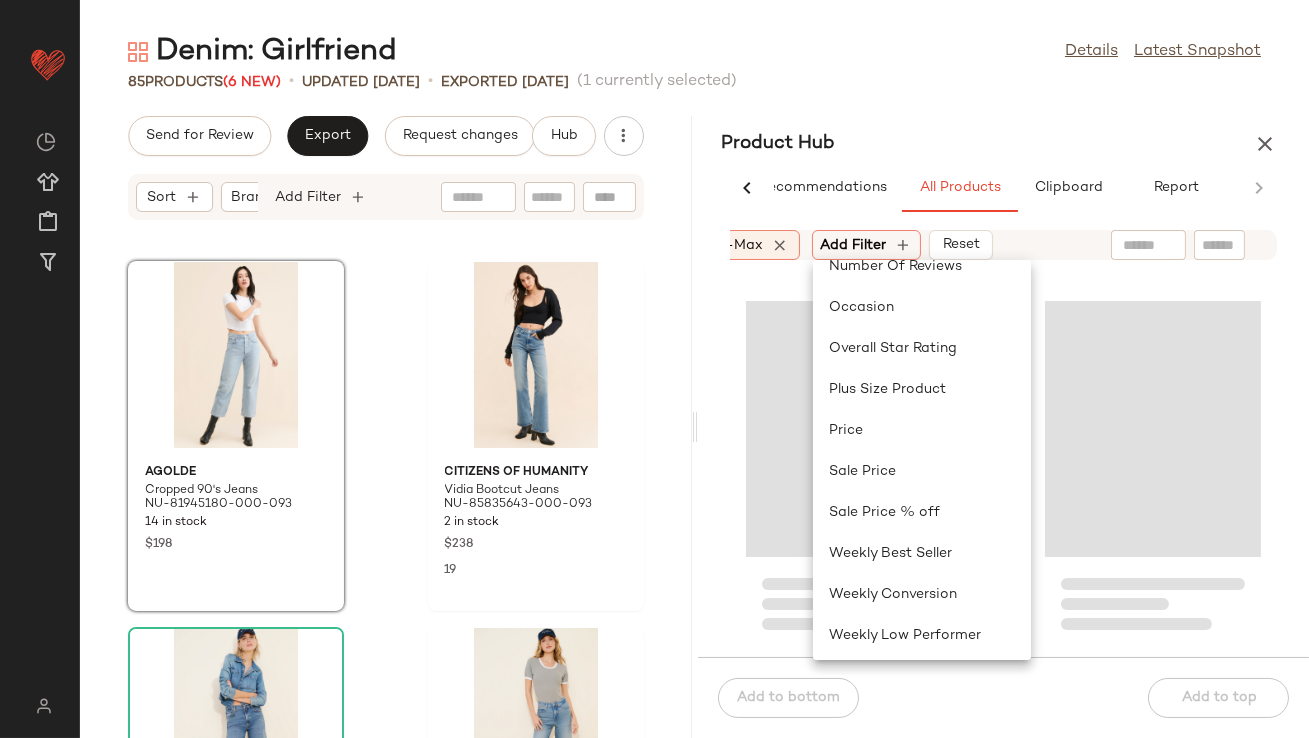 scroll, scrollTop: 600, scrollLeft: 0, axis: vertical 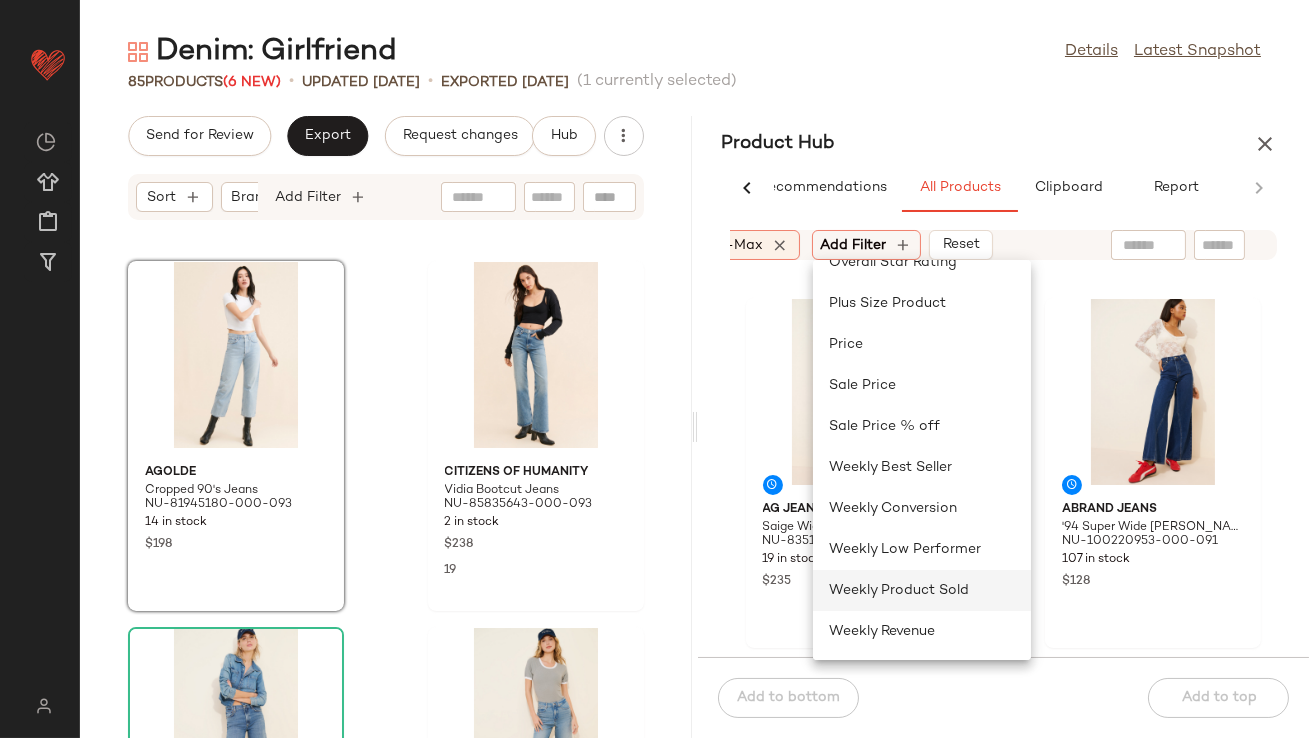 click on "Weekly Product Sold" 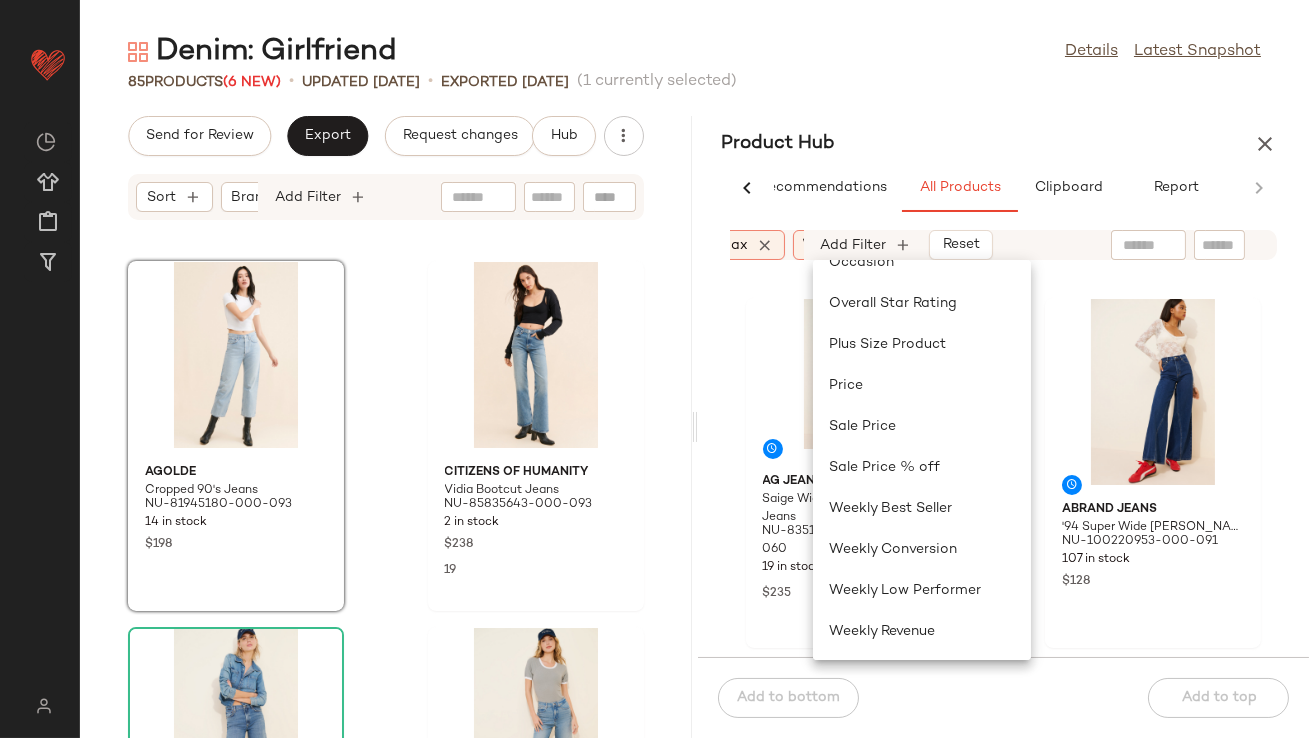 scroll, scrollTop: 559, scrollLeft: 0, axis: vertical 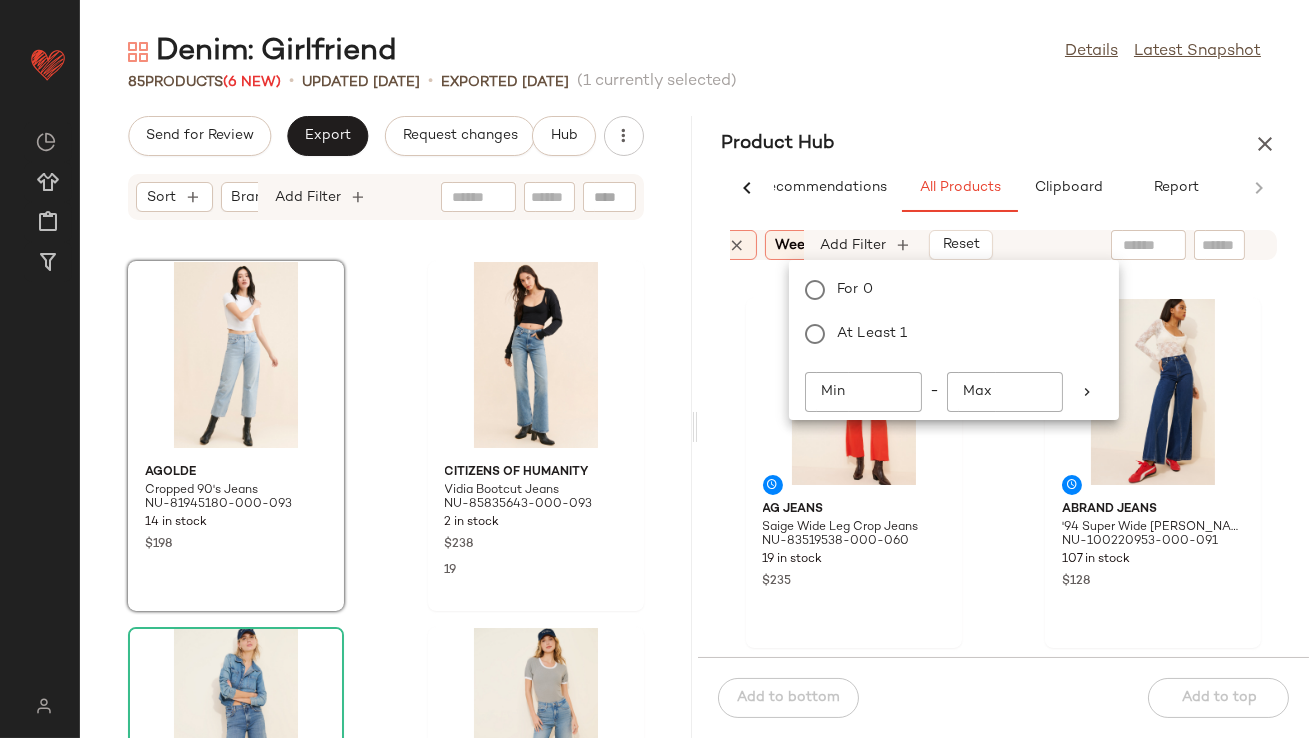 click on "Min" 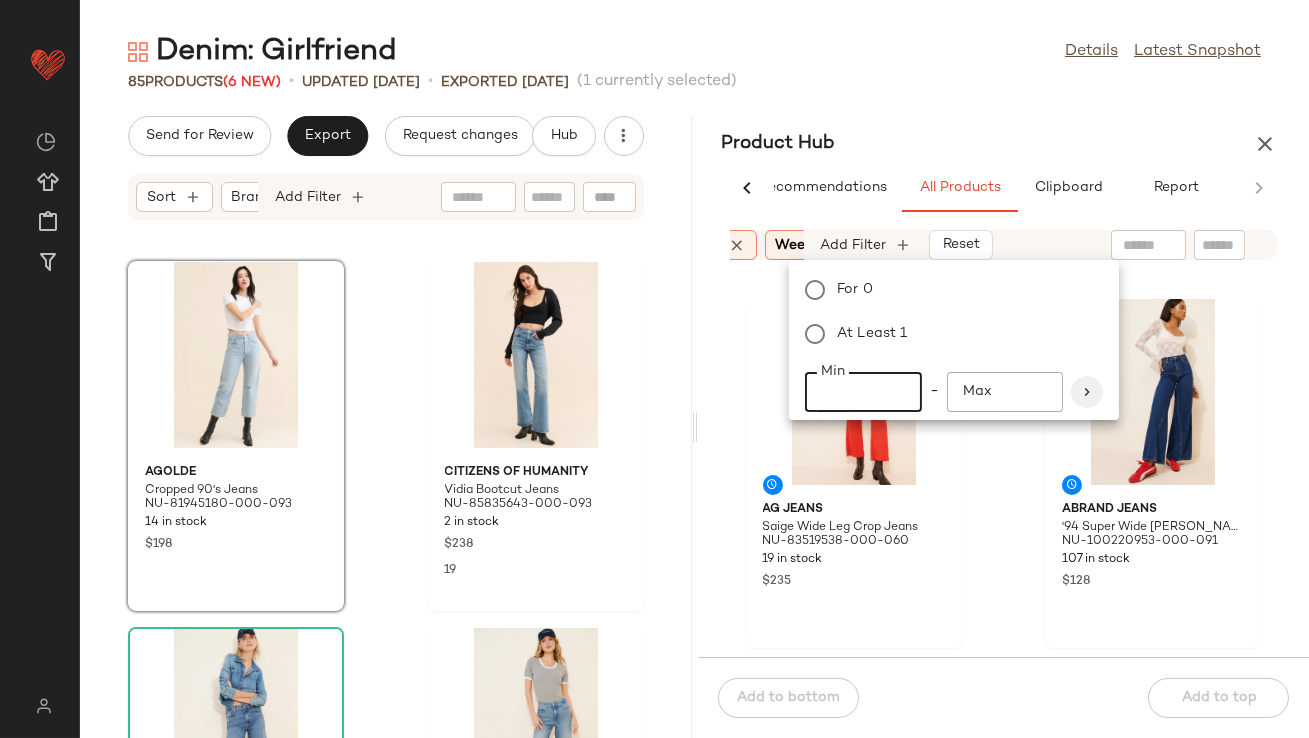 type on "**" 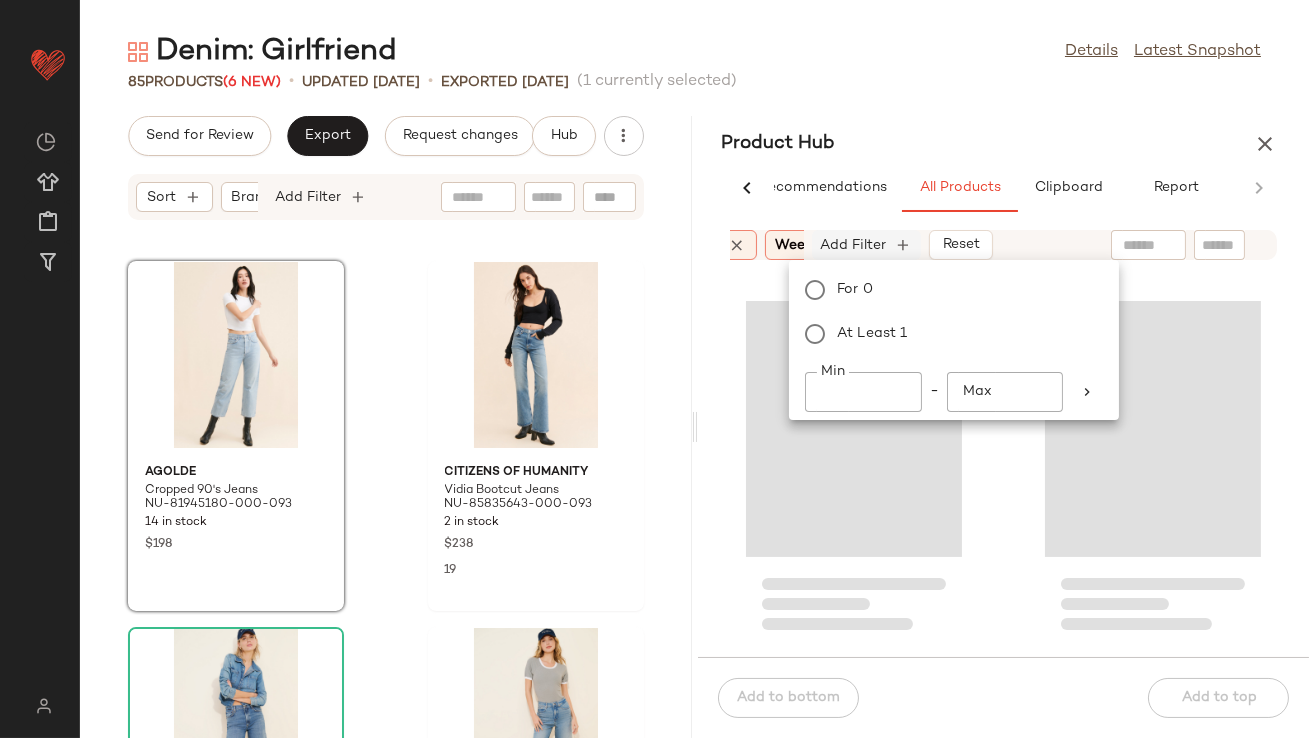click on "Add Filter" 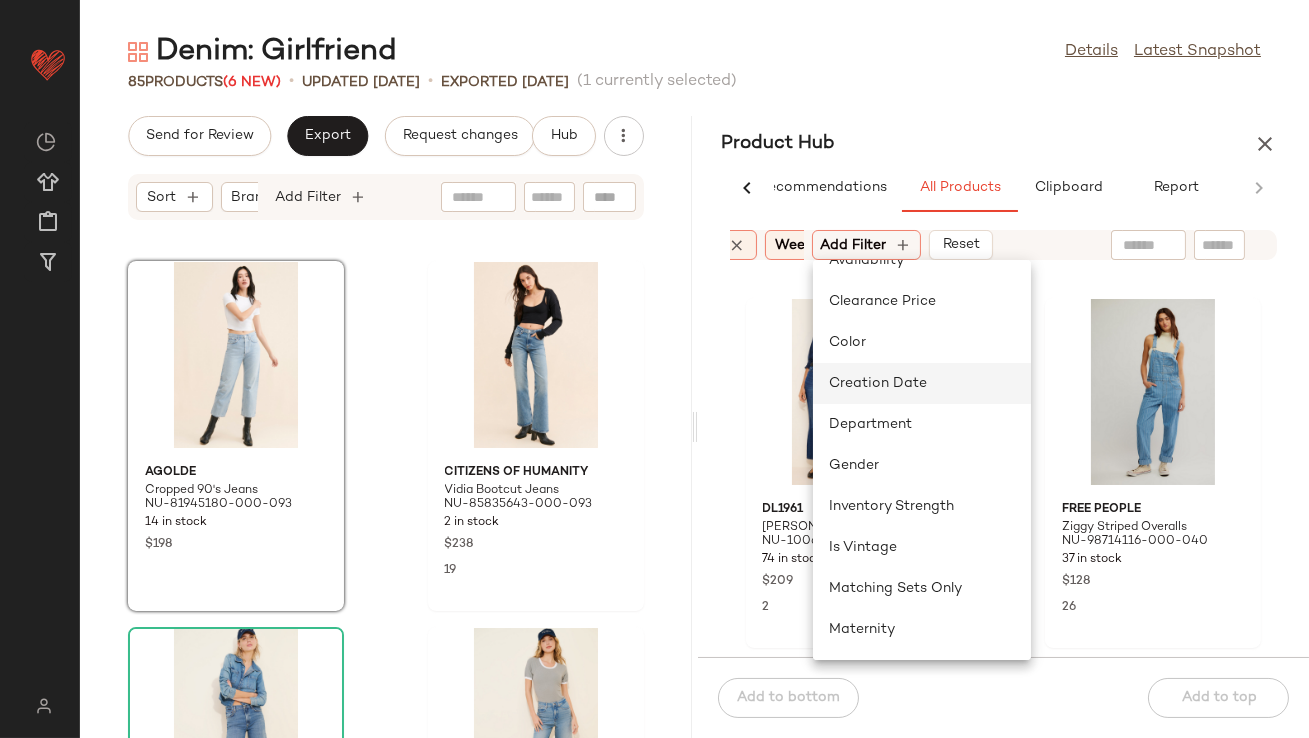 scroll, scrollTop: 111, scrollLeft: 0, axis: vertical 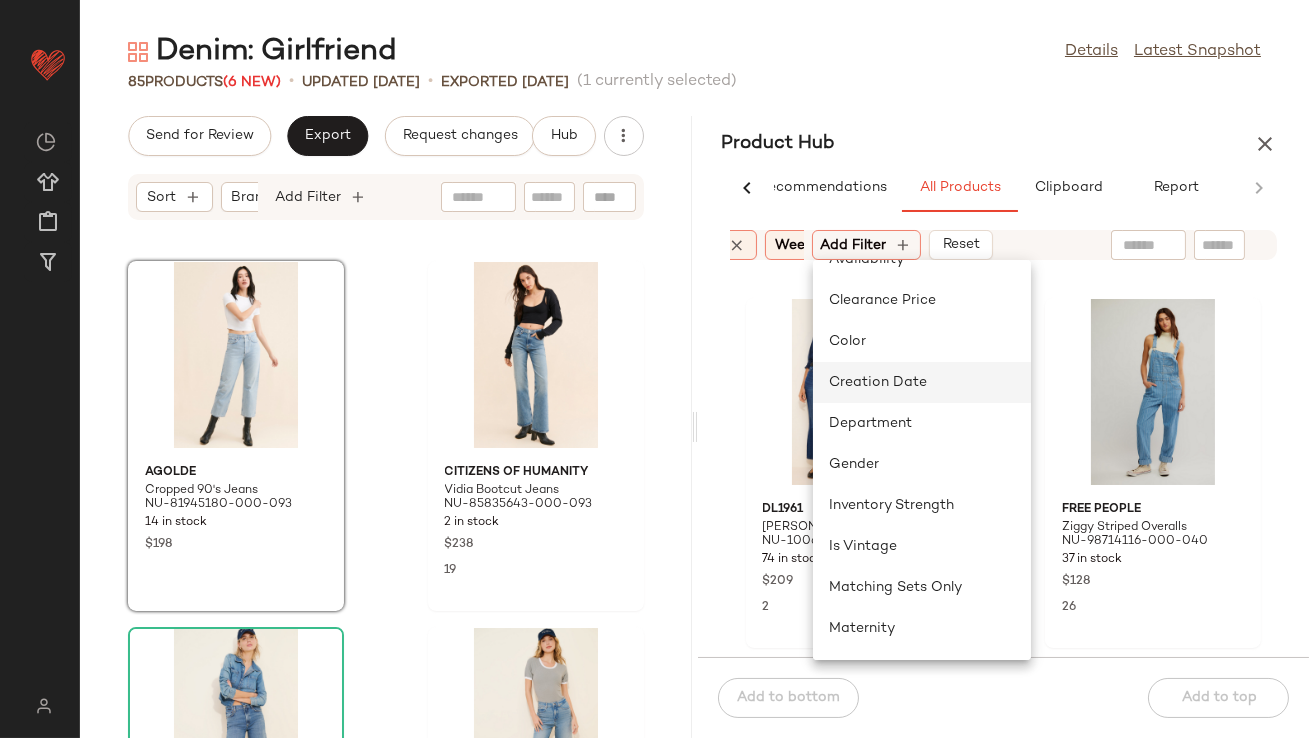 click on "Creation Date" 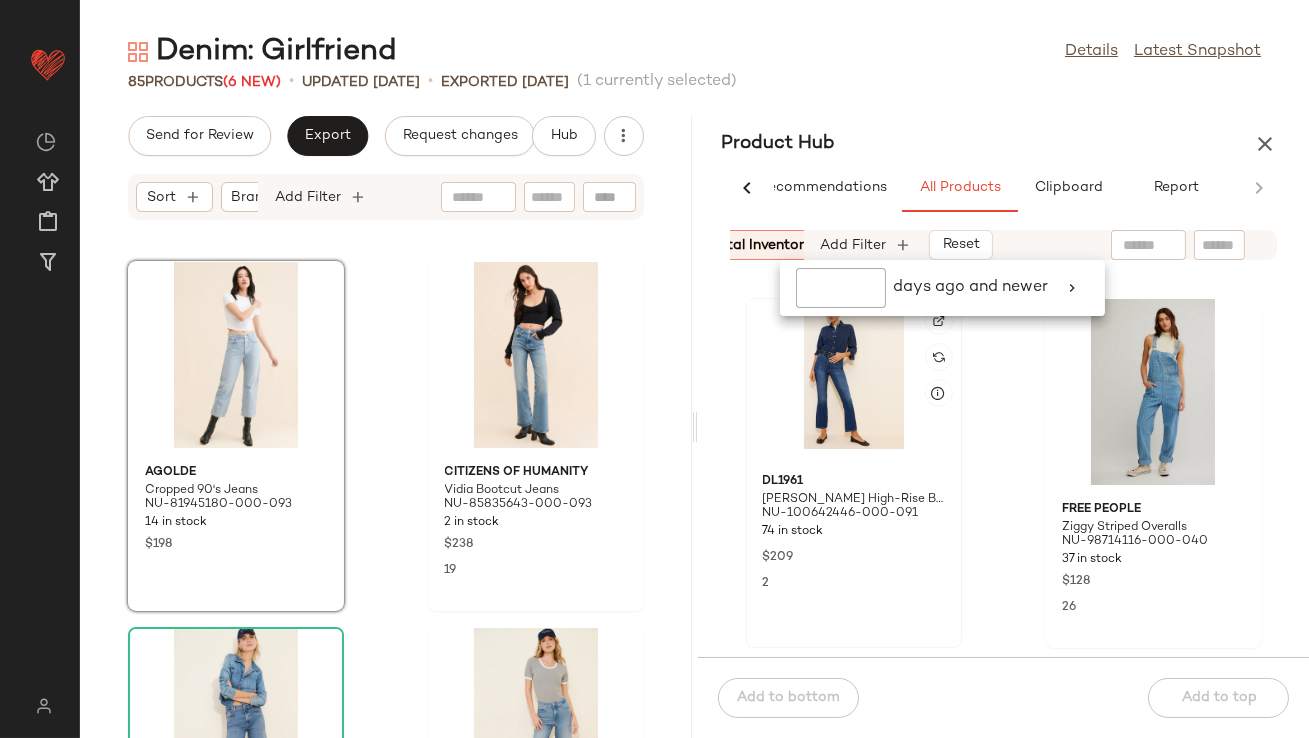 scroll, scrollTop: 0, scrollLeft: 660, axis: horizontal 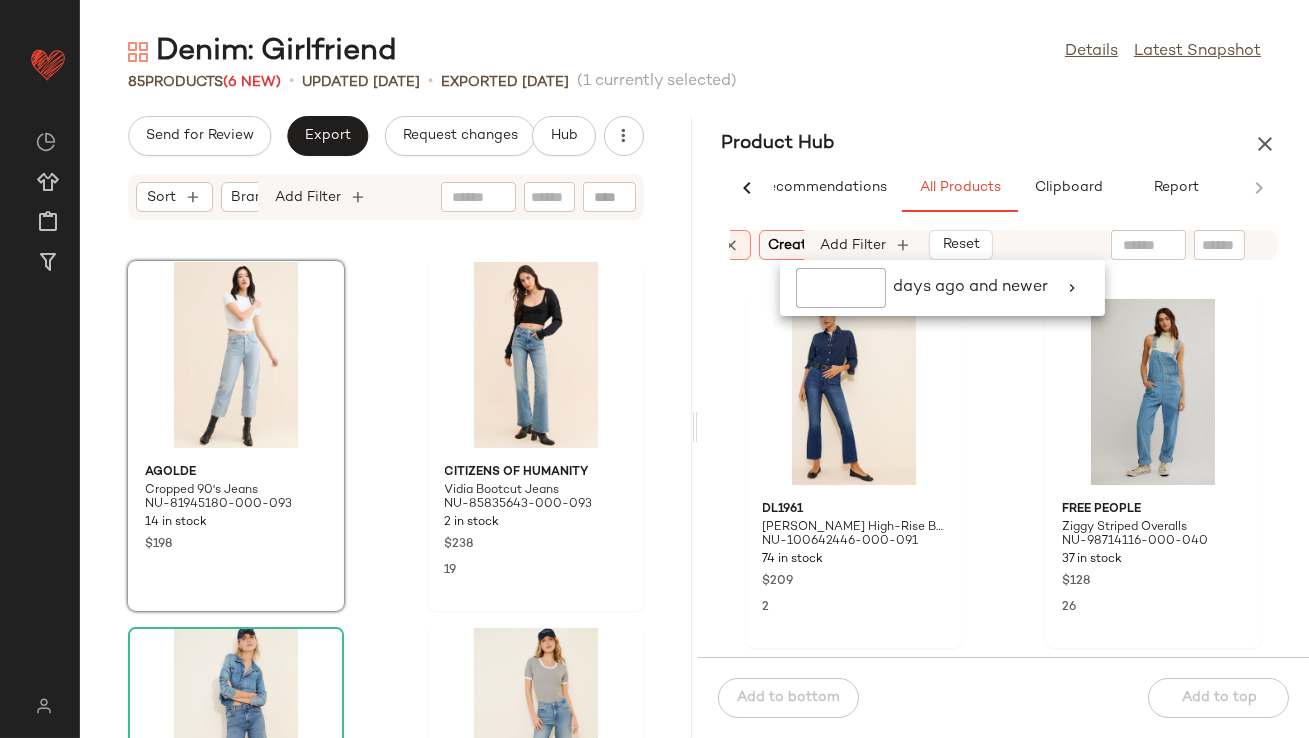 click 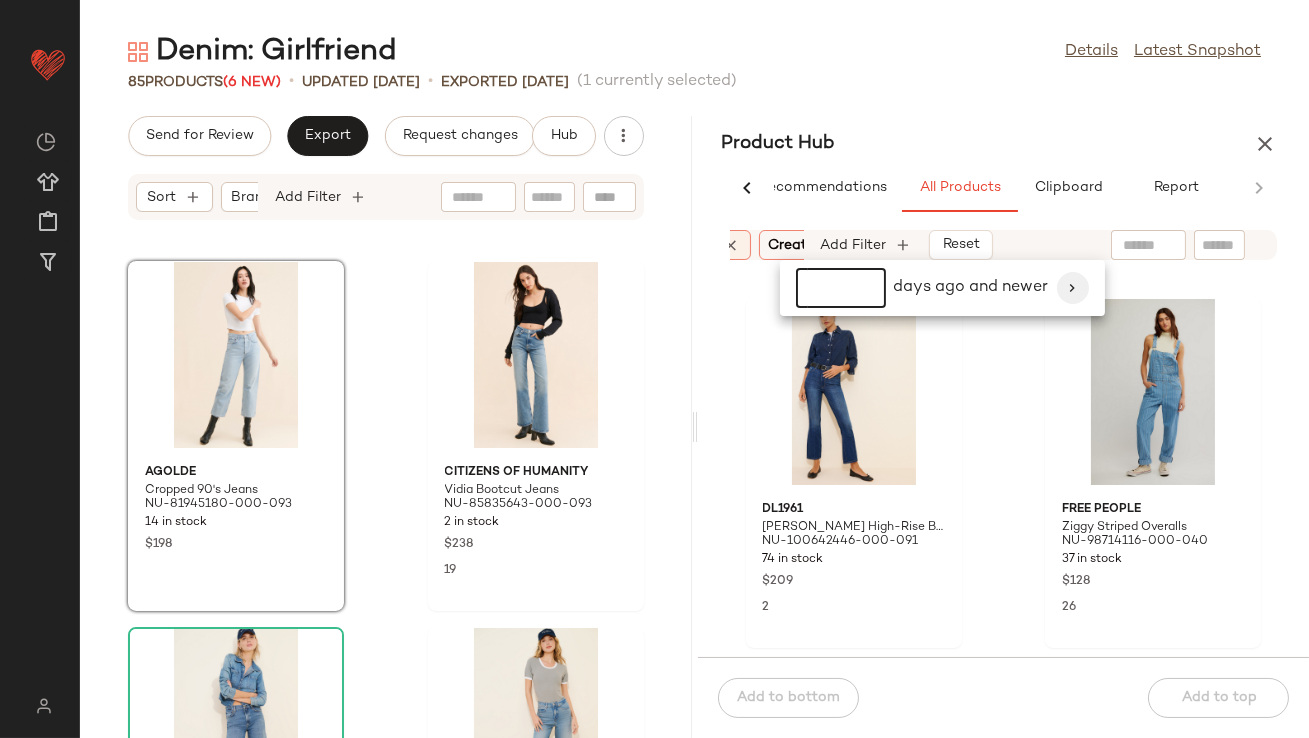 type on "*" 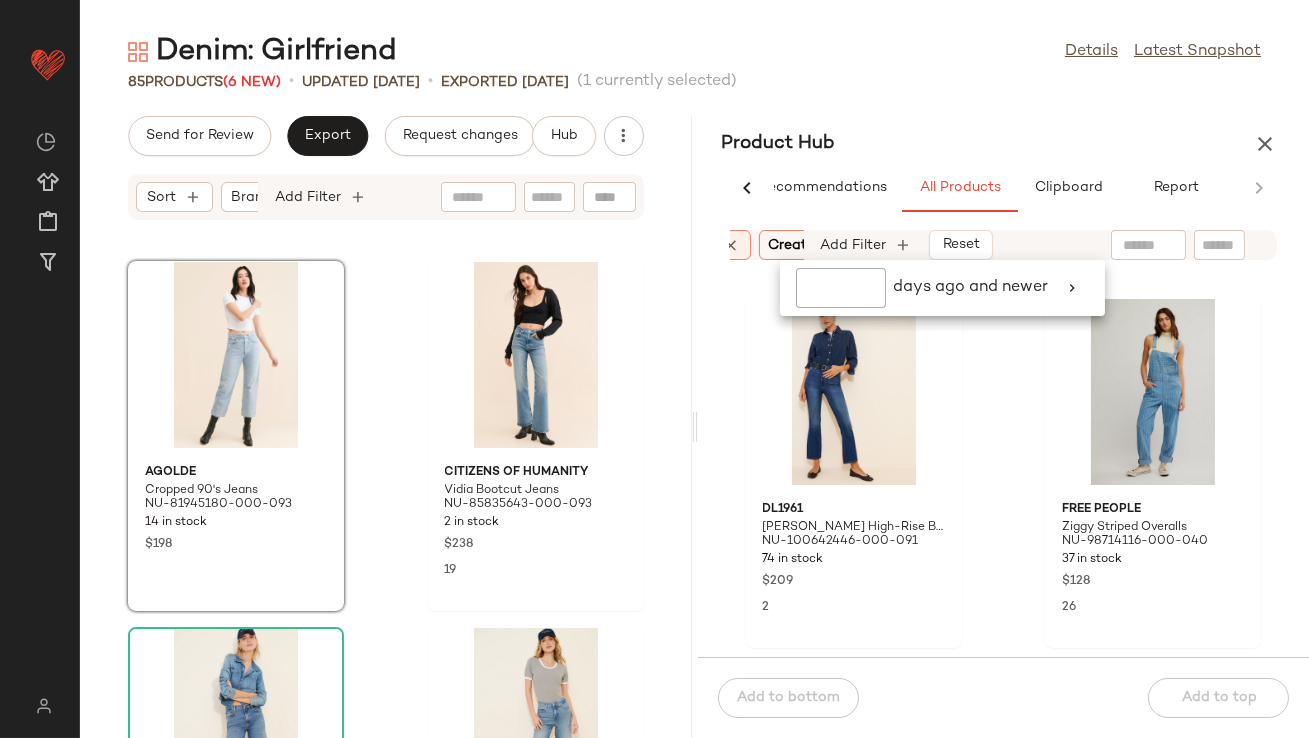 click on "DL1961 Bridget High-Rise Boot Jeans NU-100642446-000-091 74 in stock $209 2 Free People Ziggy Striped Overalls NU-98714116-000-040 37 in stock $128 26 Pilcro Grassland Mid-Rise Wide-Leg Crop Jeans NU-4122900970295-000-093 14 in stock $148 15 Pistola Jadyn Wide Leg Jeans NU-96422613-000-092 33 in stock $178 8 Free People Eden High Slouchy Jeans NU-93579019-000-020 62 in stock $148 2 Anthropologie The Colette Denim Ruffled Cropped Wide-Leg Jeans NU-4122962690042-000-091 23 in stock $140 7 Free People Moxie Pull-On Barrel Paint Jeans NU-69328516-000-066 10 in stock $148 17 Oliver Logan Jasper Barrel Jeans NU-102311362-000-091 31 in stock $120 23" 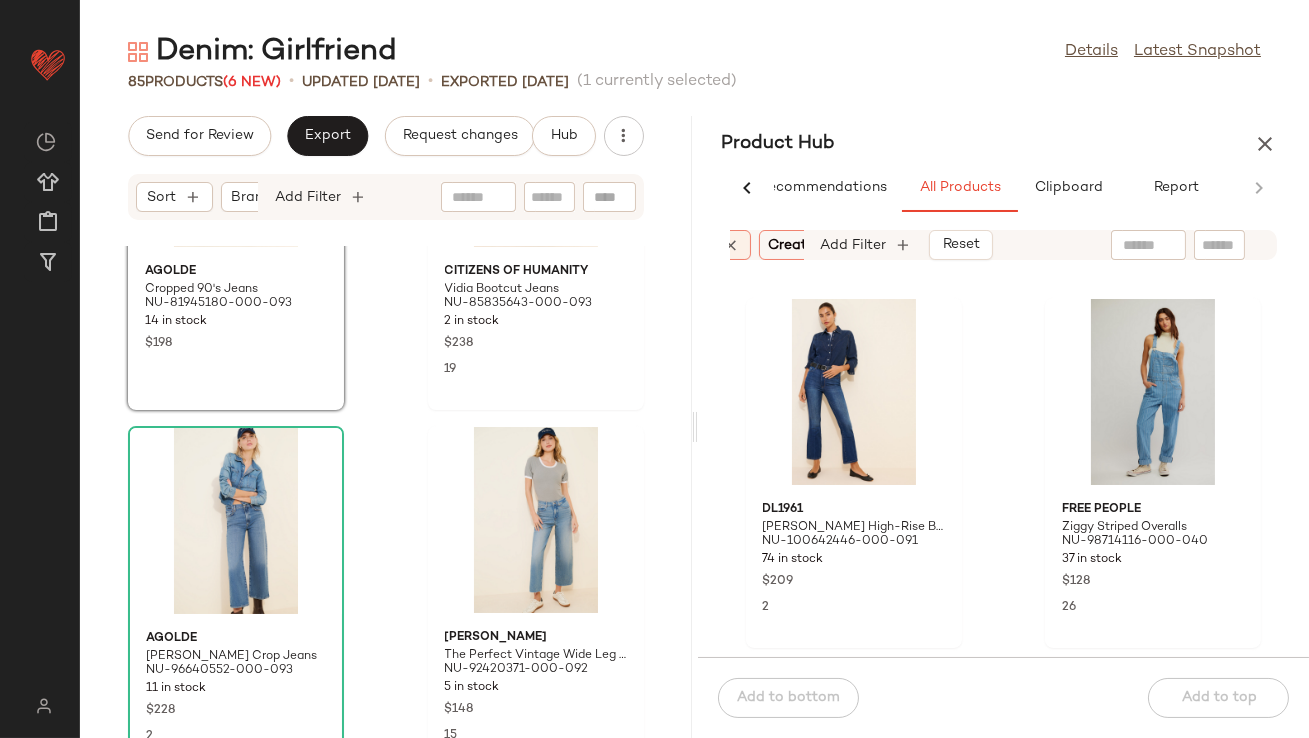 scroll, scrollTop: 1313, scrollLeft: 0, axis: vertical 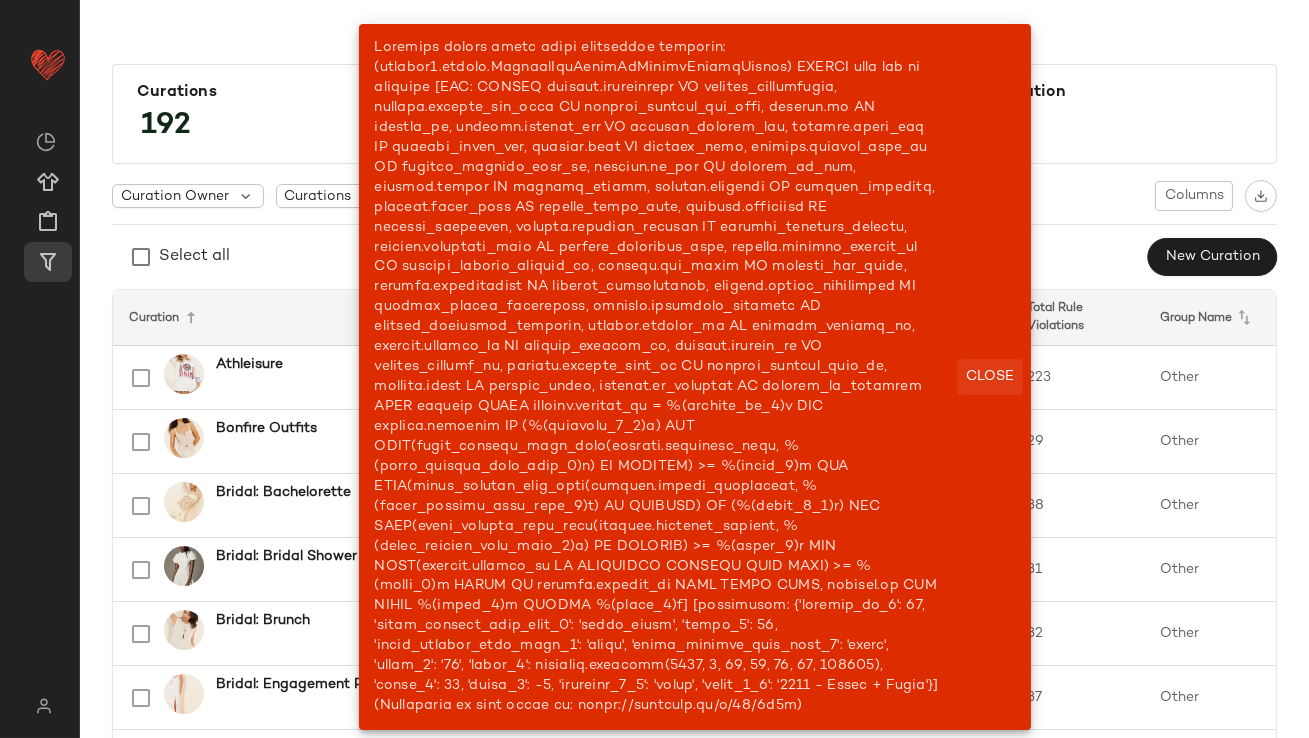 click on "Close" 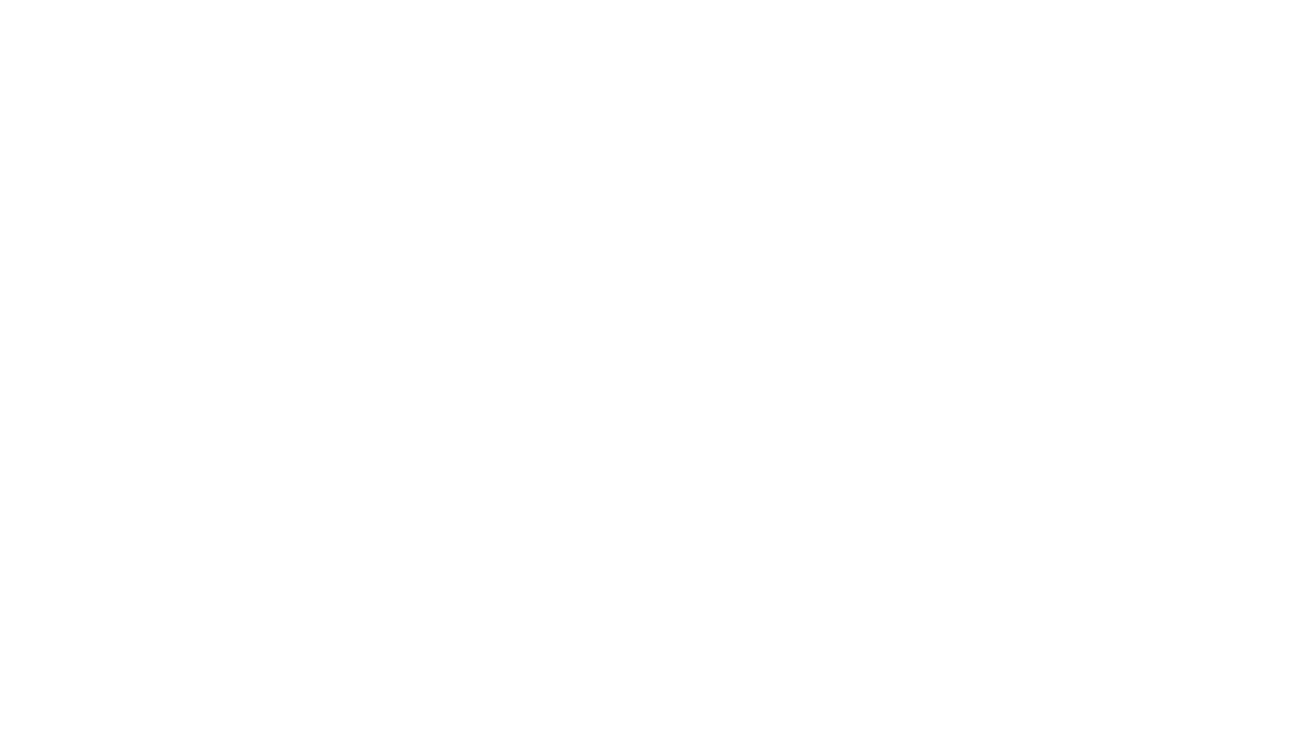 scroll, scrollTop: 0, scrollLeft: 0, axis: both 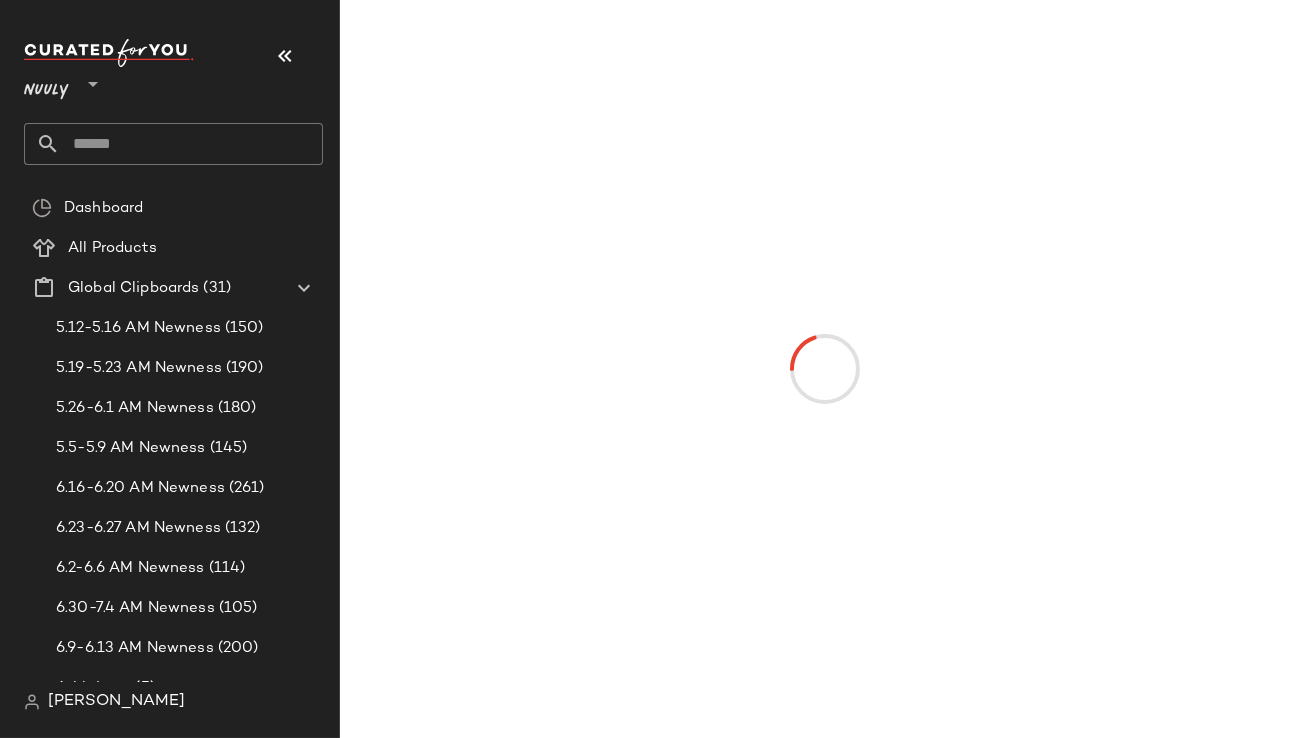 click at bounding box center [285, 56] 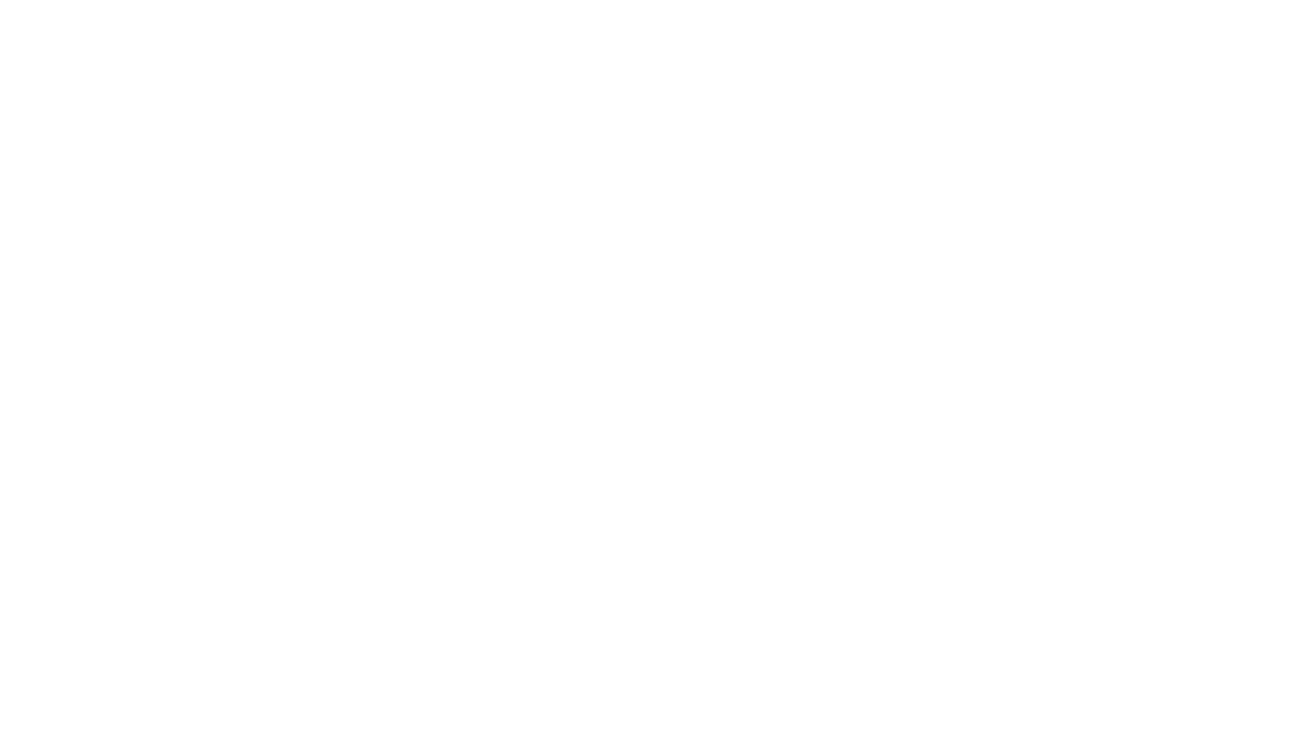 scroll, scrollTop: 0, scrollLeft: 0, axis: both 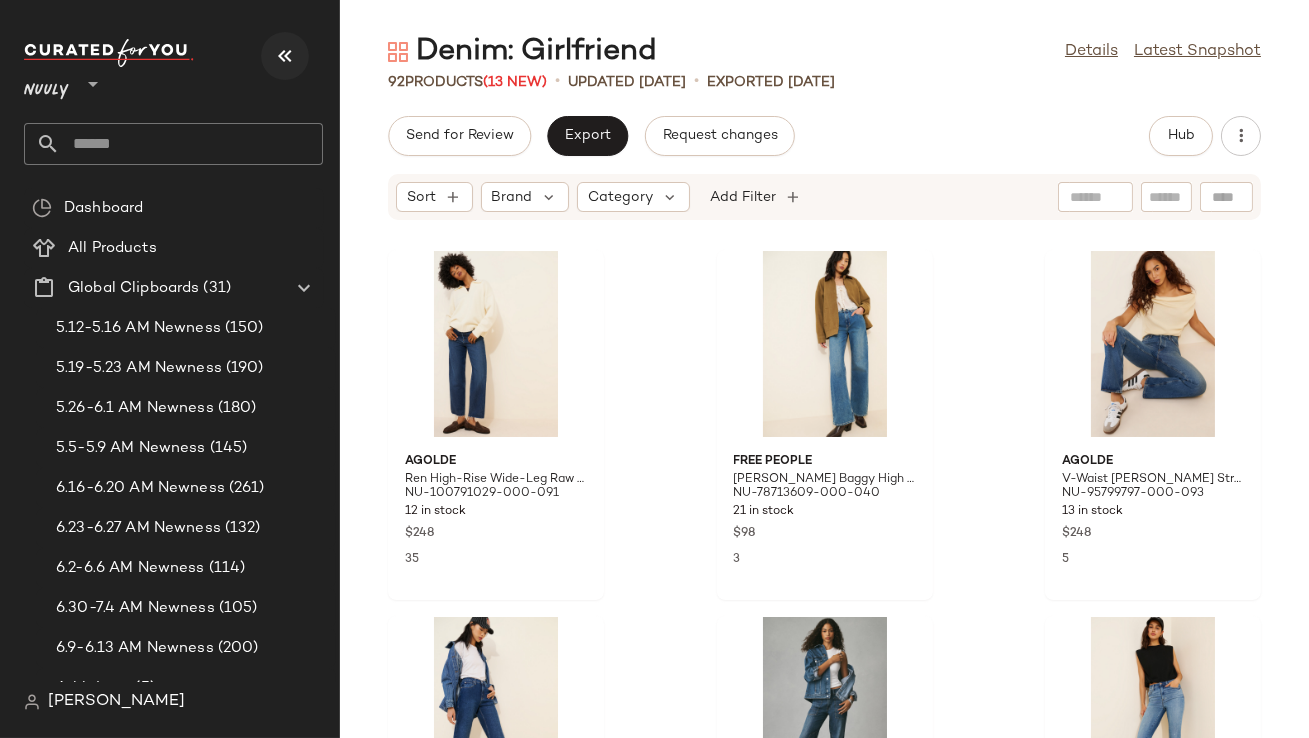 click at bounding box center [285, 56] 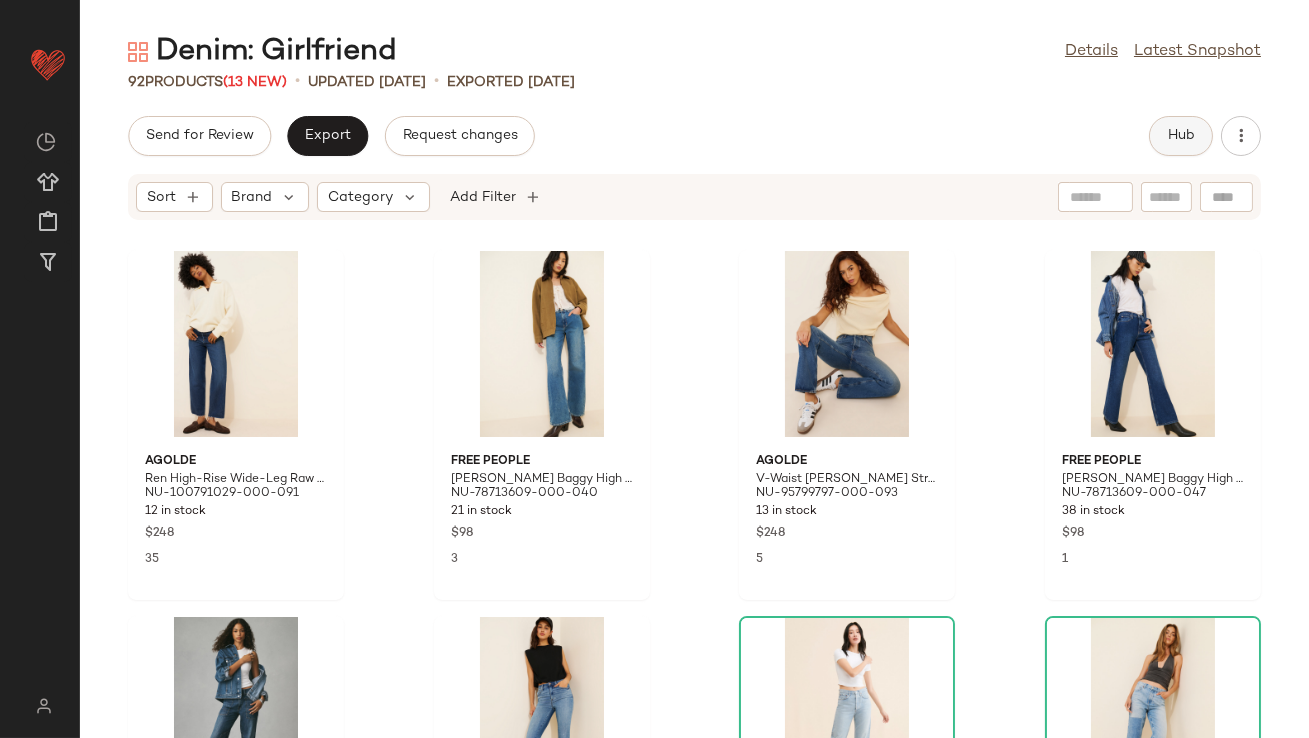 click on "Hub" 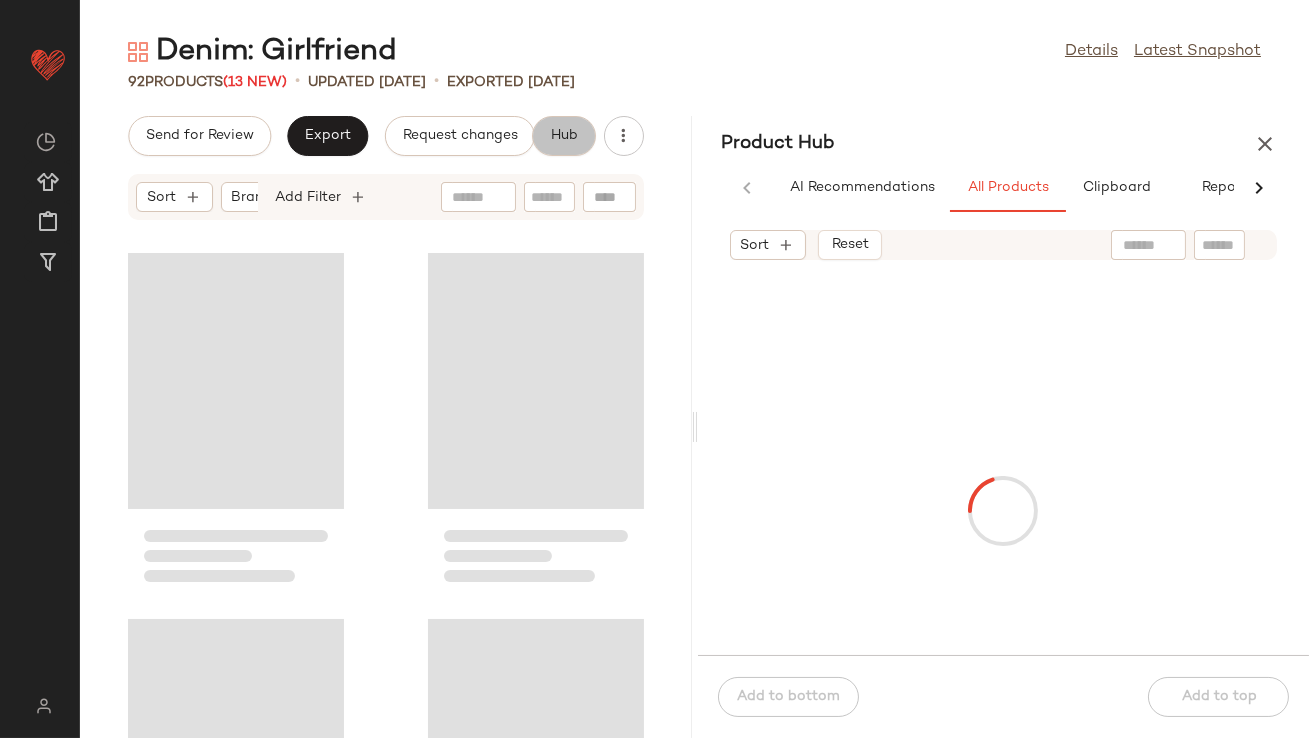 scroll, scrollTop: 0, scrollLeft: 48, axis: horizontal 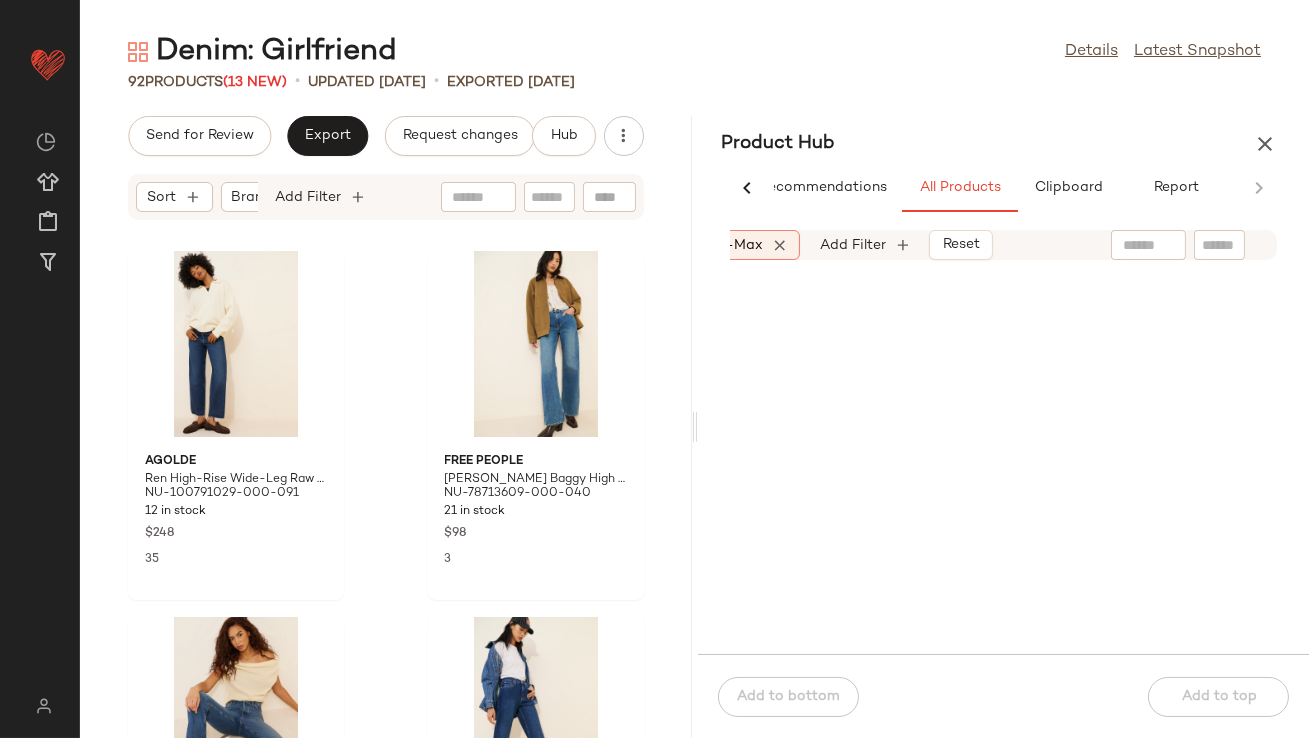 click 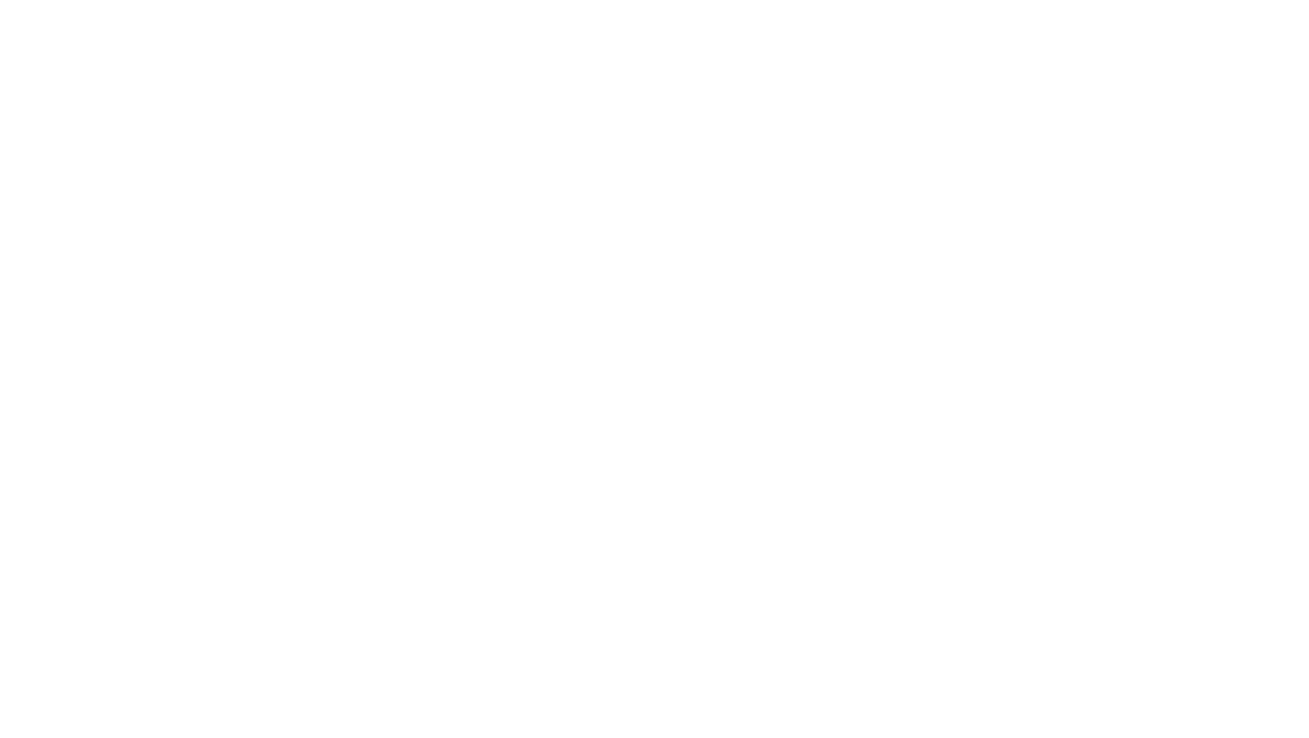 scroll, scrollTop: 0, scrollLeft: 0, axis: both 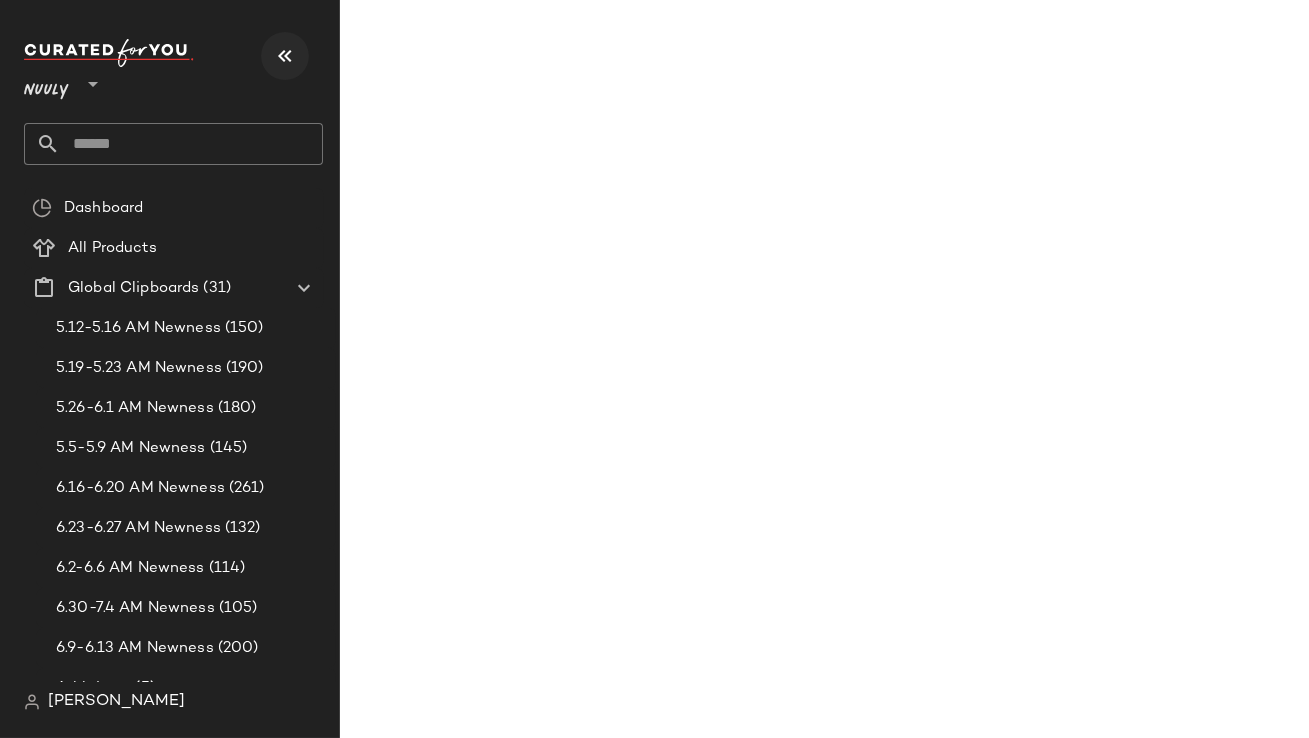 click at bounding box center (285, 56) 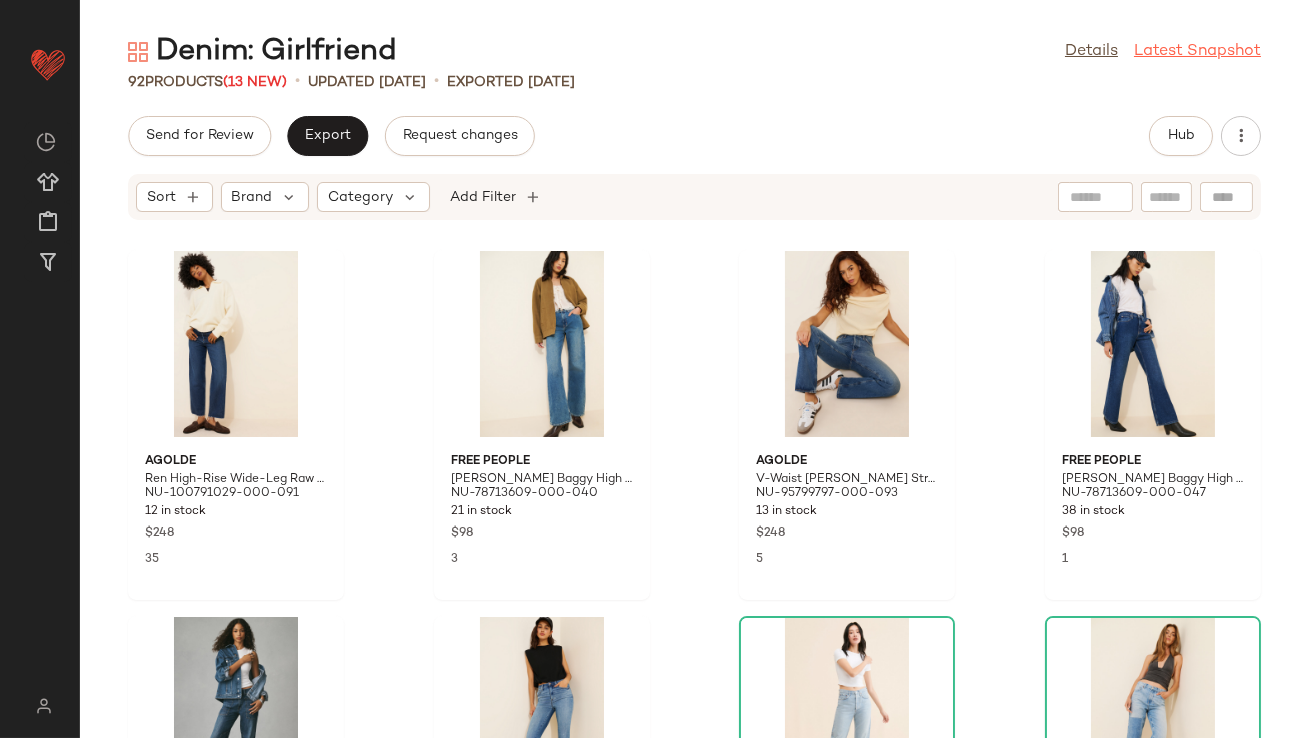 click on "Latest Snapshot" at bounding box center (1197, 52) 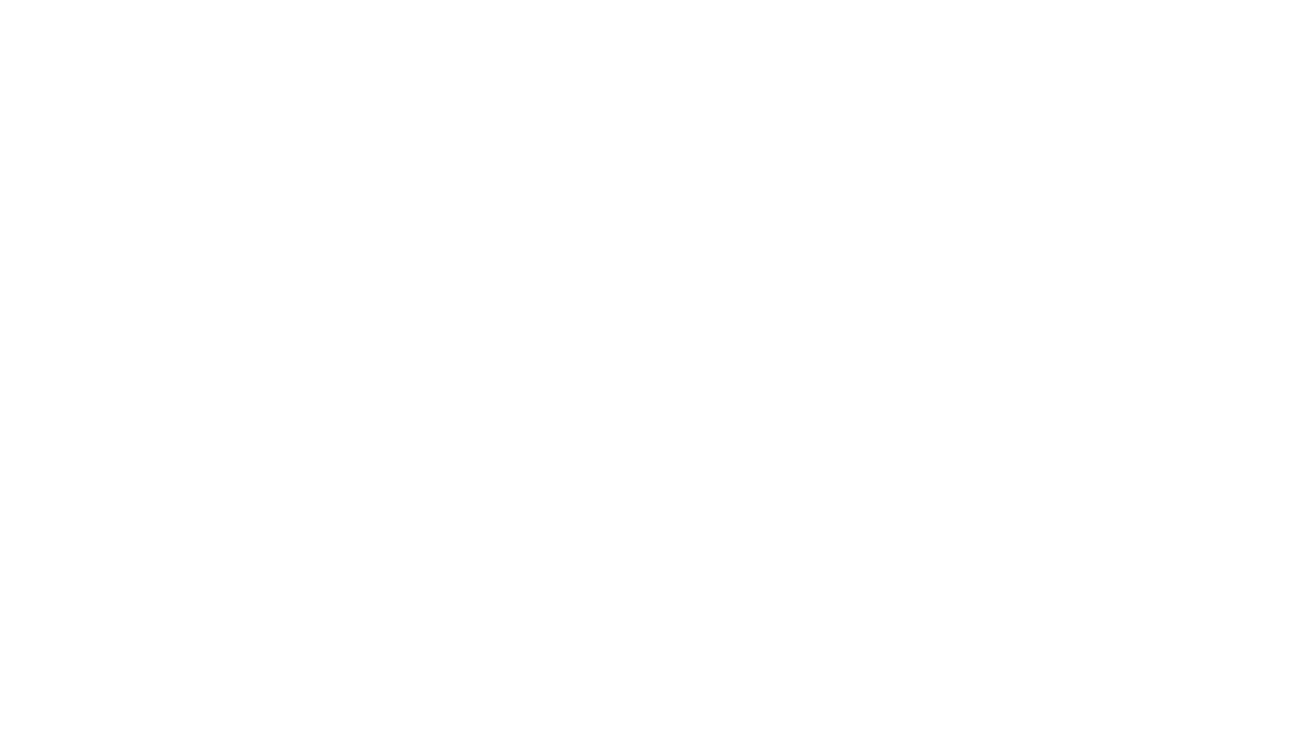 scroll, scrollTop: 0, scrollLeft: 0, axis: both 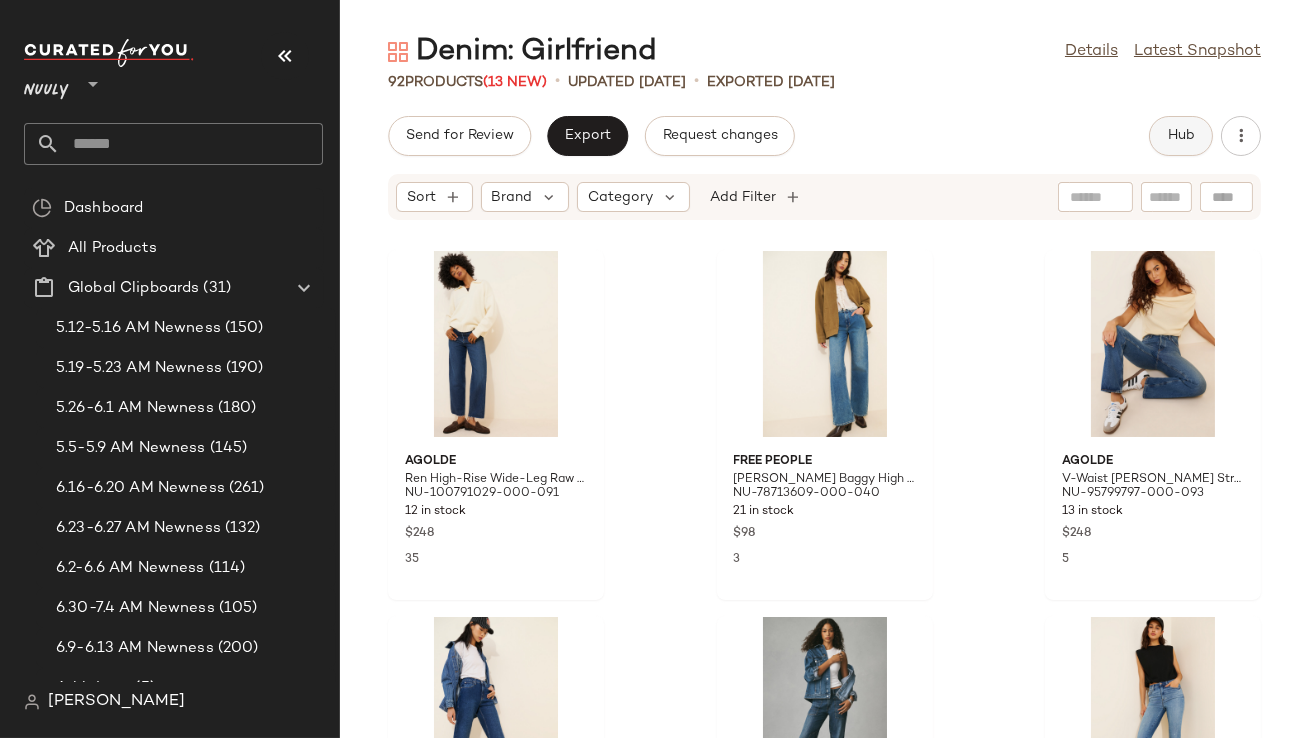 click on "Hub" 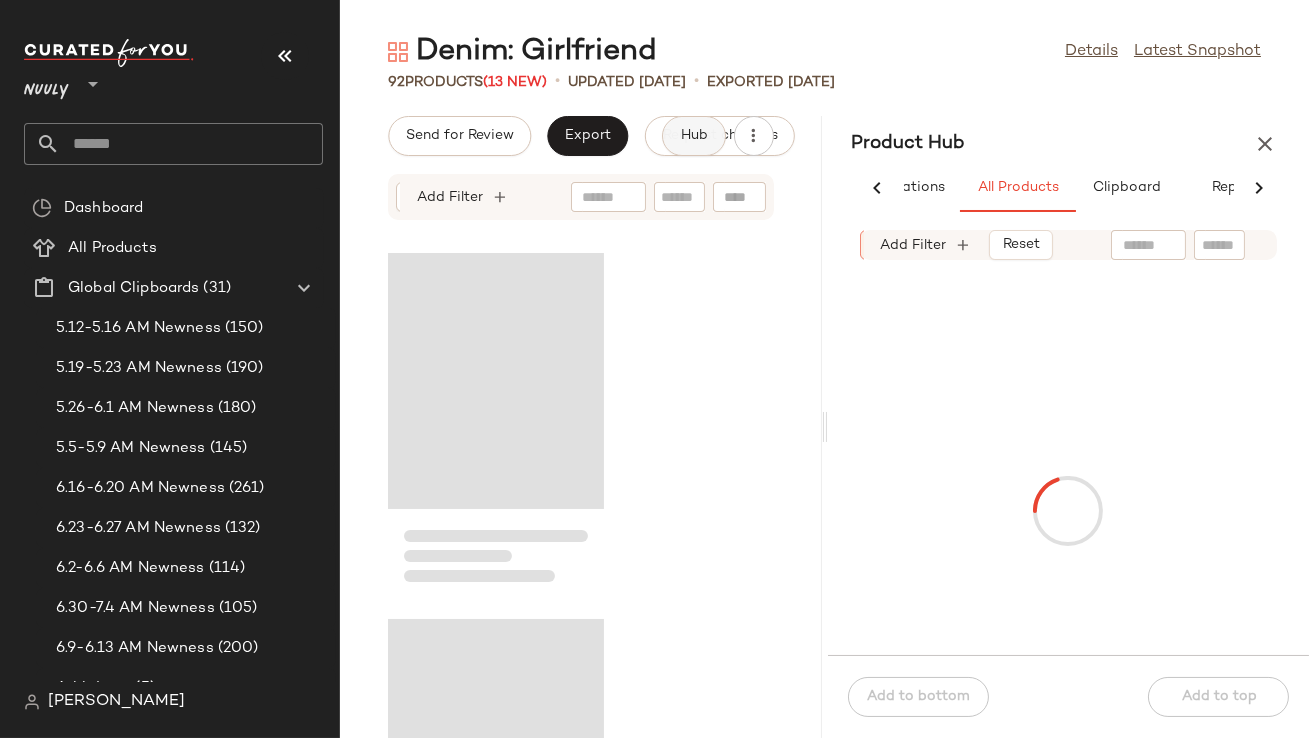 scroll, scrollTop: 0, scrollLeft: 123, axis: horizontal 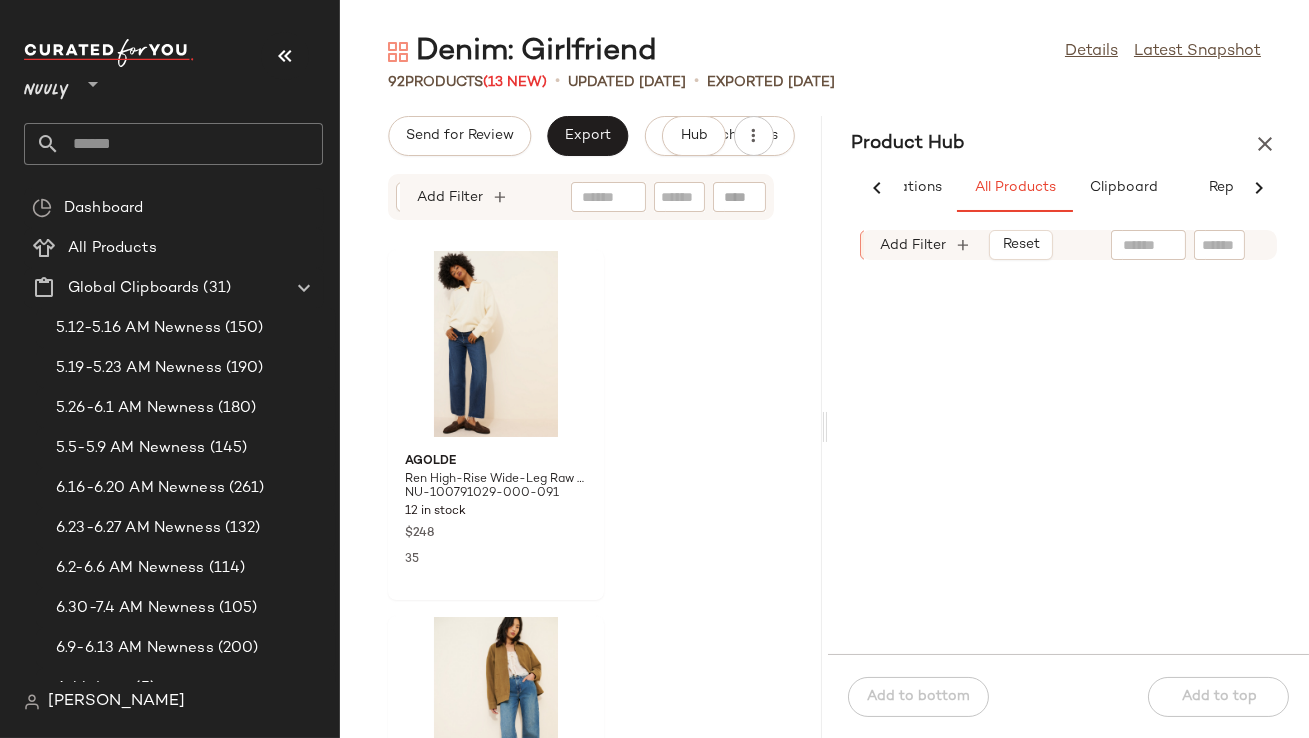 click 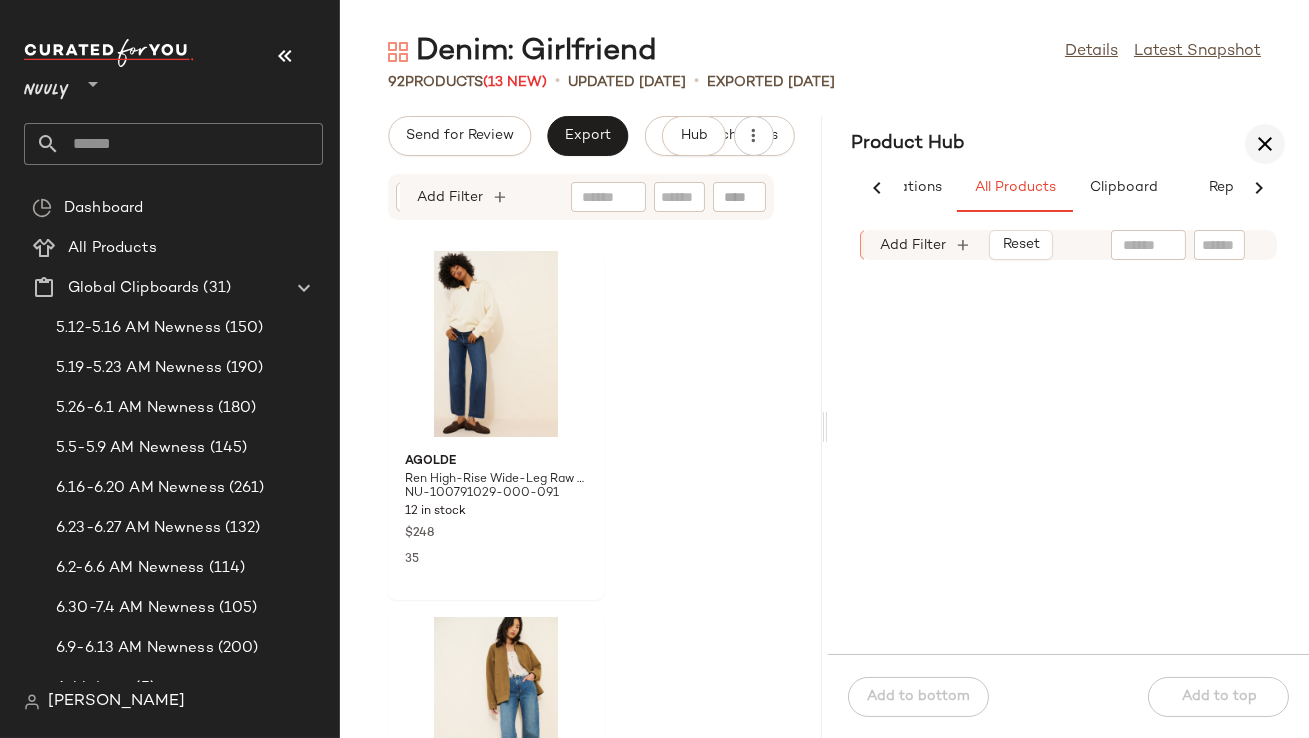click at bounding box center (1265, 144) 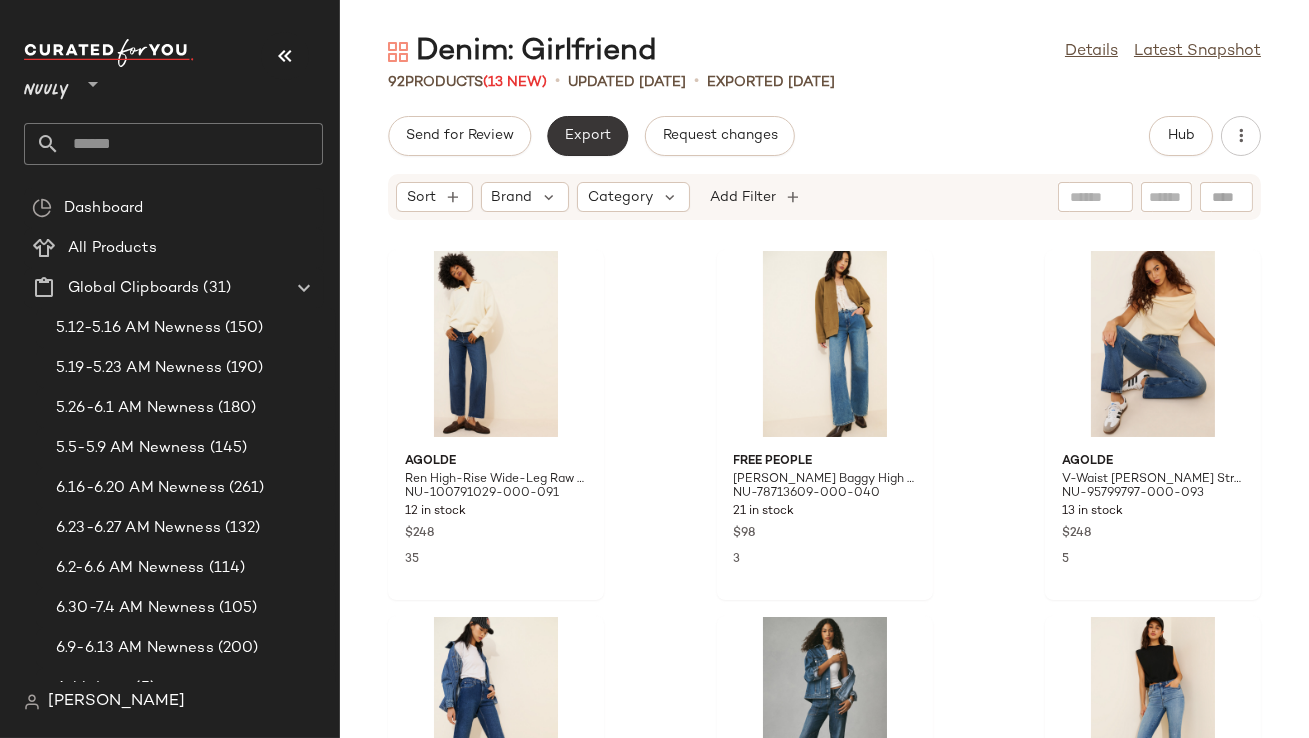 click on "Export" at bounding box center (587, 136) 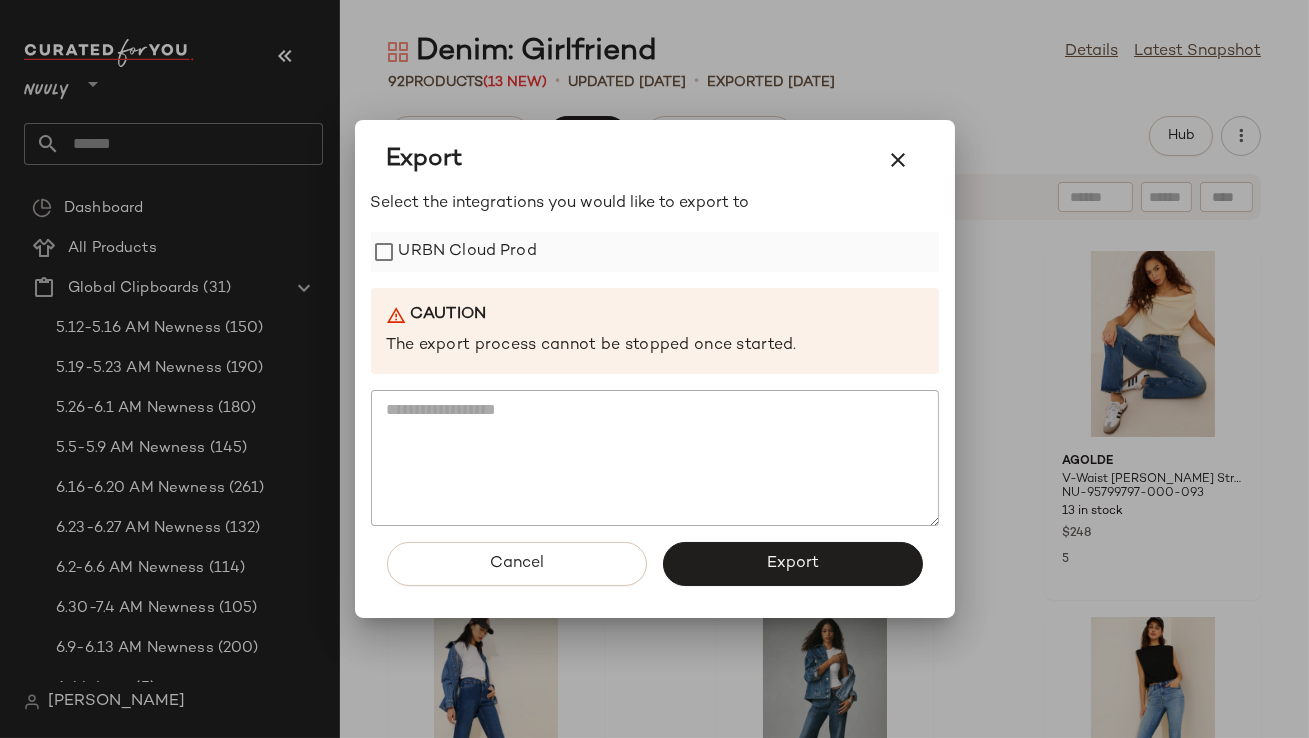 click on "URBN Cloud Prod" at bounding box center (468, 252) 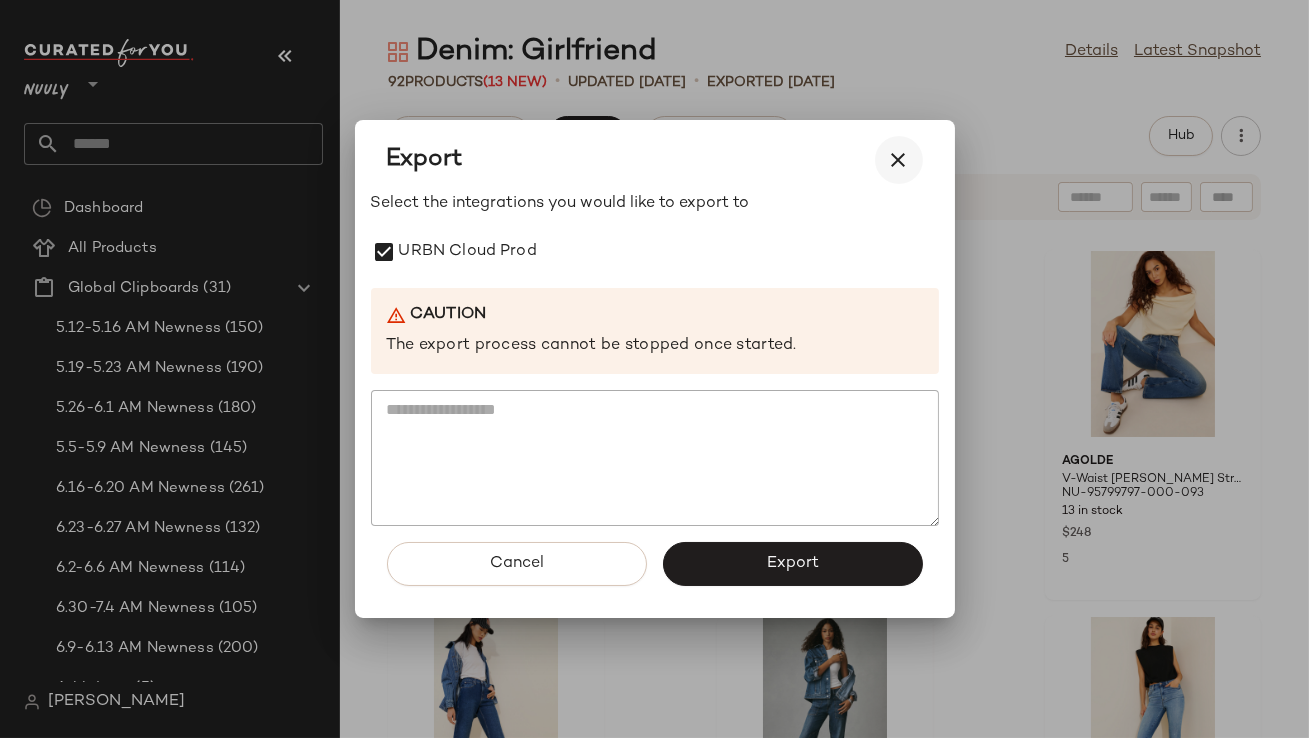 click at bounding box center (899, 160) 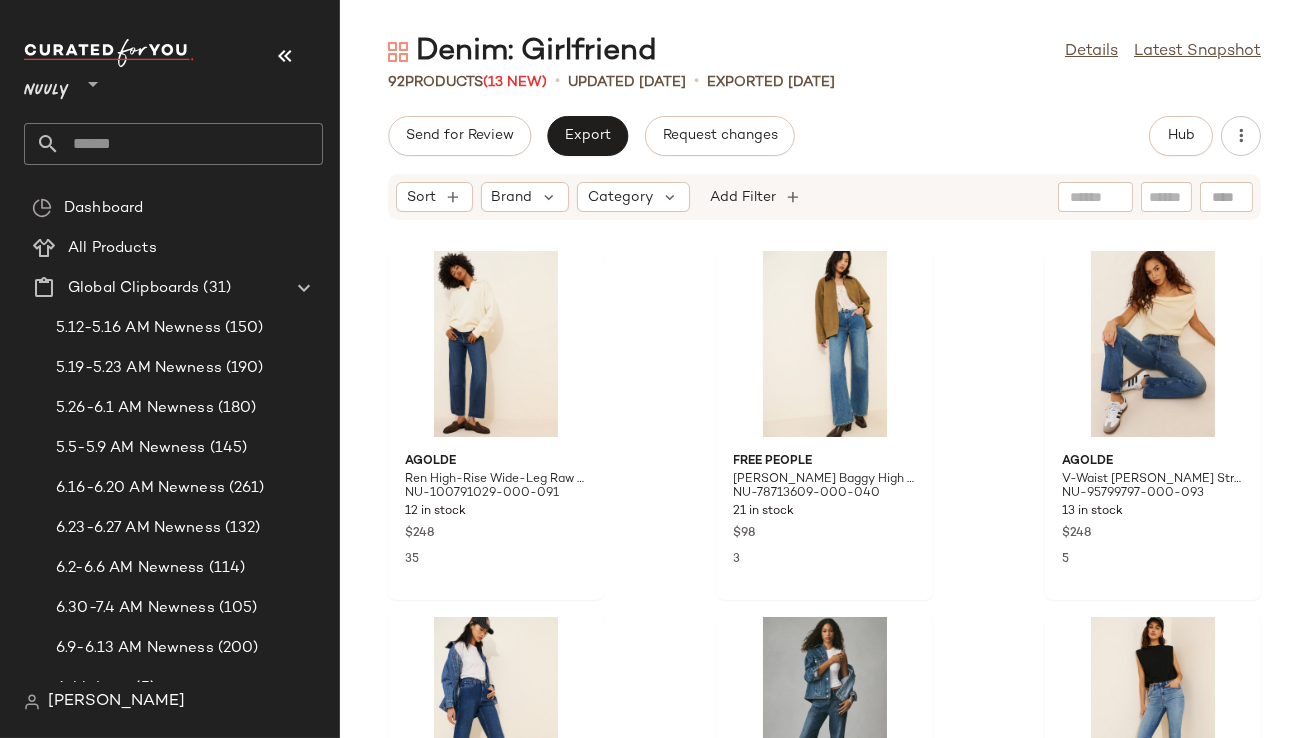click at bounding box center [285, 56] 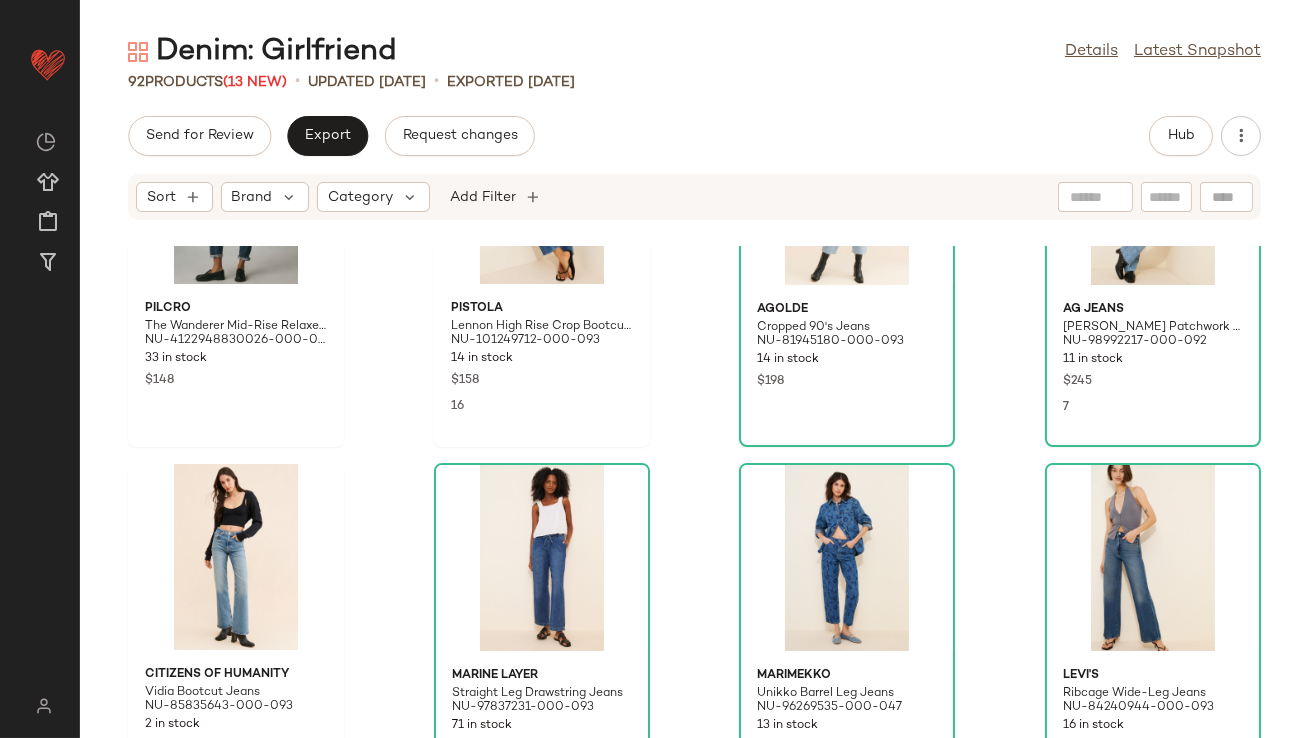 scroll, scrollTop: 731, scrollLeft: 0, axis: vertical 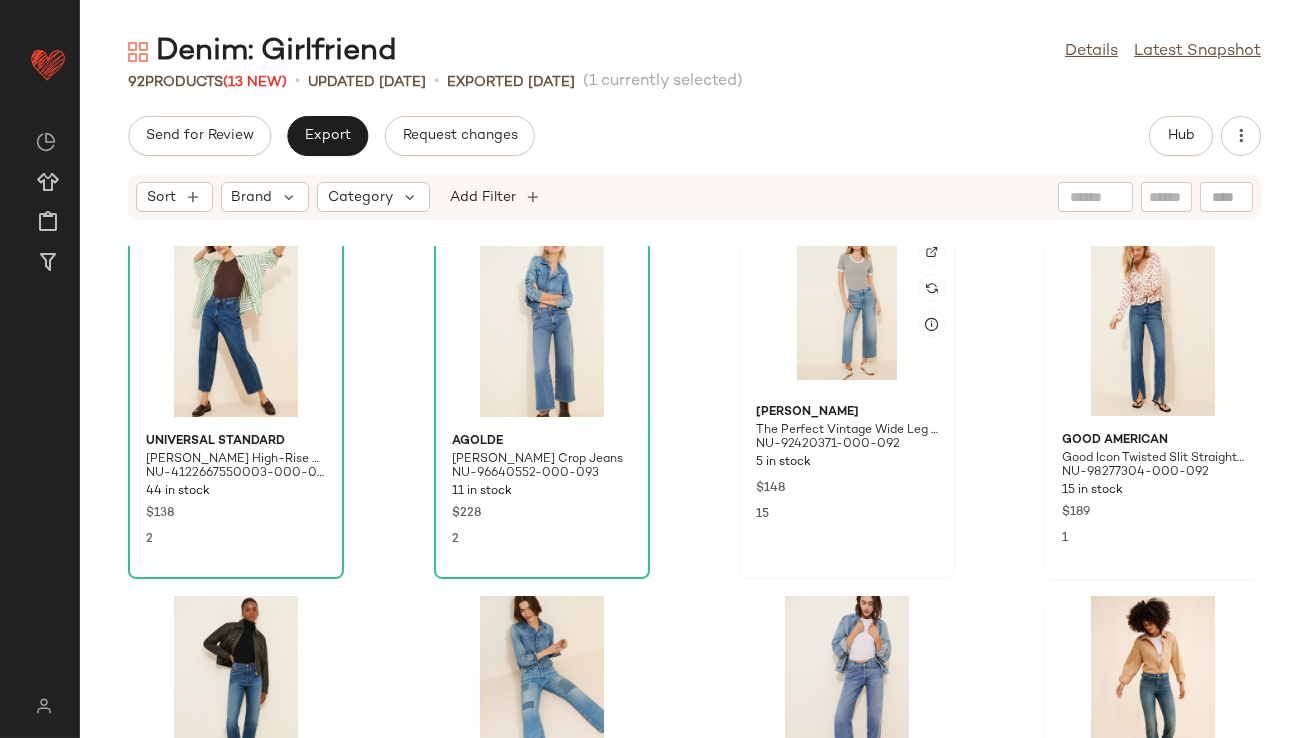 click 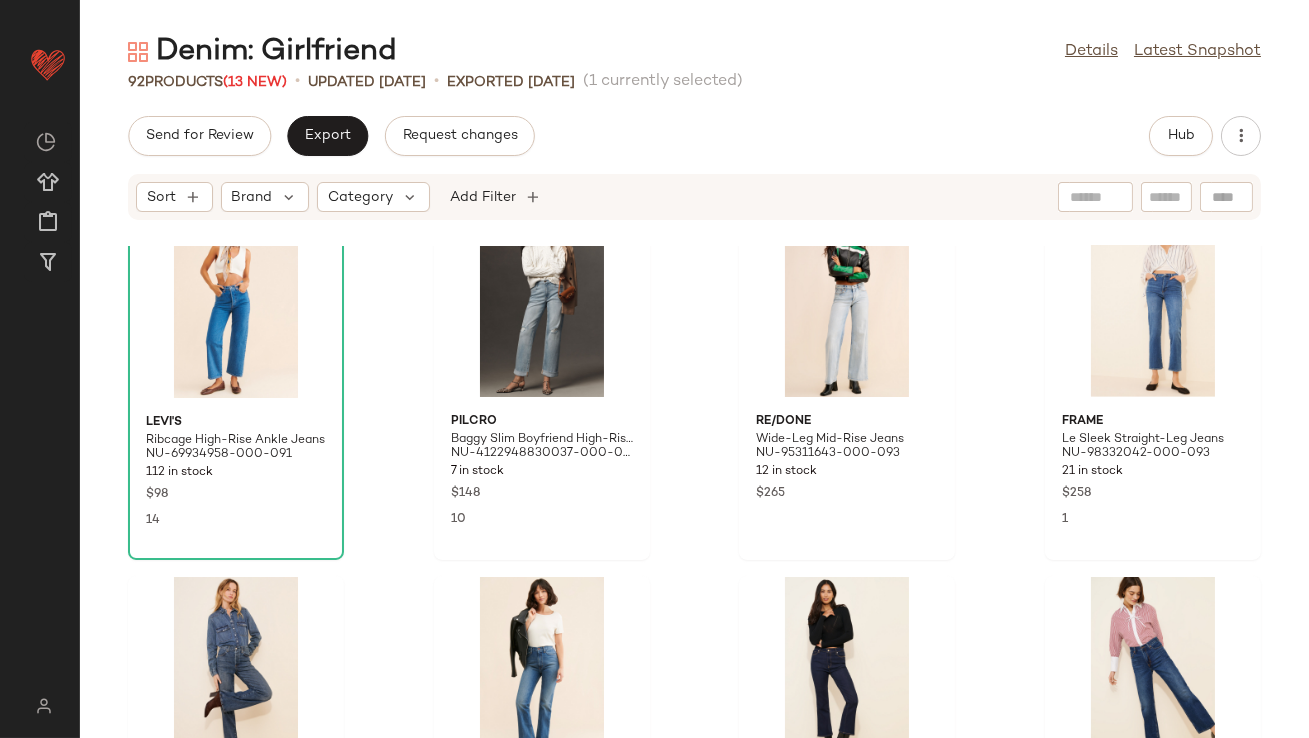 scroll, scrollTop: 2256, scrollLeft: 0, axis: vertical 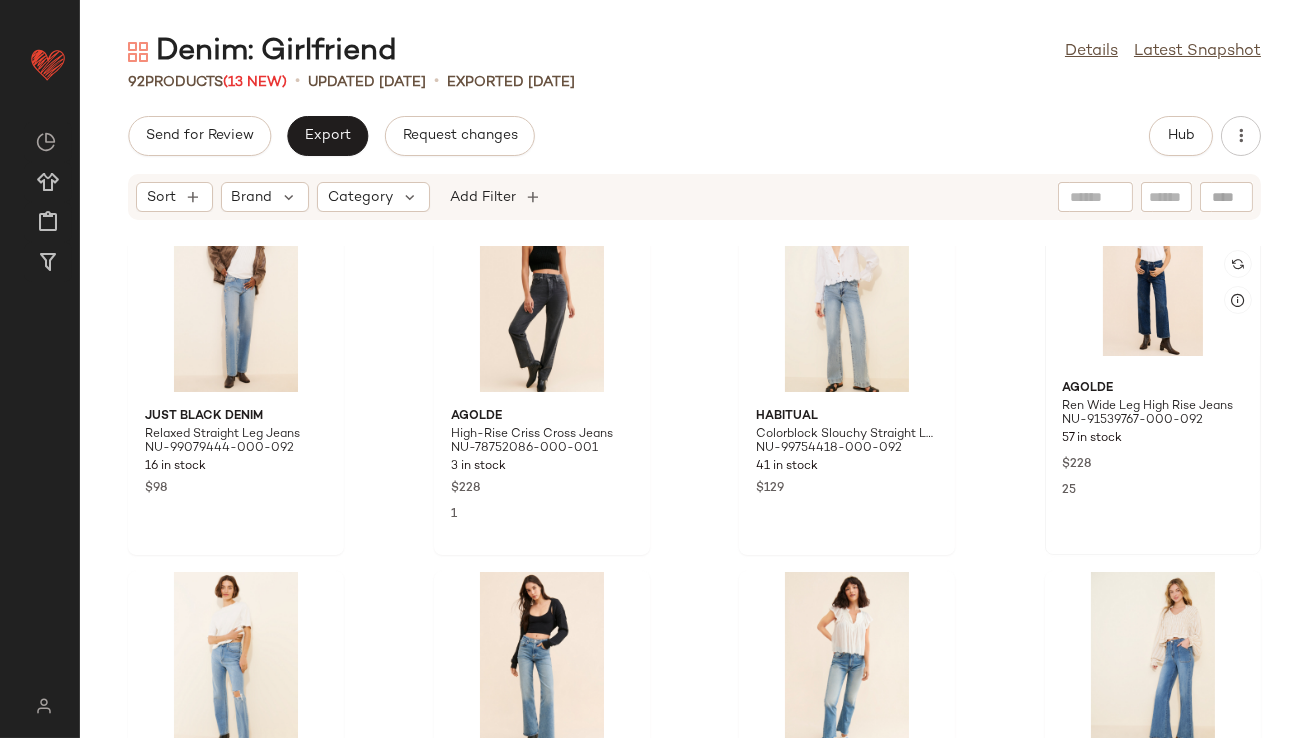 click 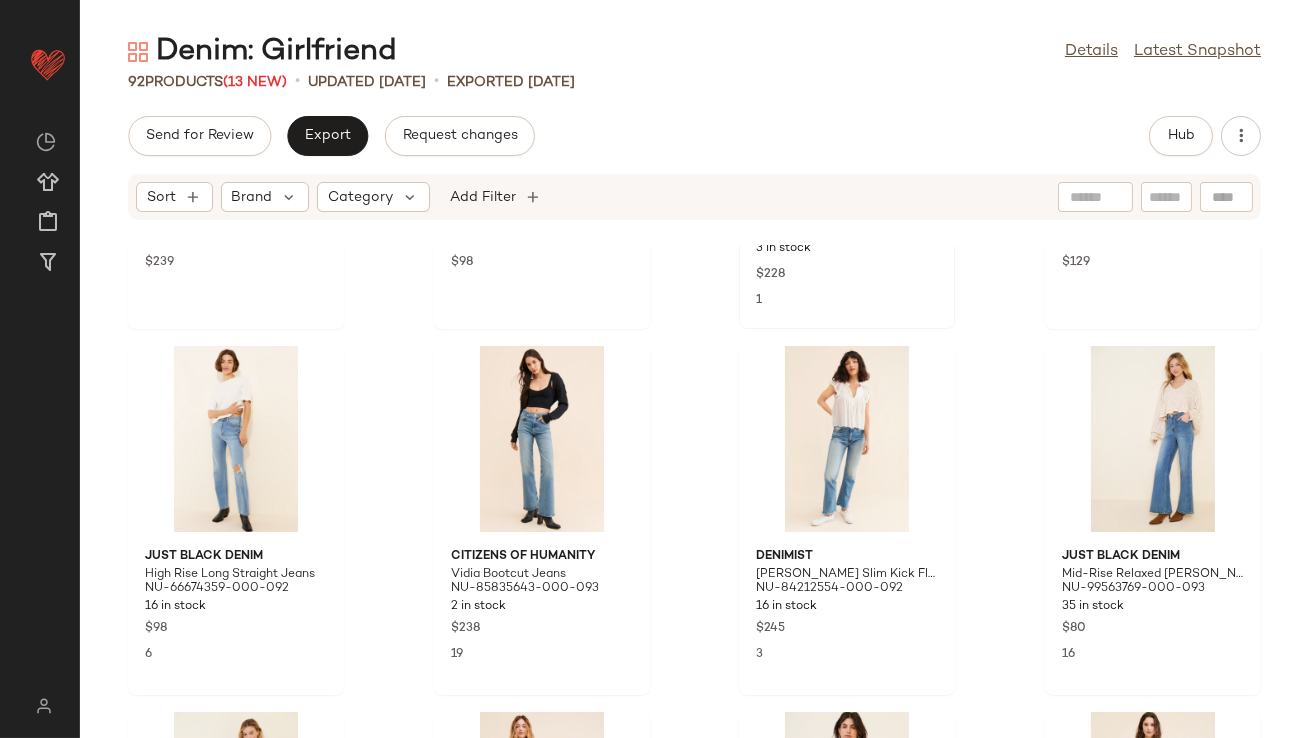 scroll, scrollTop: 3592, scrollLeft: 0, axis: vertical 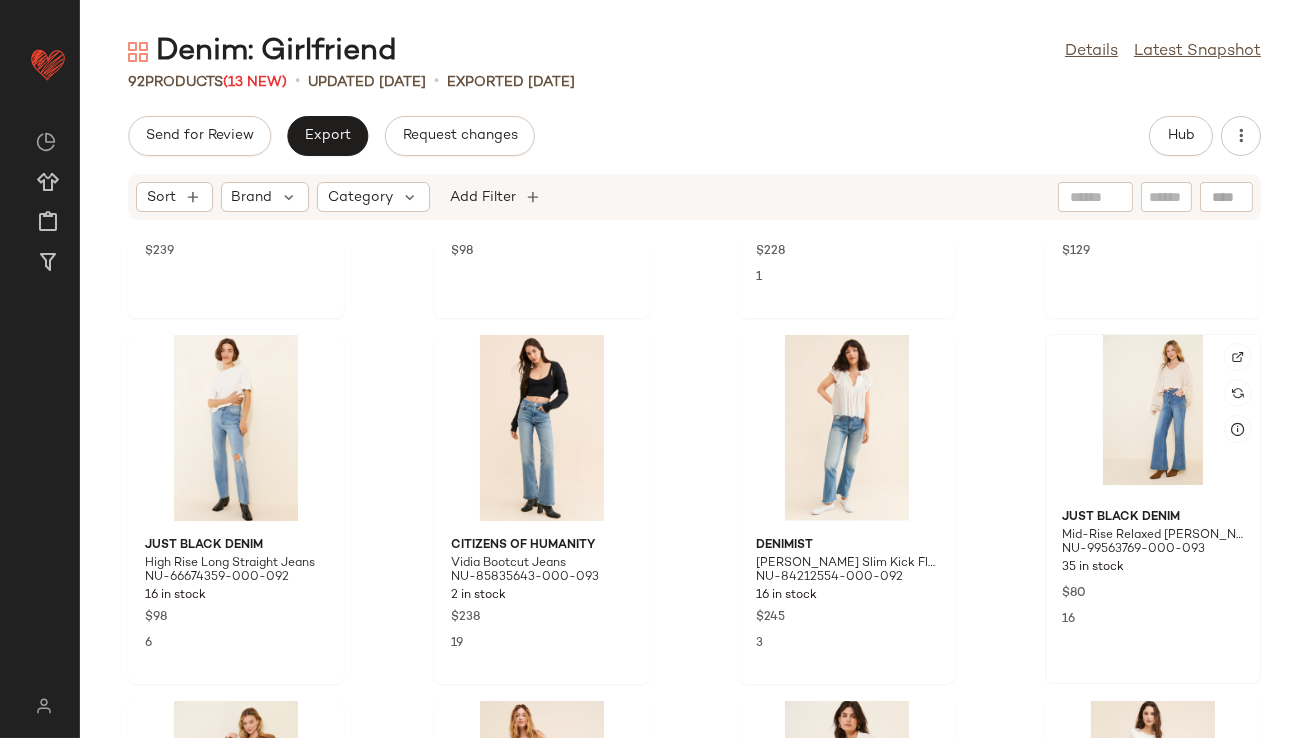 click 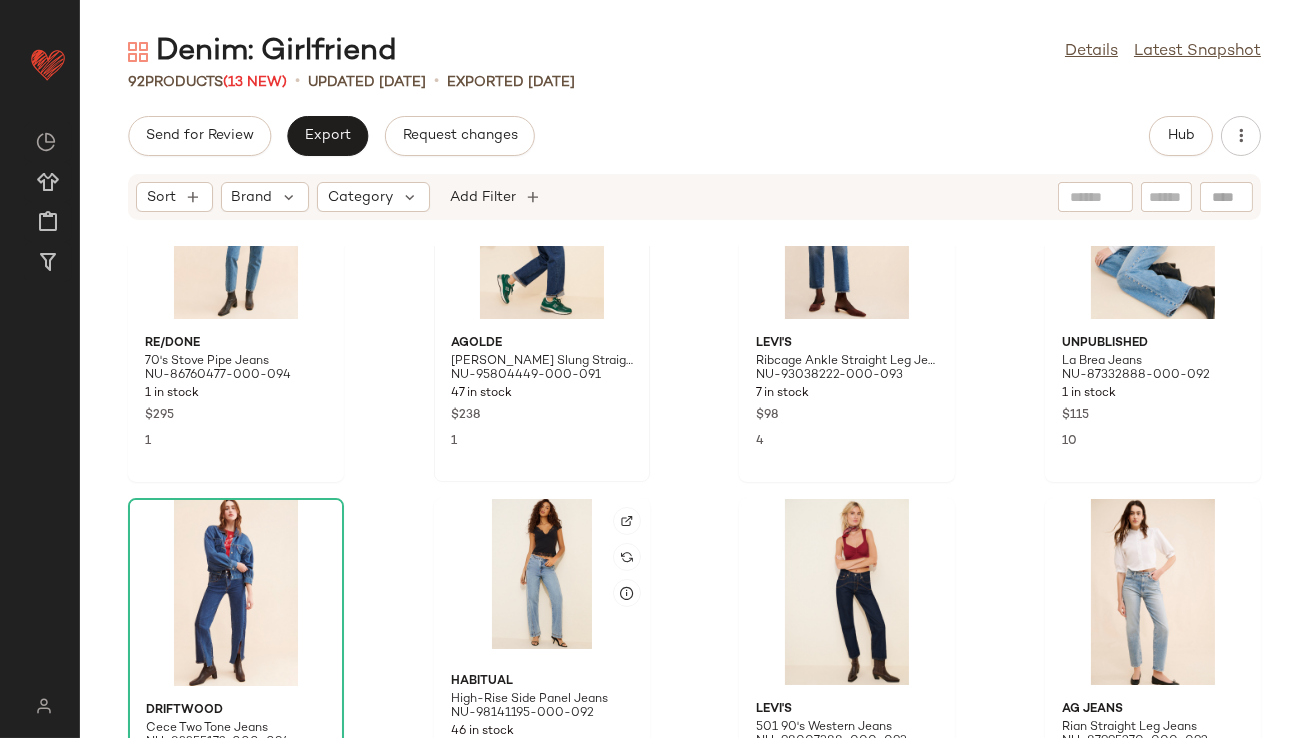 scroll, scrollTop: 5146, scrollLeft: 0, axis: vertical 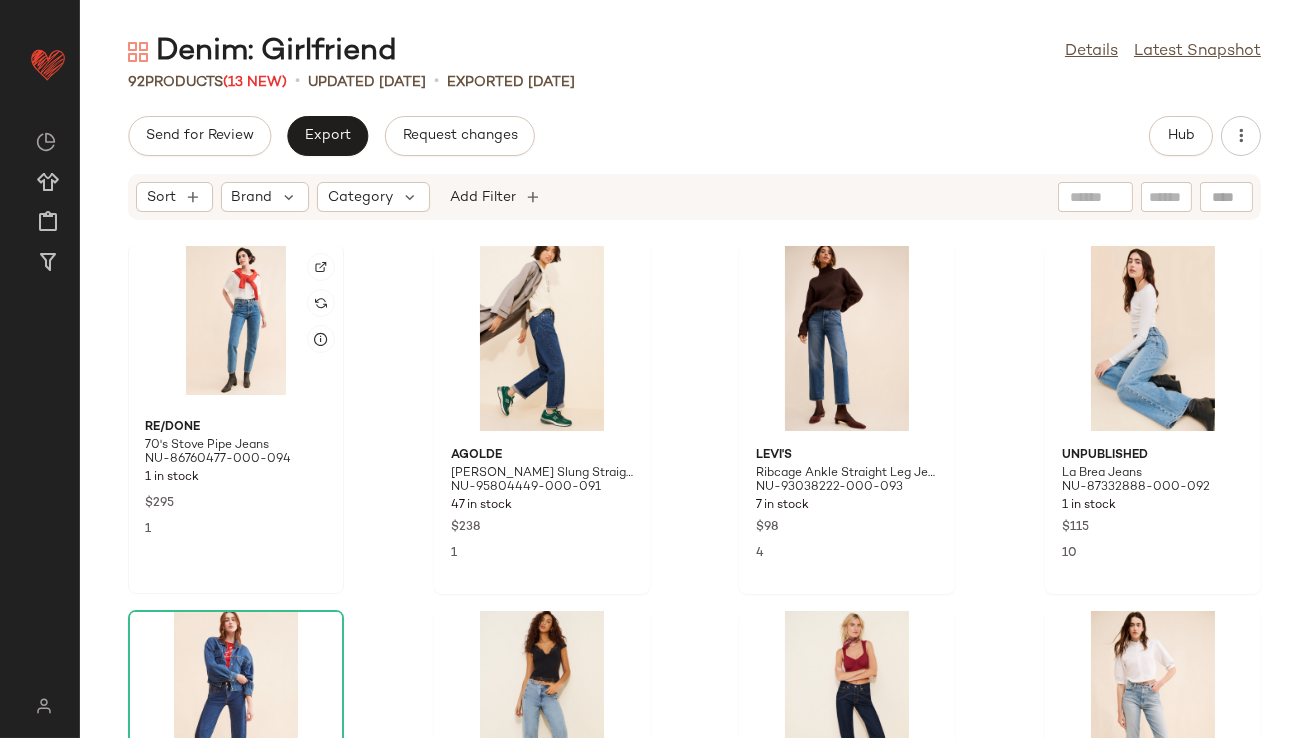 click 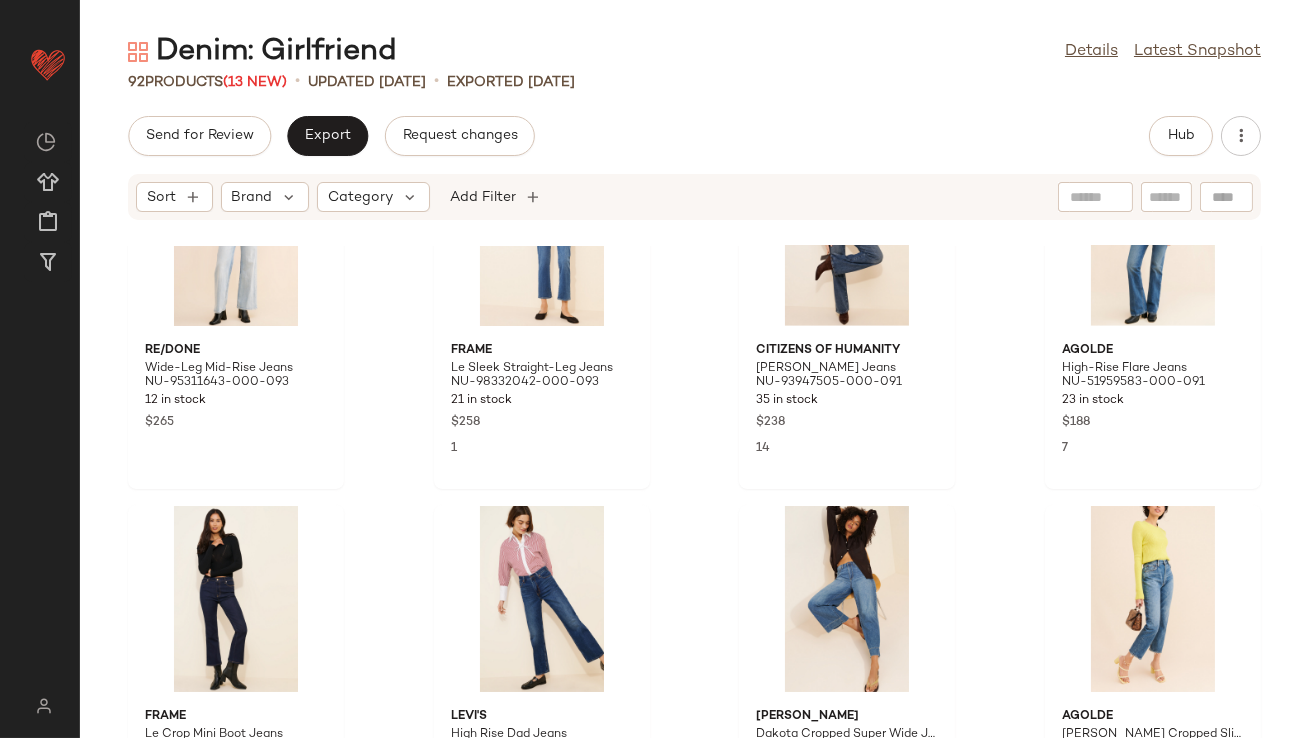 scroll, scrollTop: 2803, scrollLeft: 0, axis: vertical 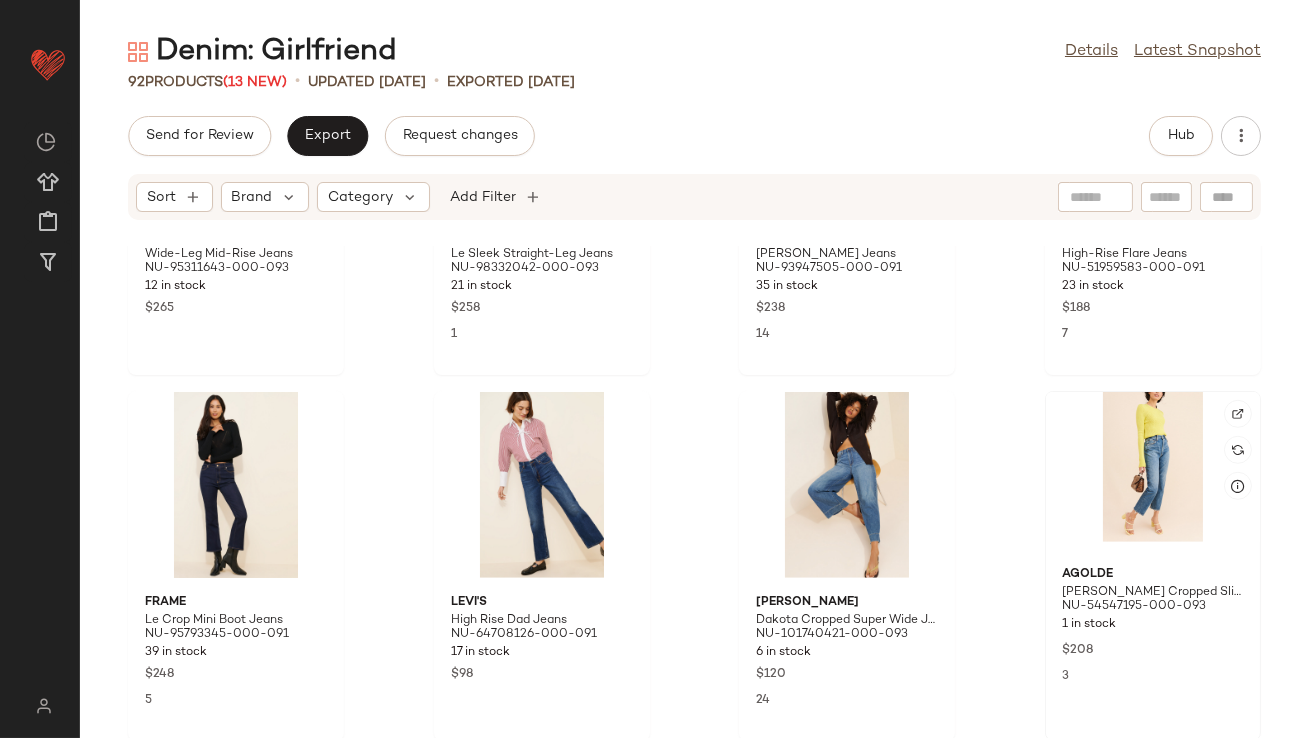 click 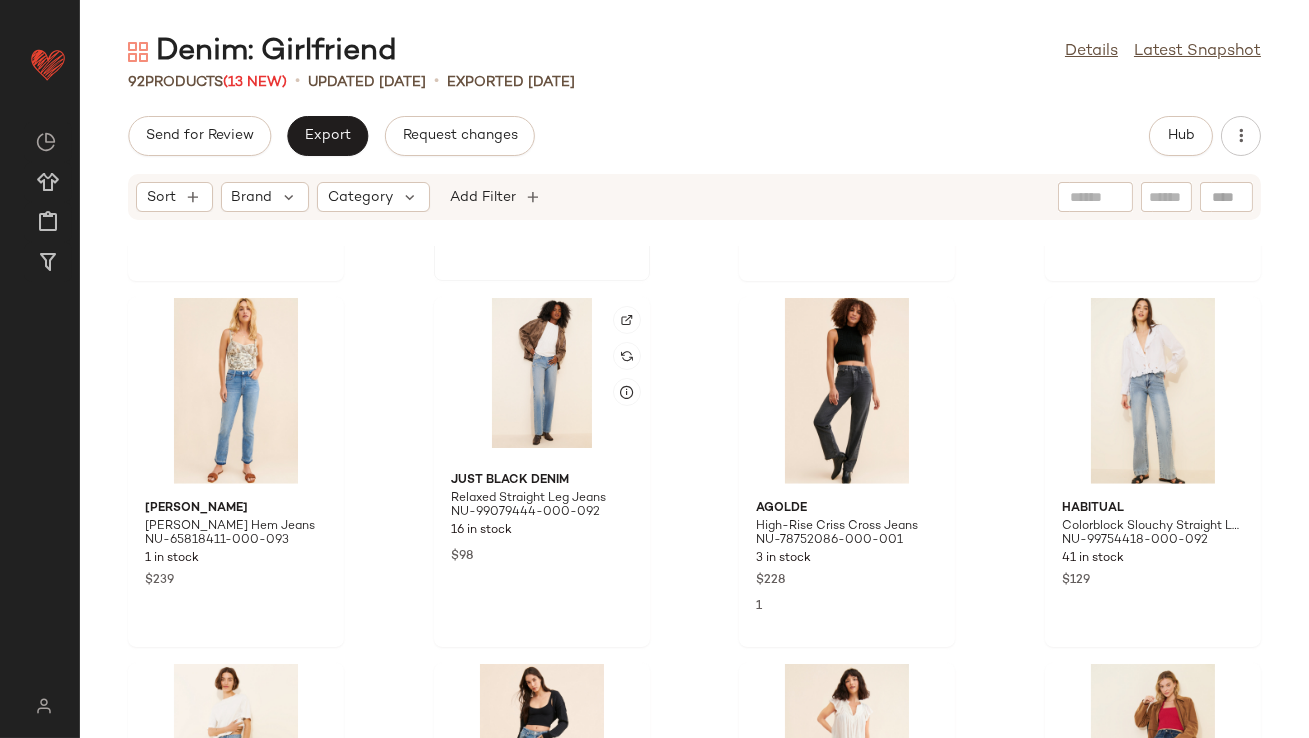 scroll, scrollTop: 3289, scrollLeft: 0, axis: vertical 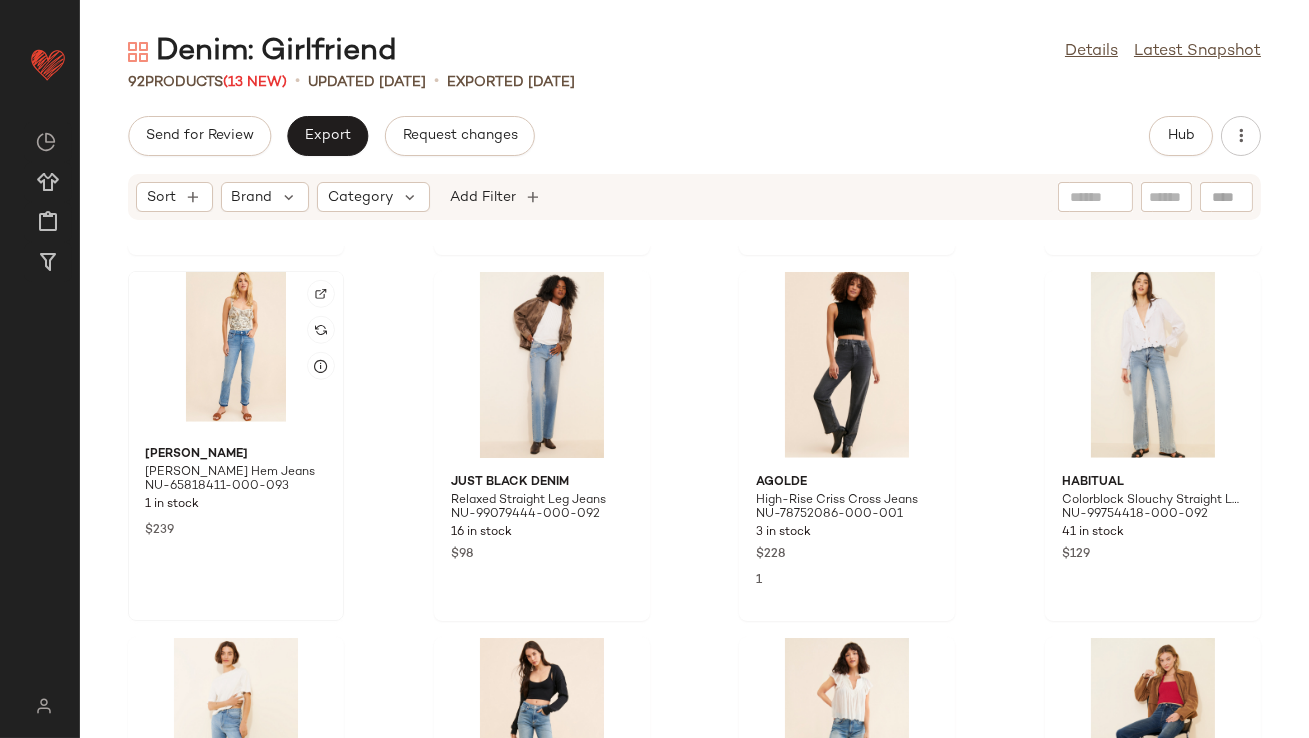 click 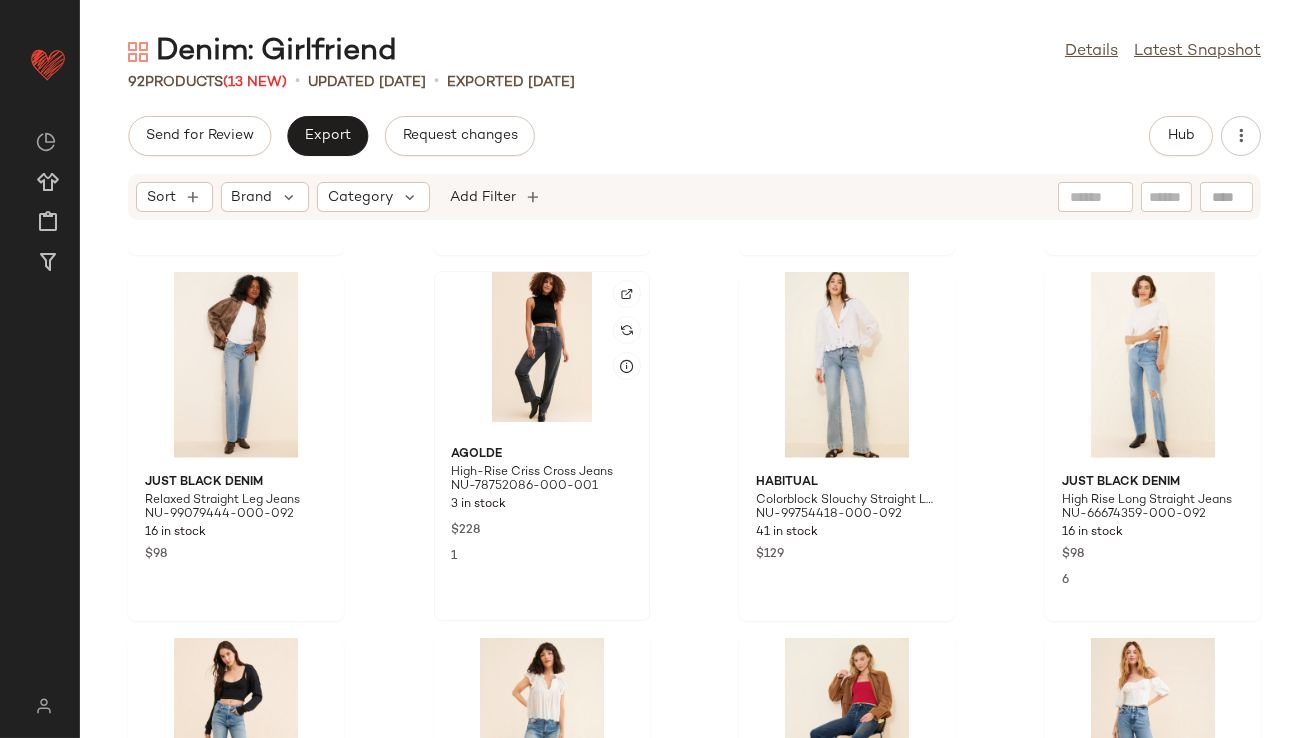 click 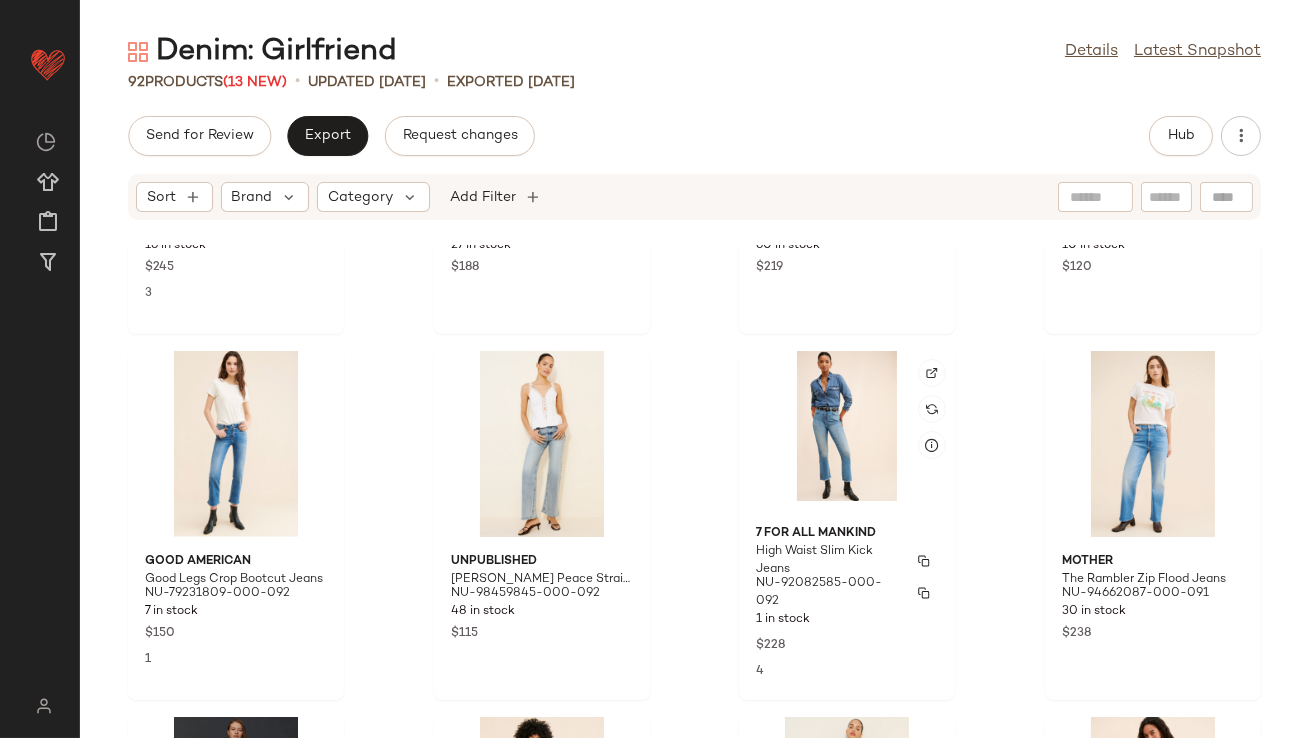 scroll, scrollTop: 3945, scrollLeft: 0, axis: vertical 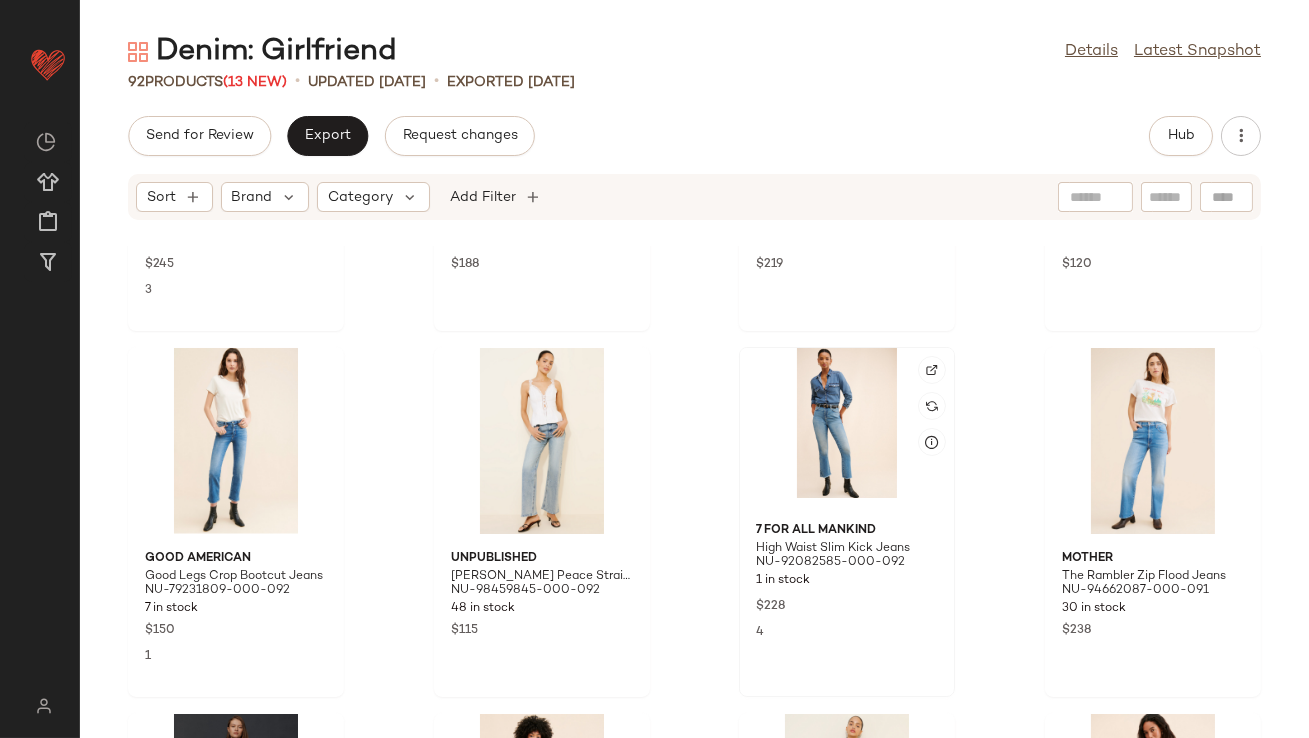 click 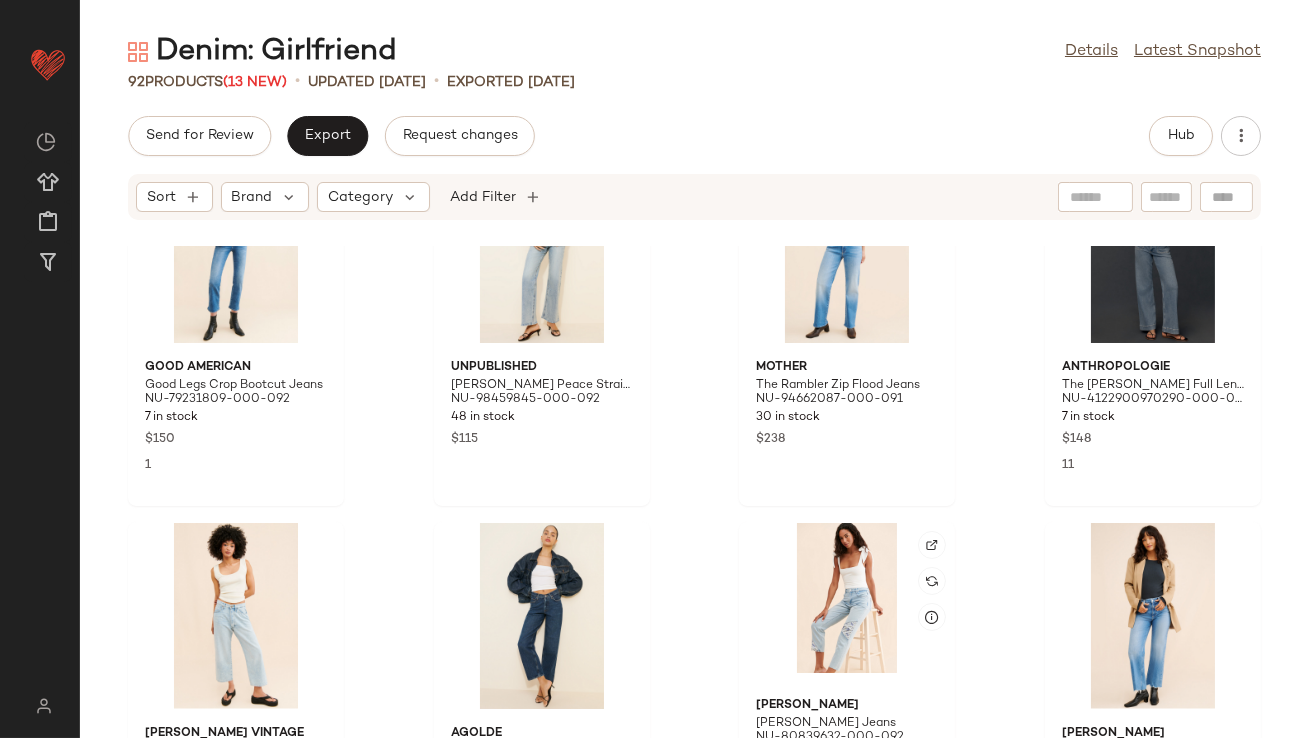 scroll, scrollTop: 4401, scrollLeft: 0, axis: vertical 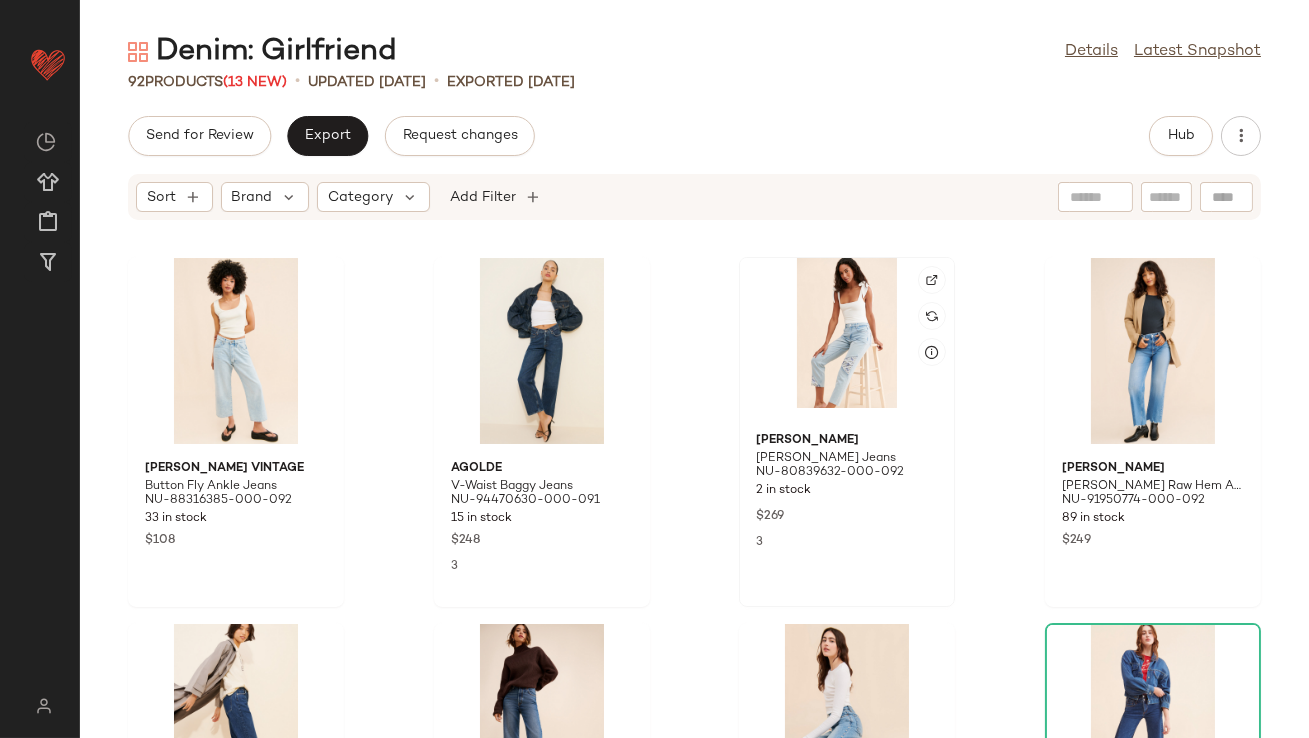 click 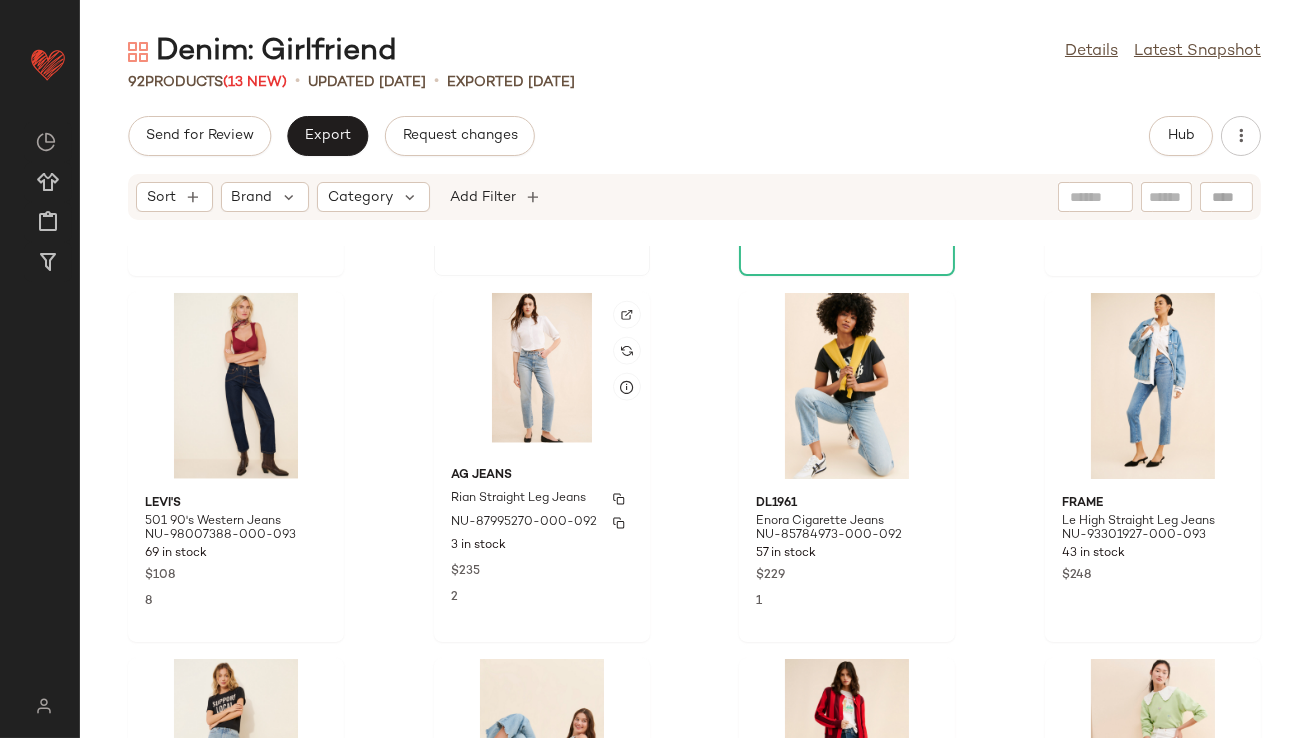 scroll, scrollTop: 5105, scrollLeft: 0, axis: vertical 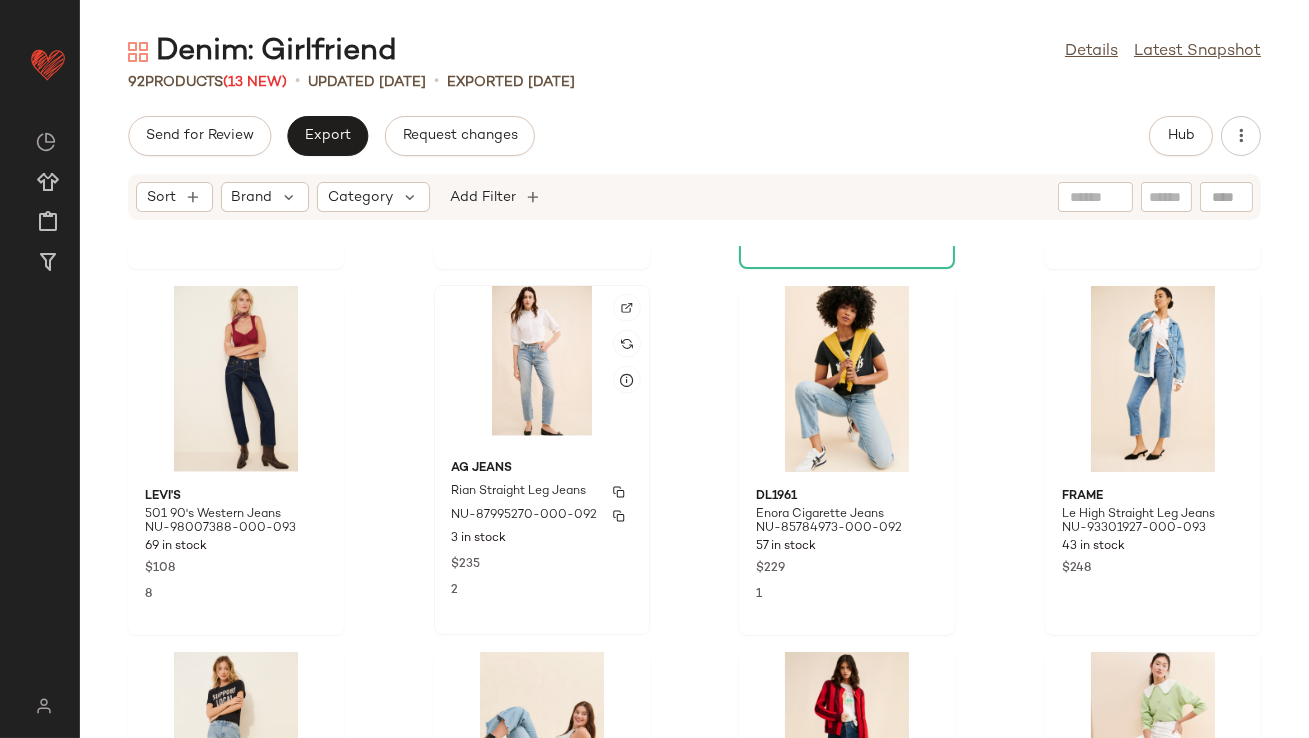 click on "AG Jeans Rian Straight Leg Jeans NU-87995270-000-092 3 in stock $235 2" 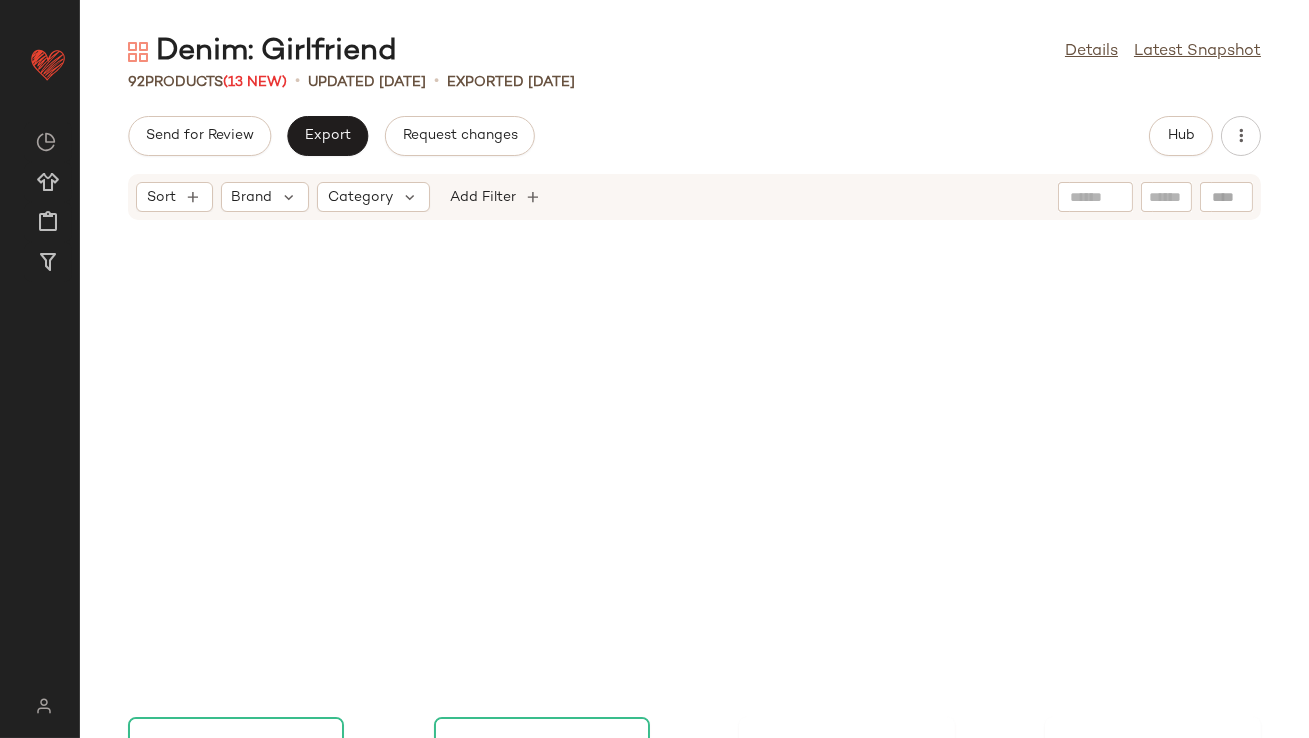scroll, scrollTop: 0, scrollLeft: 0, axis: both 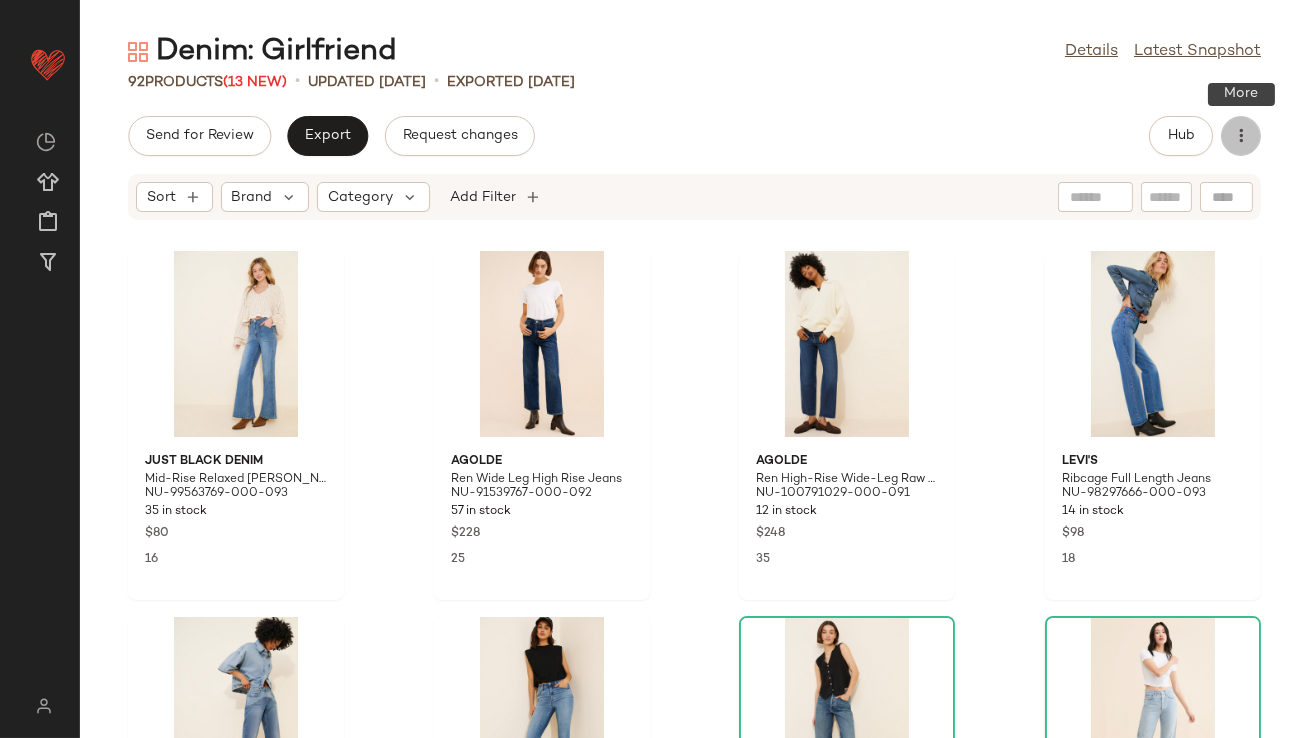 click 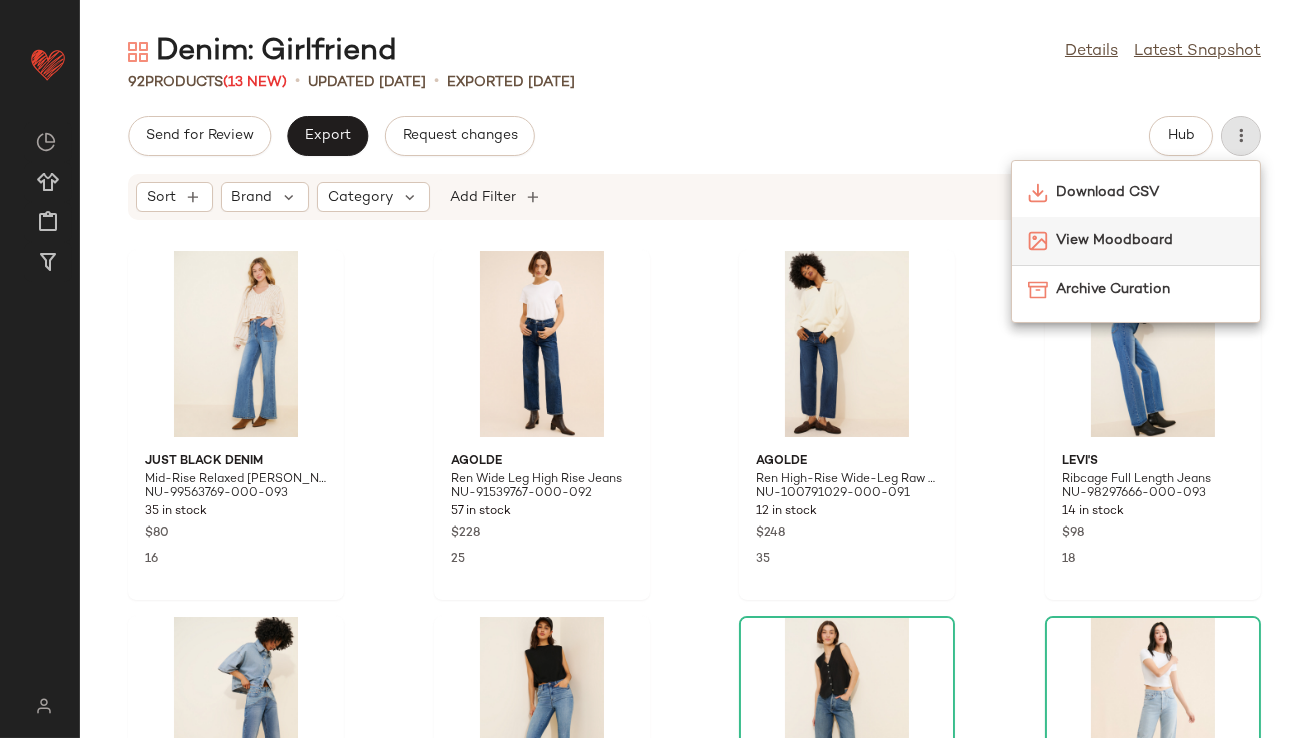 click on "View Moodboard" 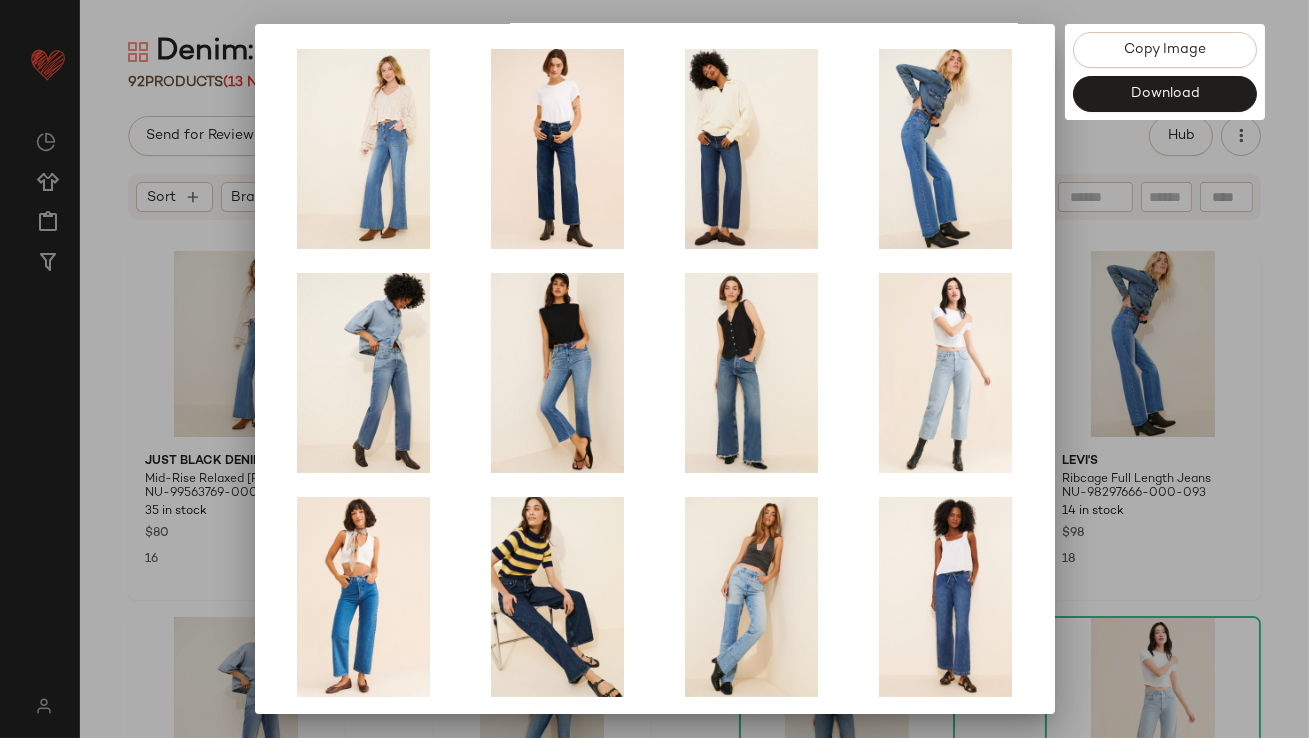 scroll, scrollTop: 341, scrollLeft: 0, axis: vertical 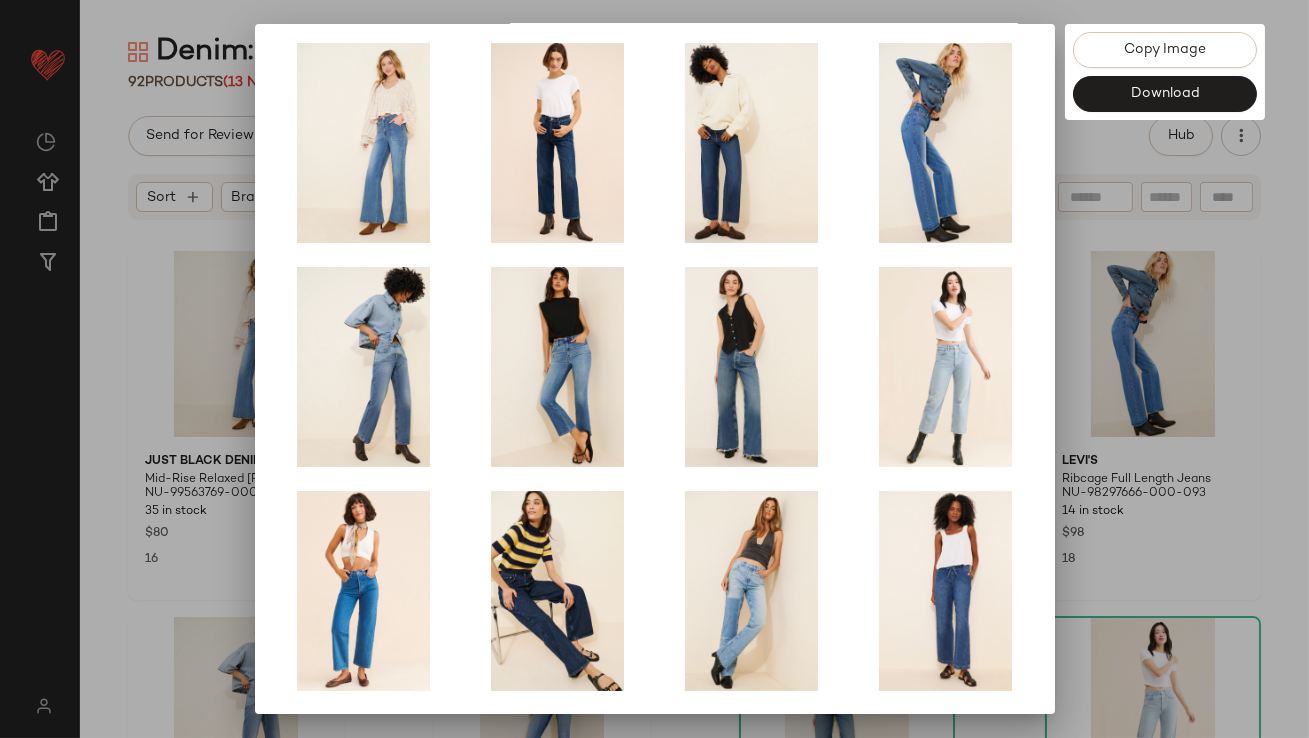 click at bounding box center [654, 369] 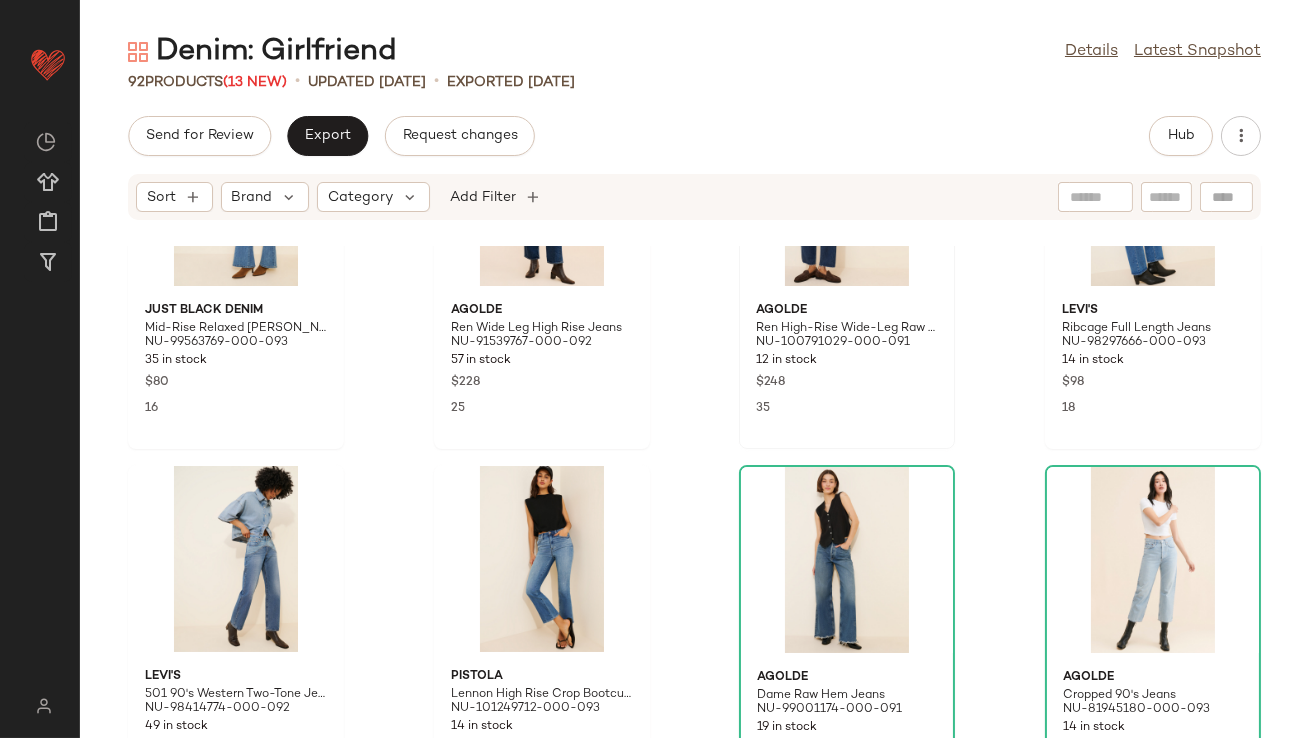 scroll, scrollTop: 0, scrollLeft: 0, axis: both 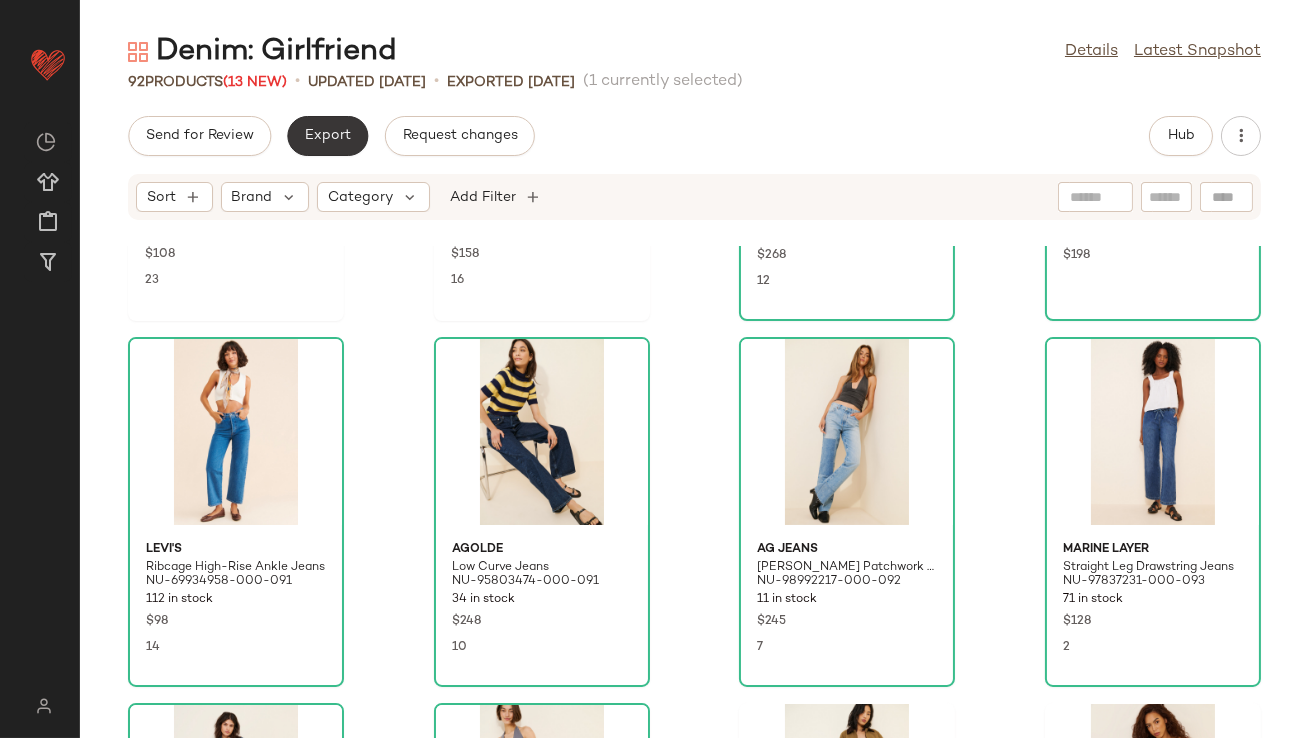 click on "Export" 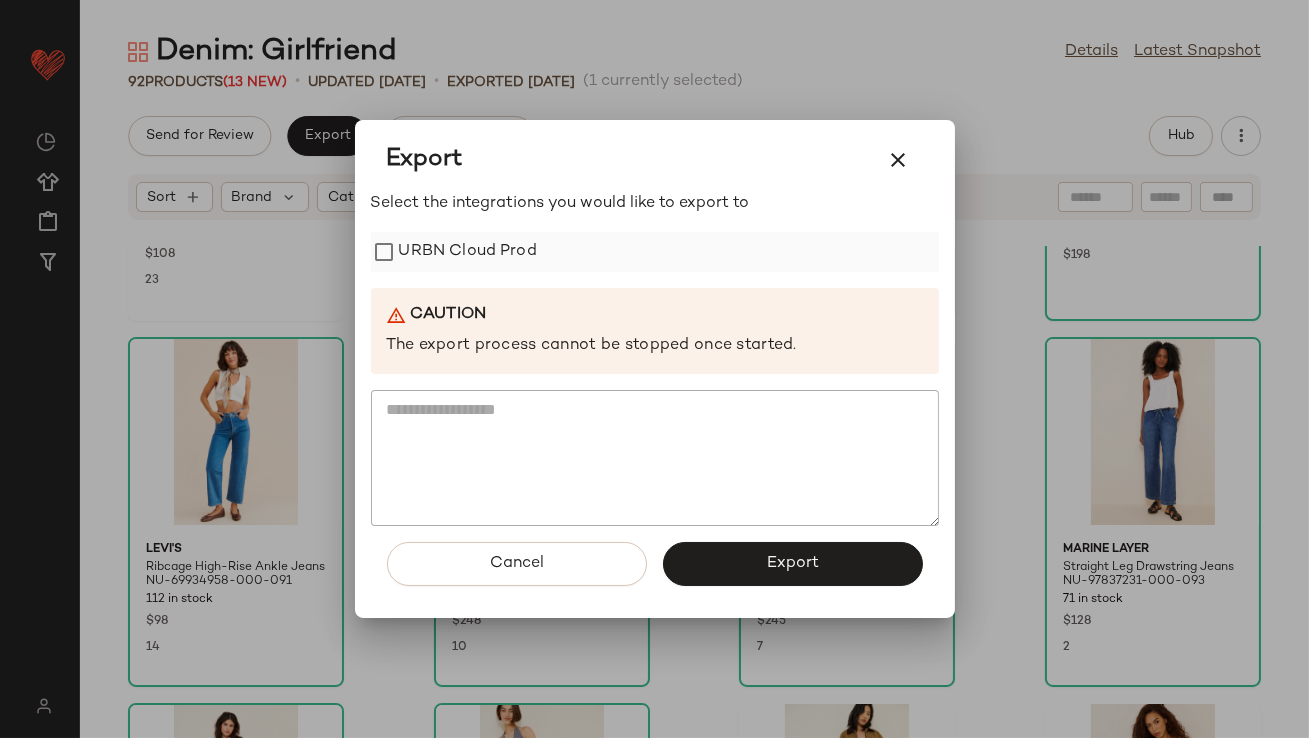 click on "URBN Cloud Prod" at bounding box center (468, 252) 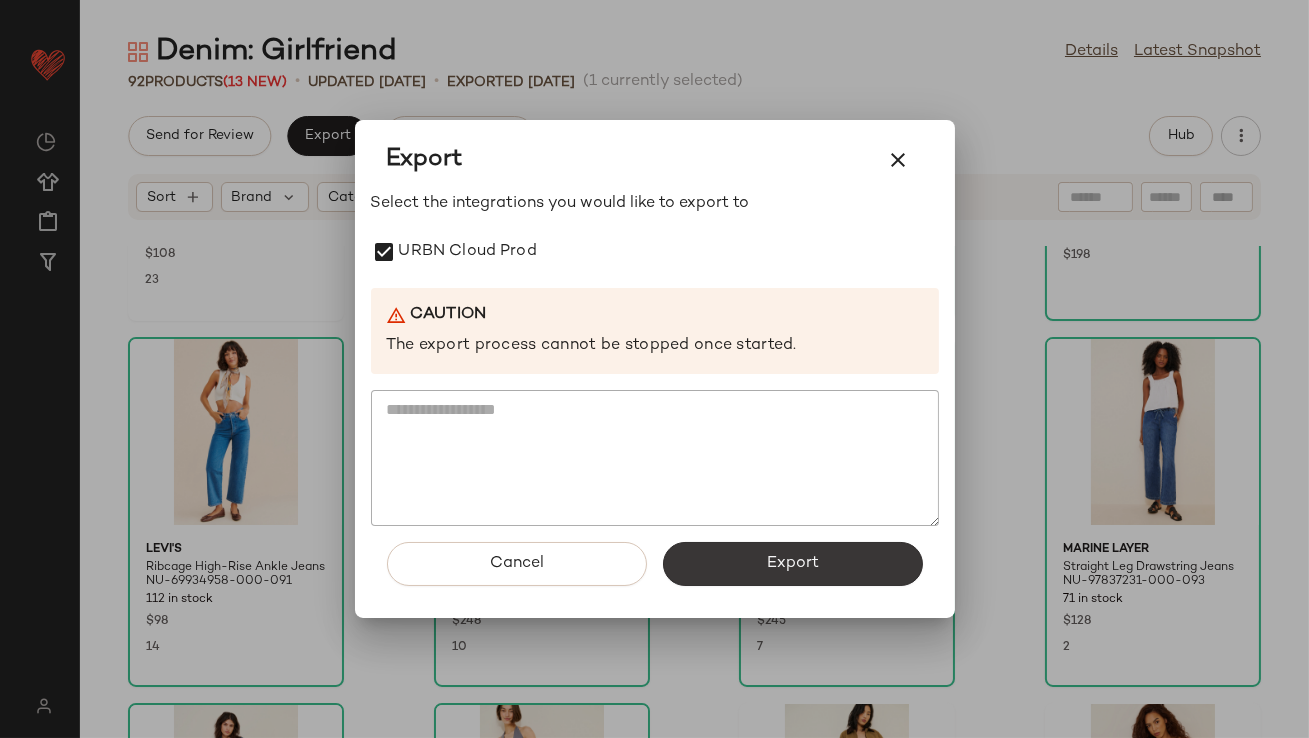click on "Export" at bounding box center [793, 564] 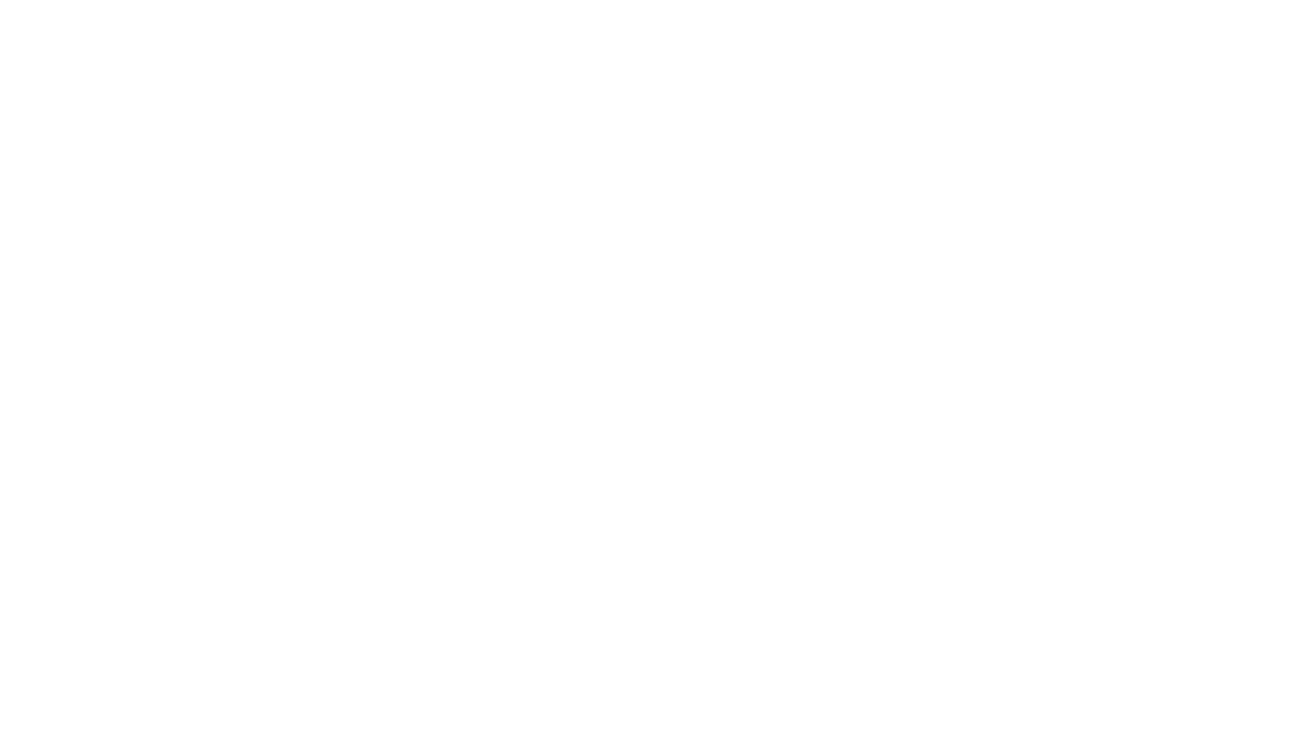 scroll, scrollTop: 0, scrollLeft: 0, axis: both 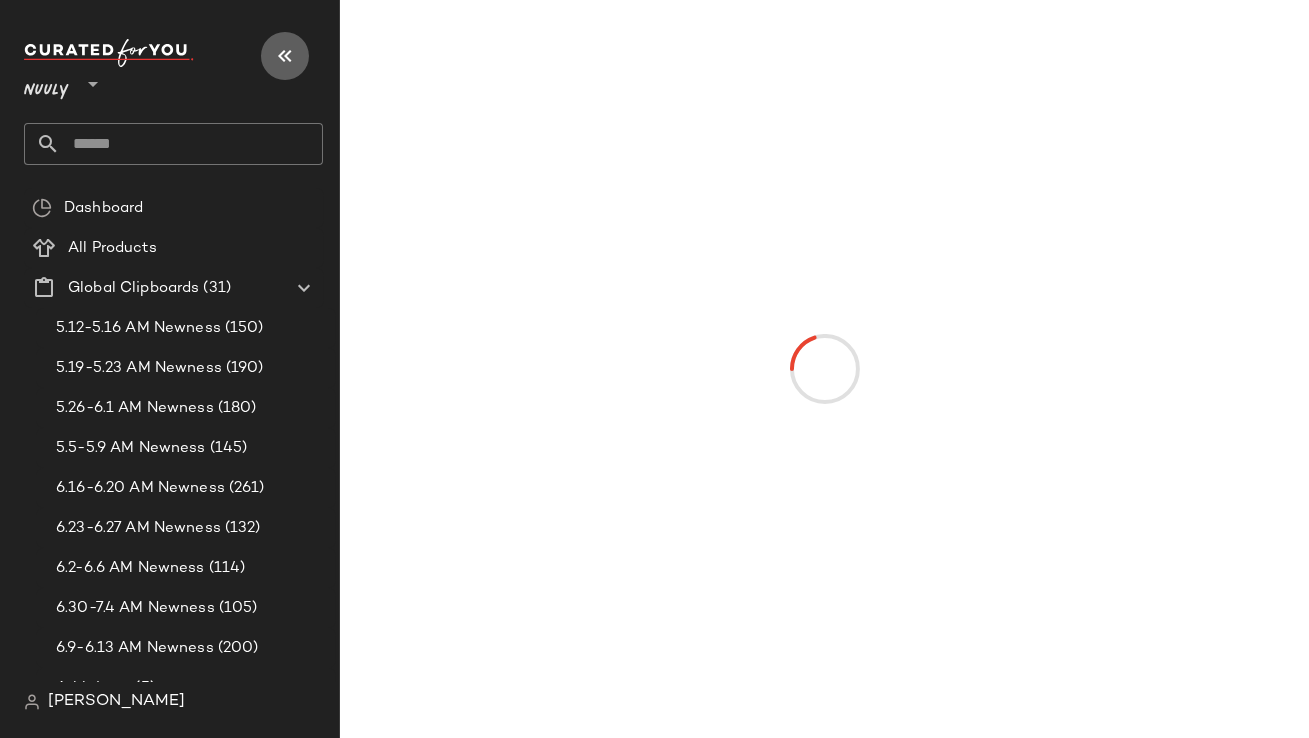 click at bounding box center (285, 56) 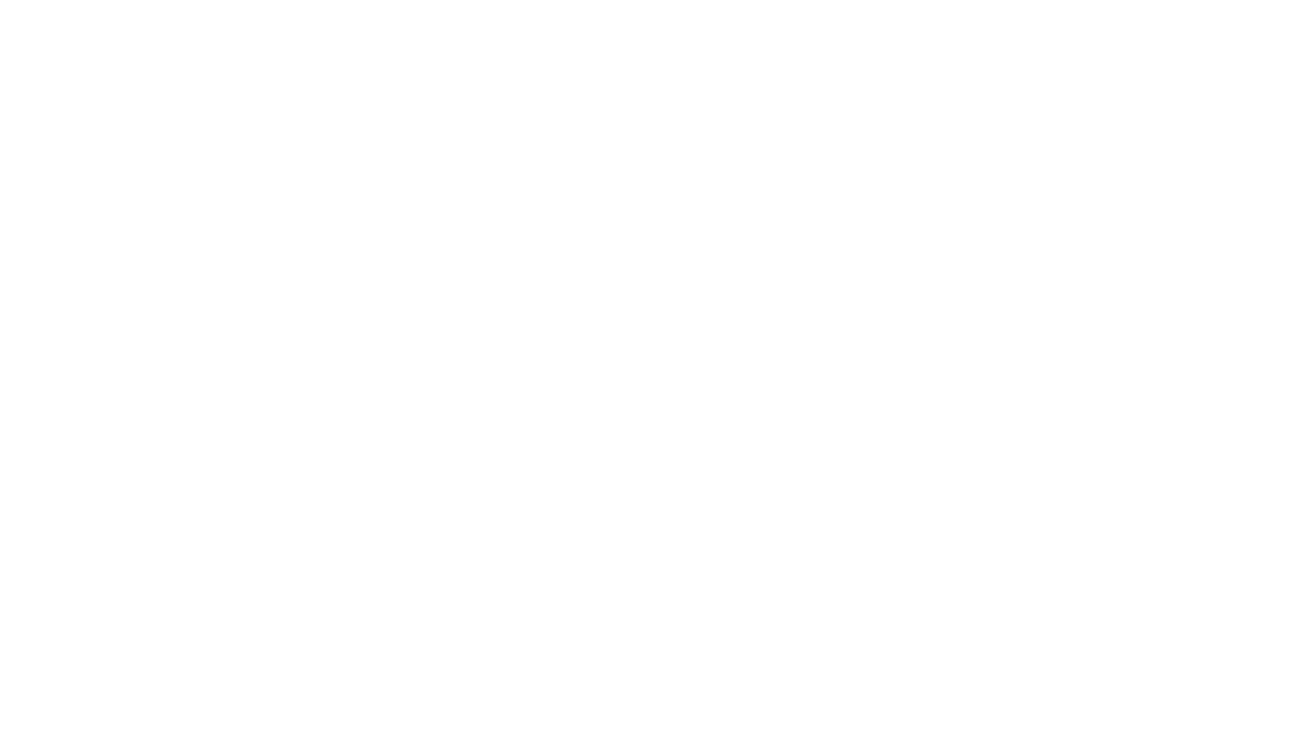 scroll, scrollTop: 0, scrollLeft: 0, axis: both 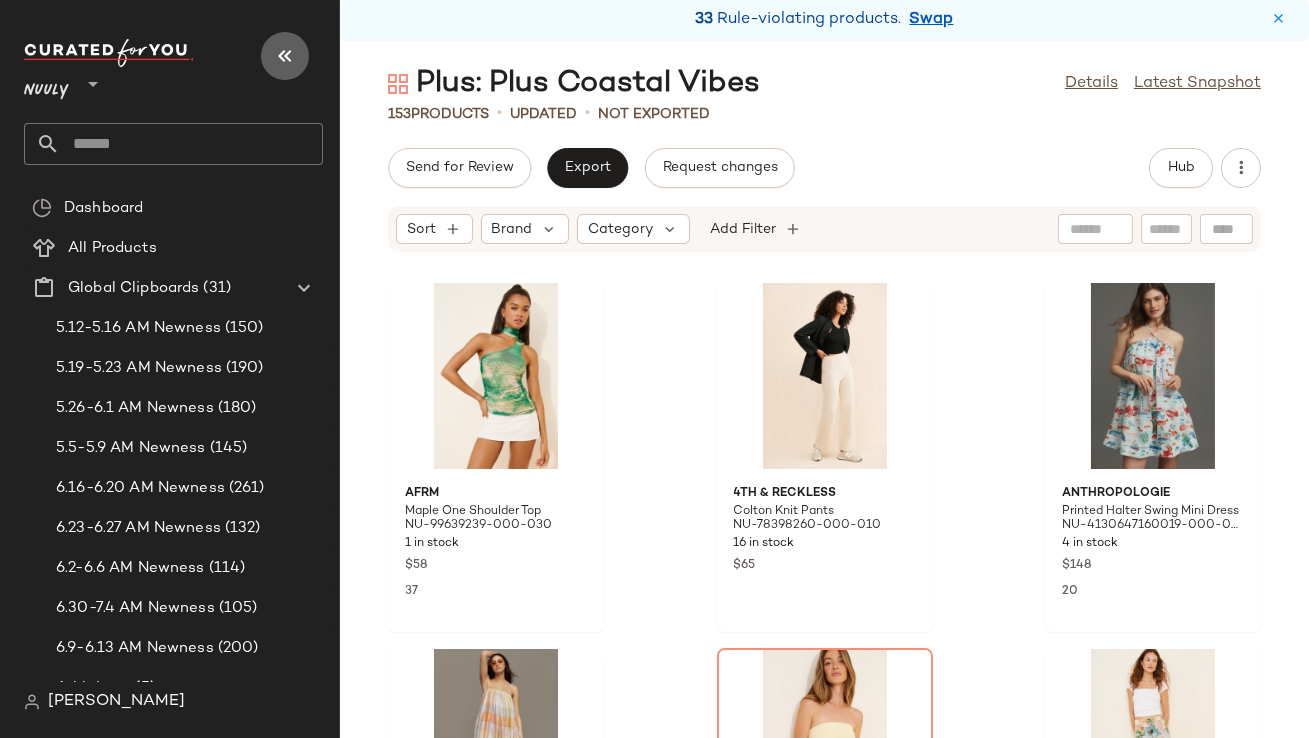 click at bounding box center [285, 56] 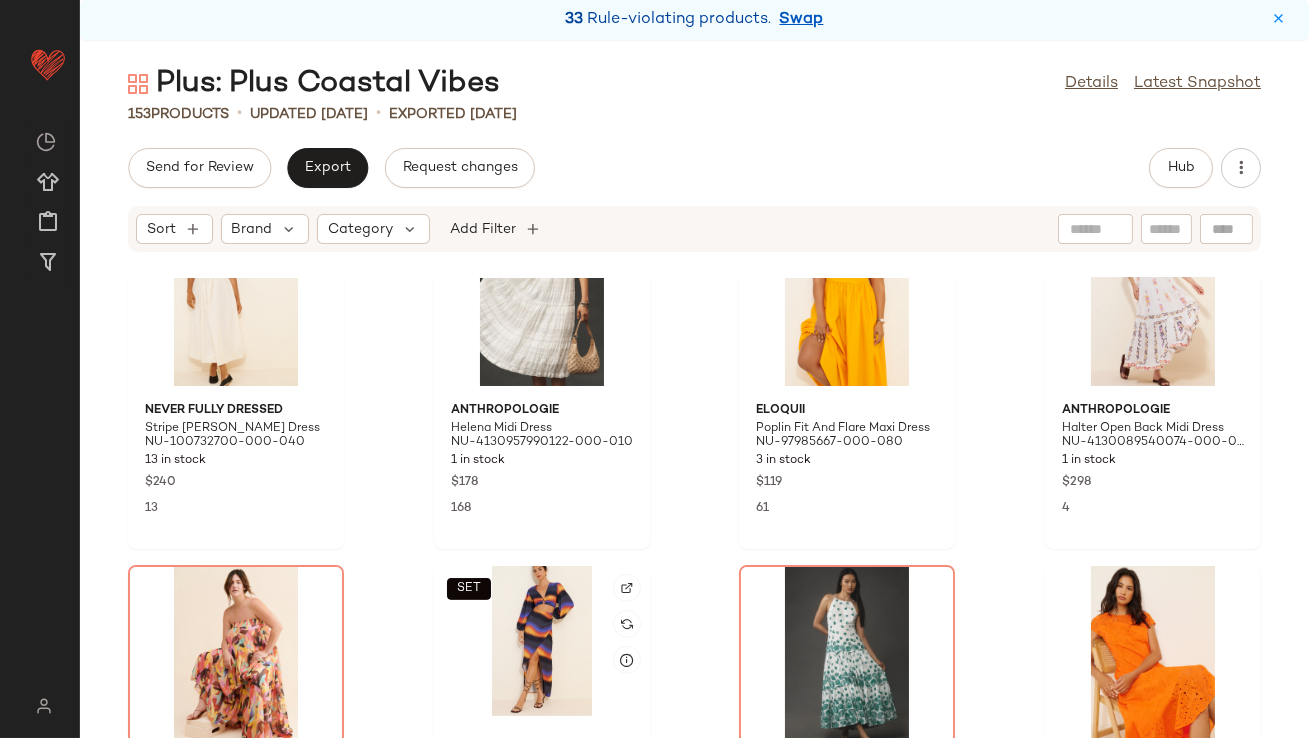 scroll, scrollTop: 0, scrollLeft: 0, axis: both 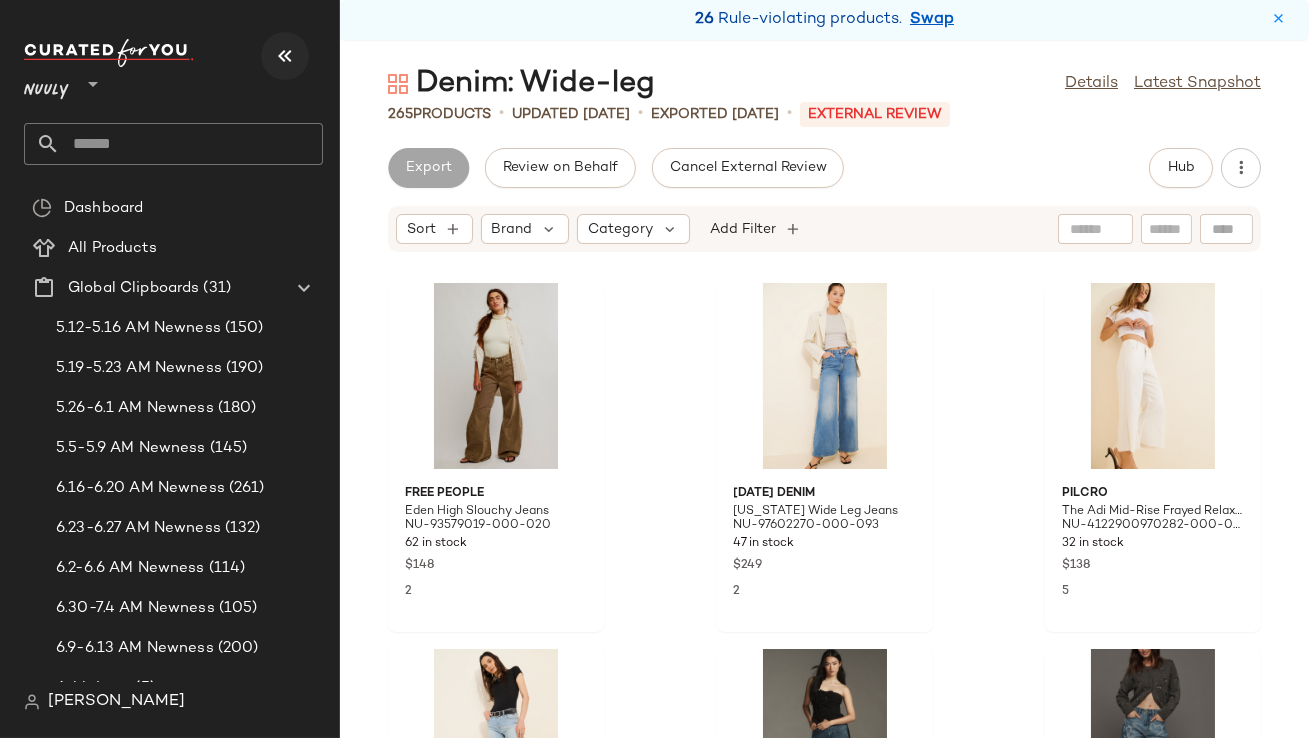 click at bounding box center [285, 56] 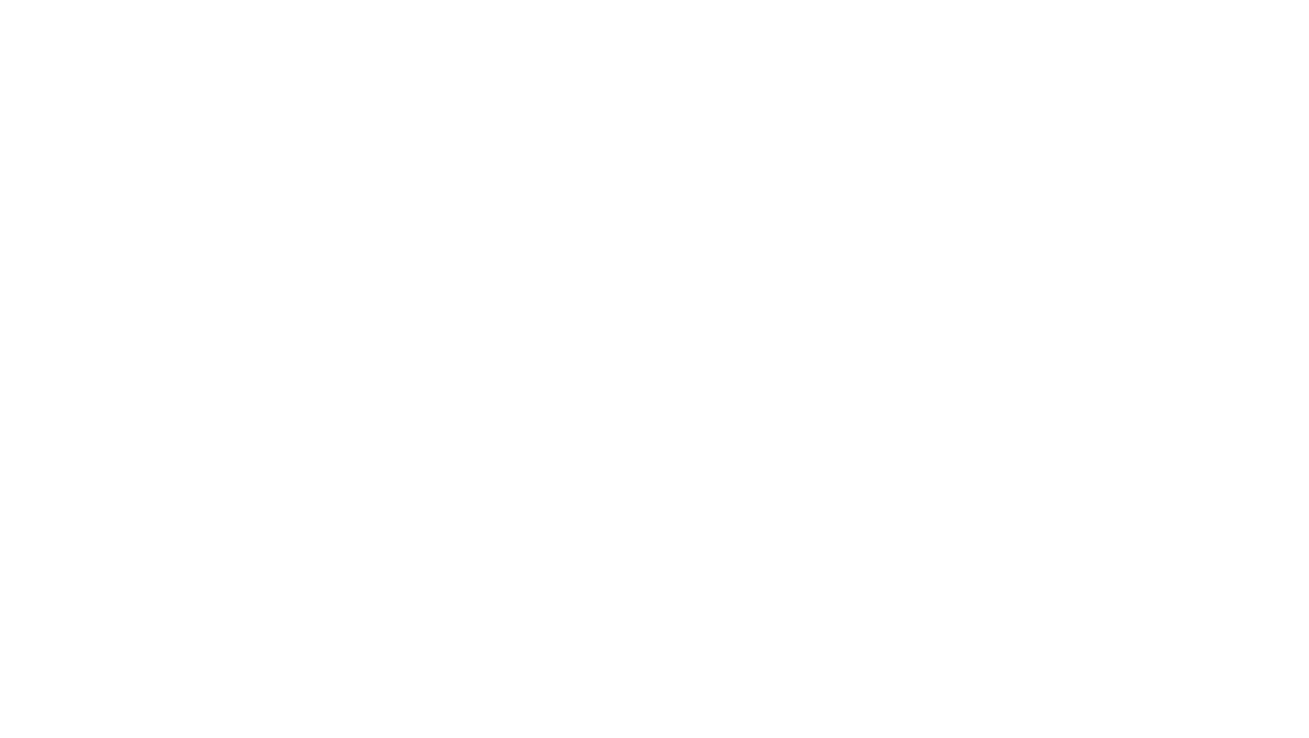 scroll, scrollTop: 0, scrollLeft: 0, axis: both 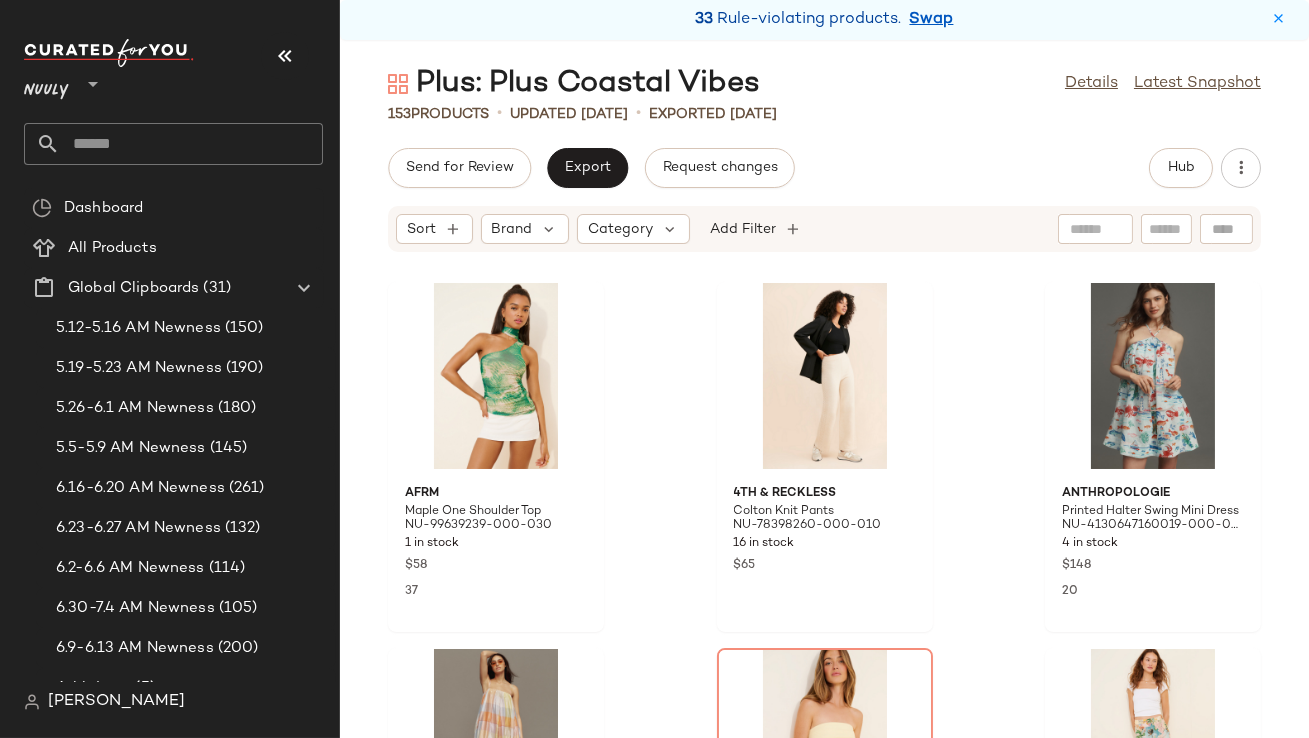 click at bounding box center [285, 56] 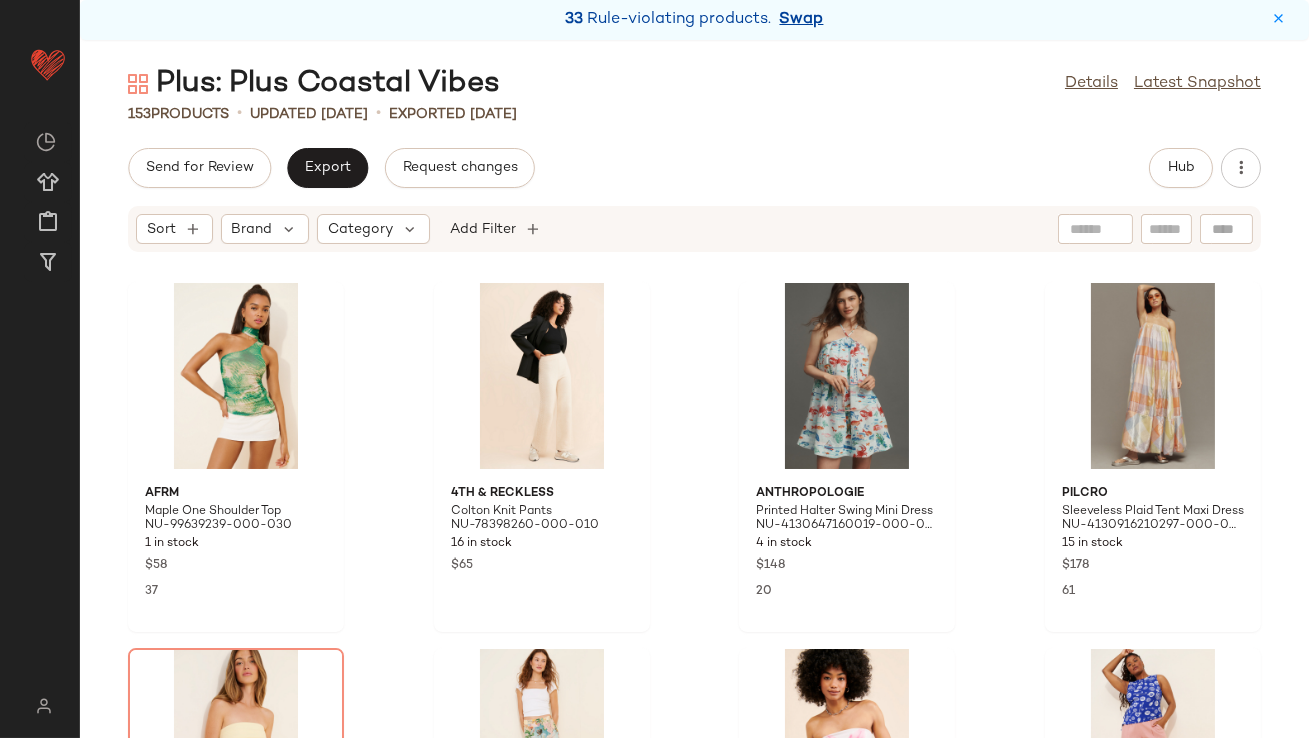 click on "Swap" at bounding box center (802, 20) 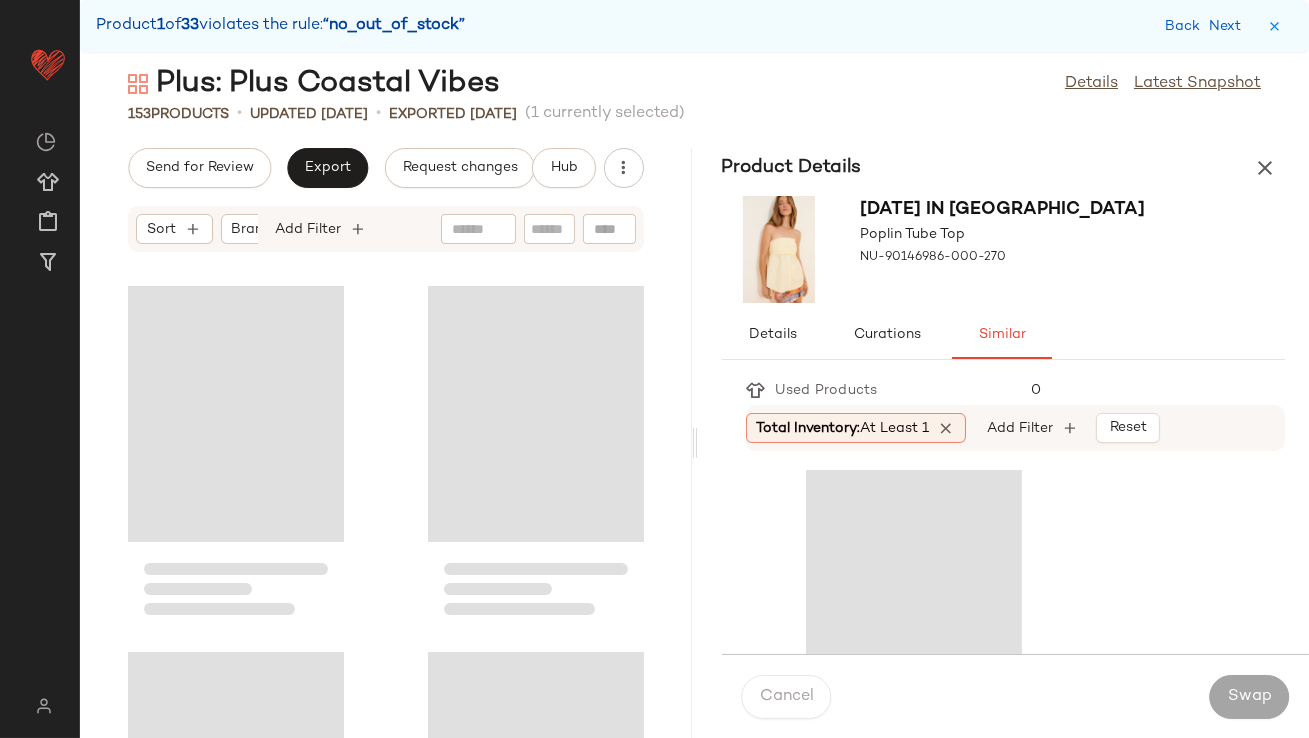 scroll, scrollTop: 747, scrollLeft: 0, axis: vertical 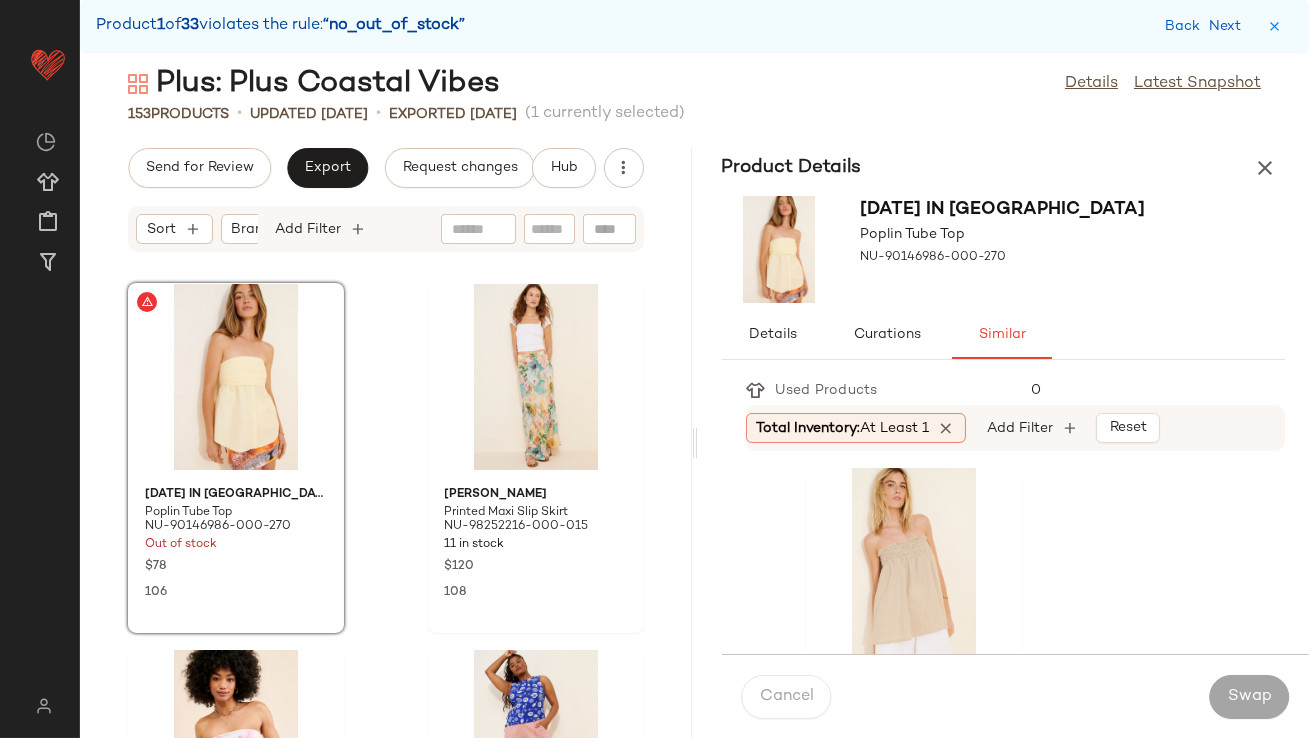 click on "Total Inventory:   At least 1" 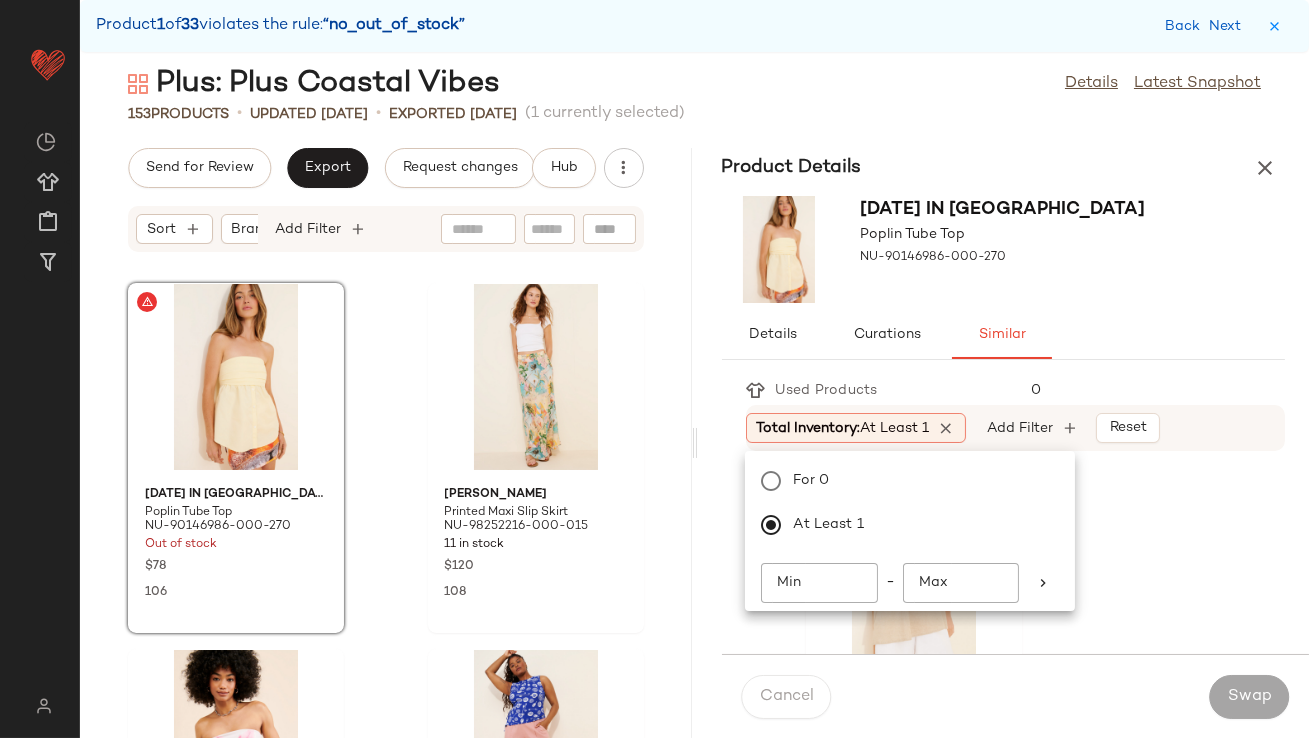 click on "Min" 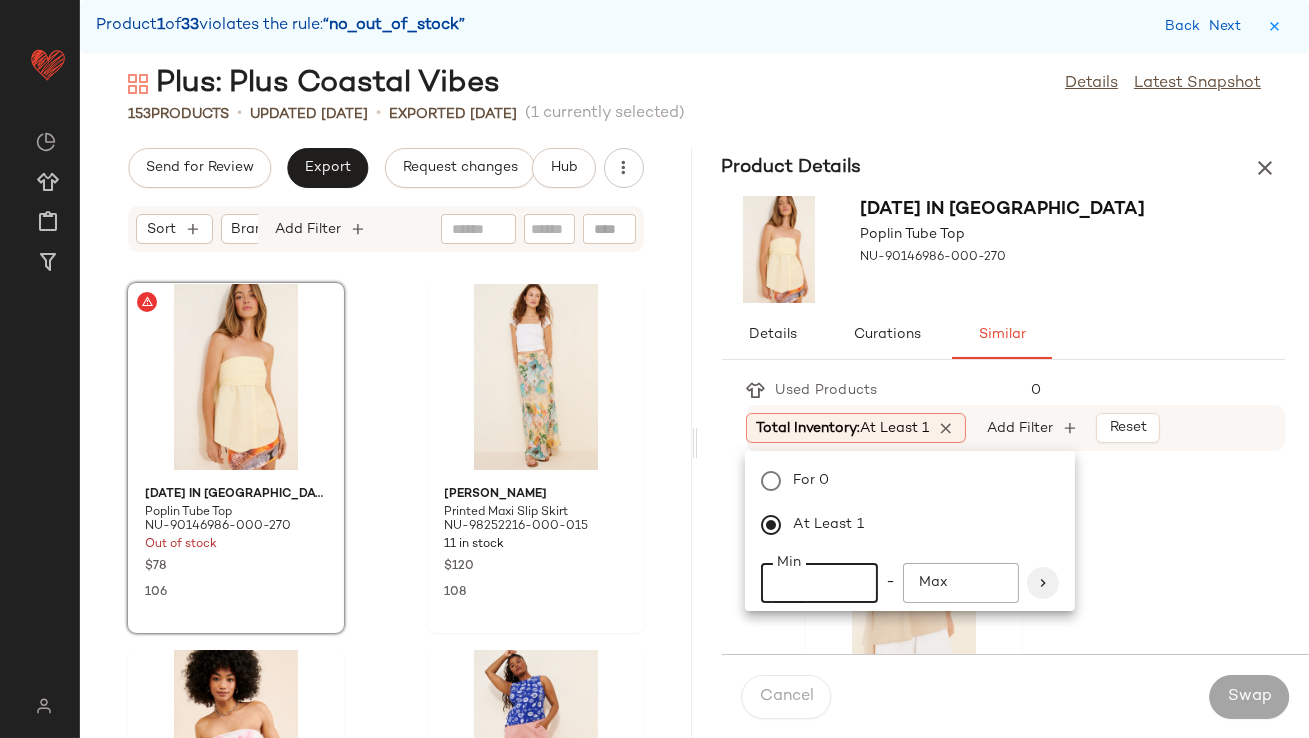 type on "**" 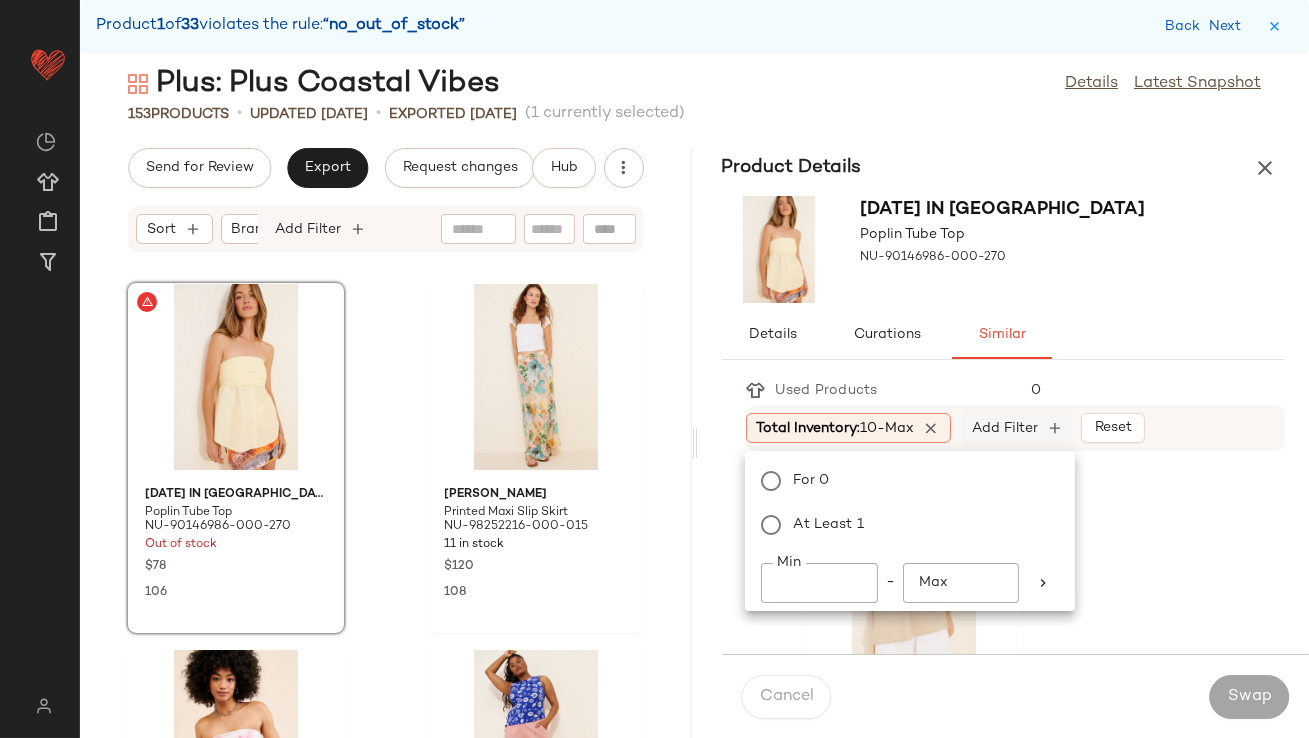 click on "Add Filter" at bounding box center [1005, 428] 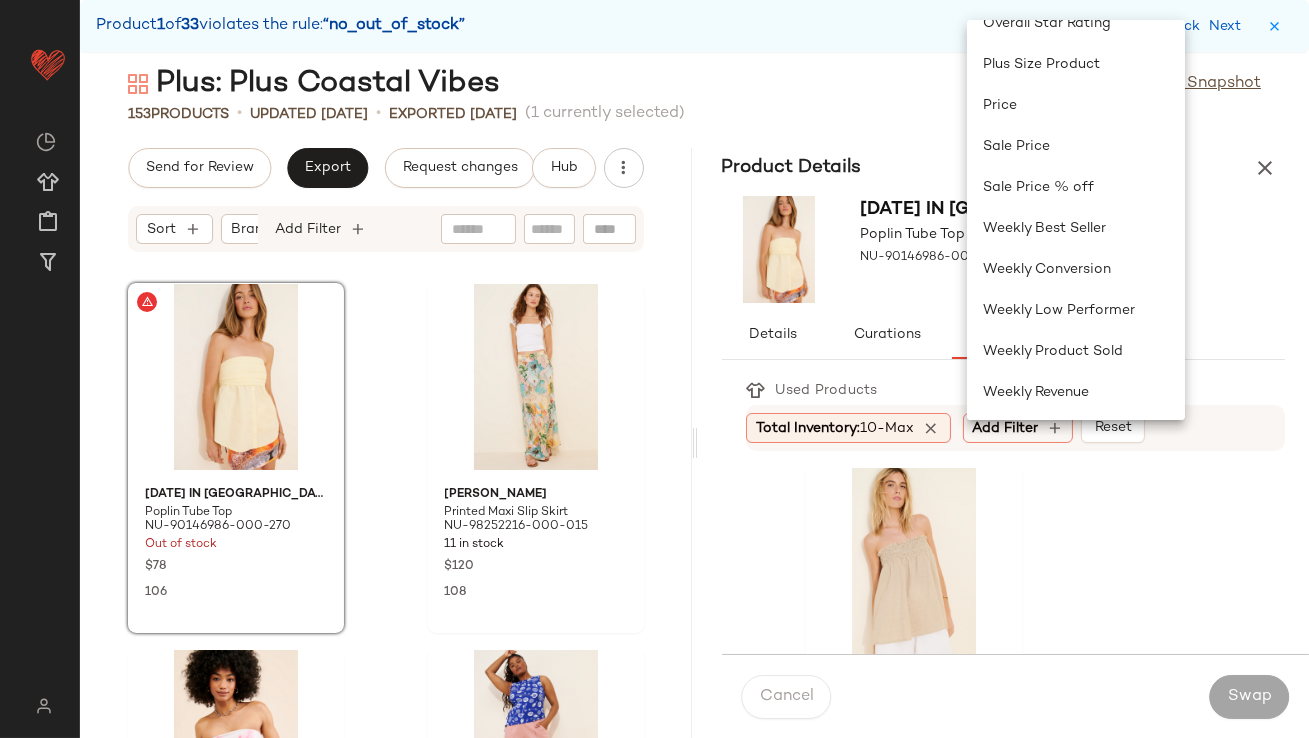 click on "Weekly Low Performer" 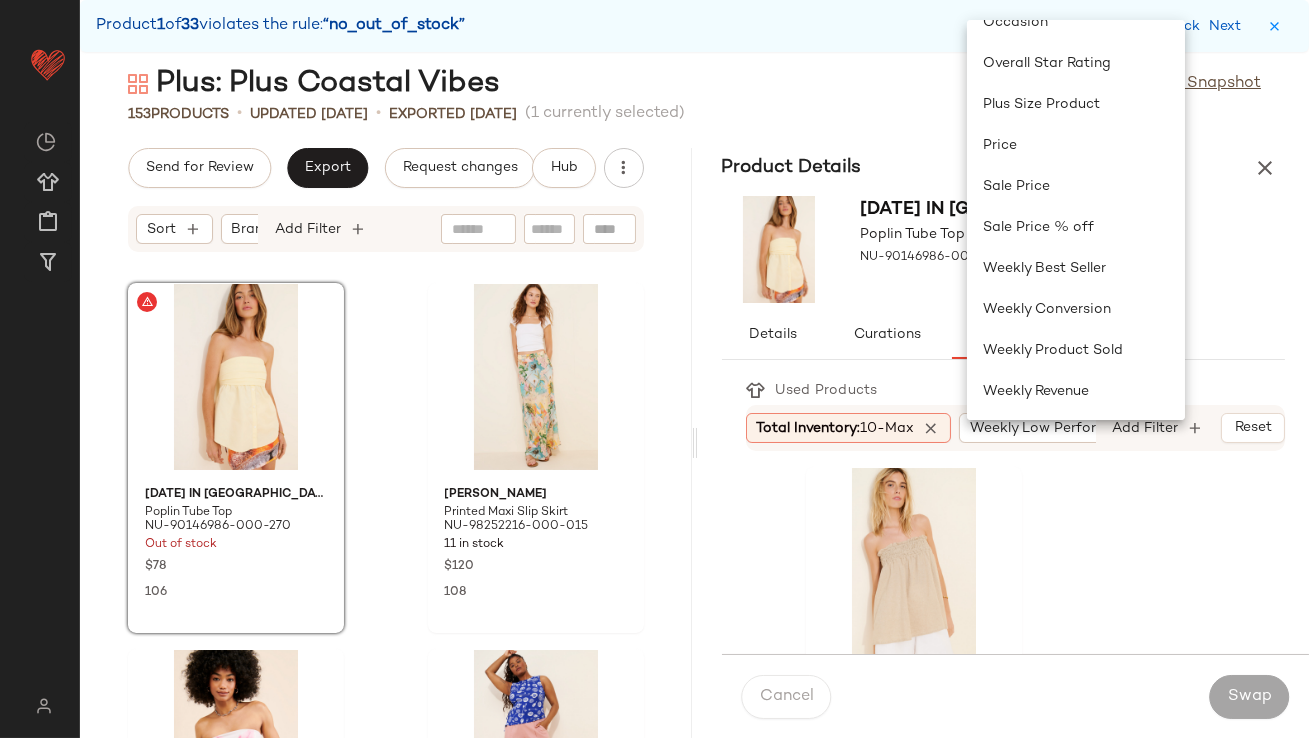 scroll, scrollTop: 723, scrollLeft: 0, axis: vertical 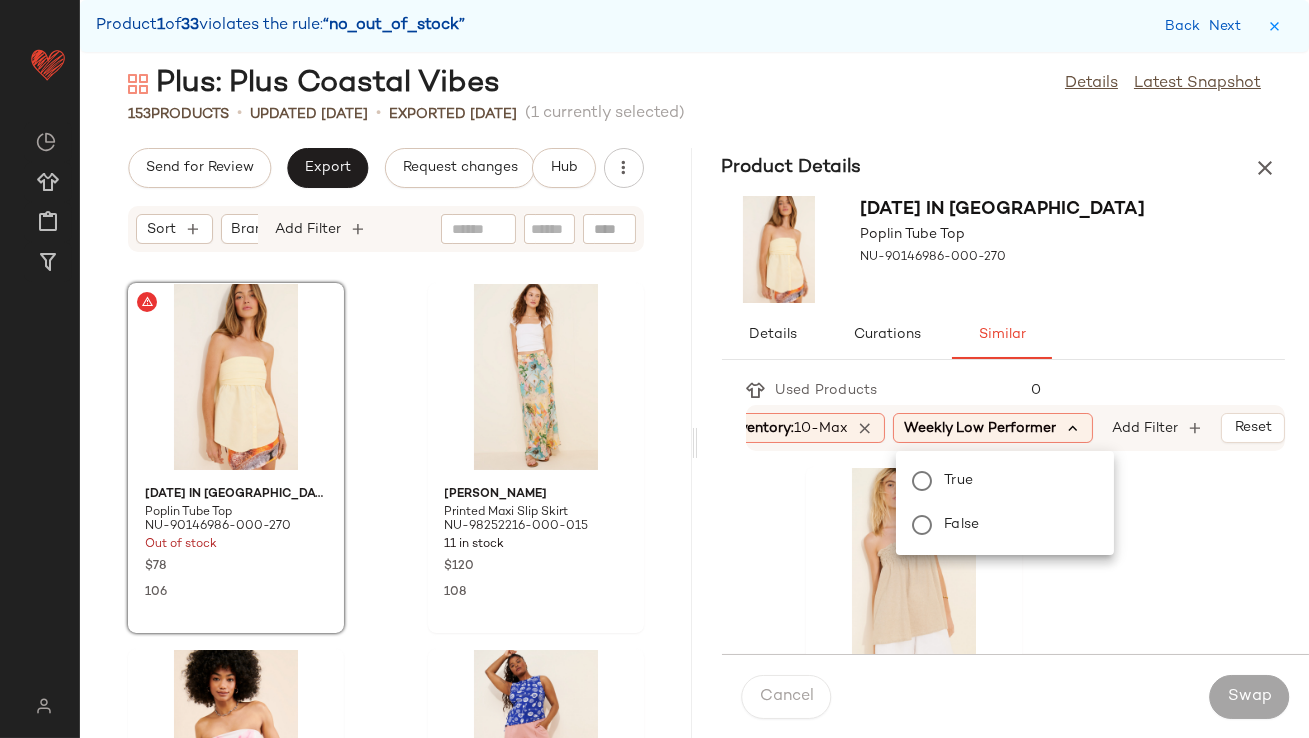 click at bounding box center [1073, 428] 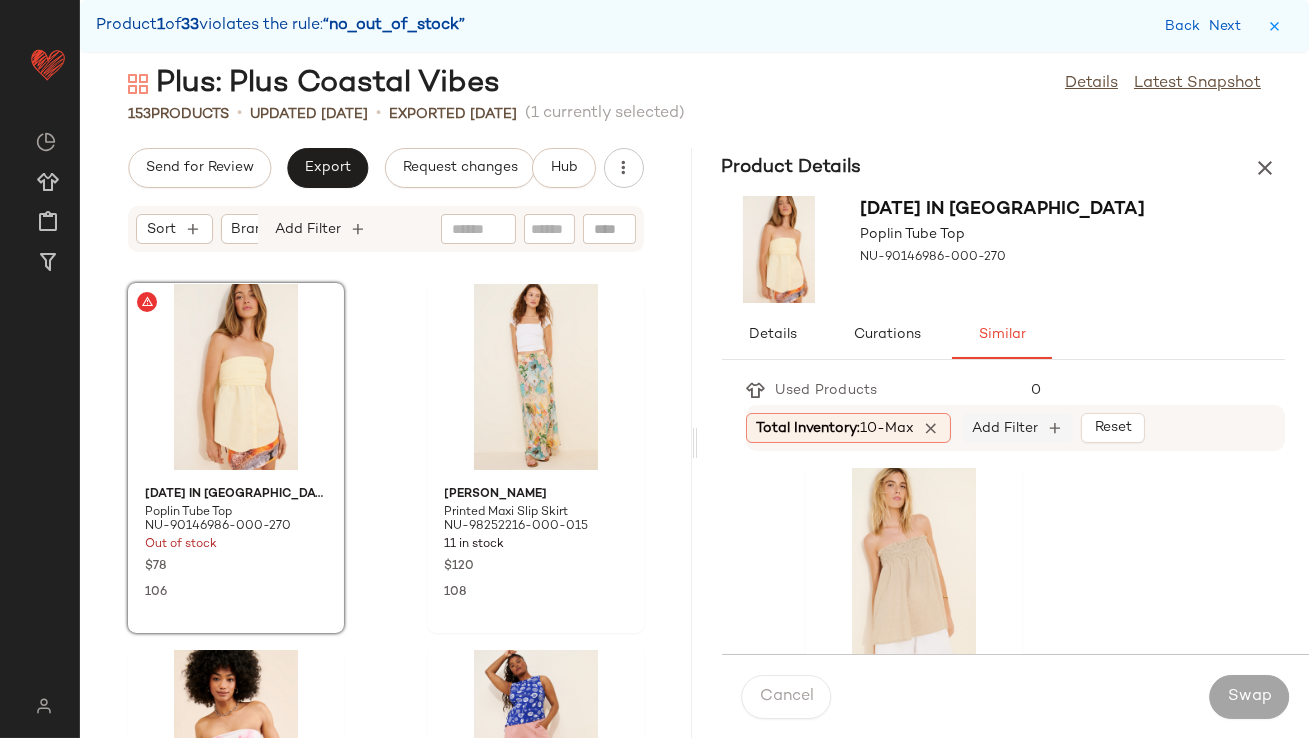 click on "Add Filter" at bounding box center [1005, 428] 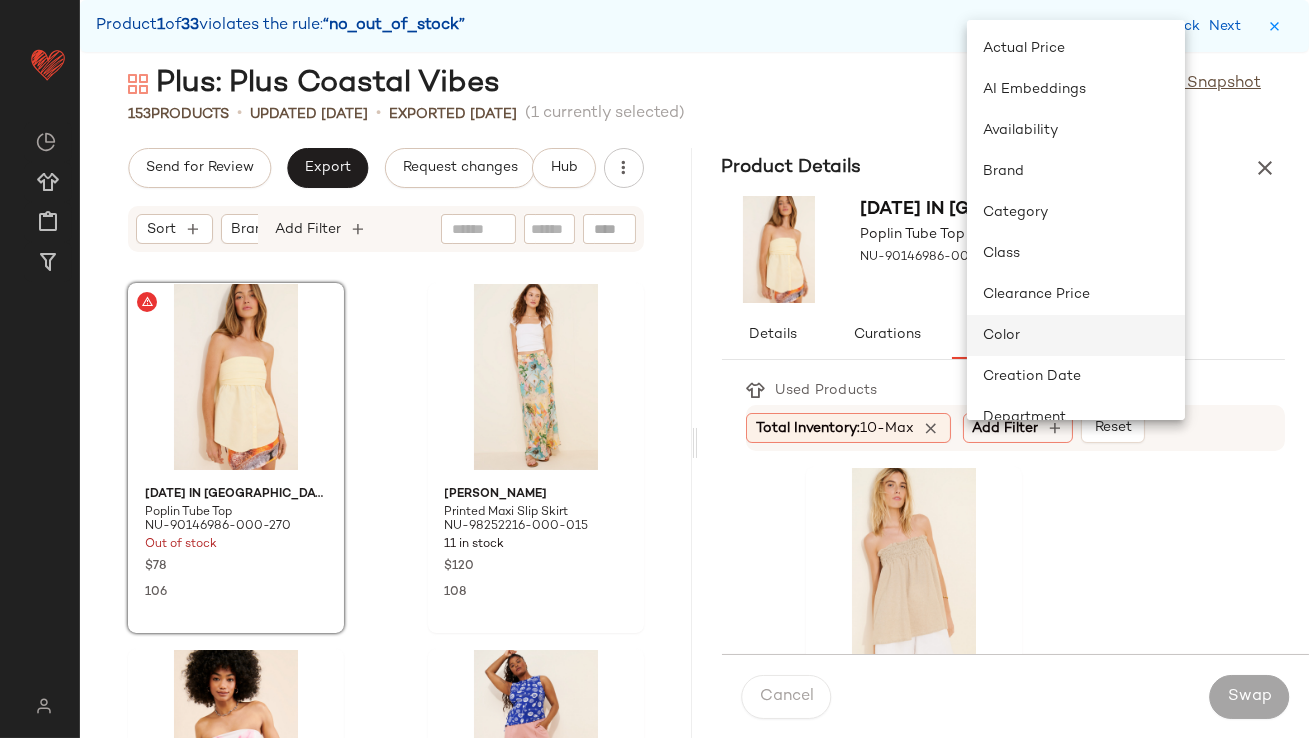 scroll, scrollTop: 763, scrollLeft: 0, axis: vertical 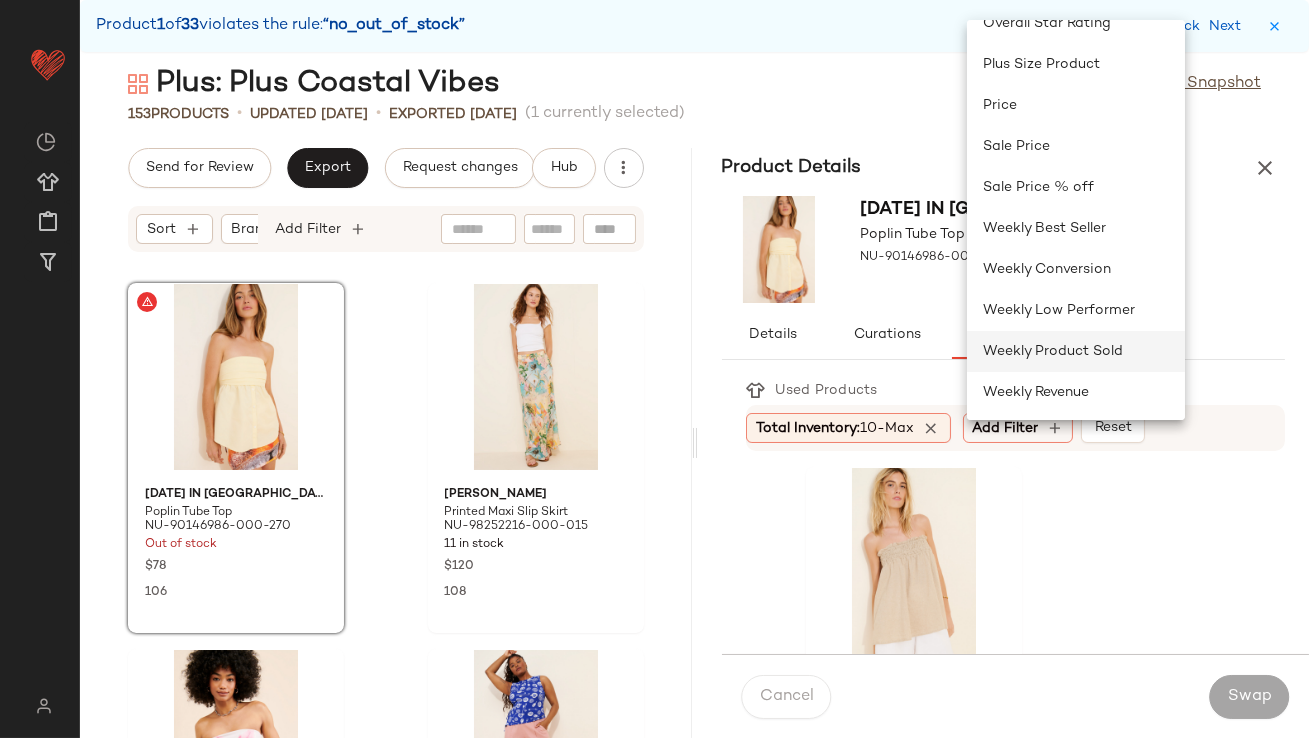 click on "Weekly Product Sold" 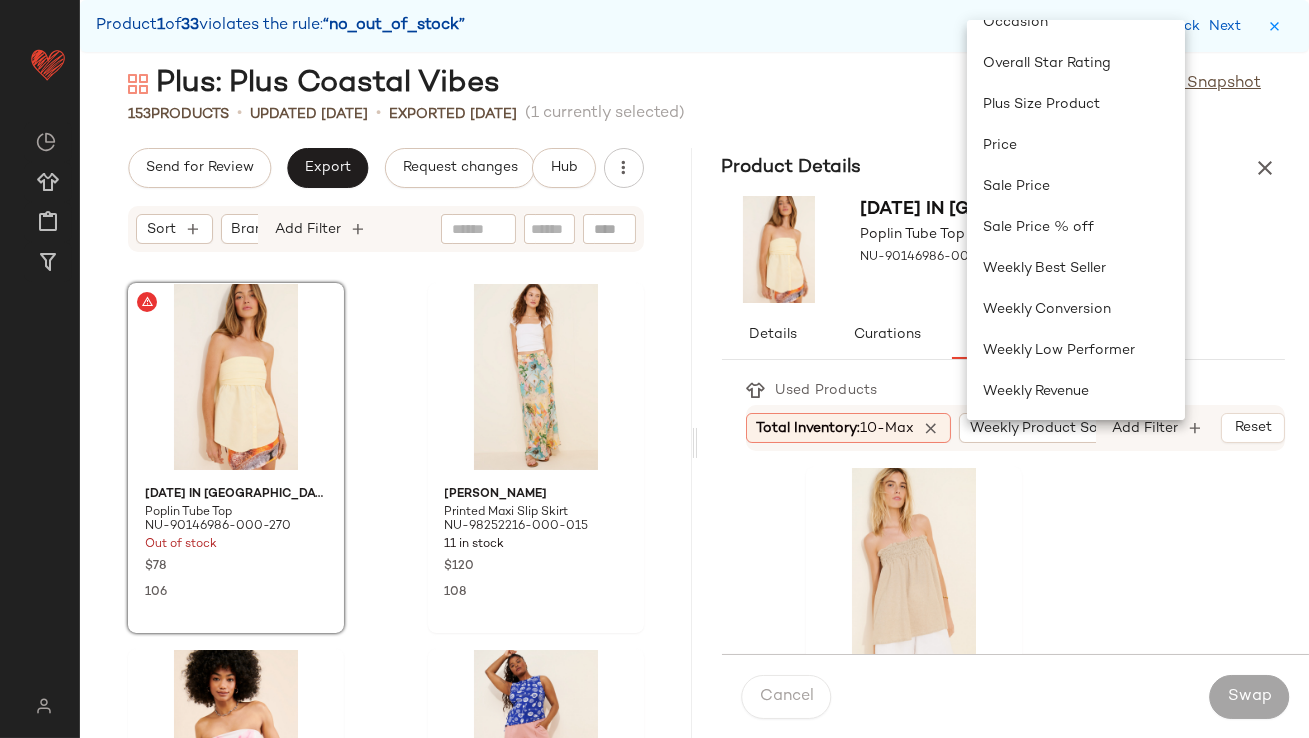 scroll, scrollTop: 723, scrollLeft: 0, axis: vertical 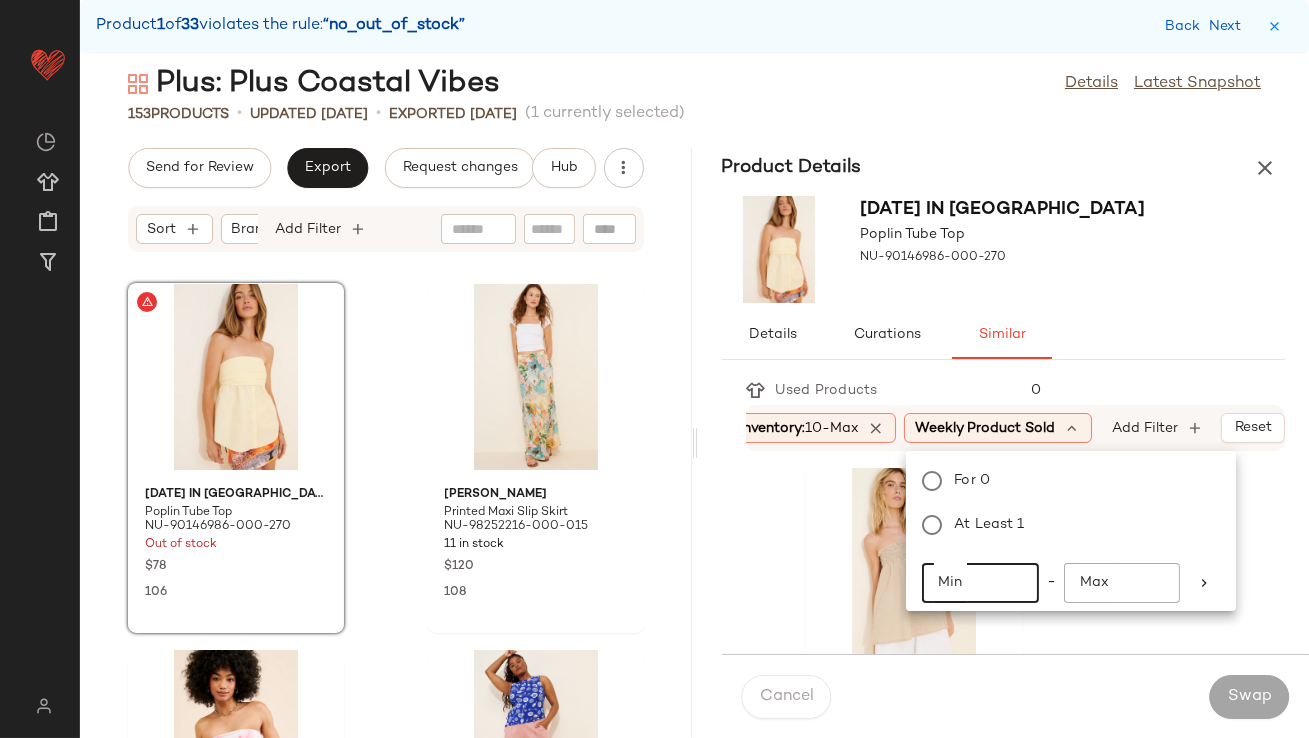 click on "Min" 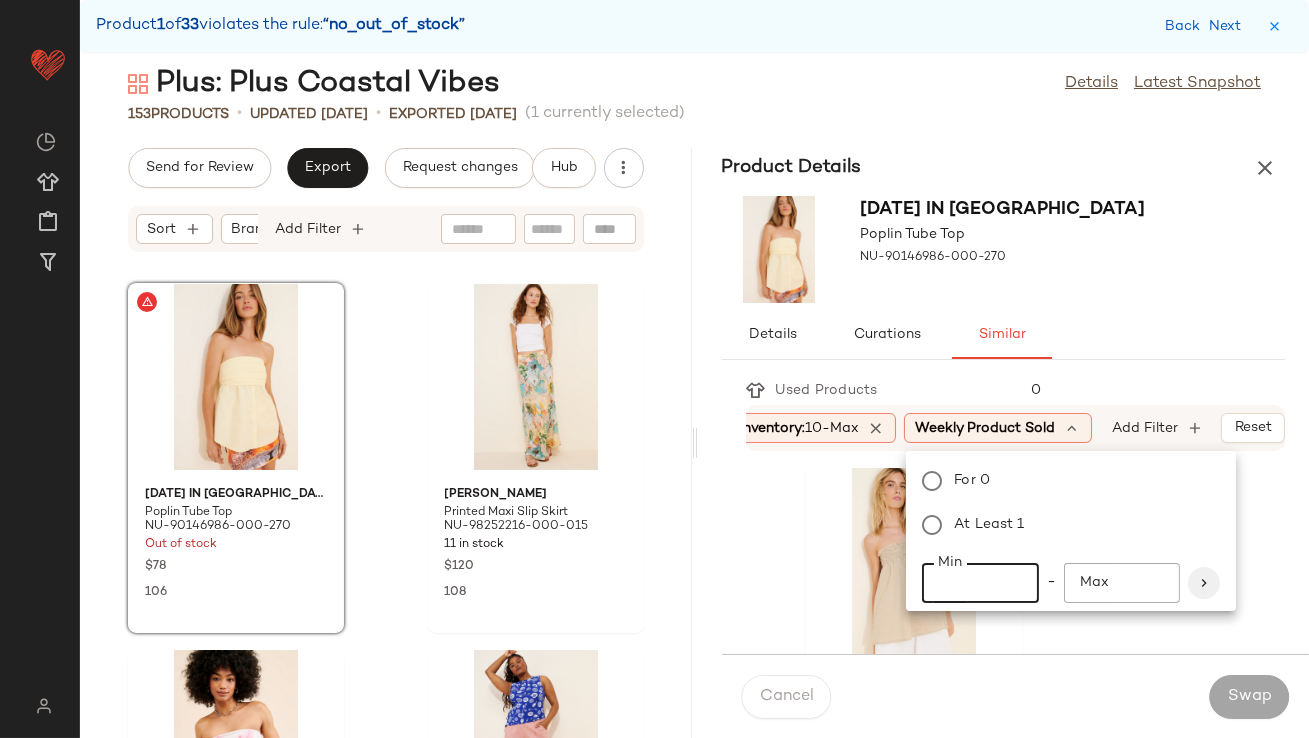 type on "**" 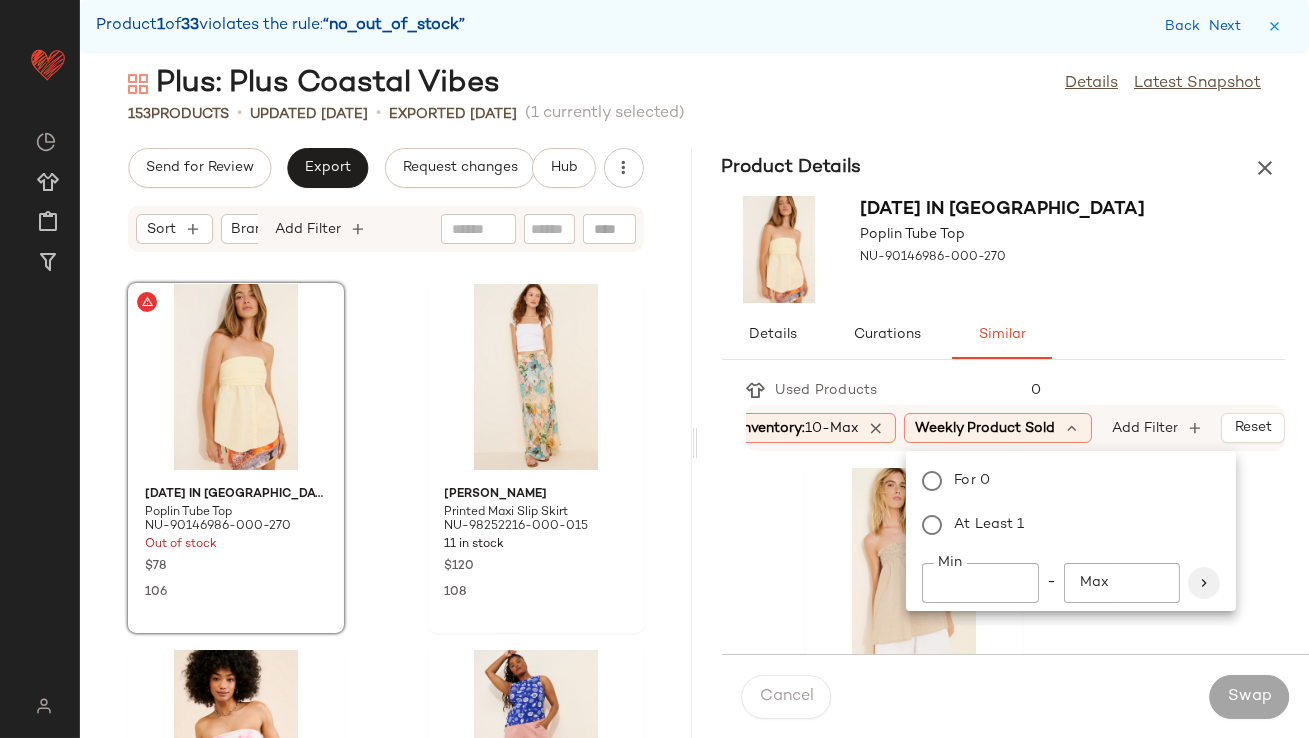 click at bounding box center (1204, 583) 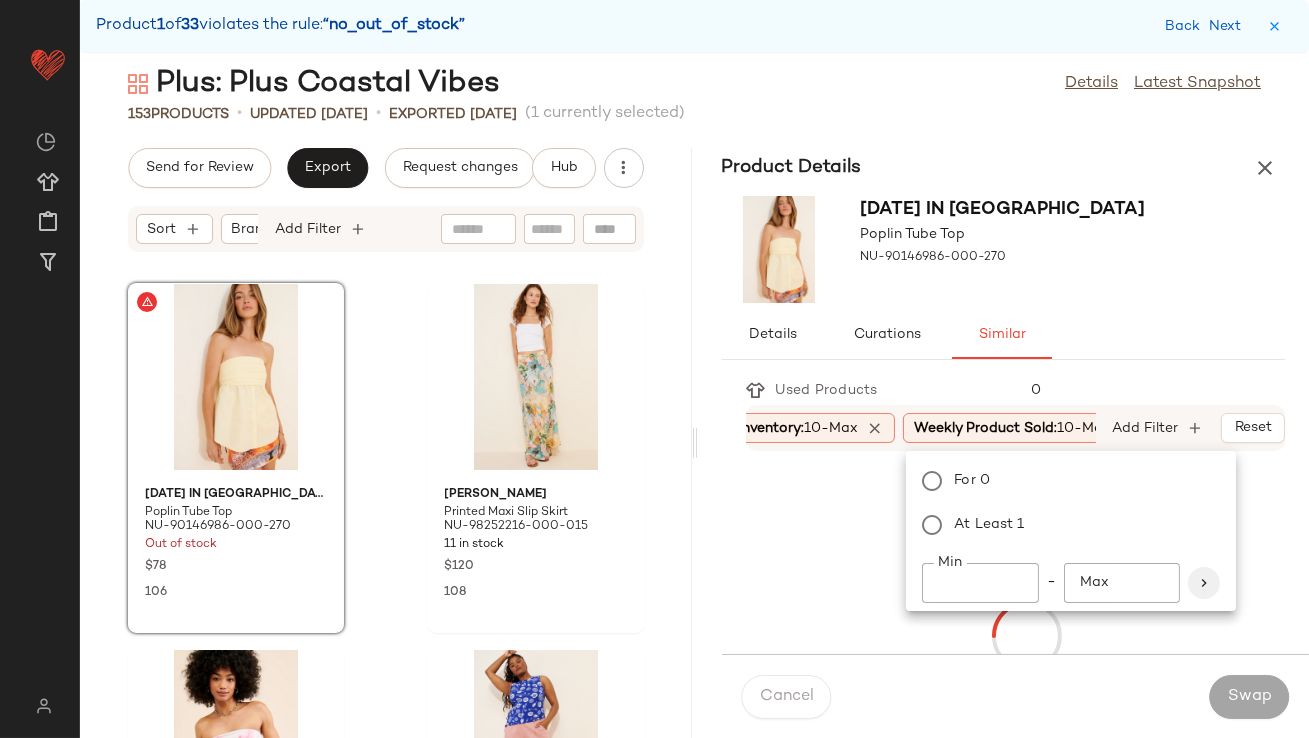 click at bounding box center (1204, 583) 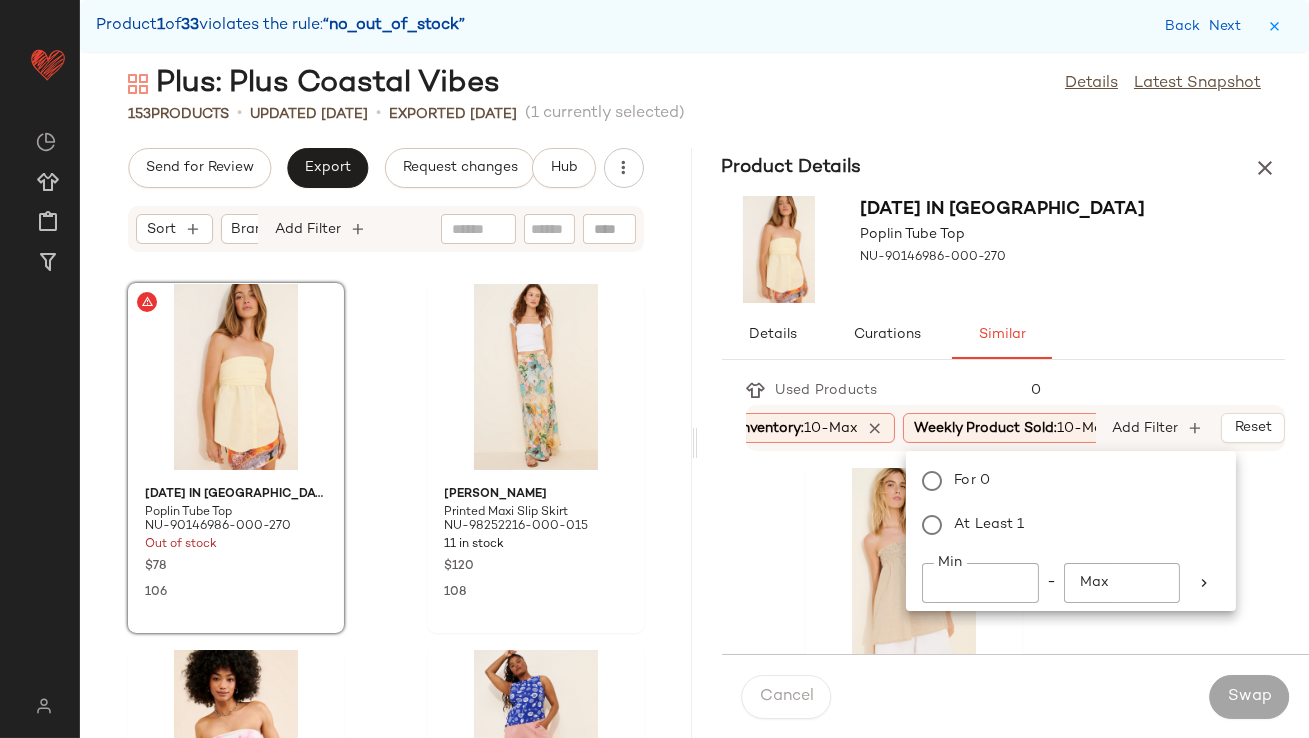 click on "Details   Curations   Similar" at bounding box center (1004, 335) 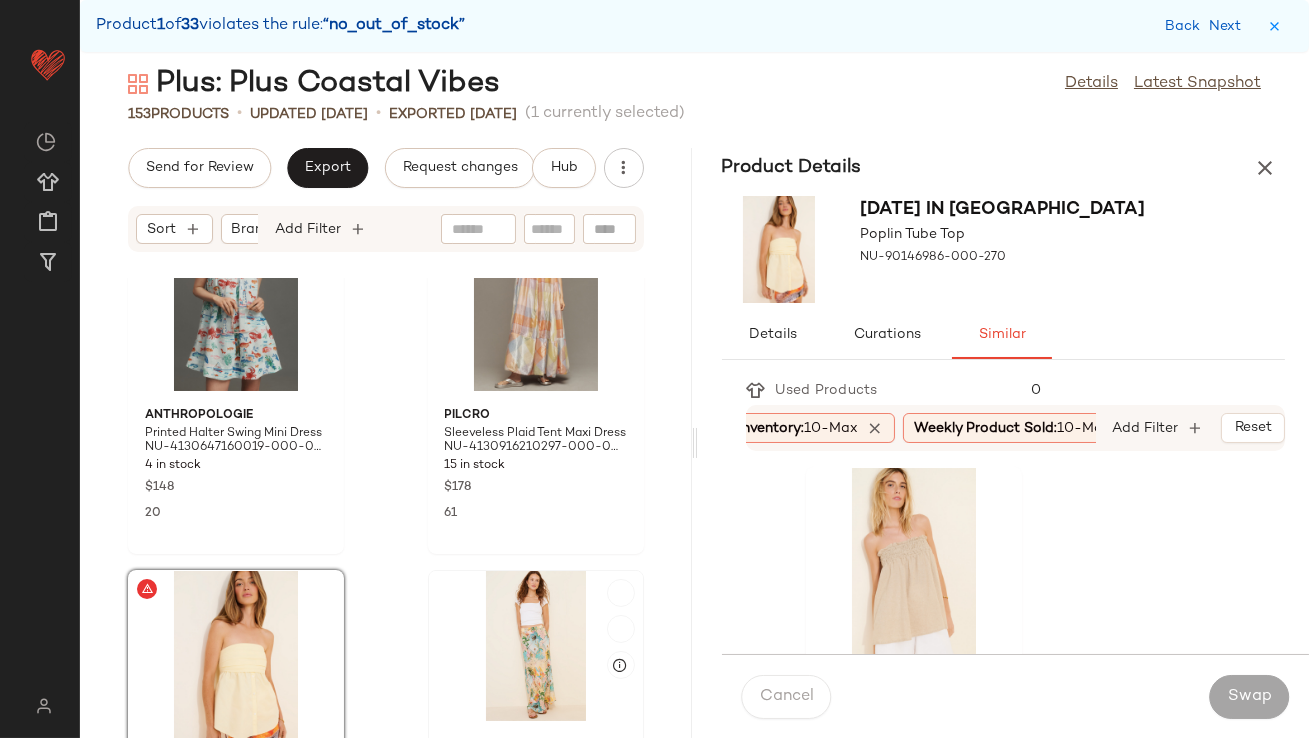scroll, scrollTop: 720, scrollLeft: 0, axis: vertical 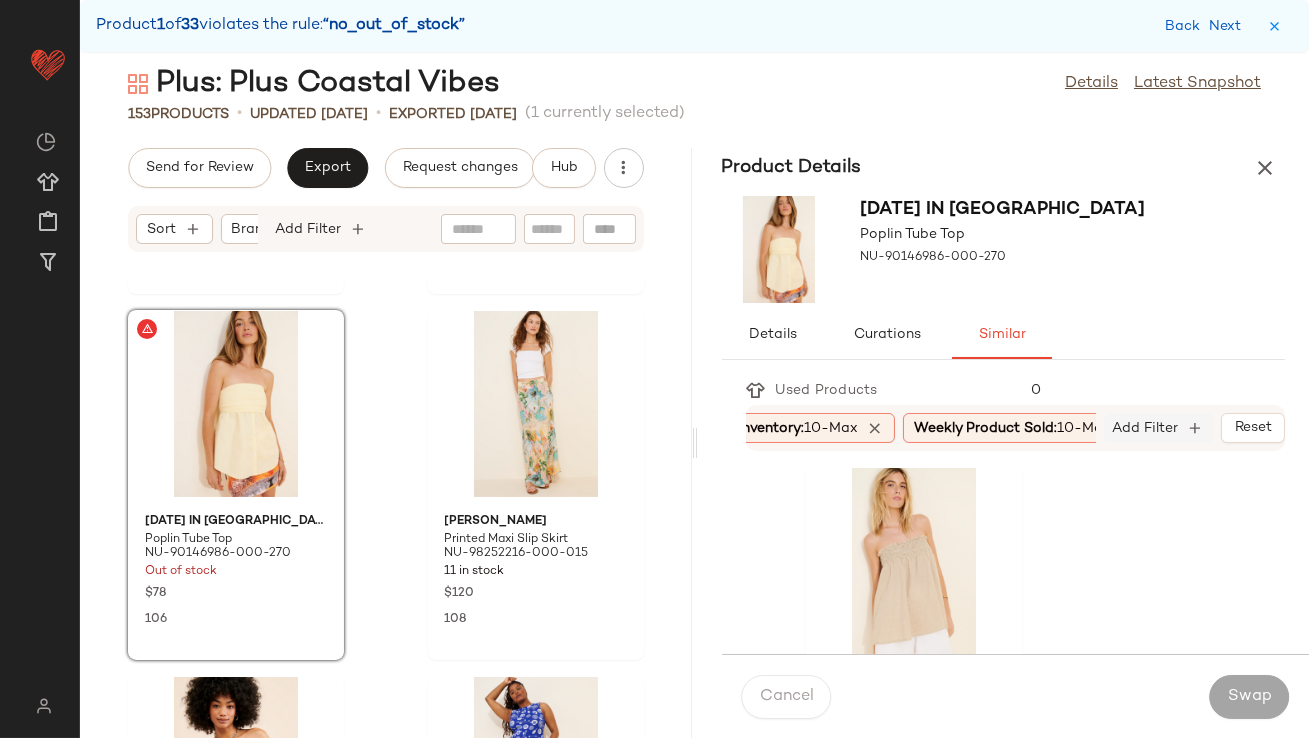 click on "Add Filter" 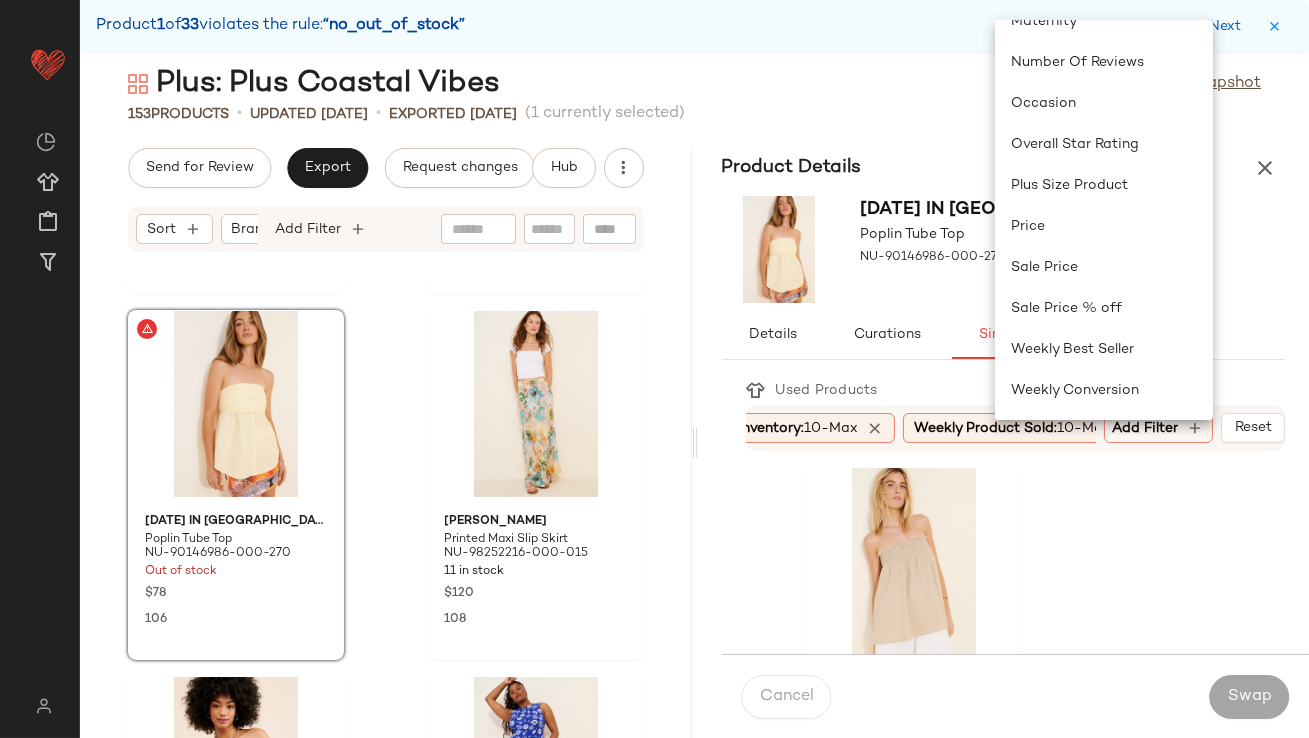 scroll, scrollTop: 645, scrollLeft: 0, axis: vertical 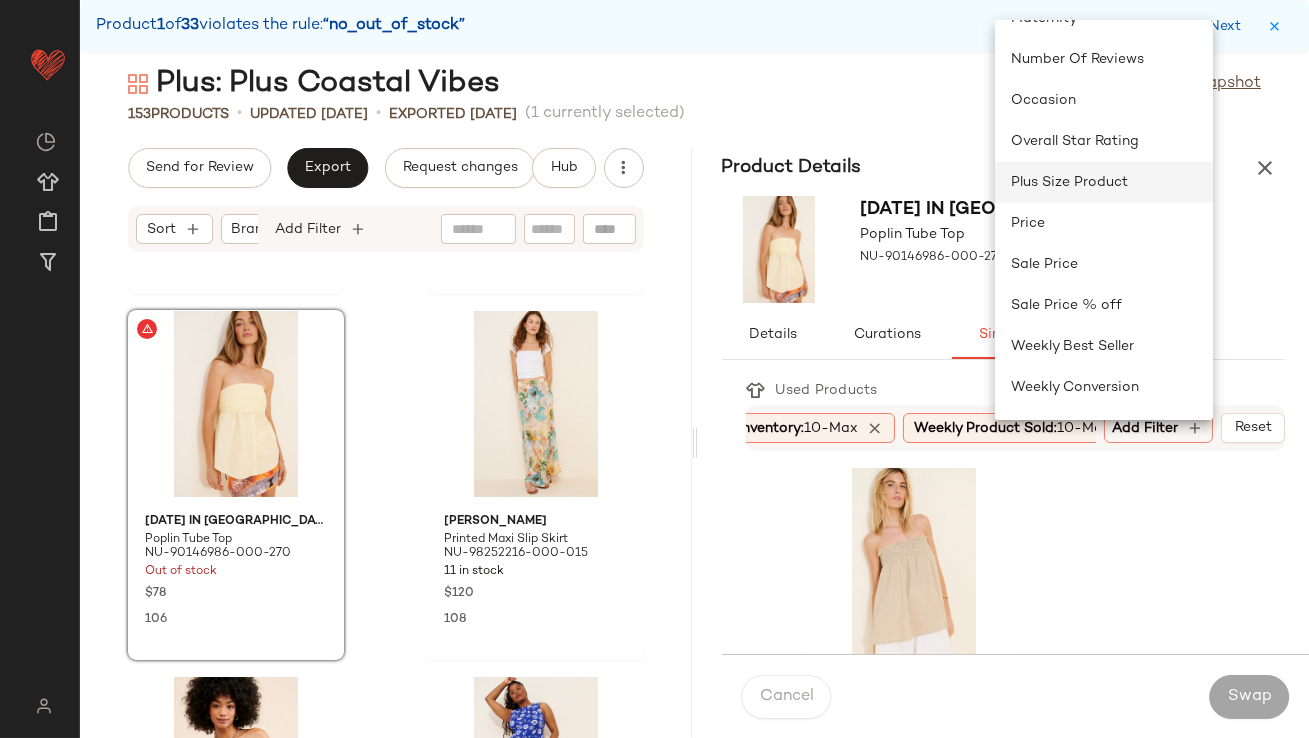 click on "Plus Size Product" 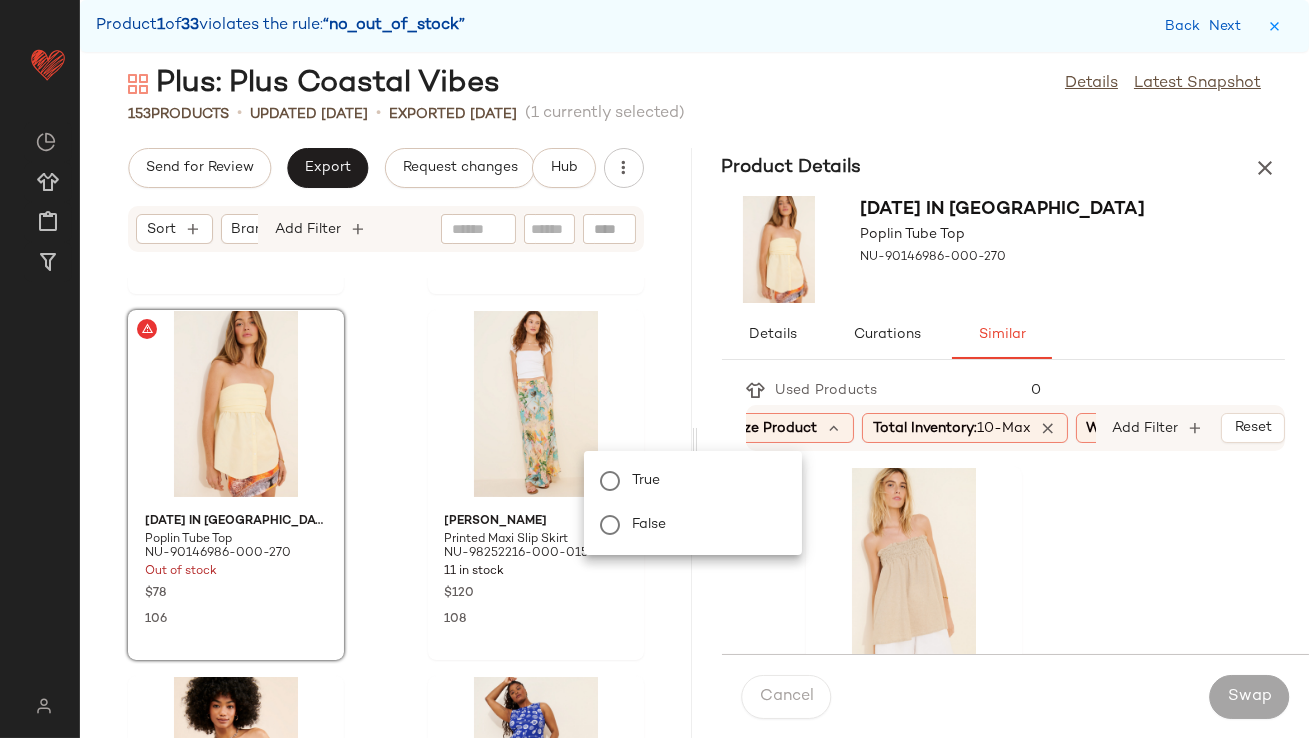 scroll, scrollTop: 0, scrollLeft: 161, axis: horizontal 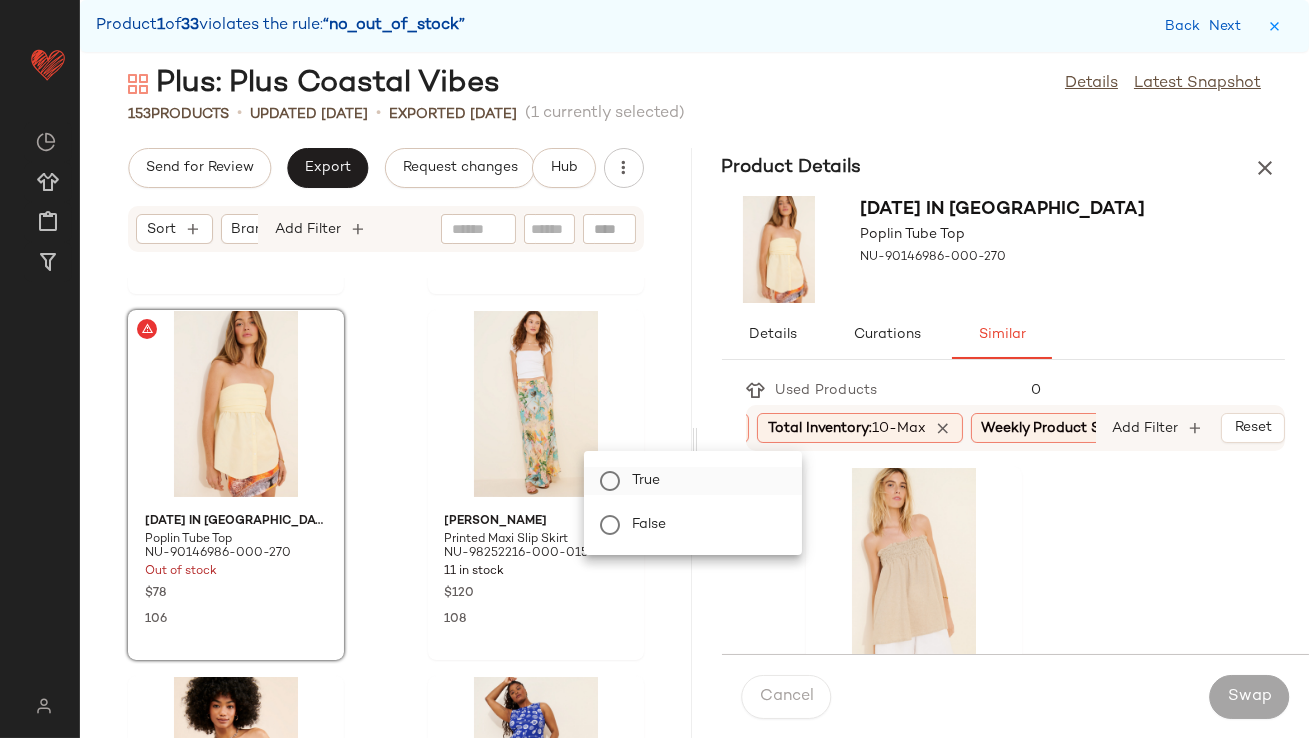 click on "True" at bounding box center [705, 481] 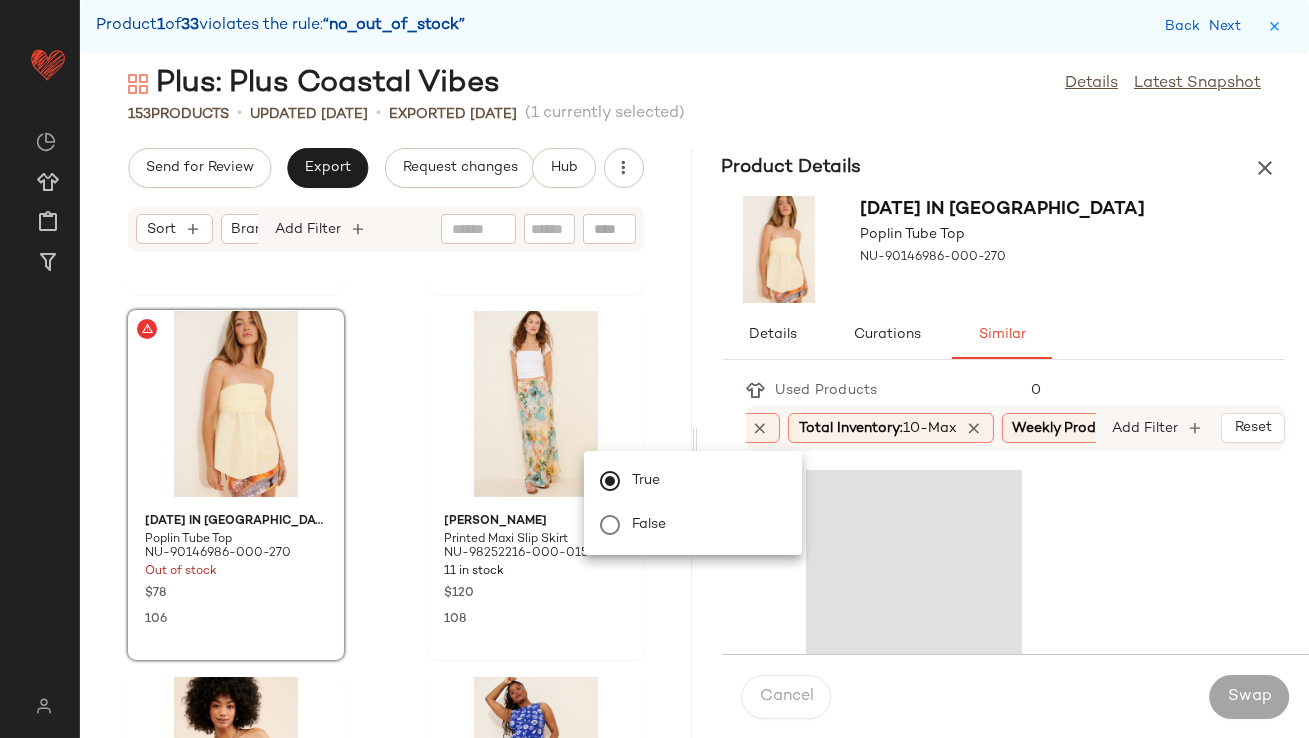 click 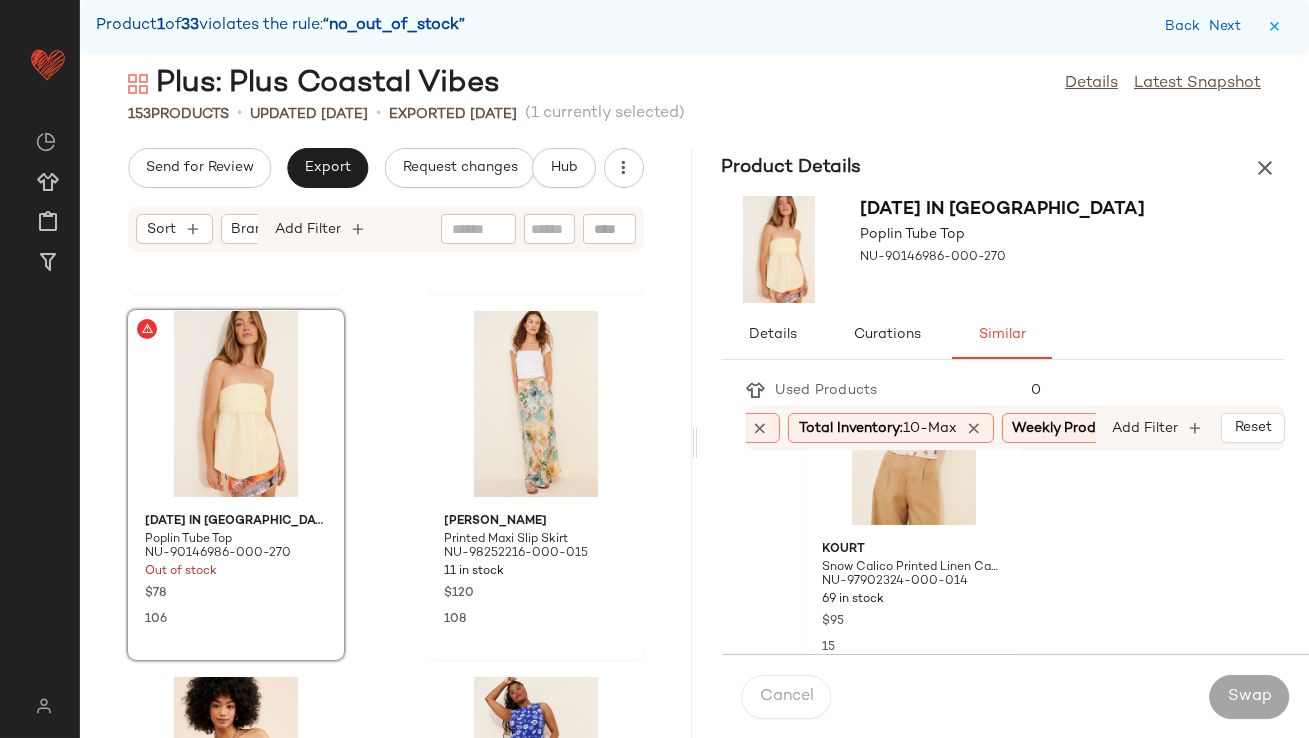 scroll, scrollTop: 497, scrollLeft: 0, axis: vertical 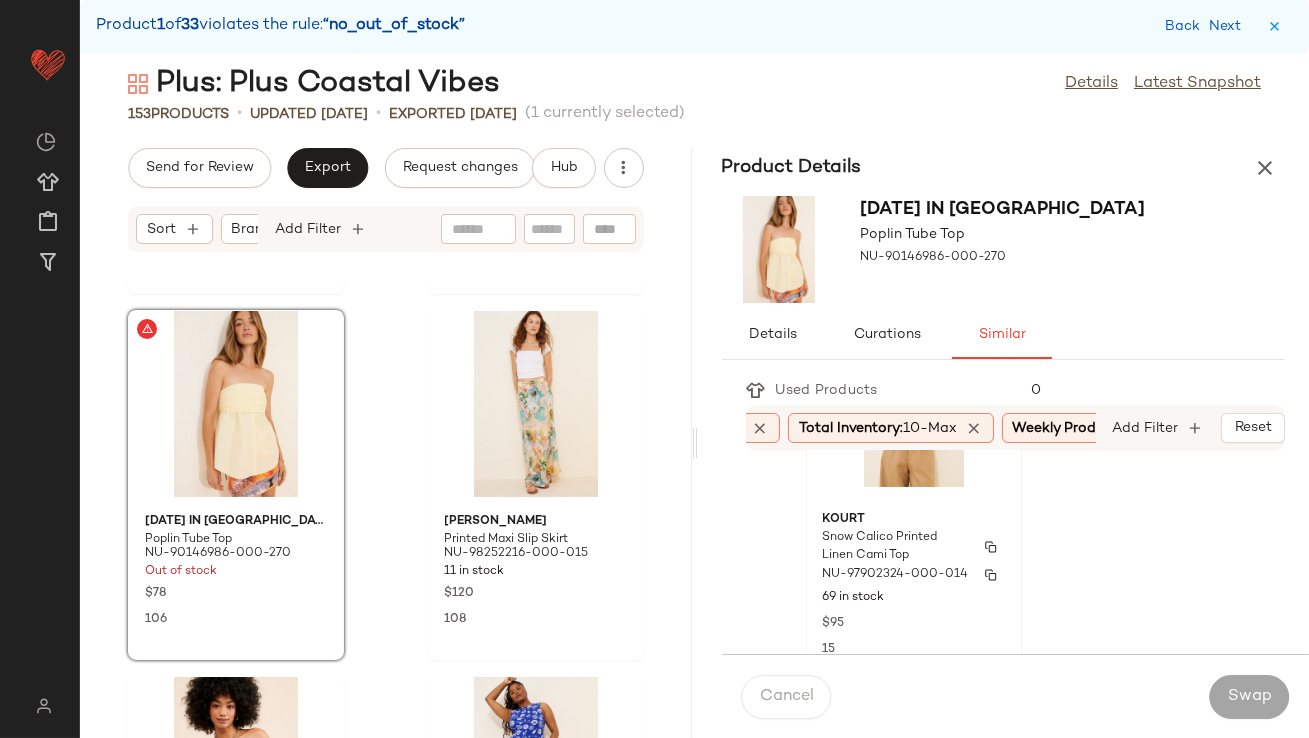 click on "Kourt Snow Calico Printed Linen Cami Top NU-97902324-000-014 69 in stock $95 15" 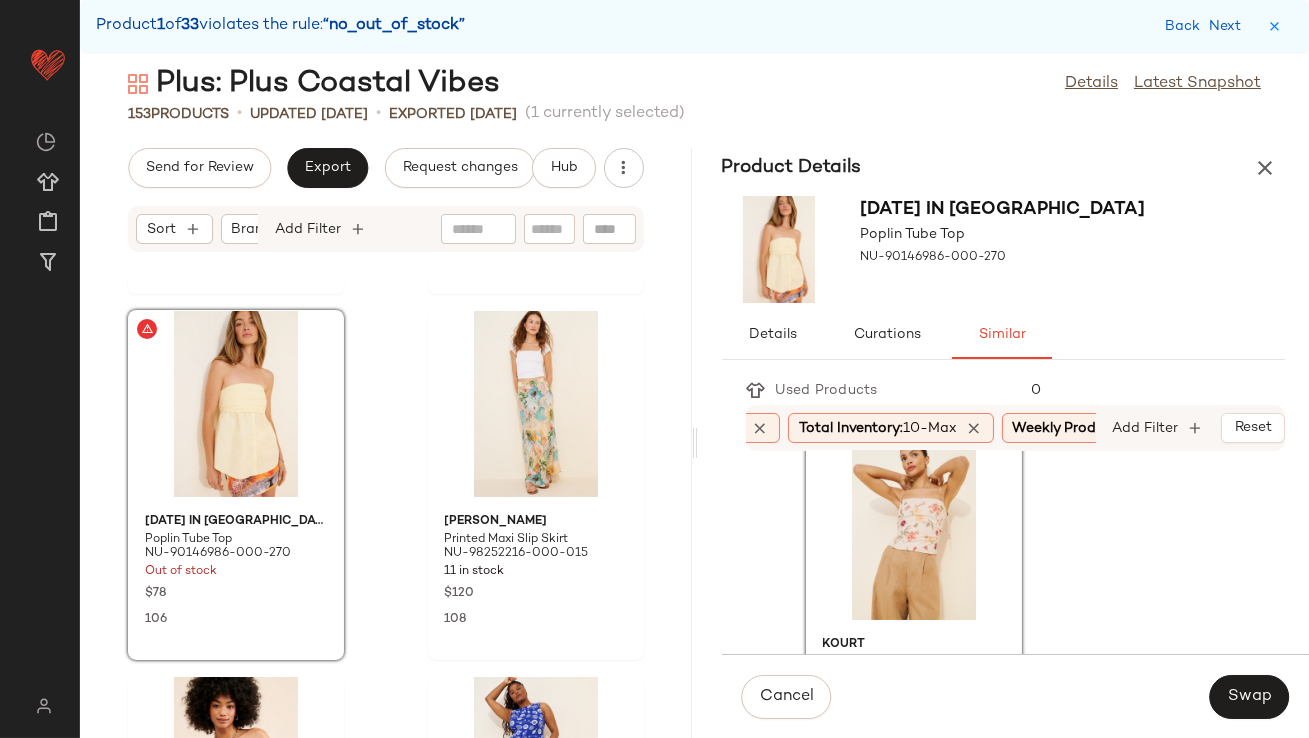 scroll, scrollTop: 390, scrollLeft: 0, axis: vertical 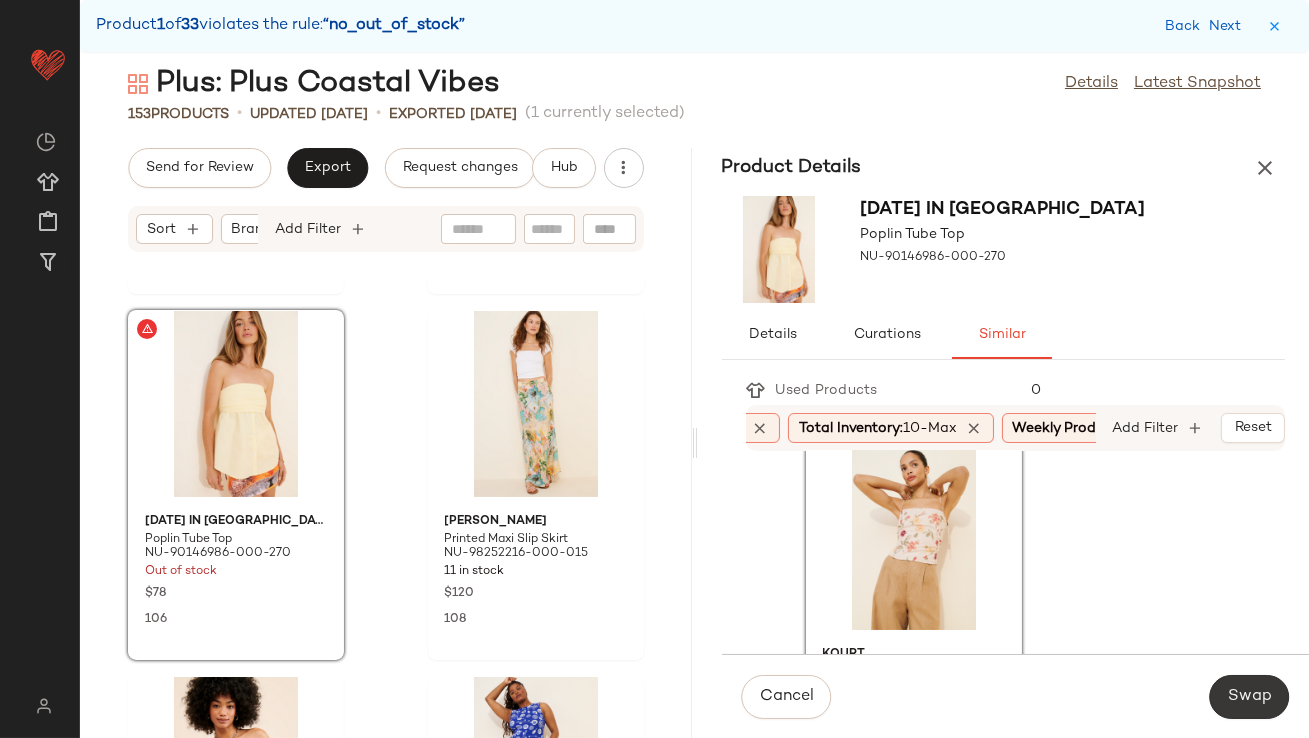 click on "Swap" 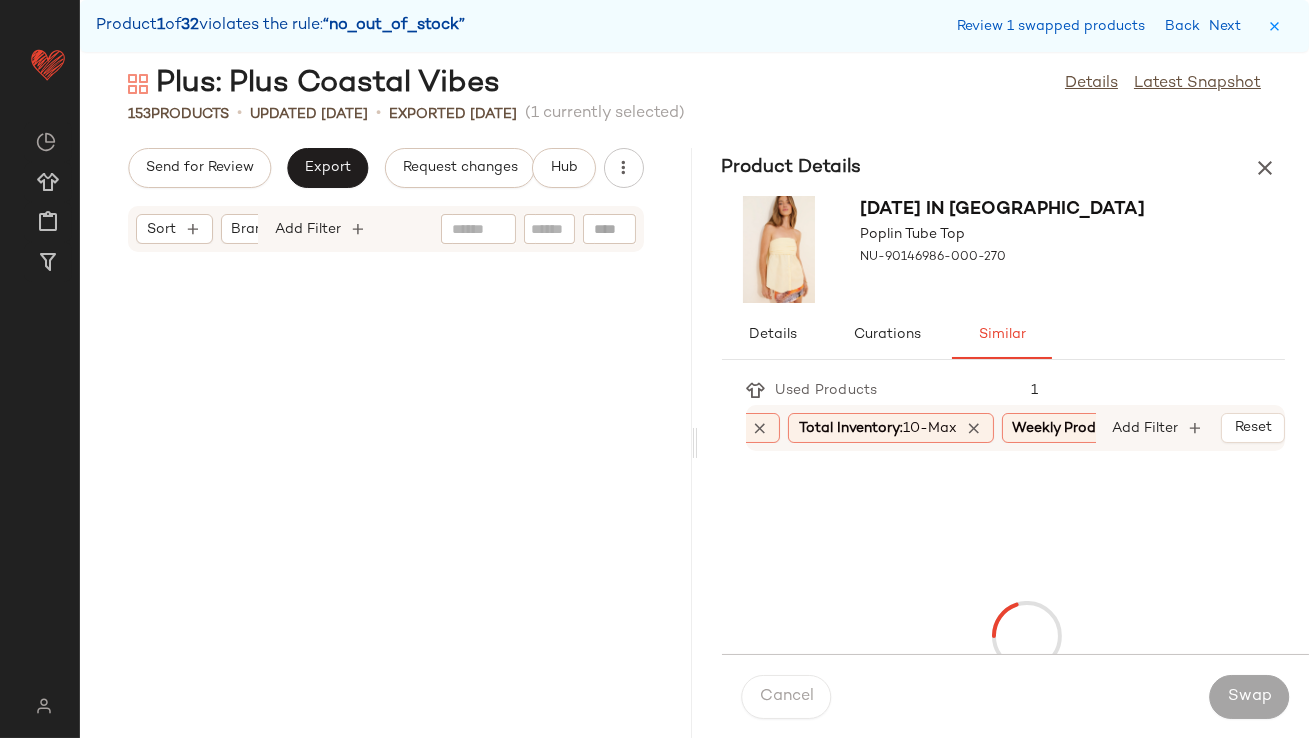 scroll, scrollTop: 1464, scrollLeft: 0, axis: vertical 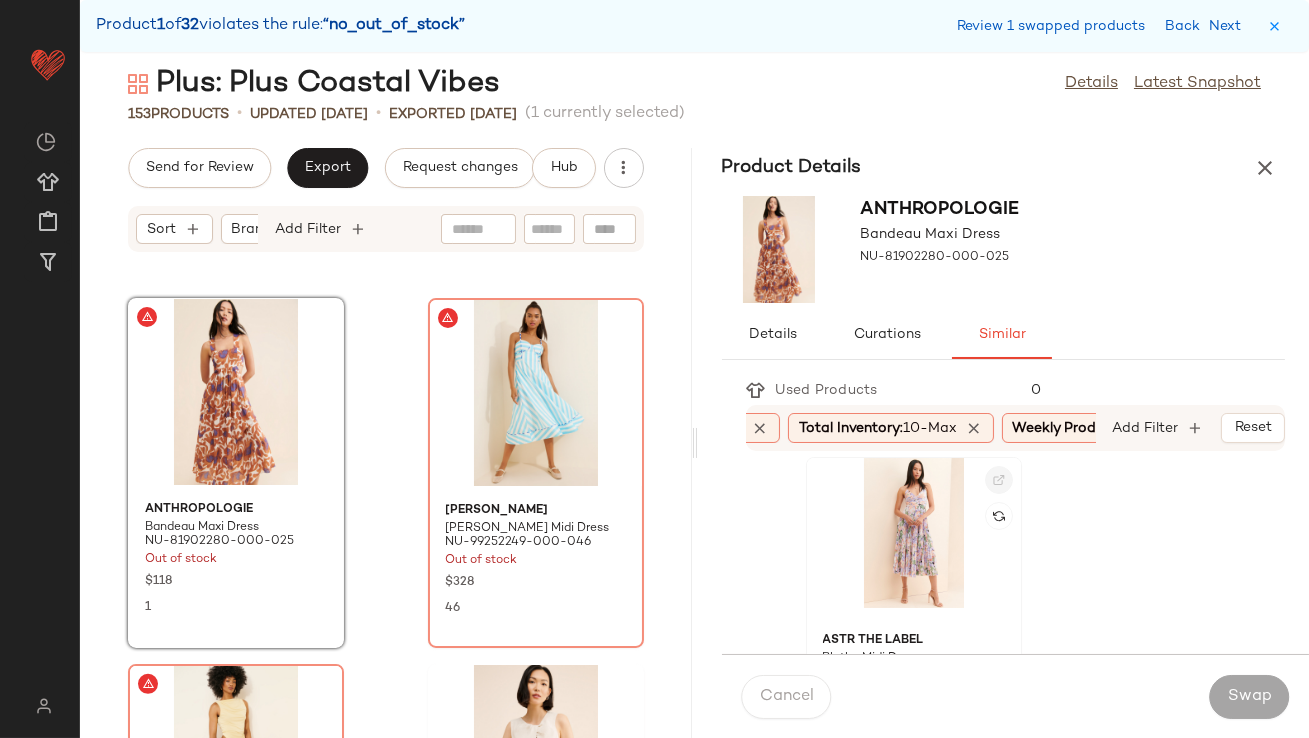 click 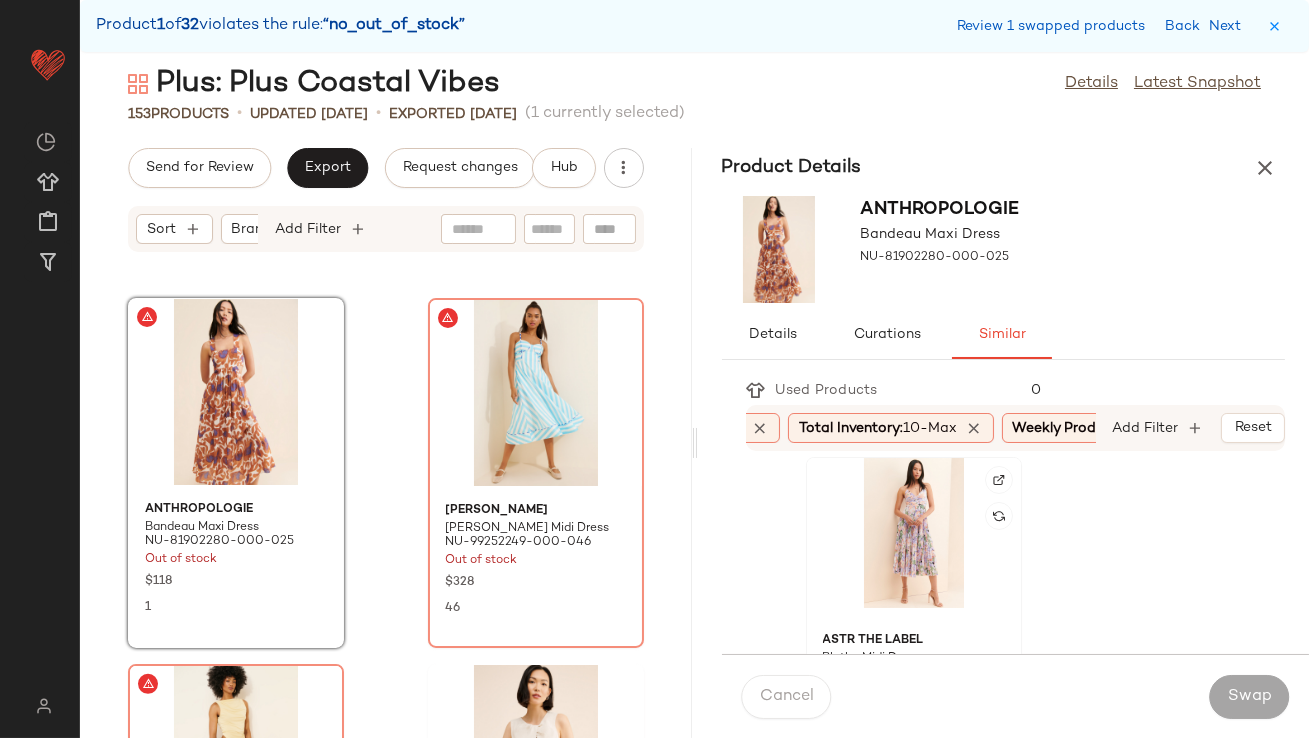 click 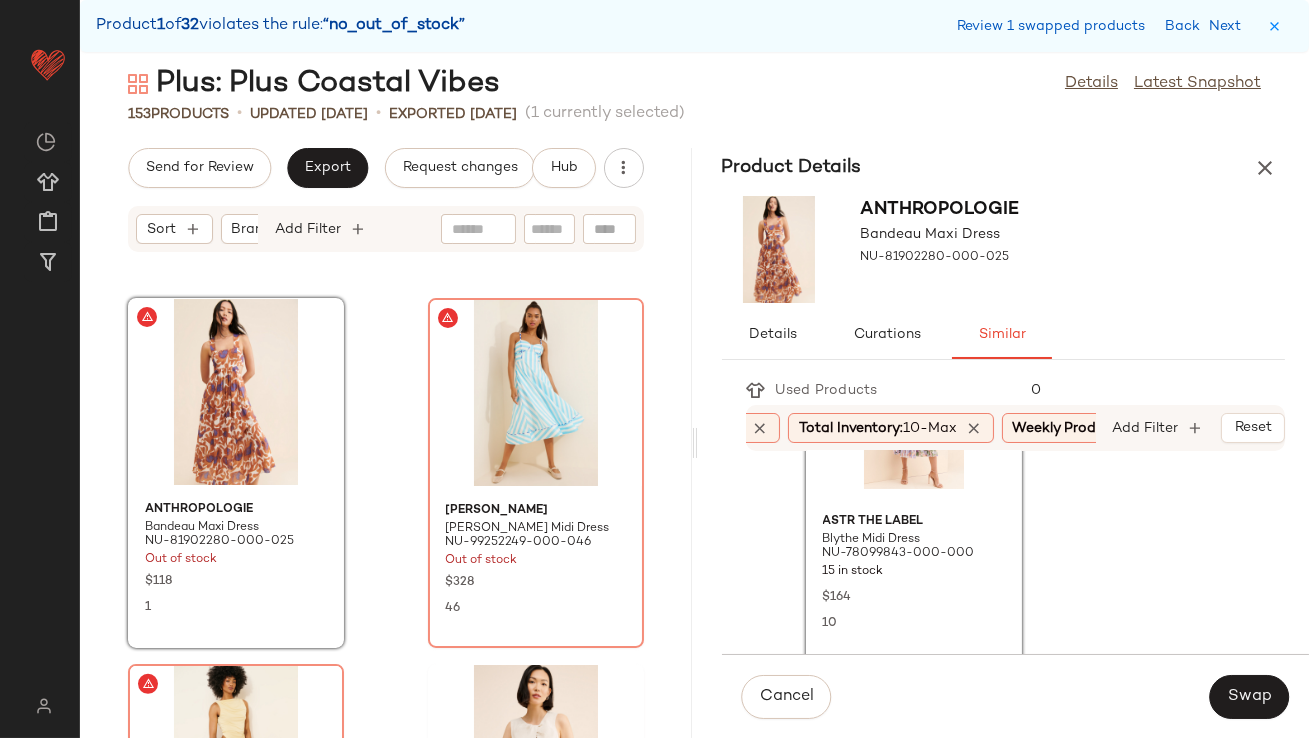 scroll, scrollTop: 497, scrollLeft: 0, axis: vertical 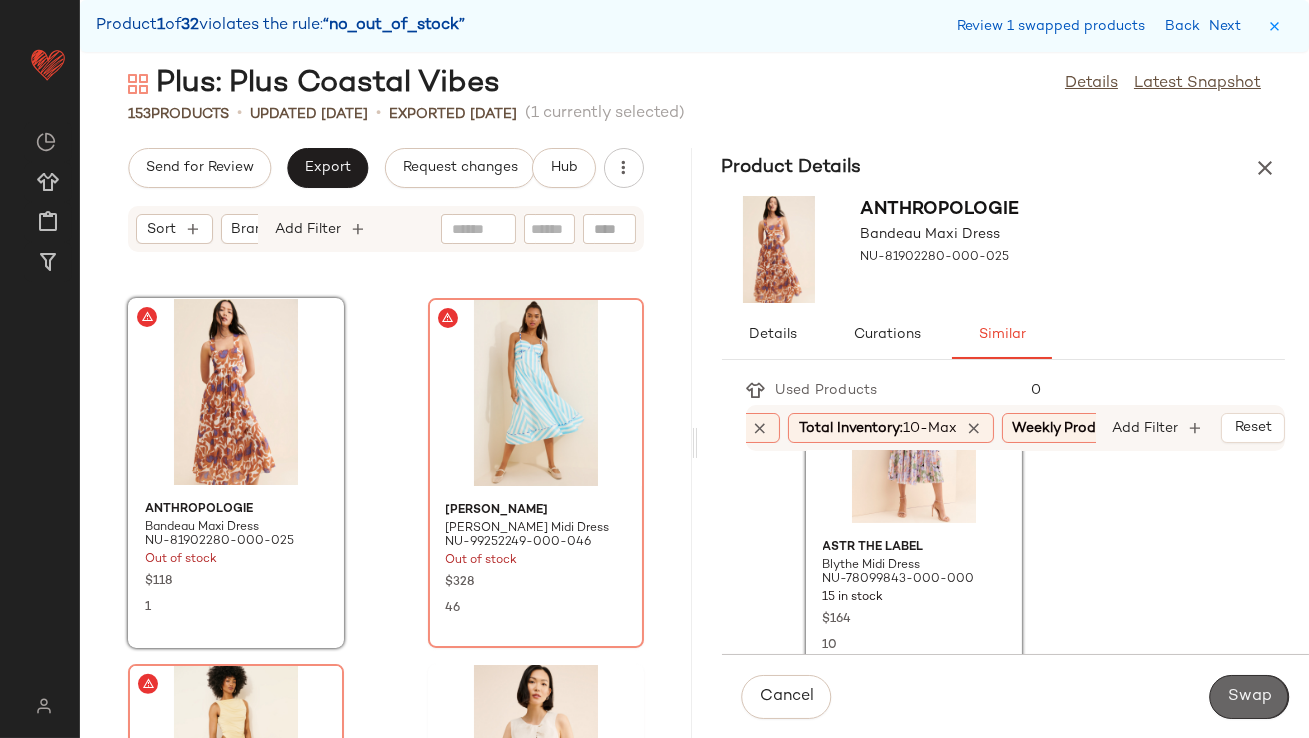 click on "Swap" at bounding box center (1249, 697) 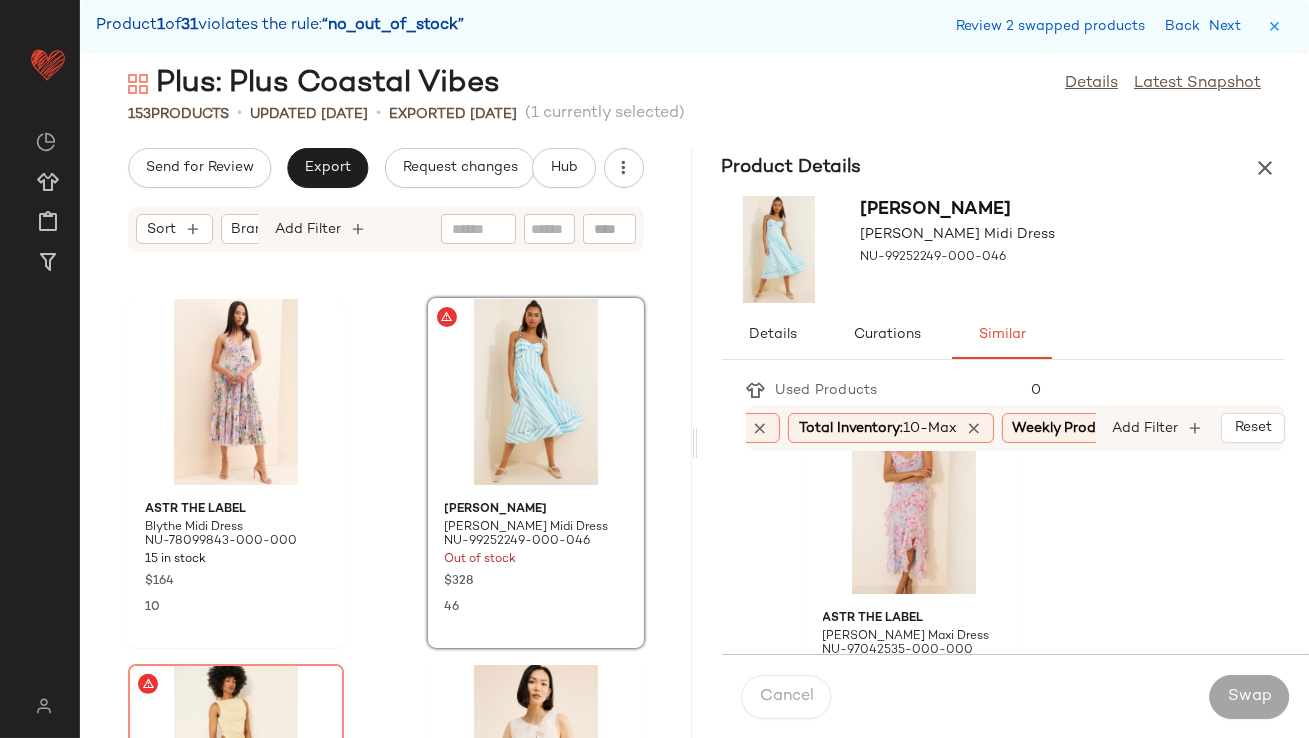 scroll, scrollTop: 30, scrollLeft: 0, axis: vertical 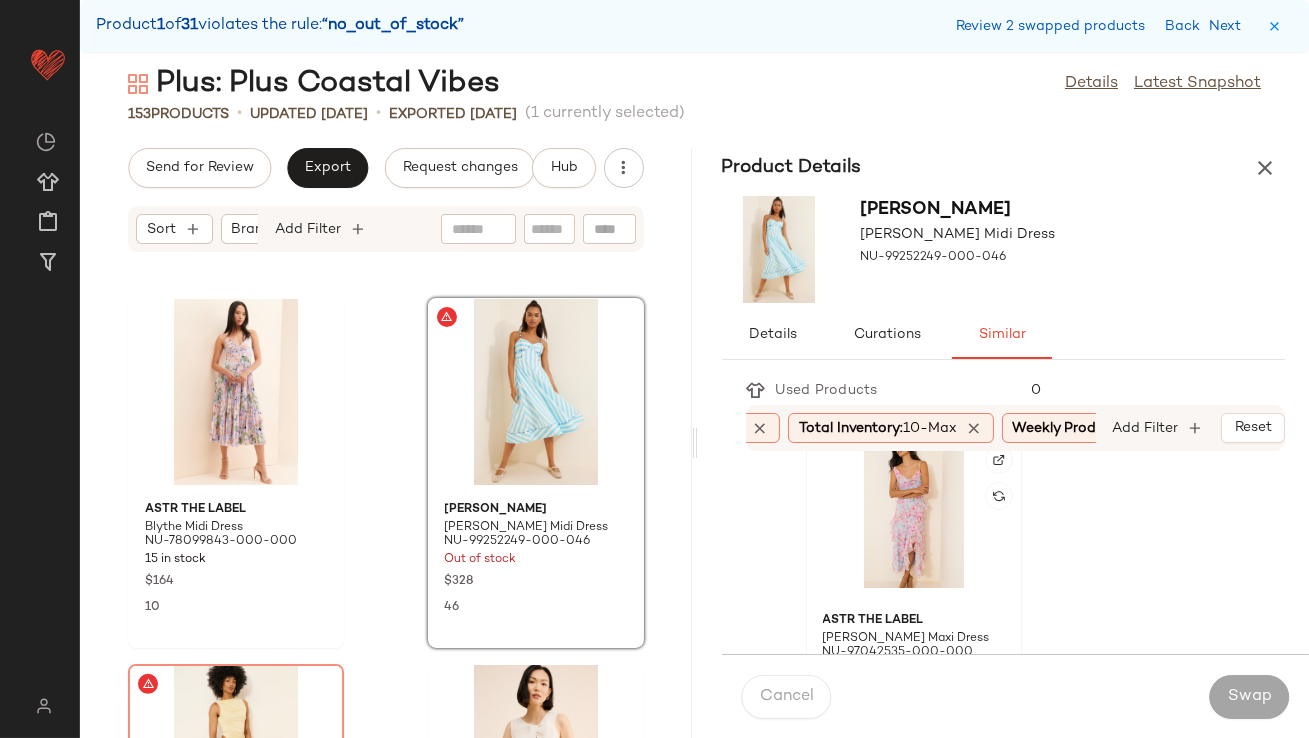 click 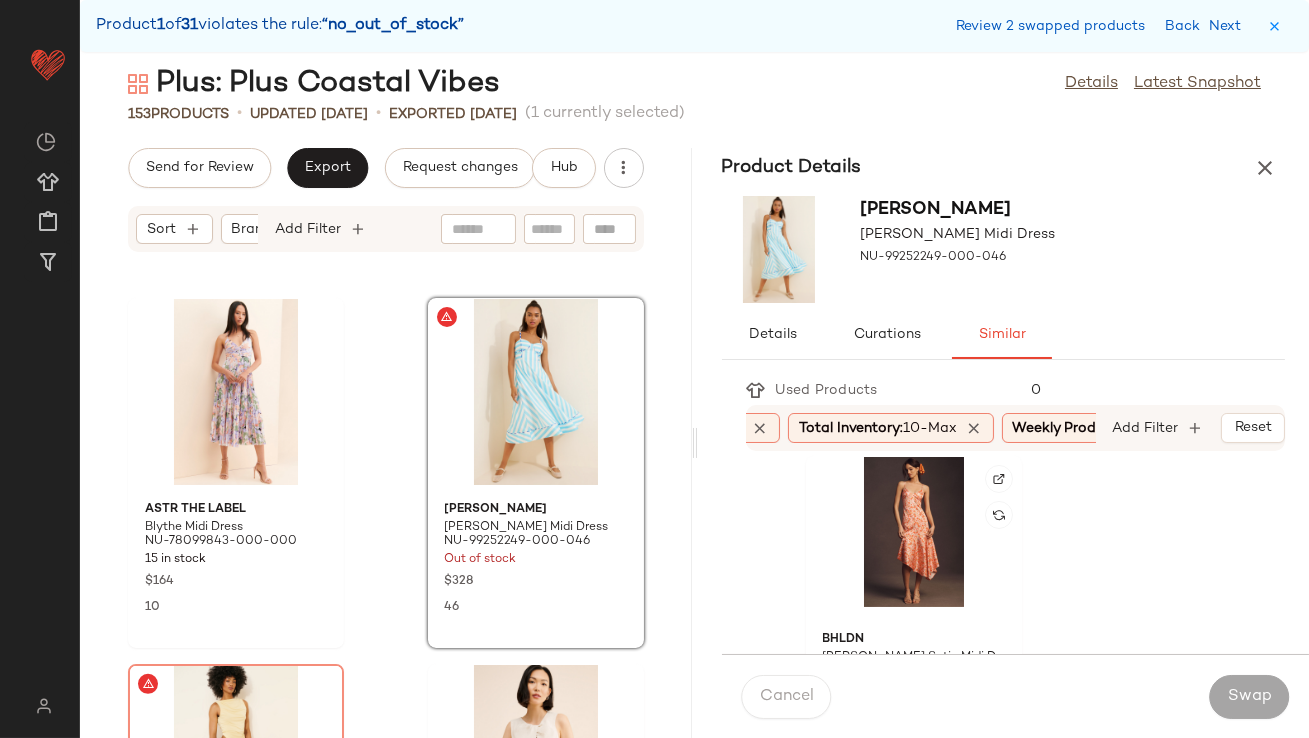 scroll, scrollTop: 754, scrollLeft: 0, axis: vertical 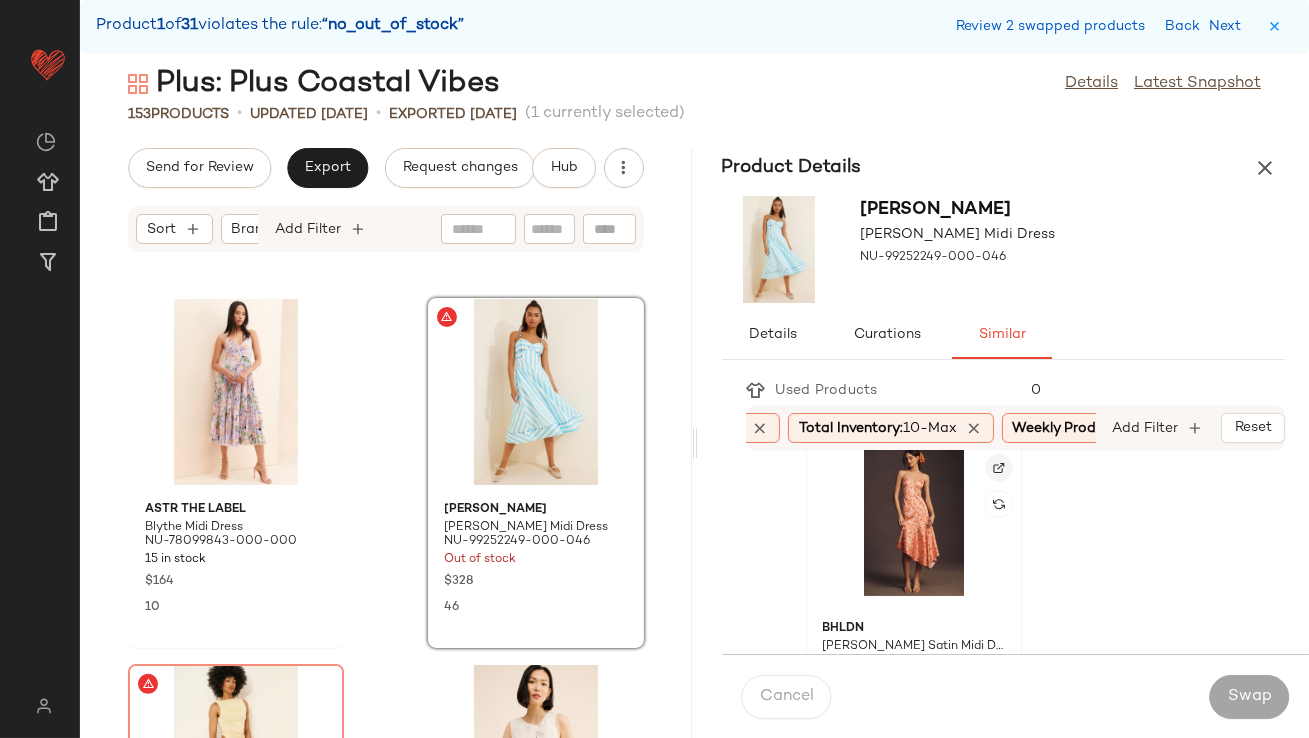 click 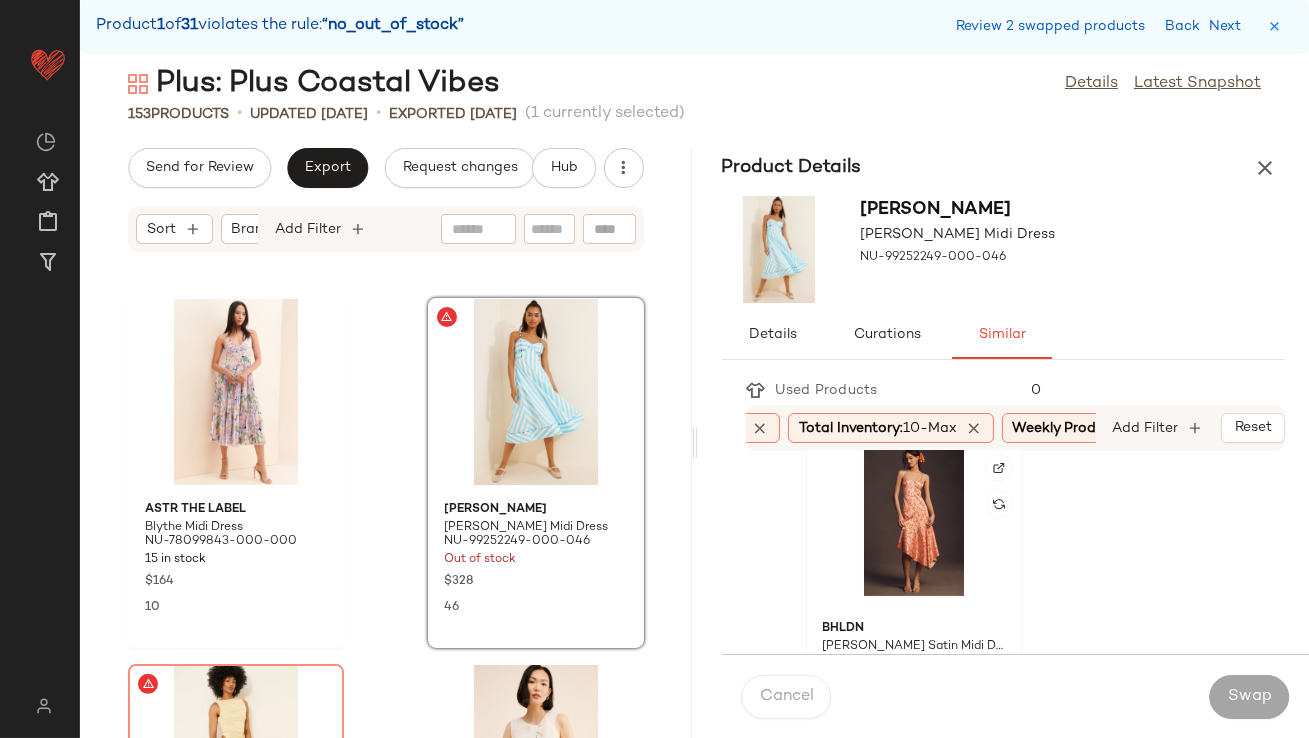 click 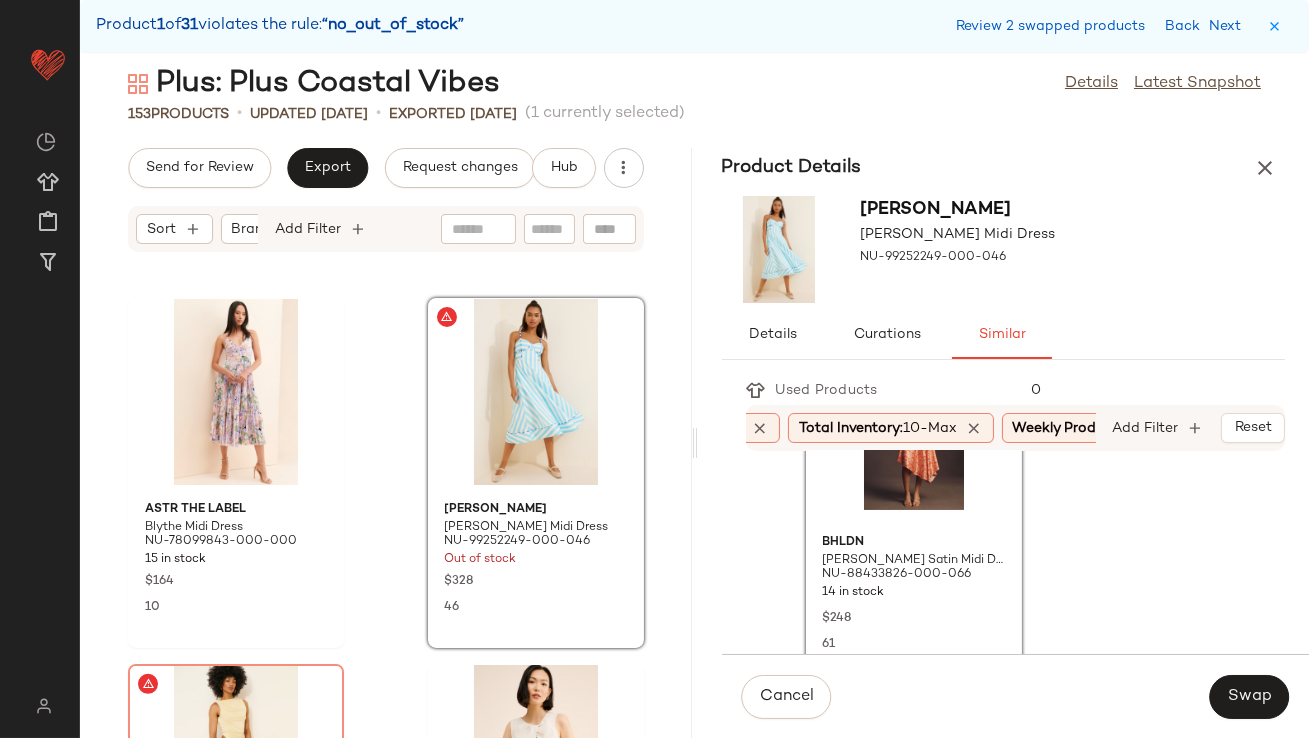 scroll, scrollTop: 841, scrollLeft: 0, axis: vertical 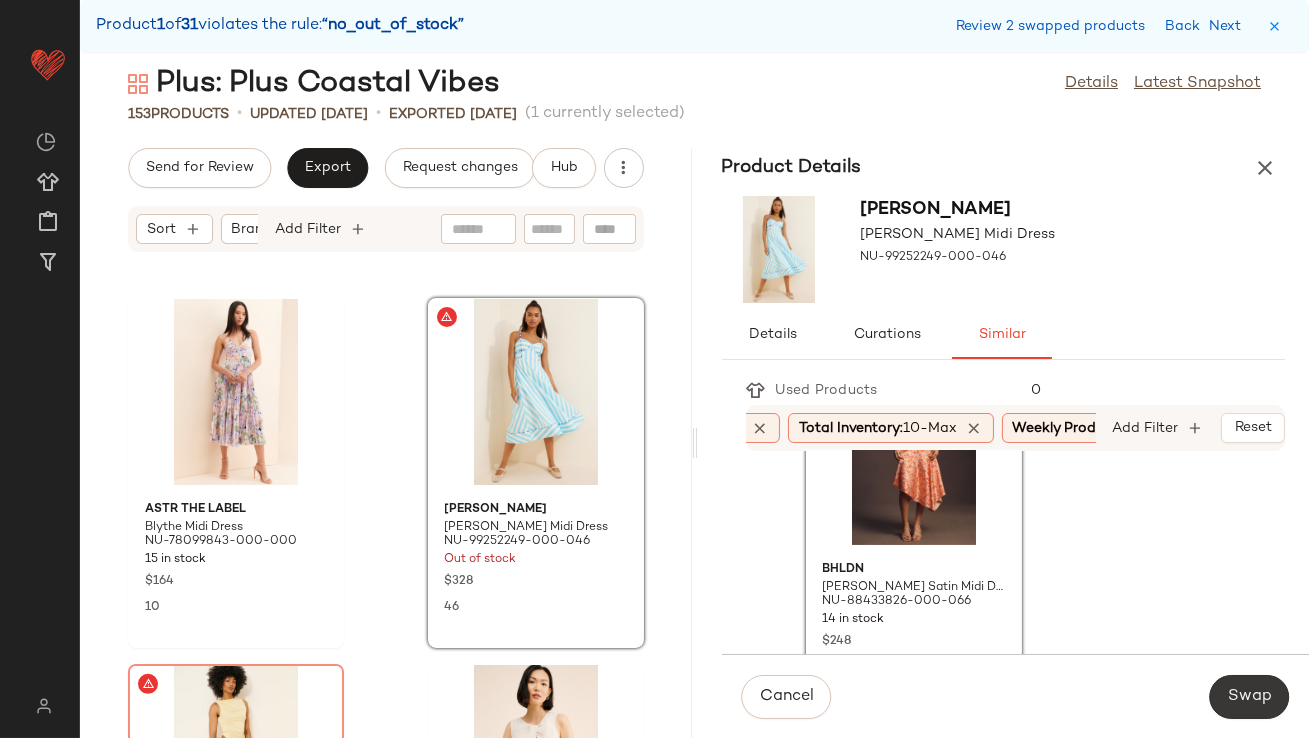 click on "Swap" at bounding box center [1249, 697] 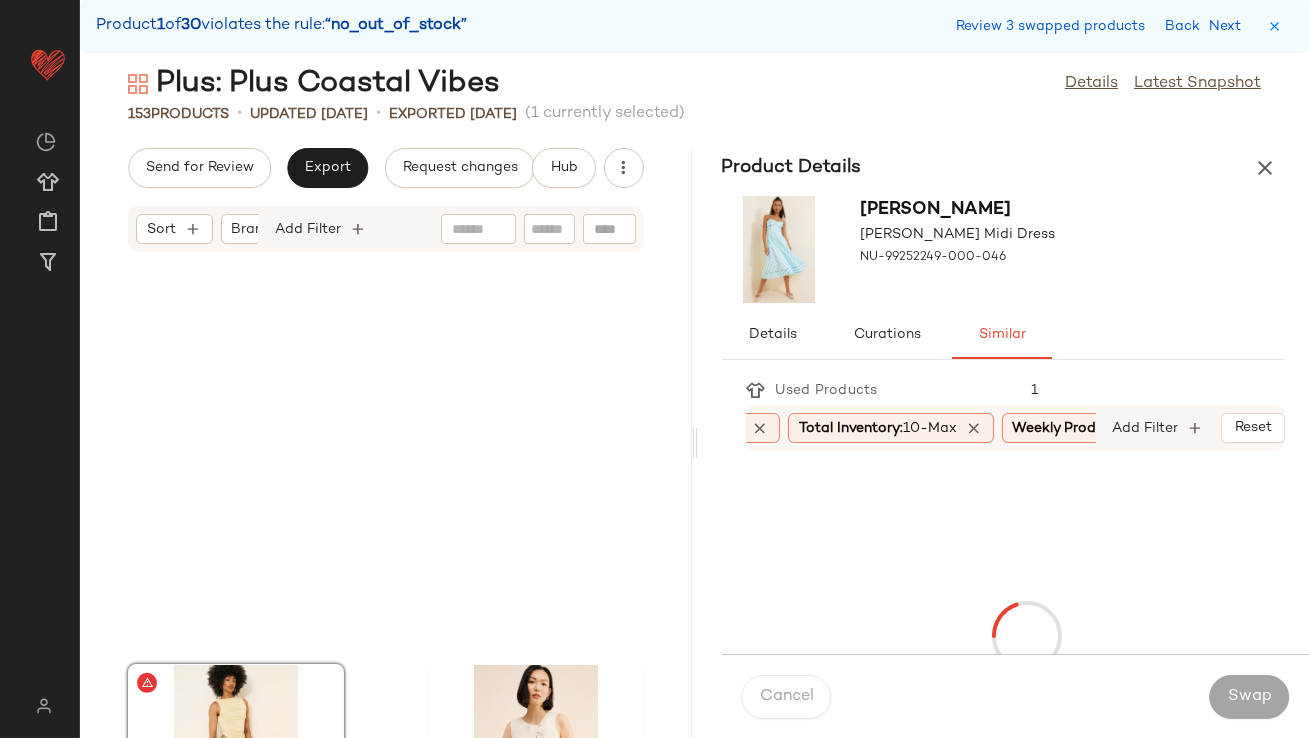 scroll, scrollTop: 1830, scrollLeft: 0, axis: vertical 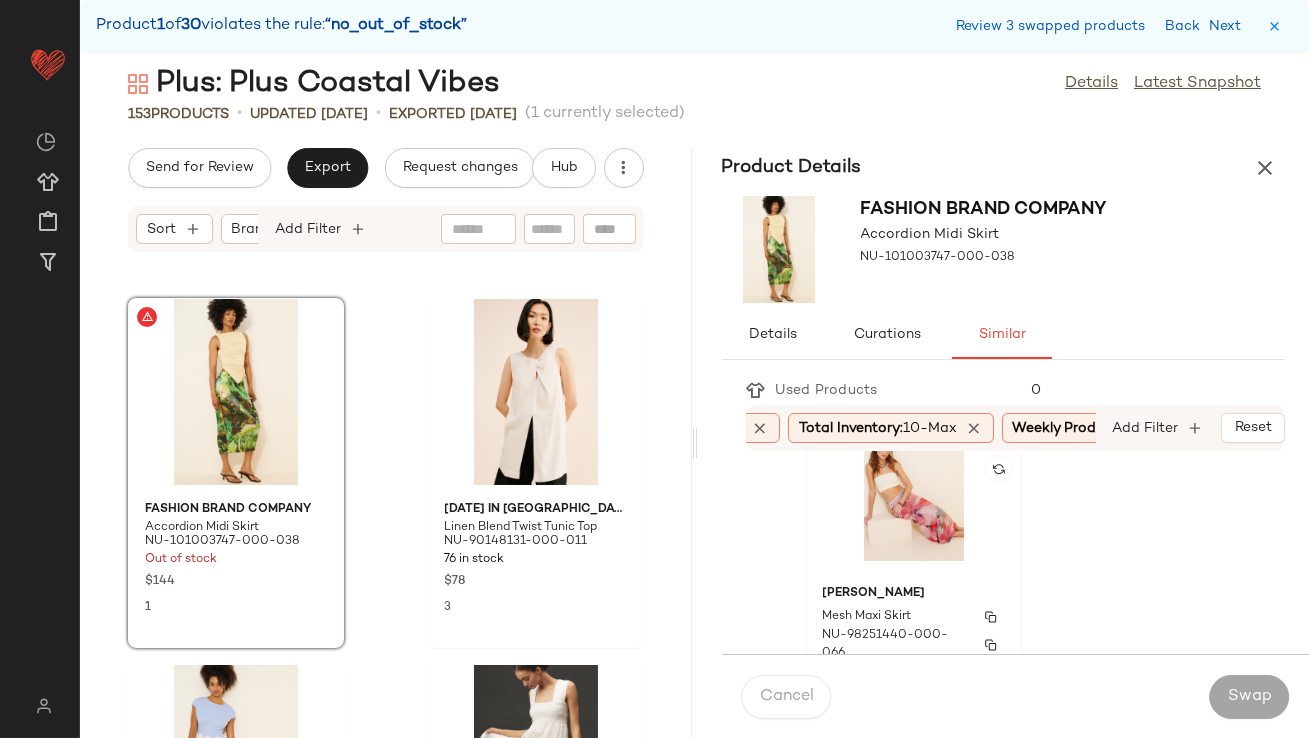 click on "Kachel Mesh Maxi Skirt NU-98251440-000-066 33 in stock $110 2" 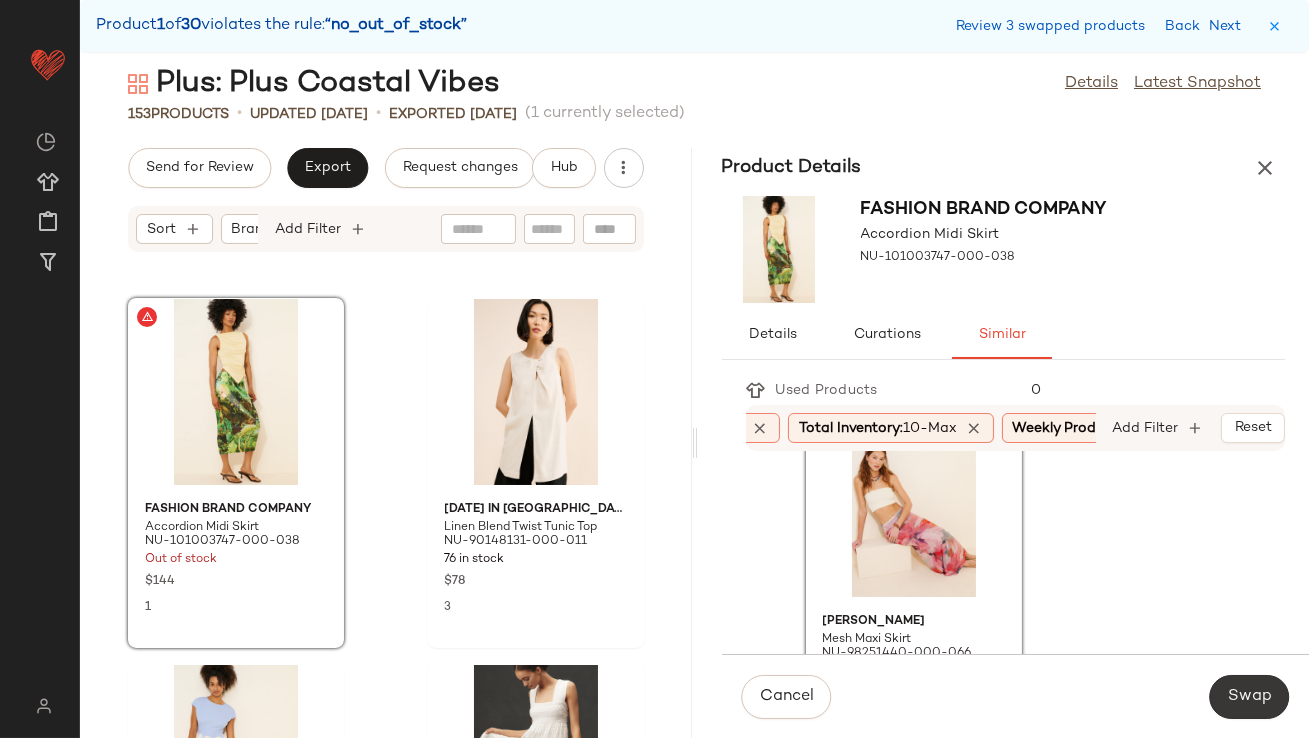 click on "Swap" 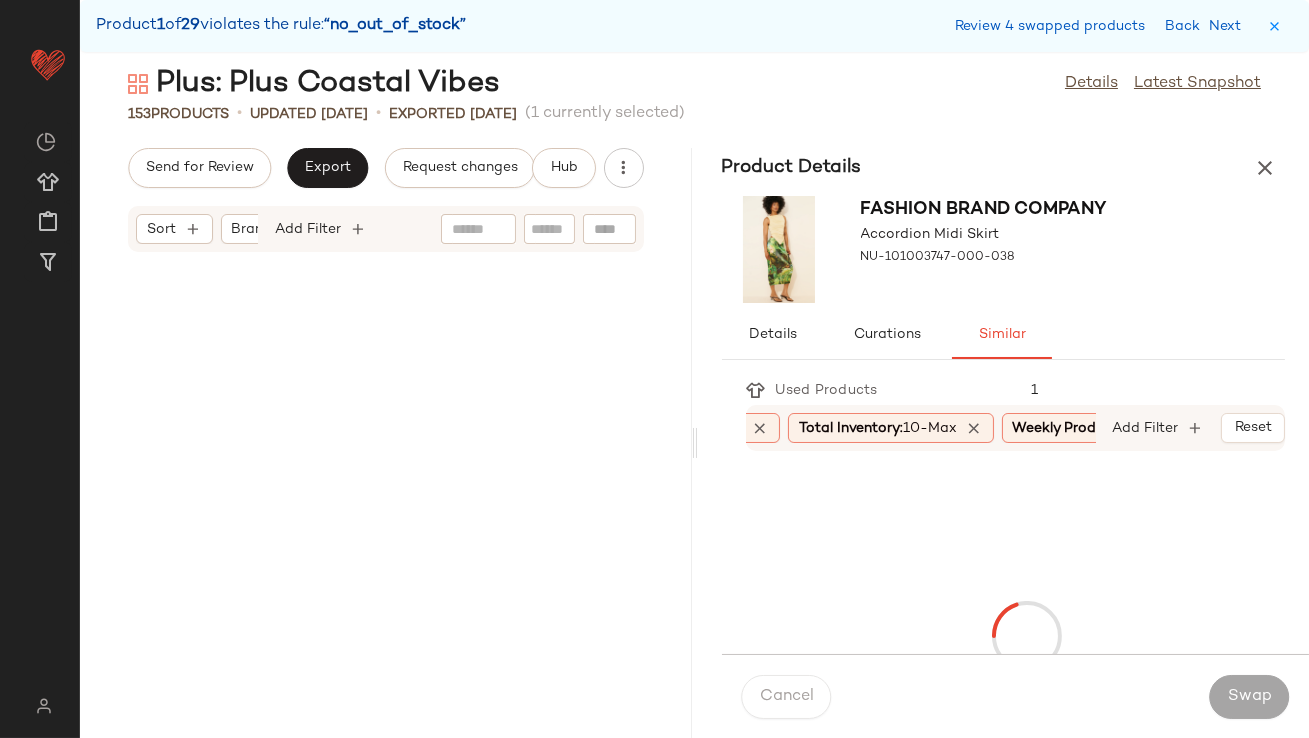 scroll, scrollTop: 2928, scrollLeft: 0, axis: vertical 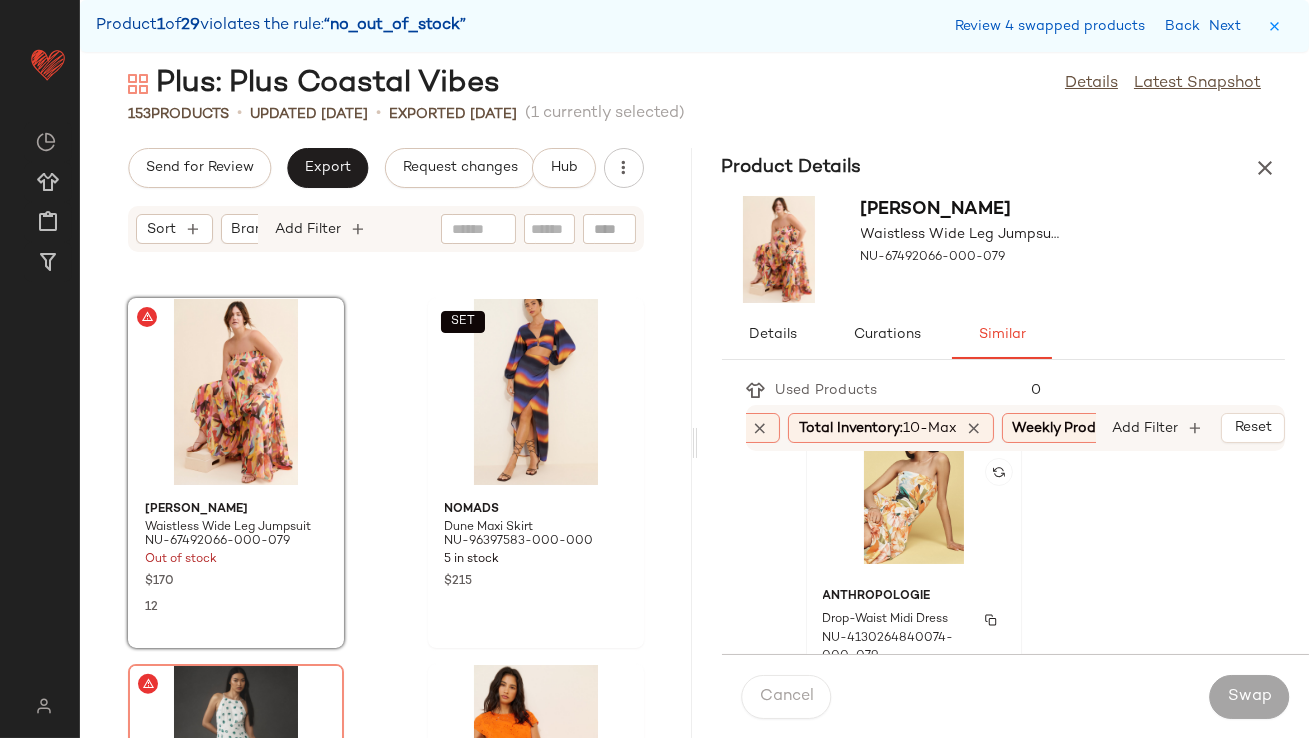 click on "Anthropologie Drop-Waist Midi Dress NU-4130264840074-000-079 13 in stock $178 6" 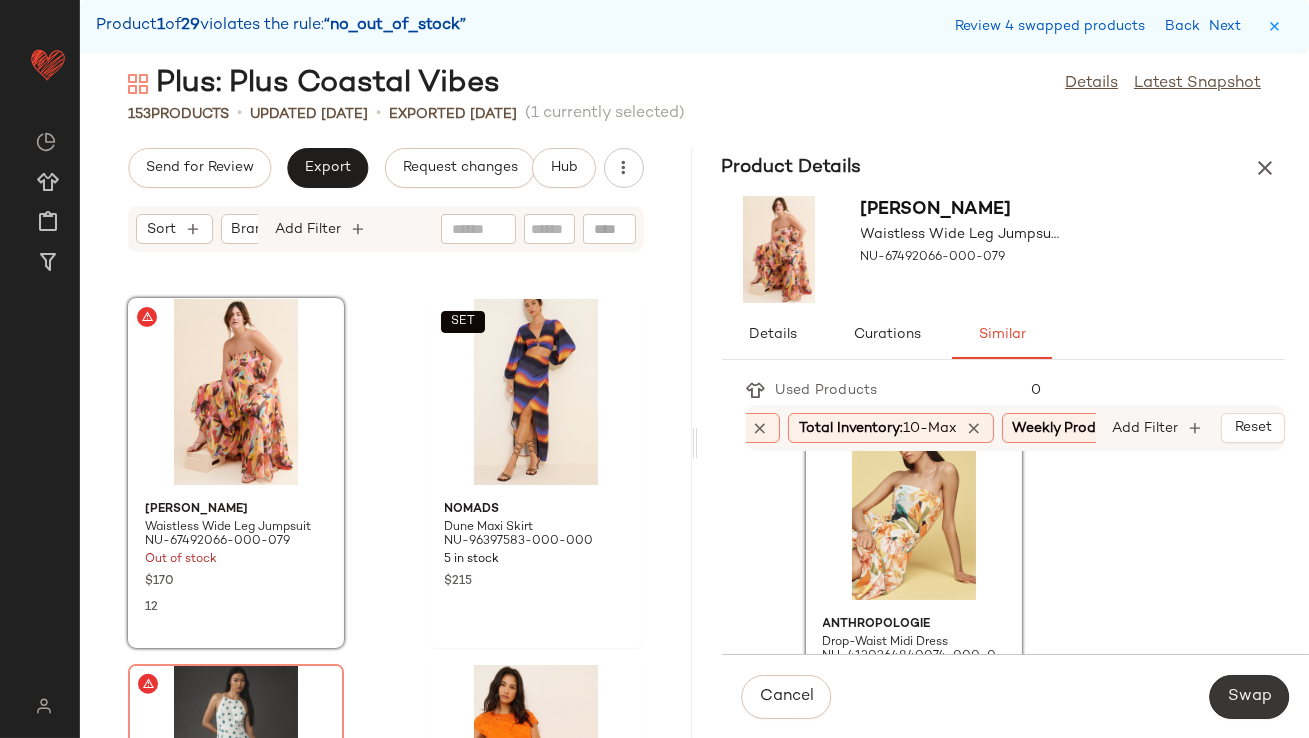 click on "Swap" at bounding box center (1249, 697) 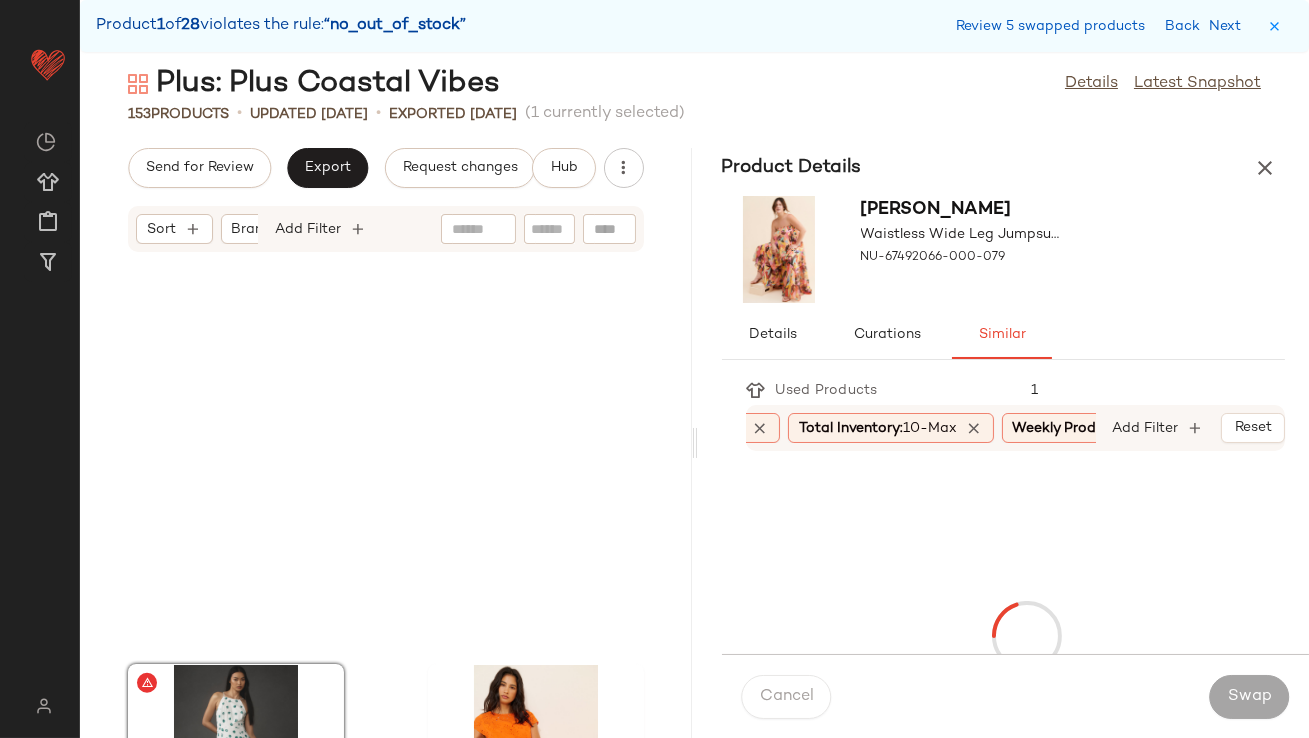 scroll, scrollTop: 3294, scrollLeft: 0, axis: vertical 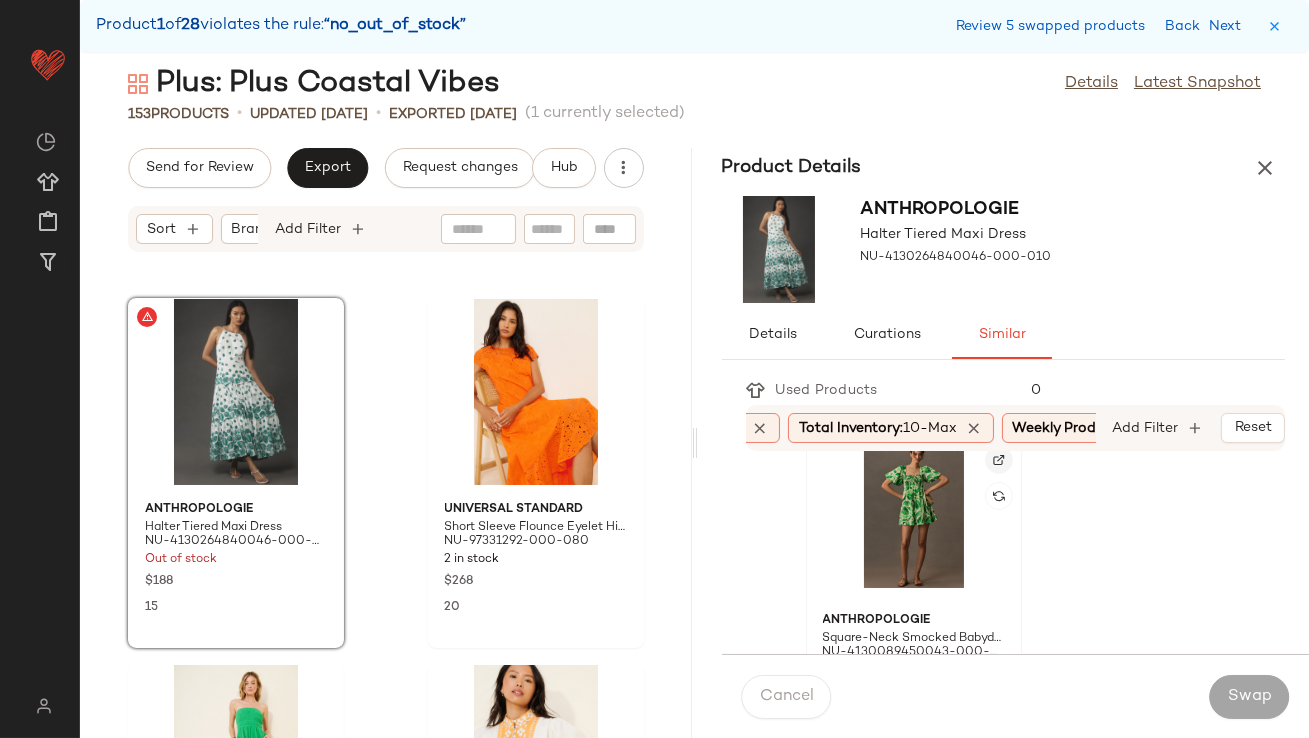 click 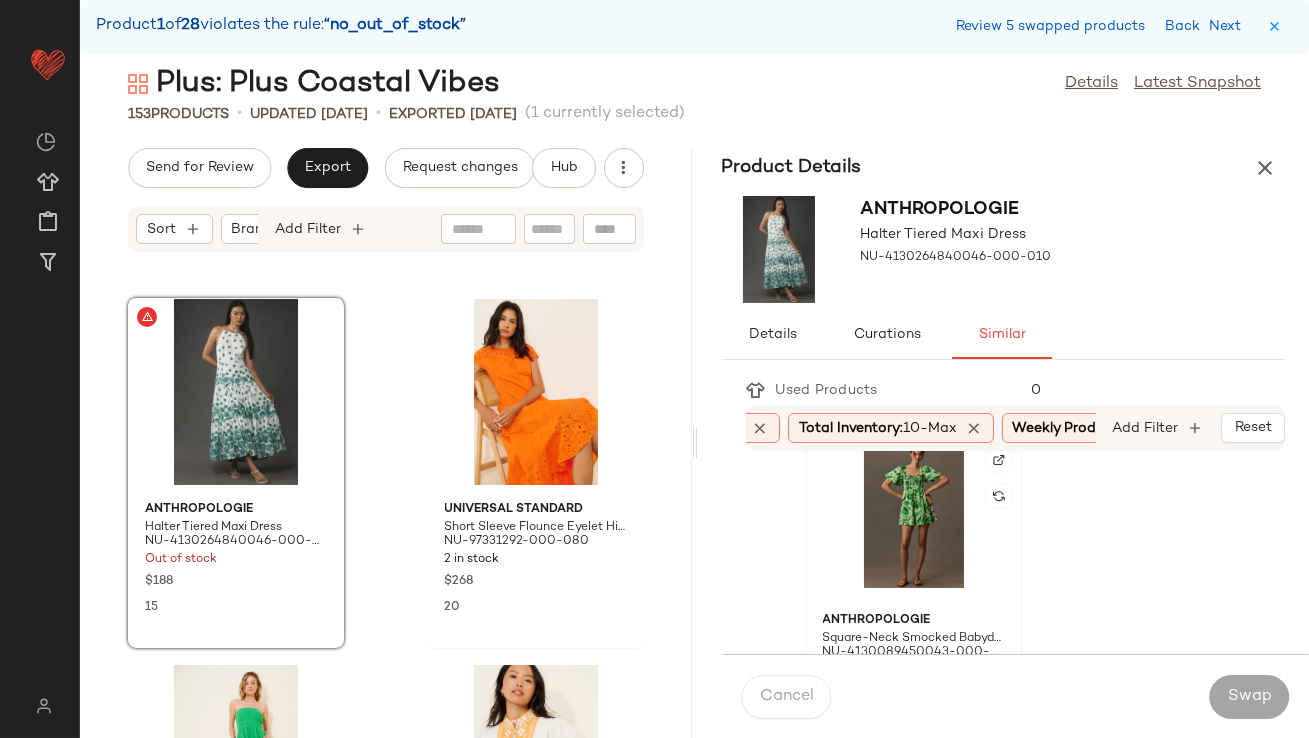 click 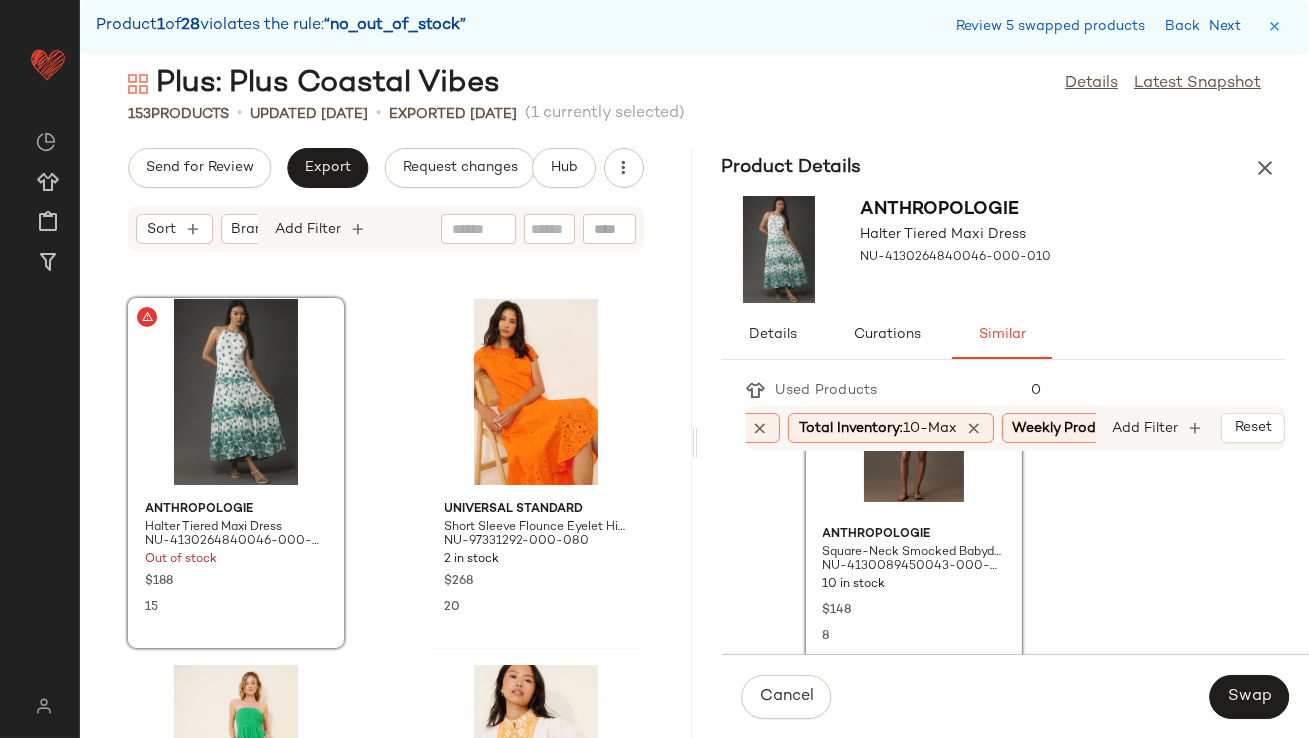 scroll, scrollTop: 123, scrollLeft: 0, axis: vertical 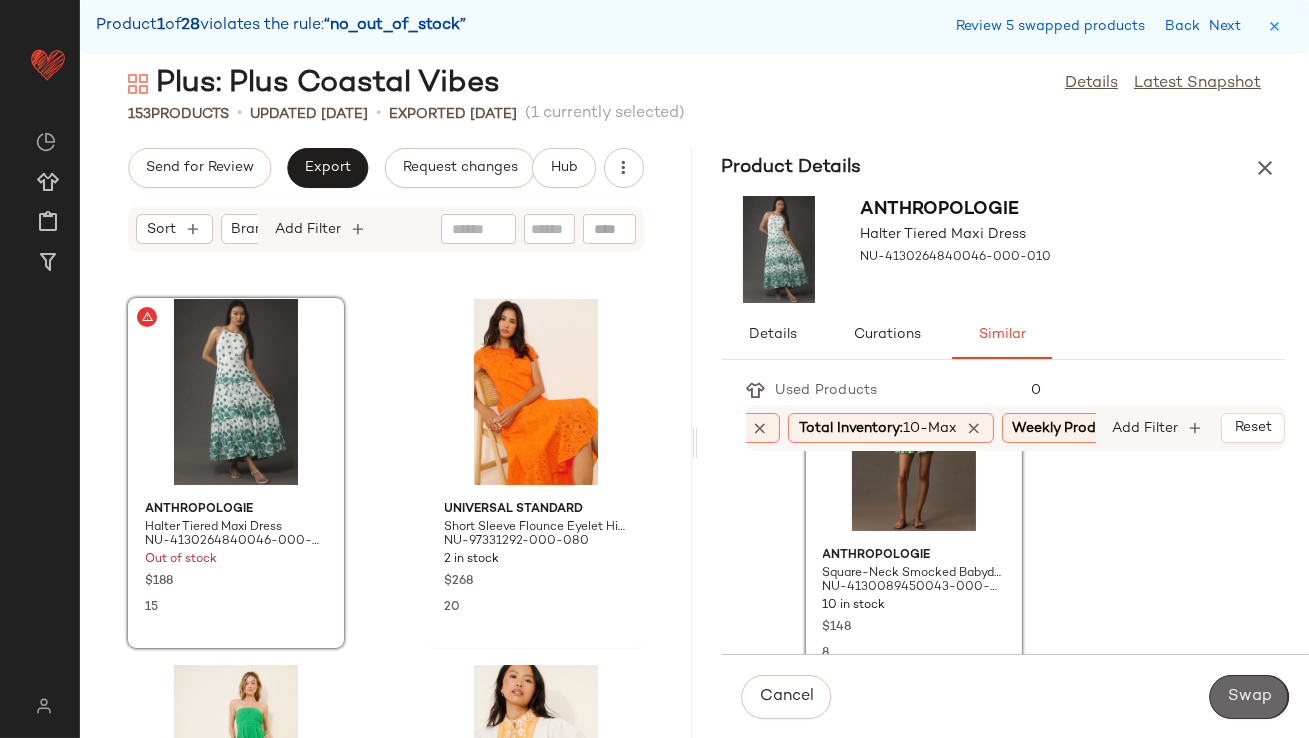 click on "Swap" 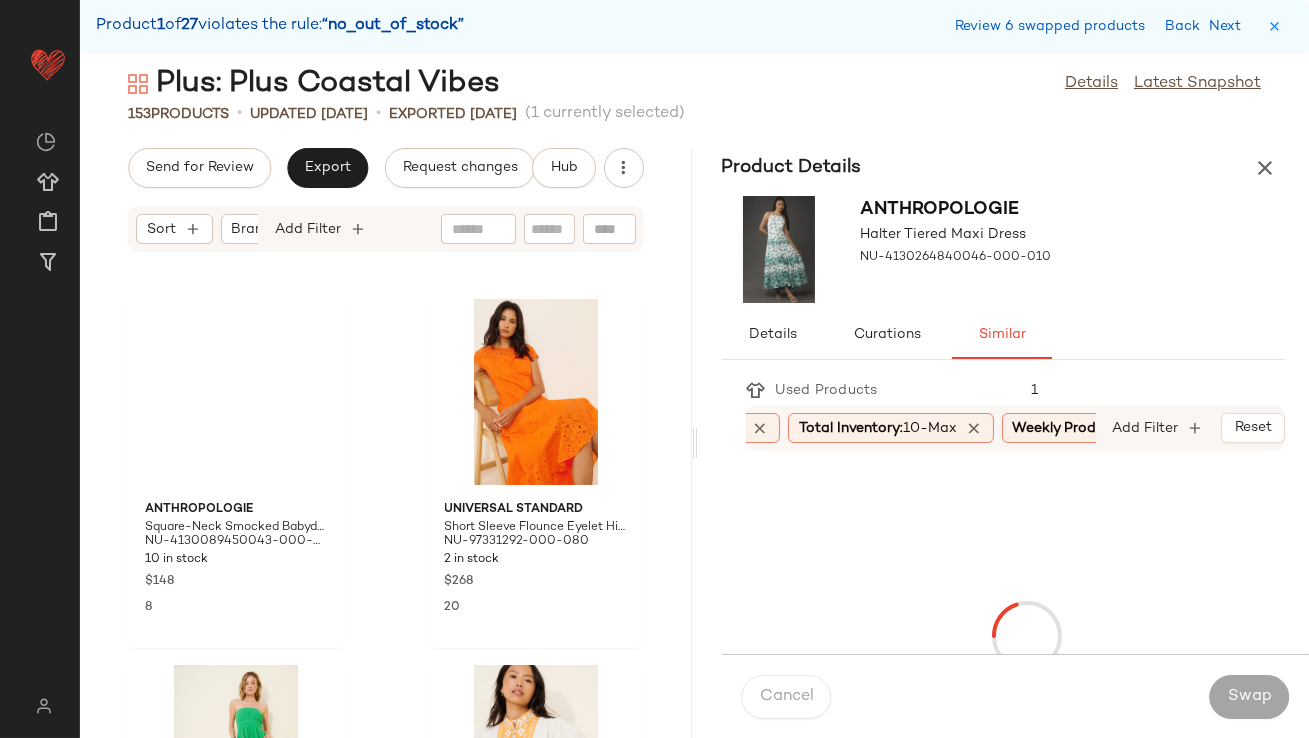 scroll, scrollTop: 4391, scrollLeft: 0, axis: vertical 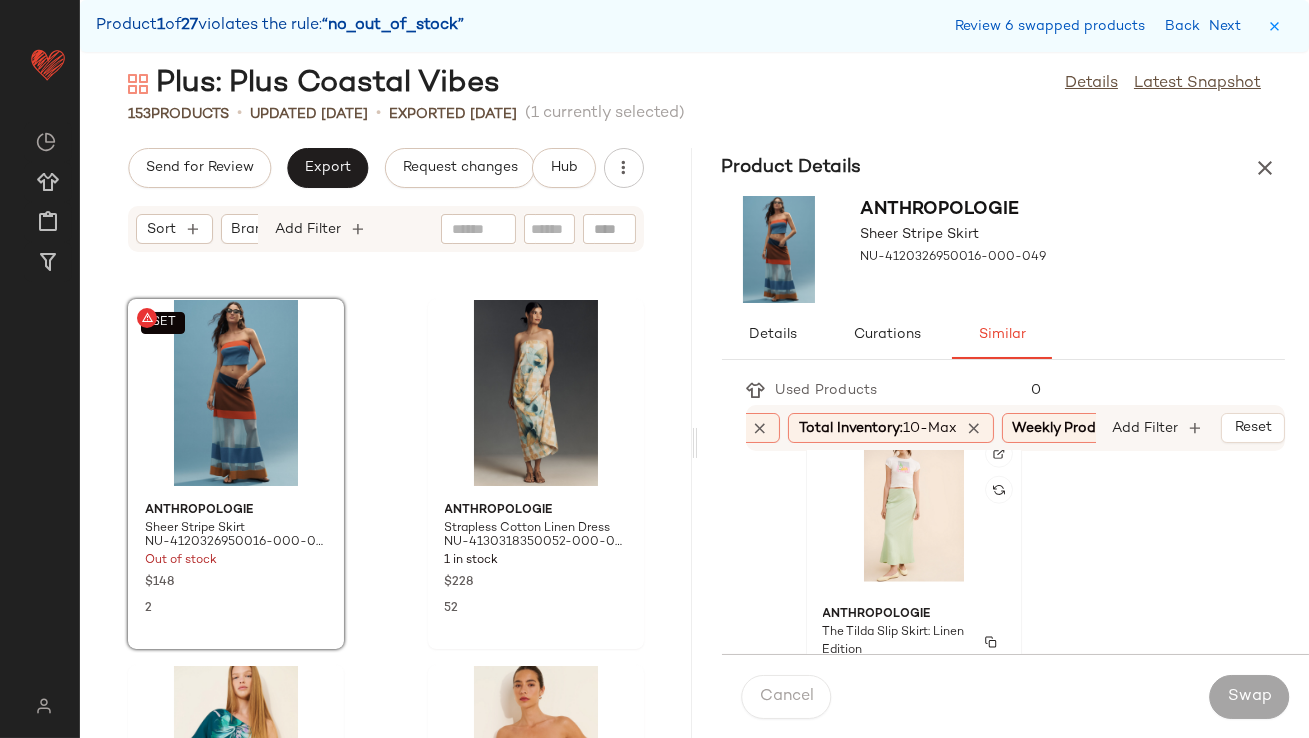 click on "Anthropologie The Tilda Slip Skirt: Linen Edition NU-4120957990009-000-237 78 in stock $128 16" 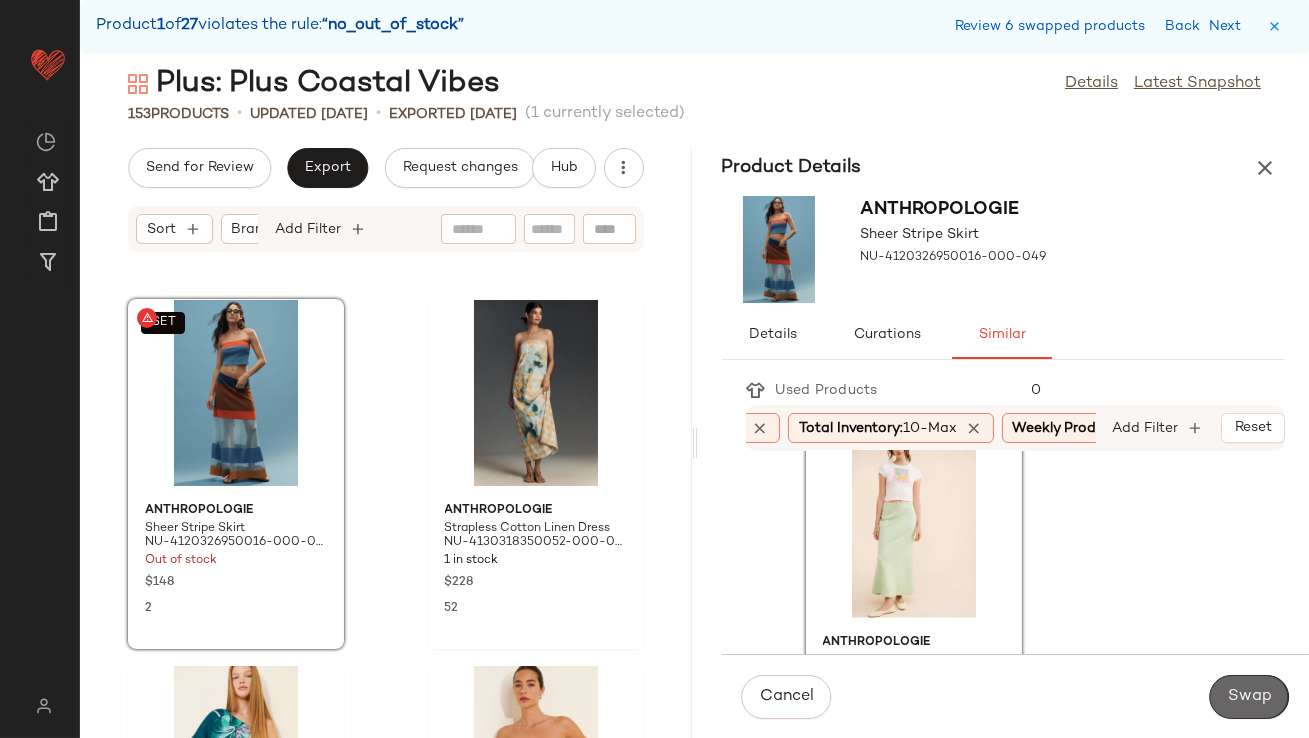 click on "Swap" 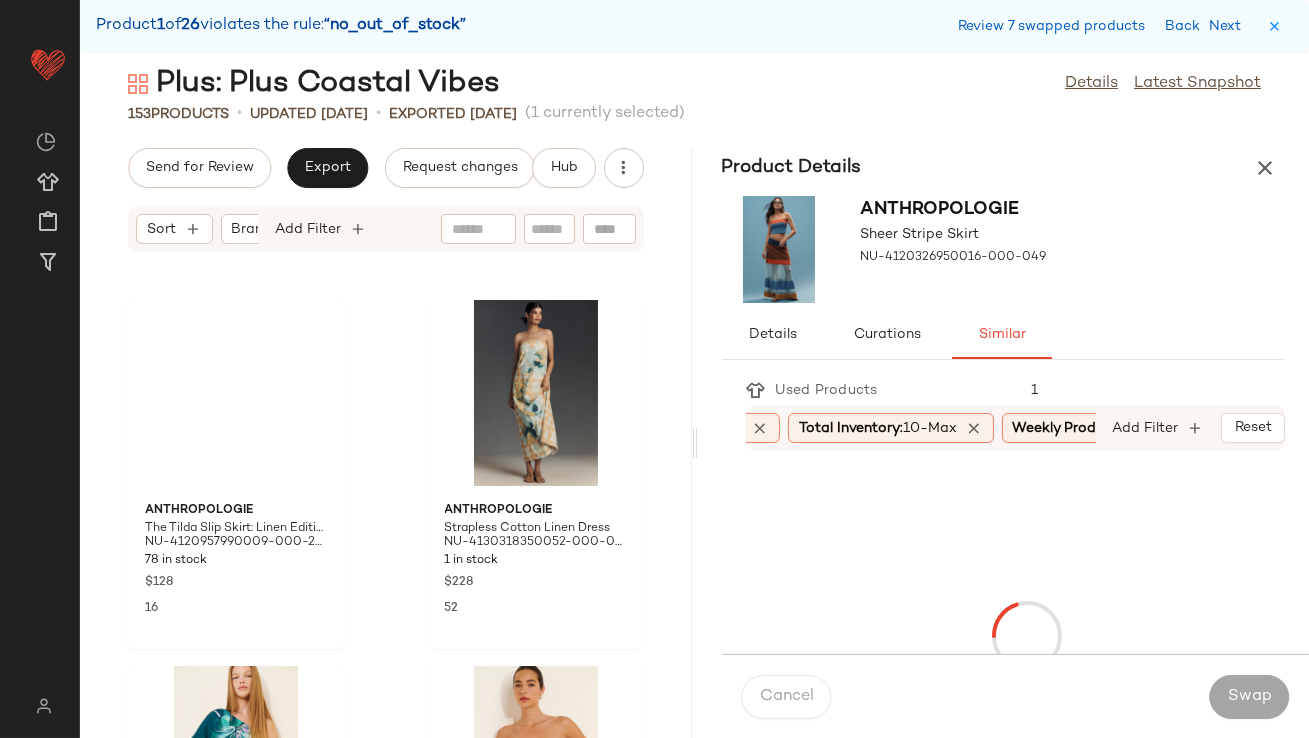 scroll, scrollTop: 5490, scrollLeft: 0, axis: vertical 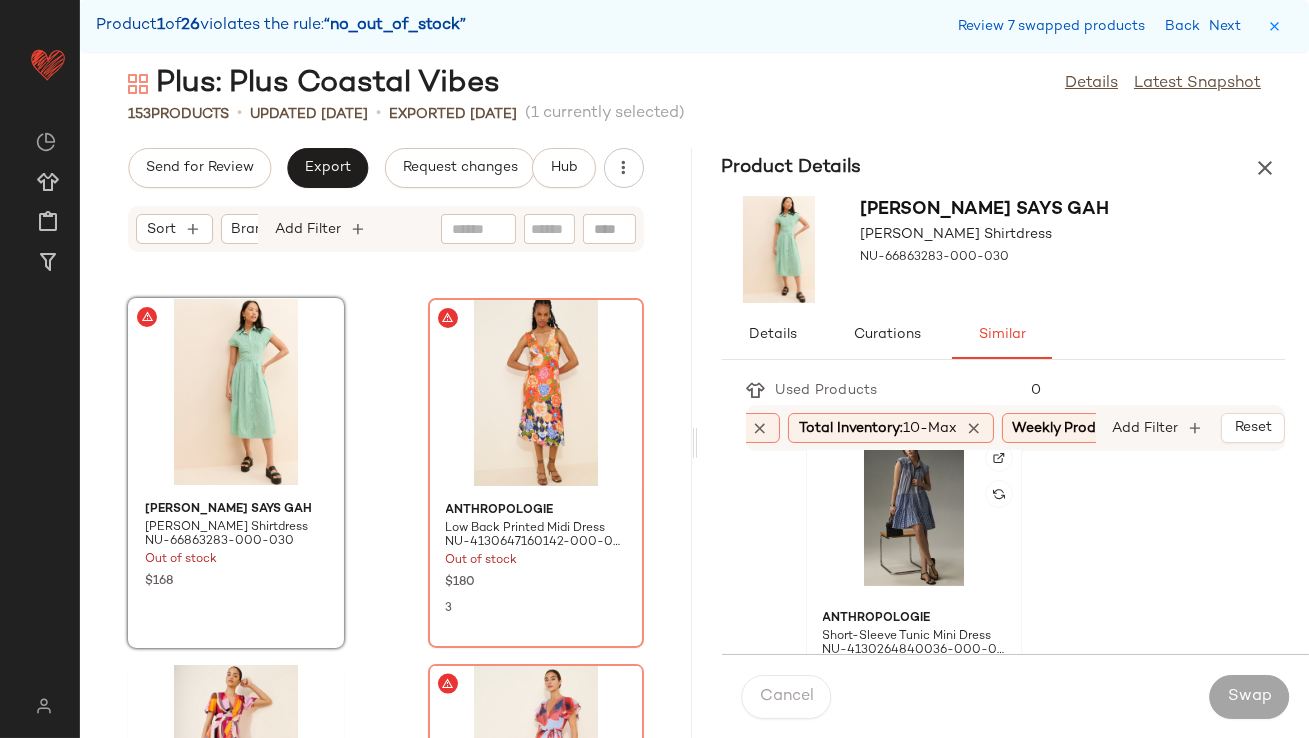 click on "Anthropologie Short-Sleeve Tunic Mini Dress NU-4130264840036-000-049 10 in stock $148 65" 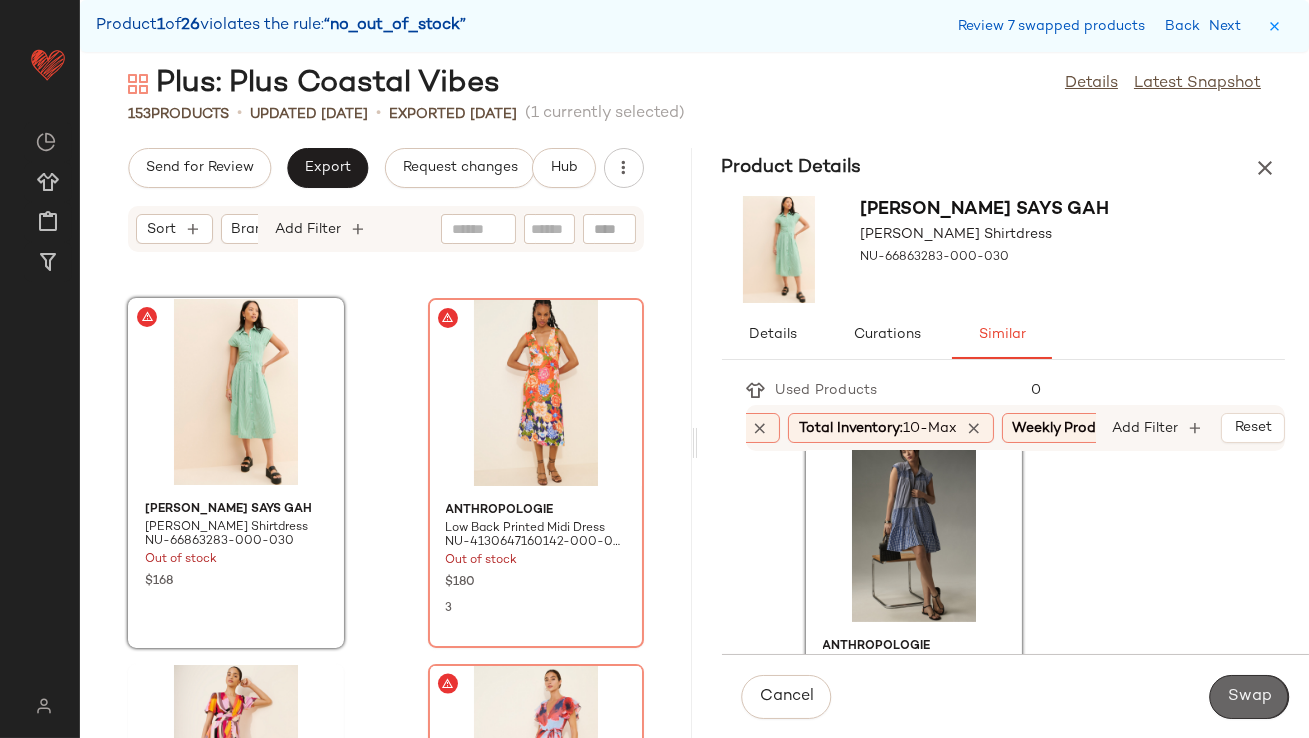click on "Swap" 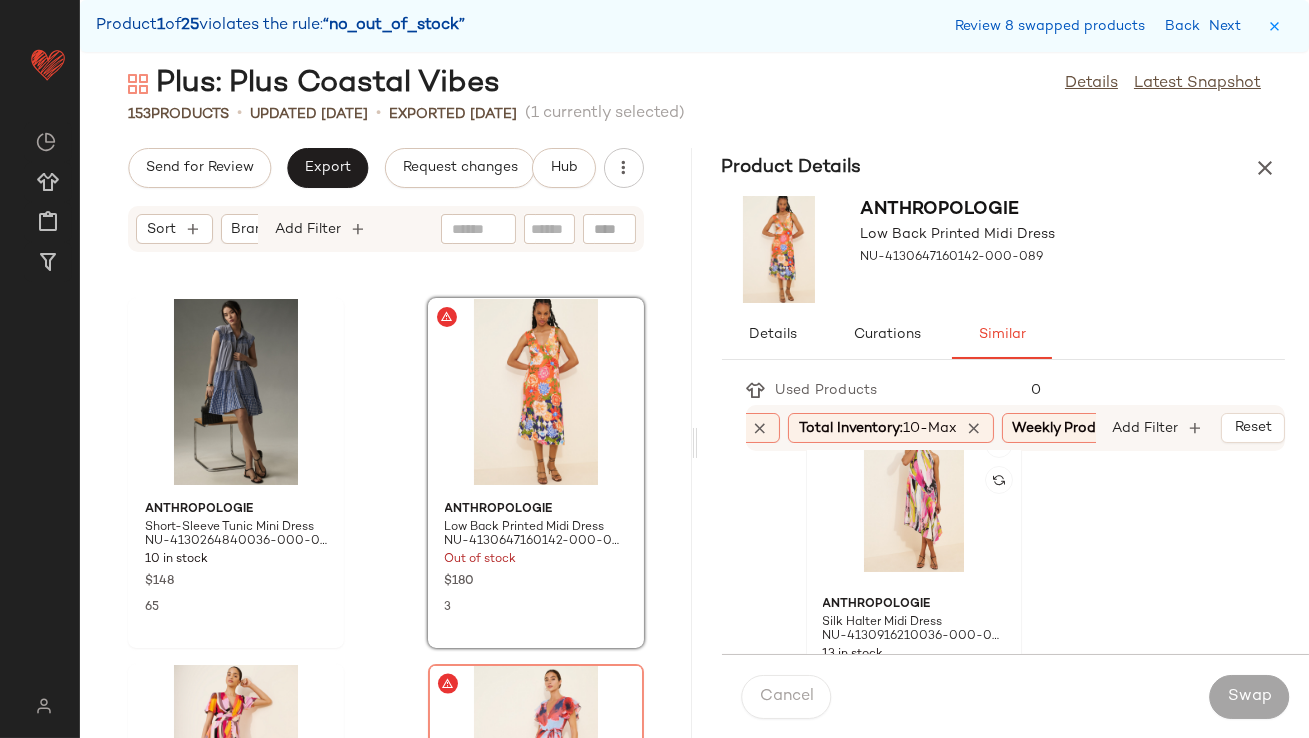 click 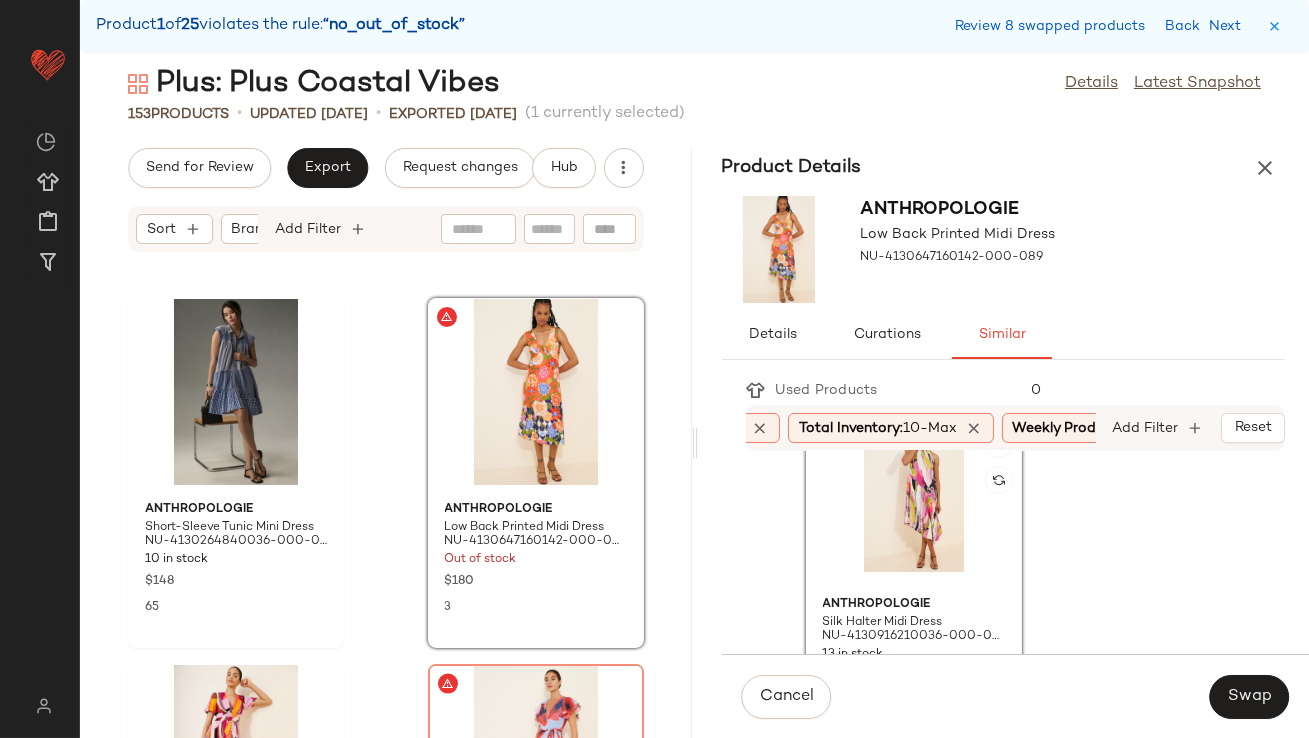 scroll, scrollTop: 355, scrollLeft: 0, axis: vertical 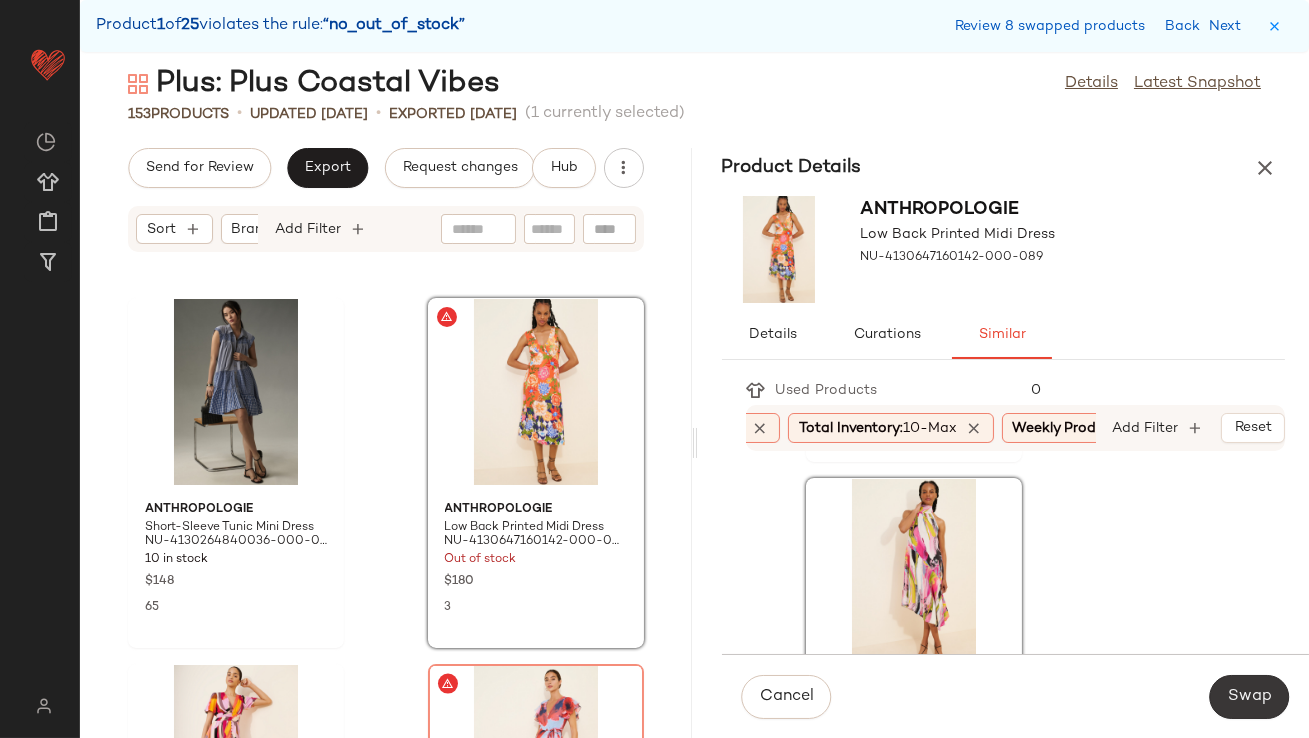 click on "Swap" 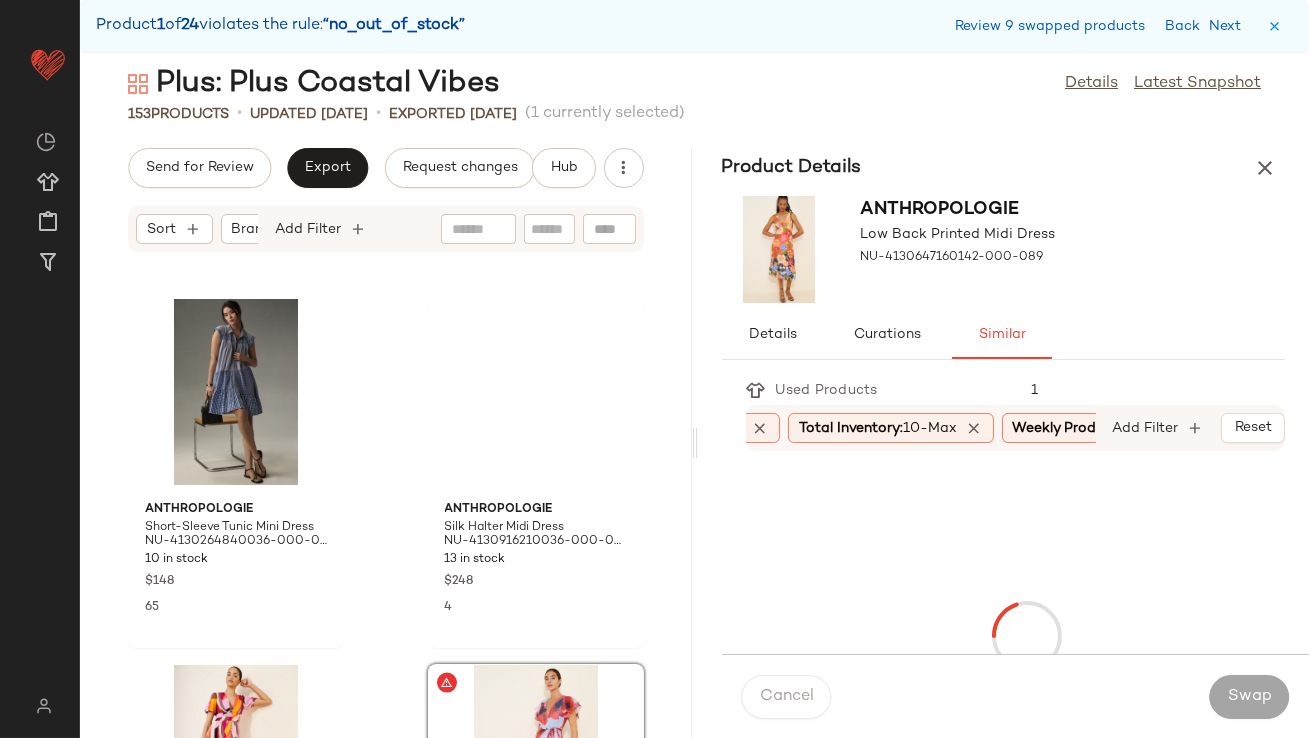 scroll, scrollTop: 5855, scrollLeft: 0, axis: vertical 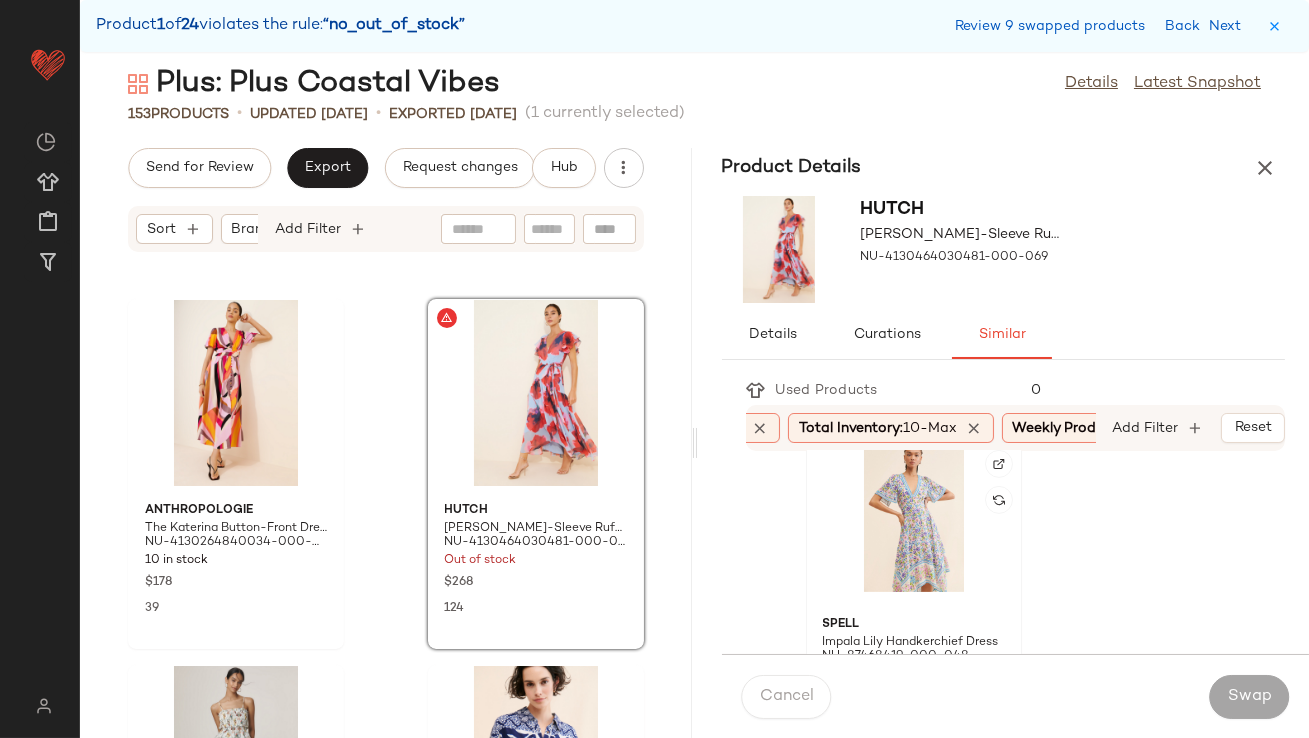 click 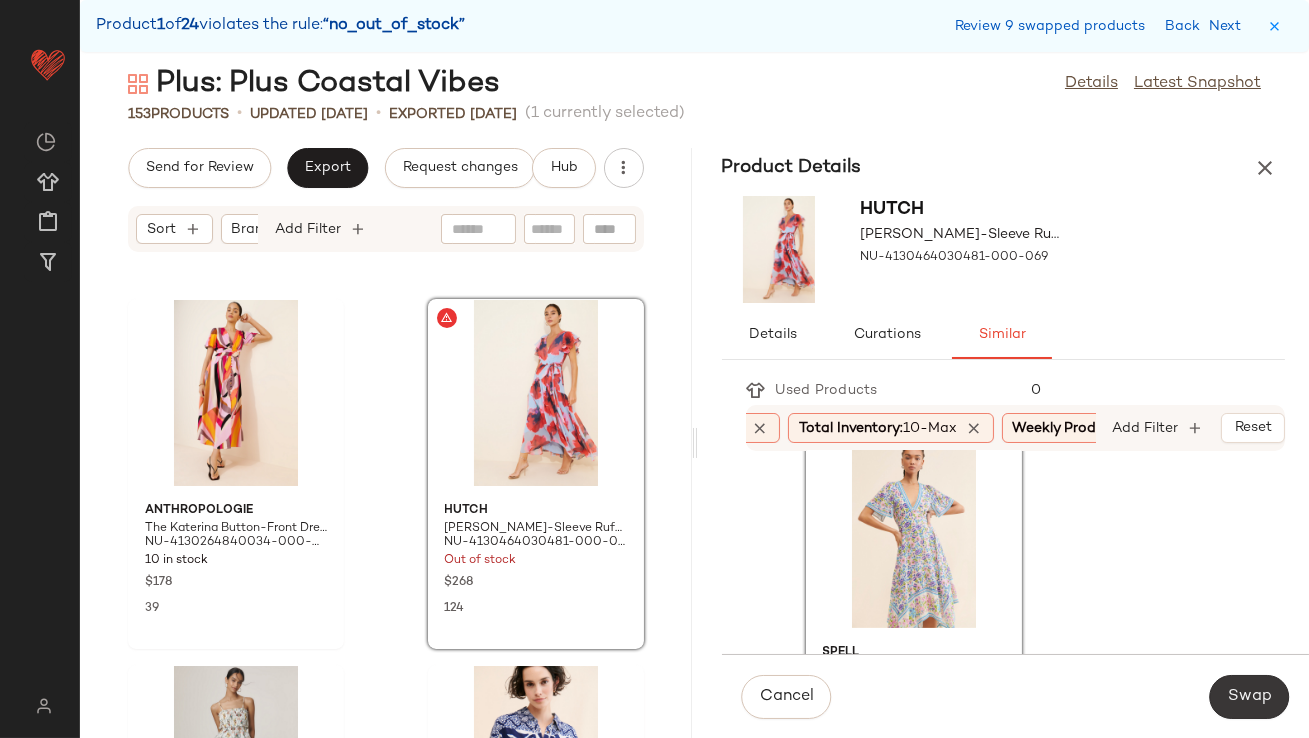 click on "Swap" 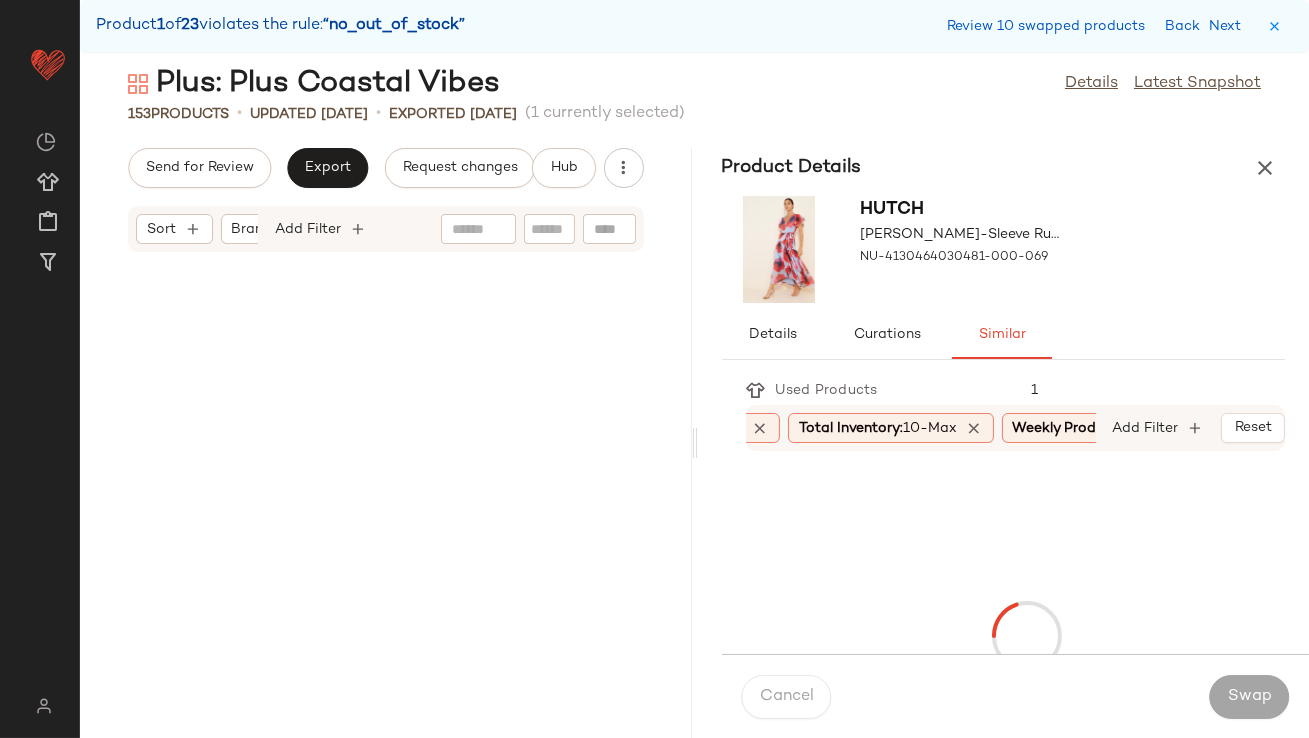 scroll, scrollTop: 6588, scrollLeft: 0, axis: vertical 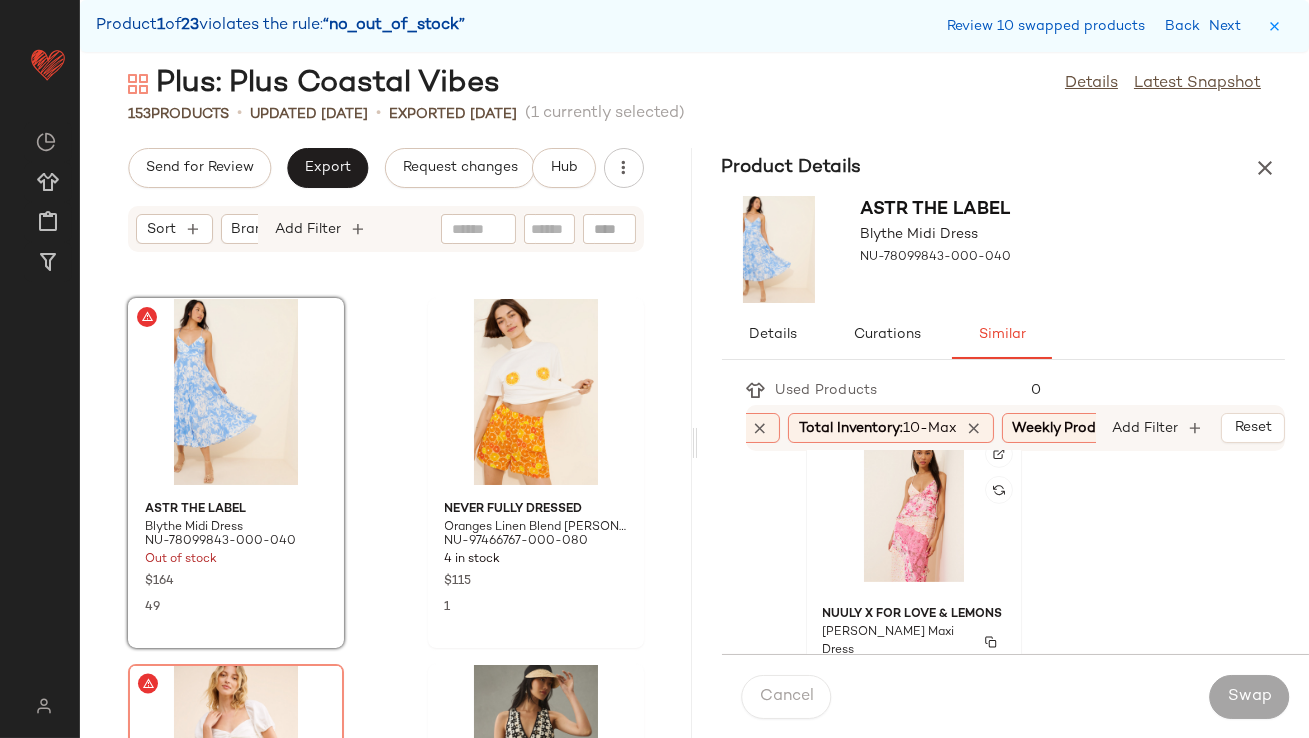 click on "Nuuly x For Love & Lemons Rosalyn Maxi Dress NU-97972194-000-085 37 in stock $315 3" 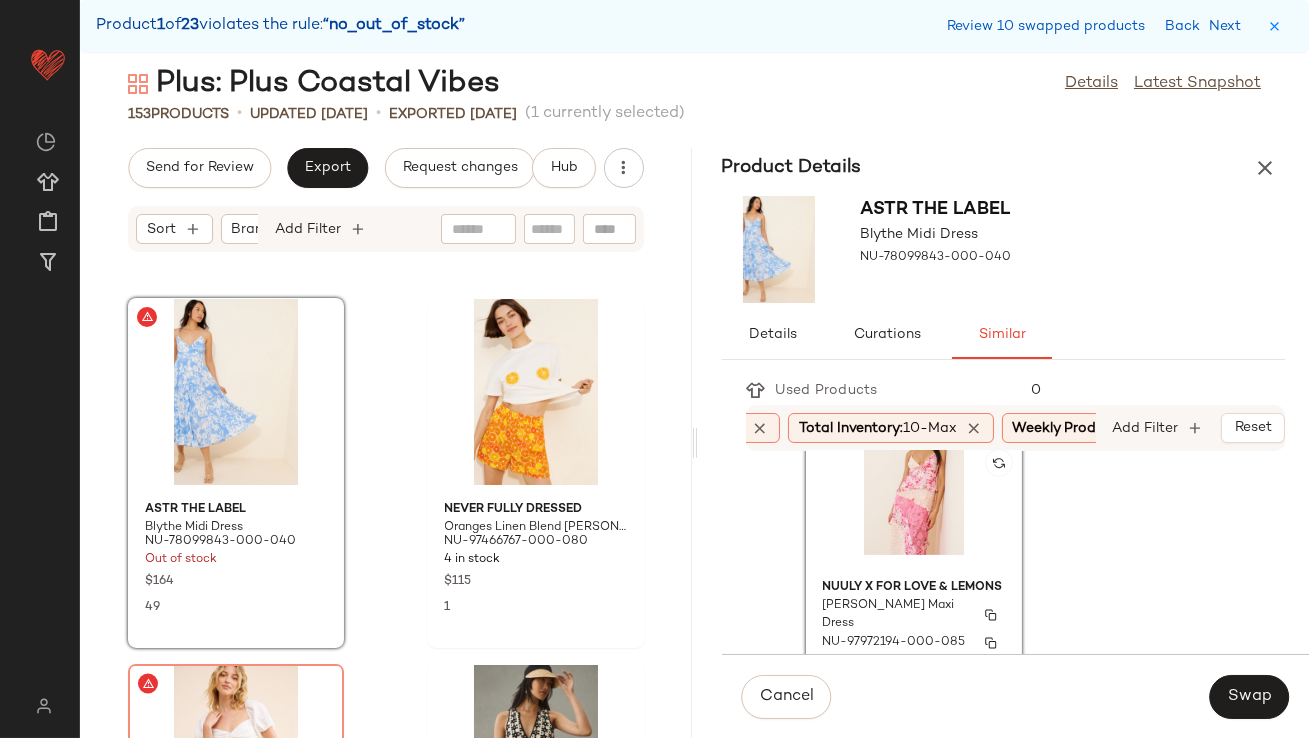 scroll, scrollTop: 1530, scrollLeft: 0, axis: vertical 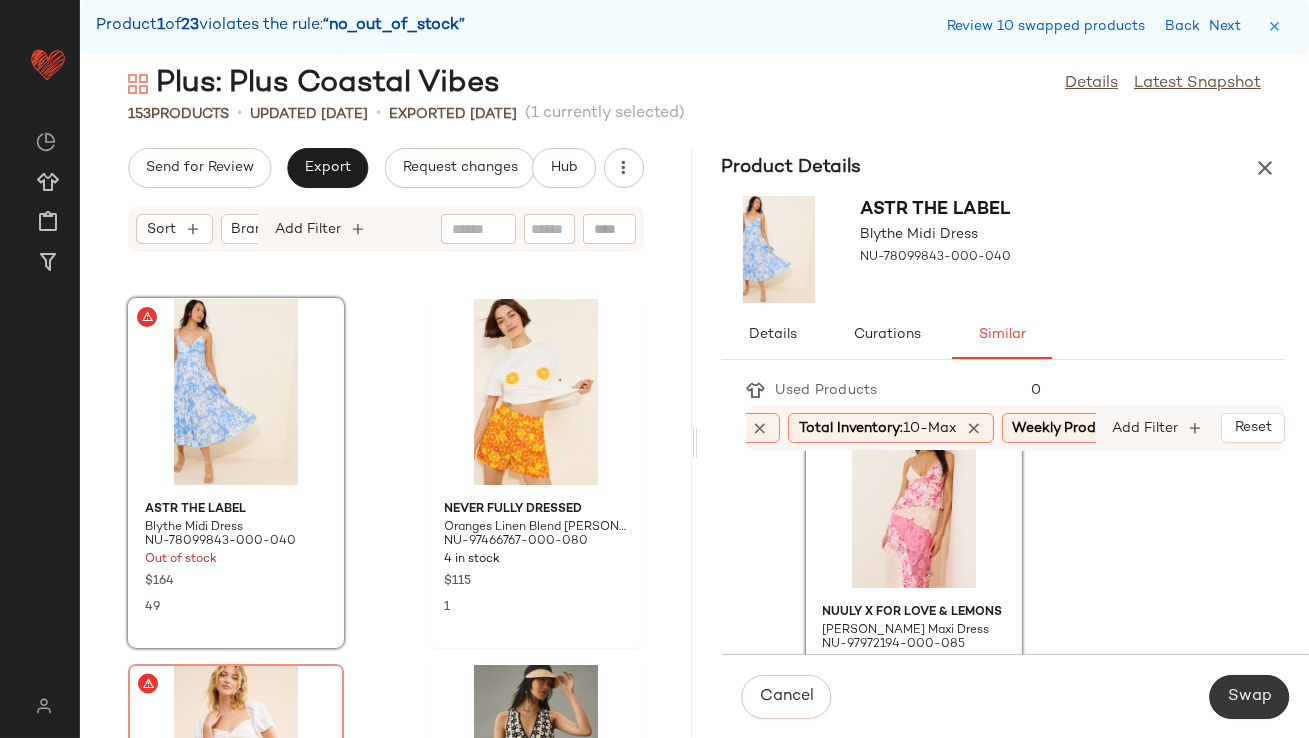 click on "Swap" 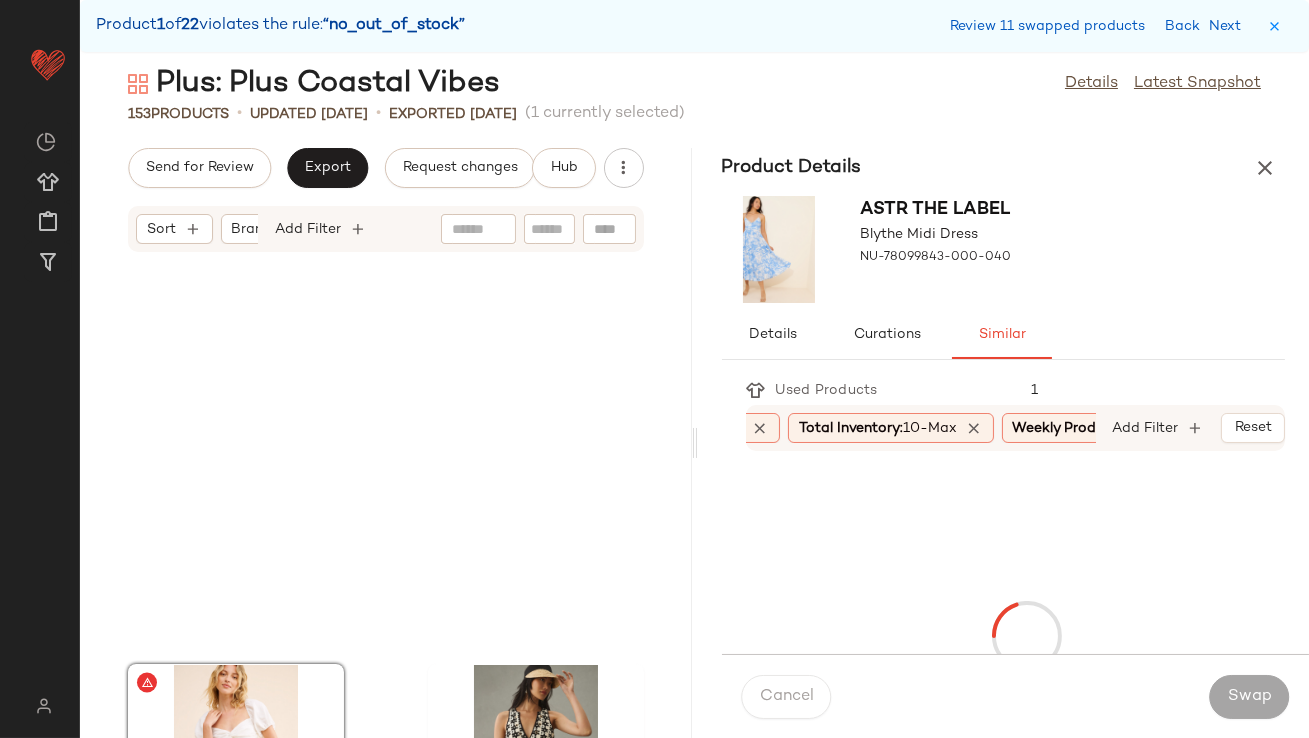 scroll, scrollTop: 6954, scrollLeft: 0, axis: vertical 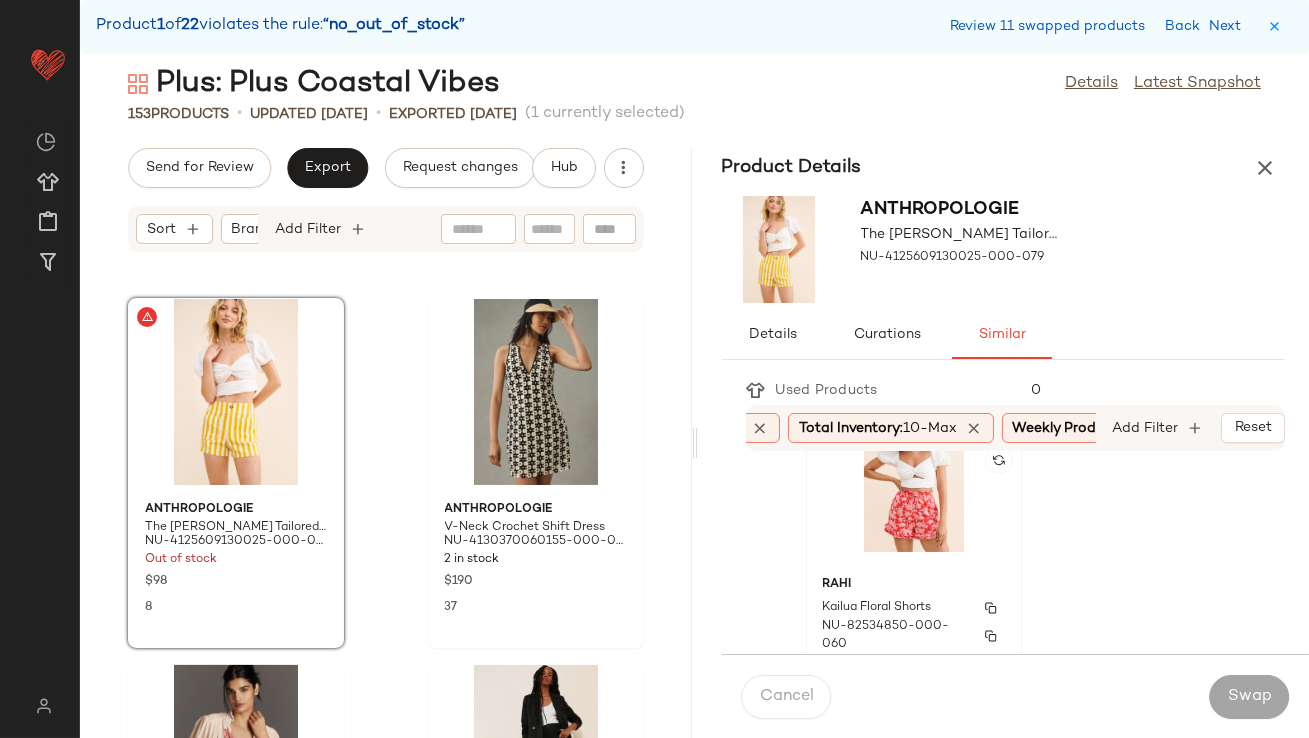 click 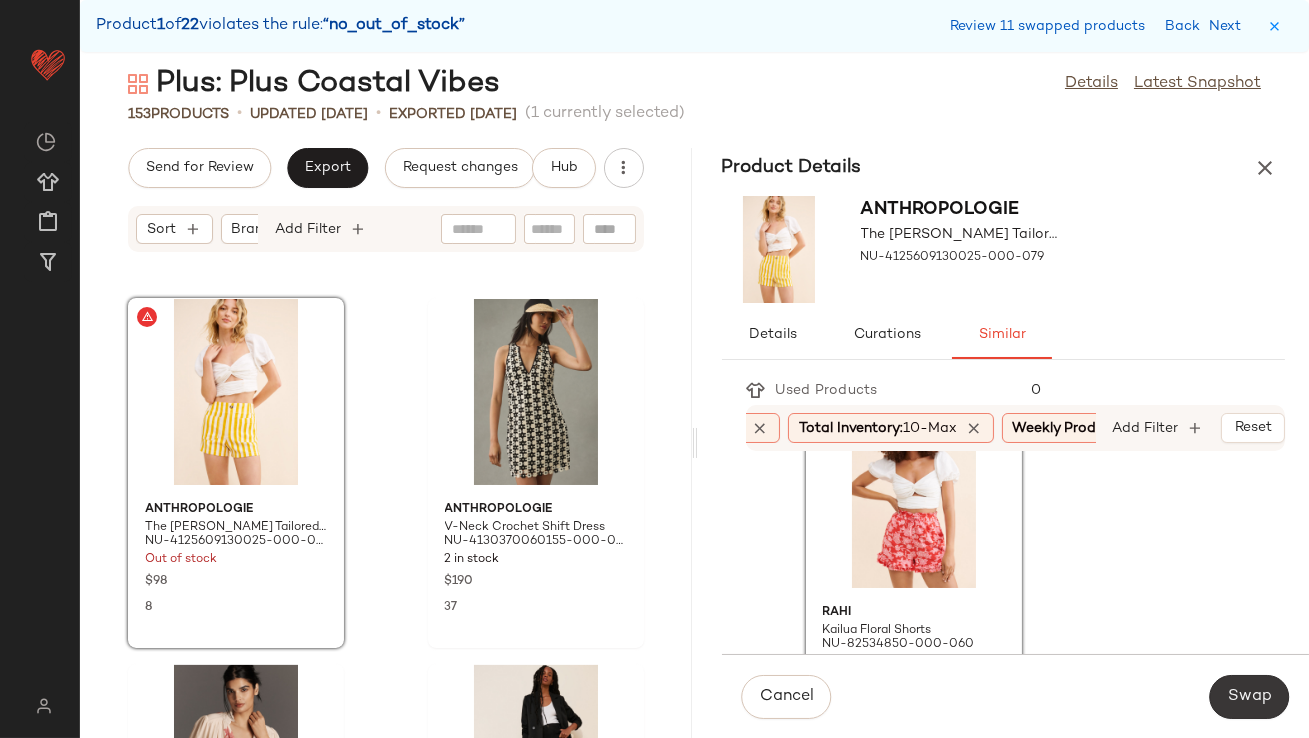 click on "Swap" at bounding box center (1249, 697) 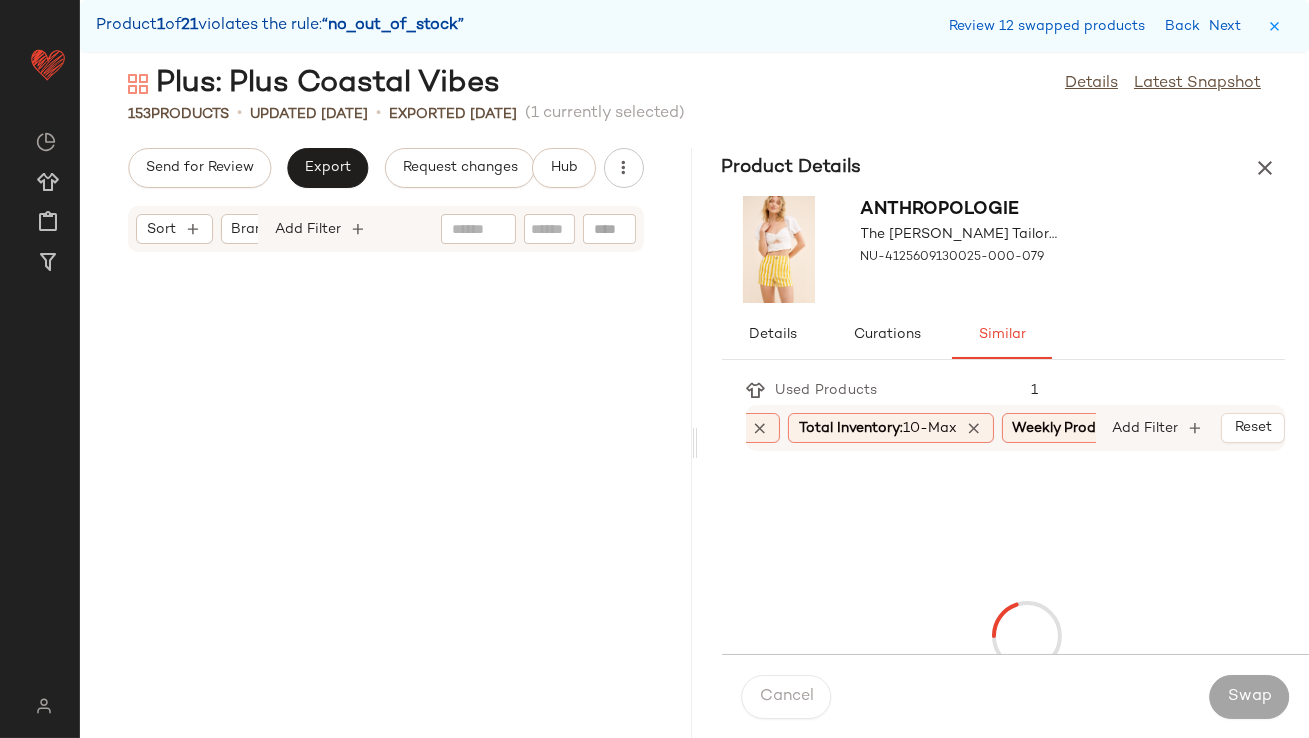 scroll, scrollTop: 8418, scrollLeft: 0, axis: vertical 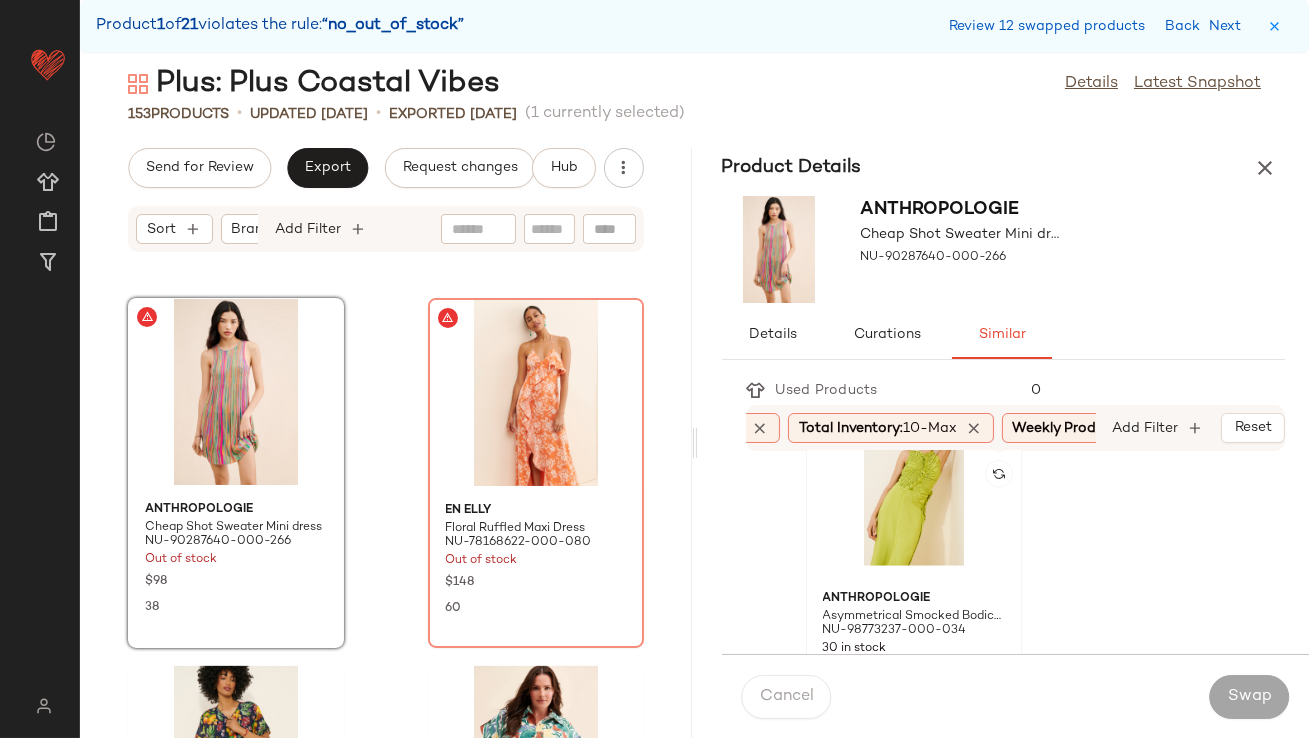 click 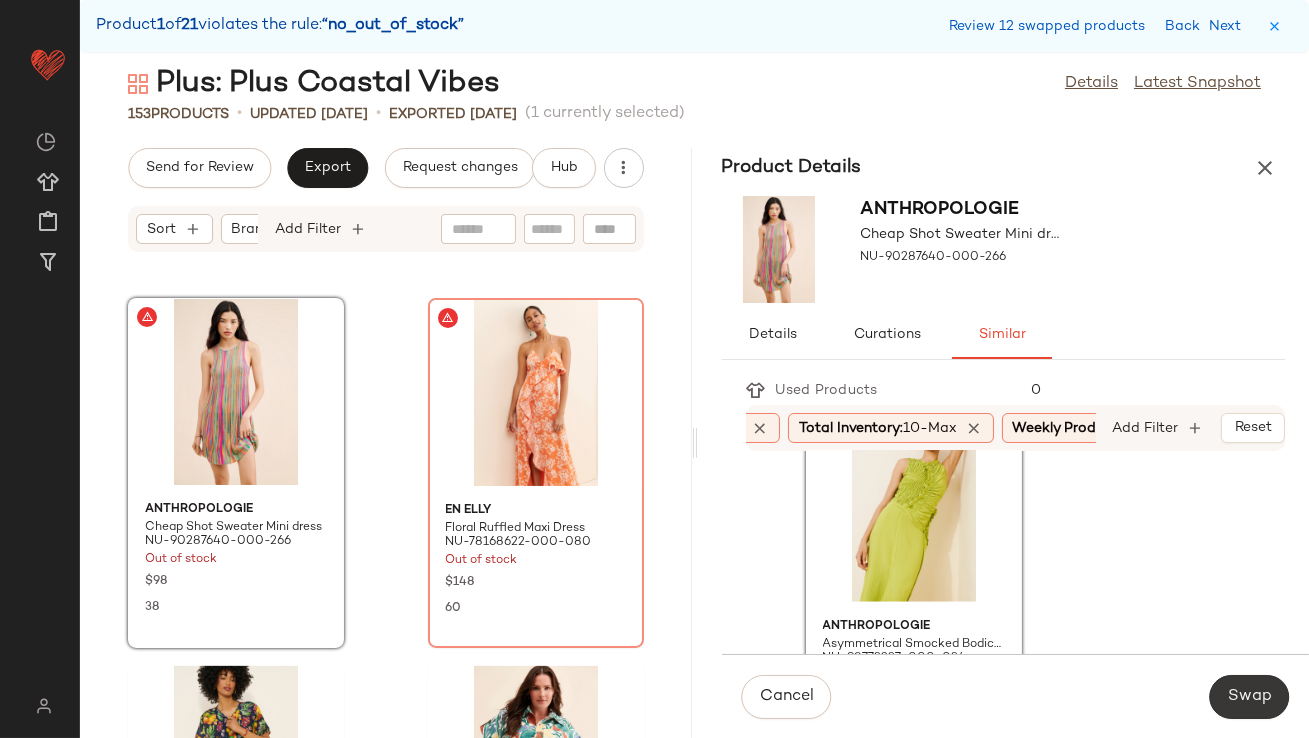 click on "Swap" at bounding box center (1249, 697) 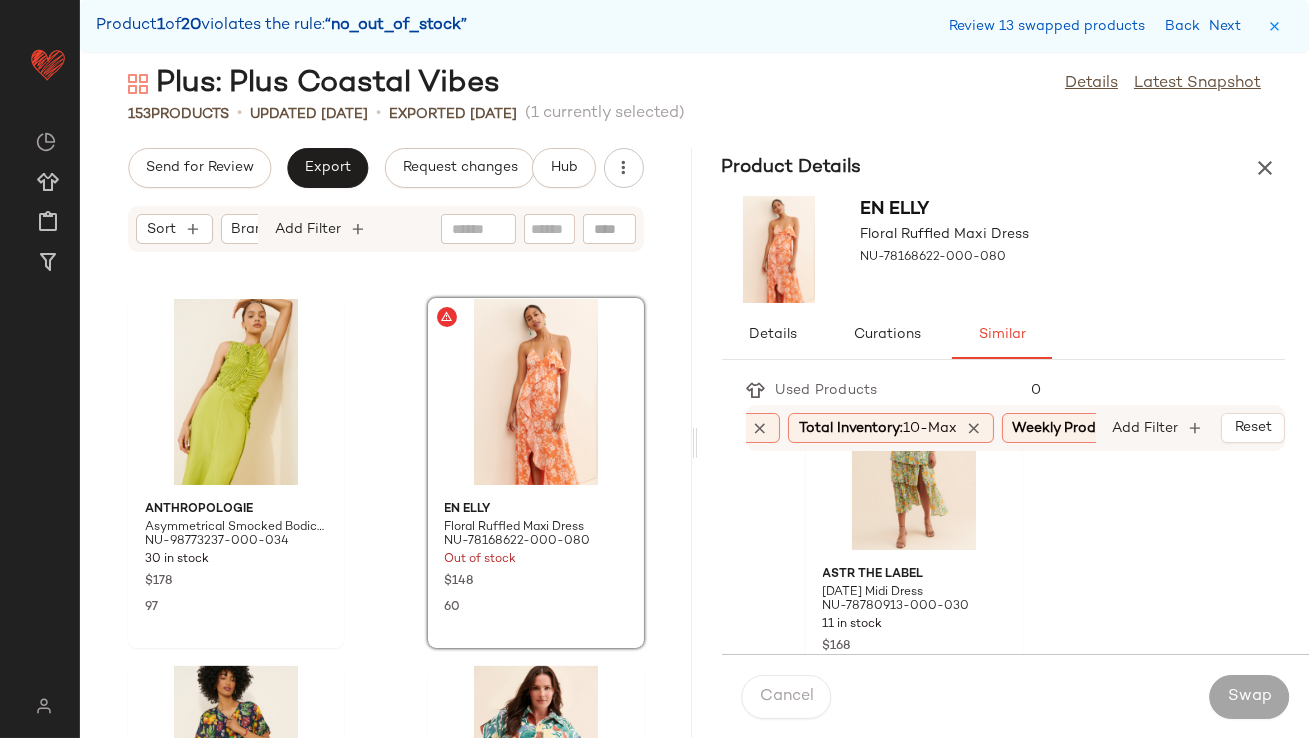 scroll, scrollTop: 33, scrollLeft: 0, axis: vertical 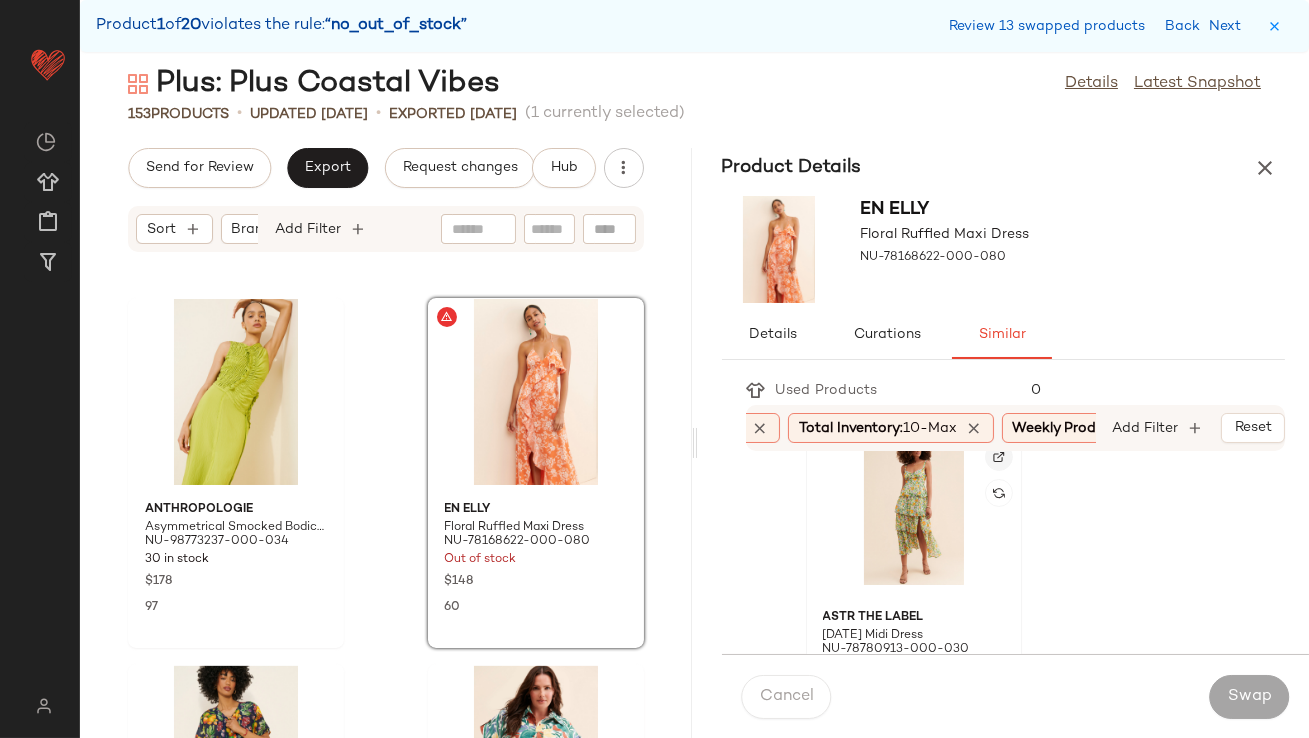 click 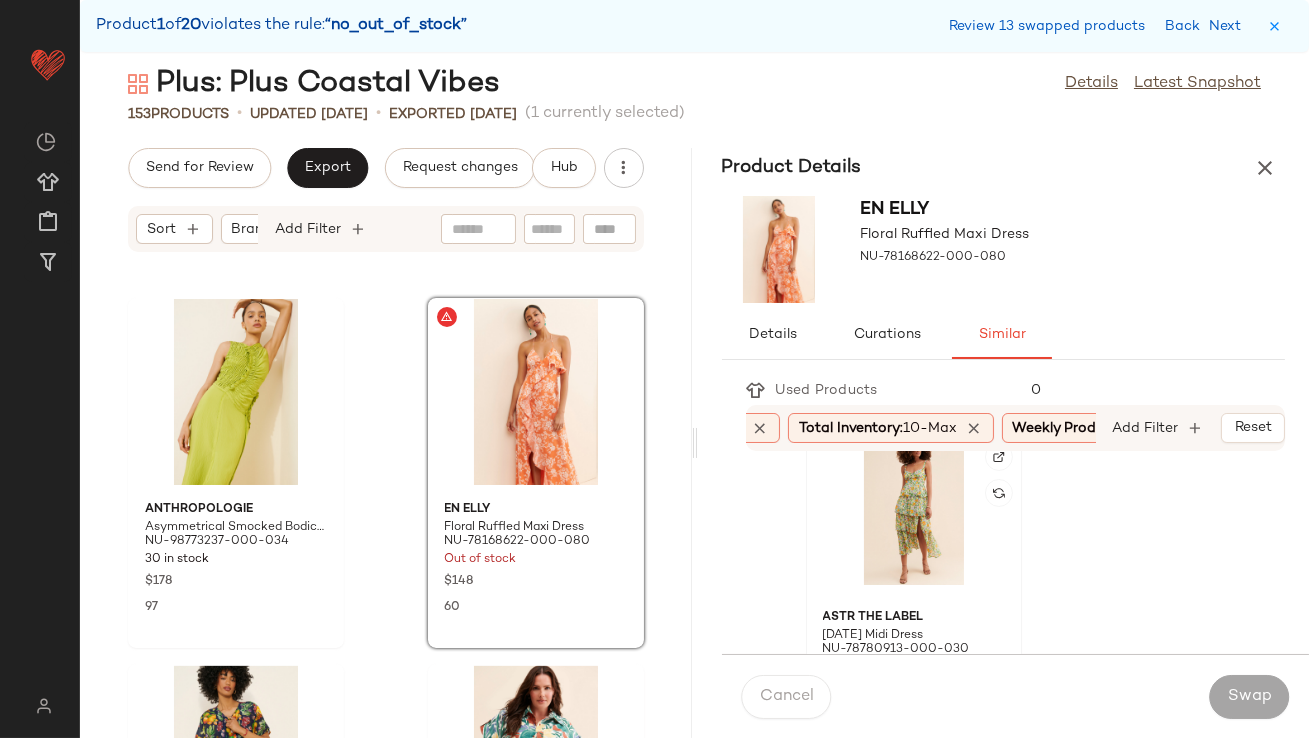 click 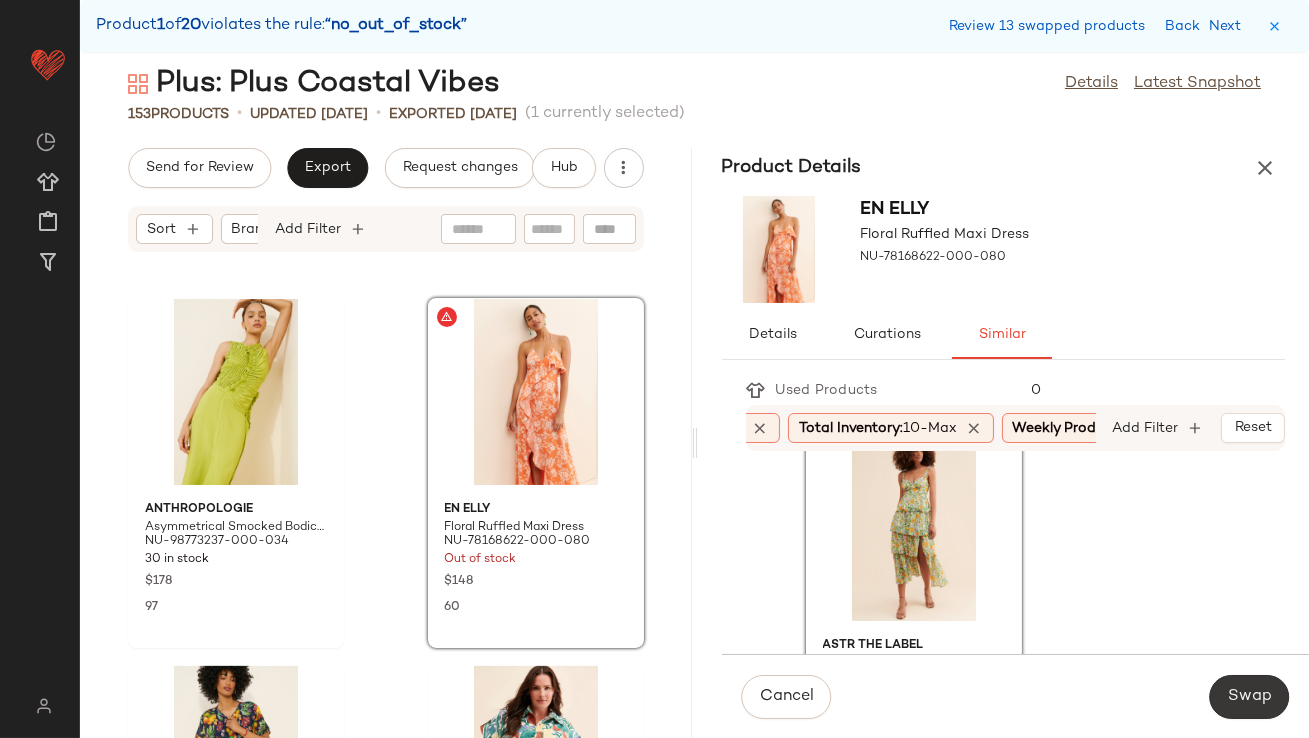 click on "Swap" at bounding box center [1249, 697] 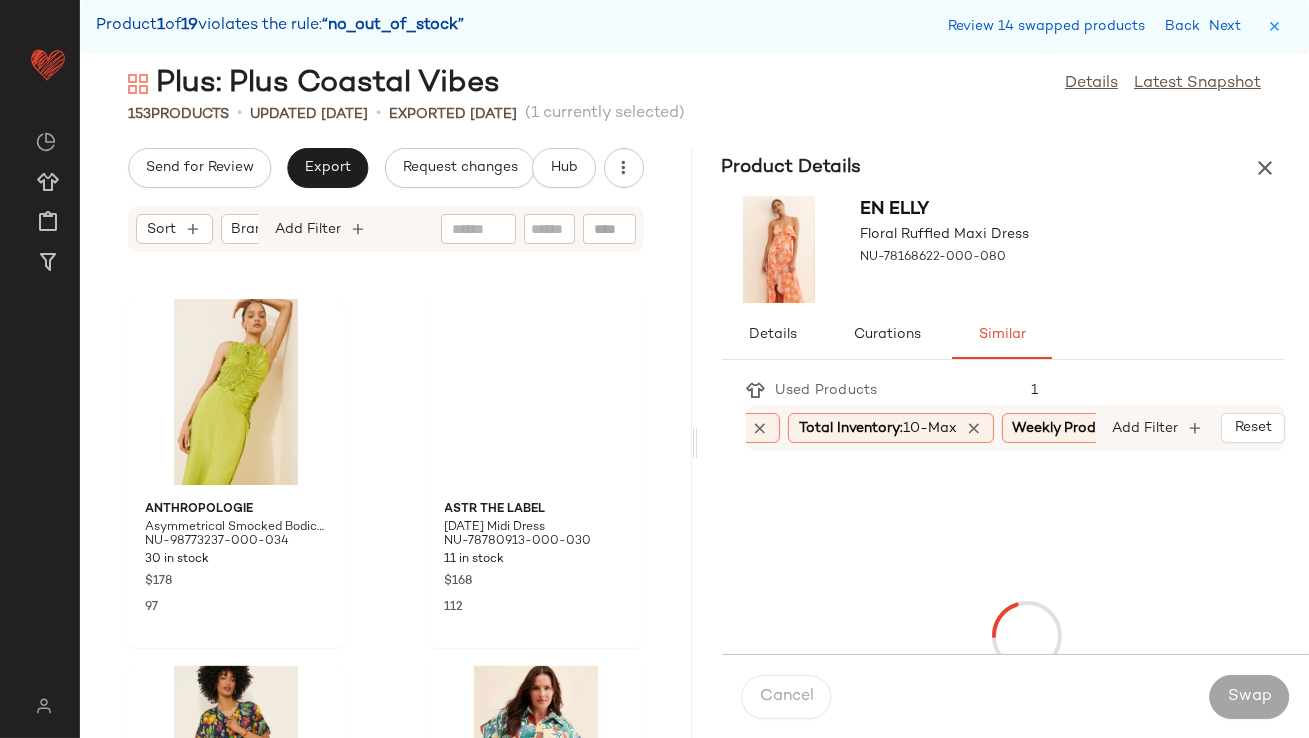 scroll, scrollTop: 9515, scrollLeft: 0, axis: vertical 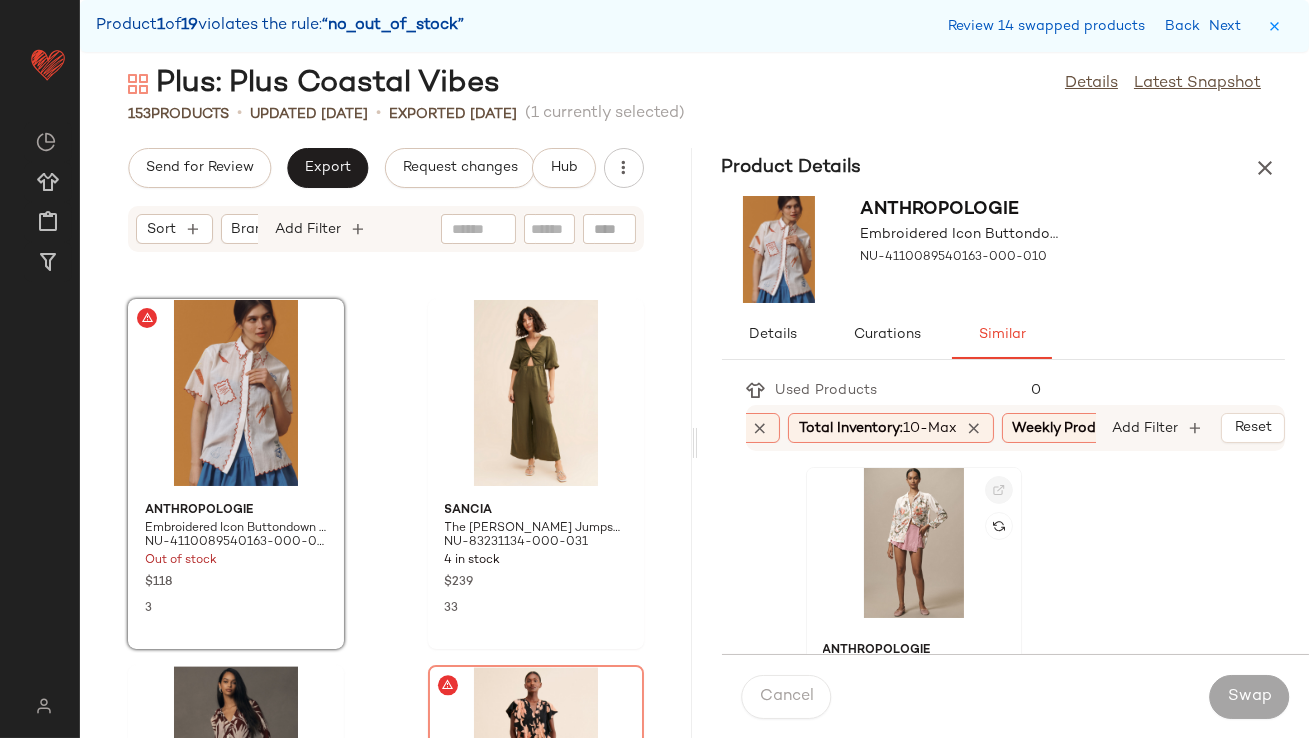click 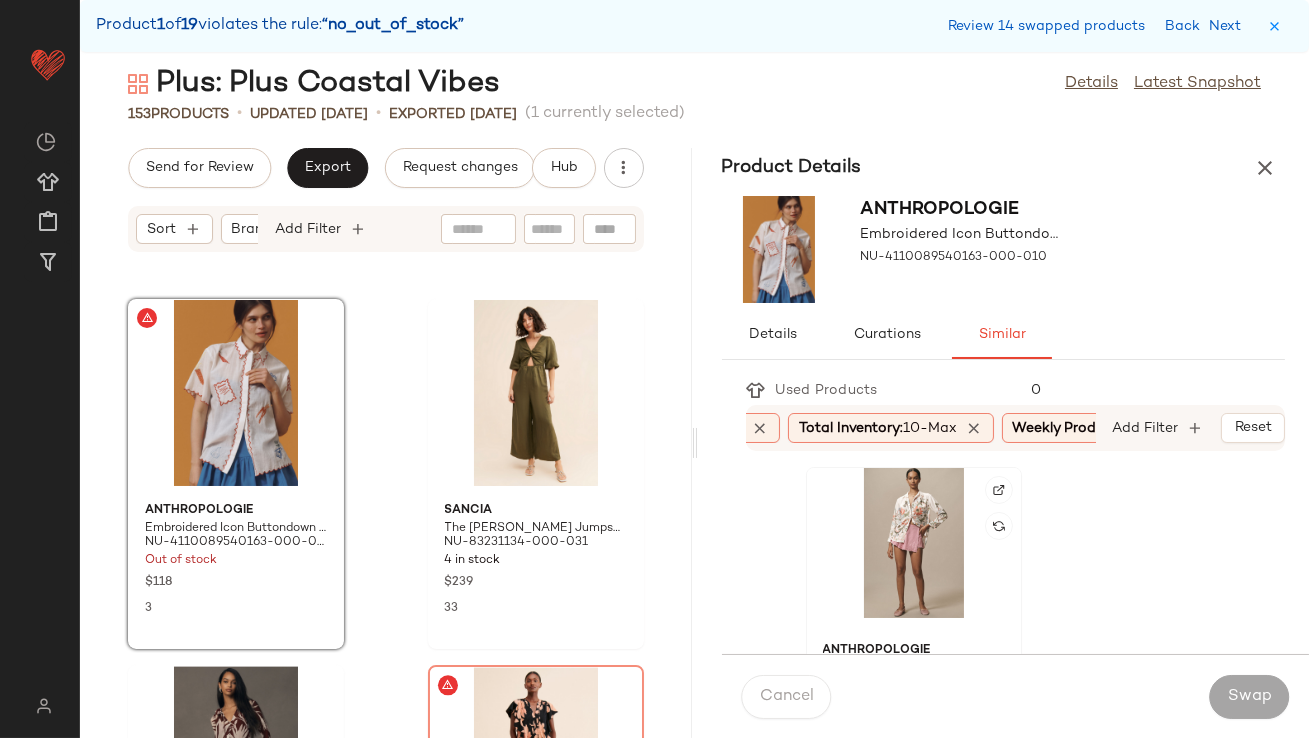 click 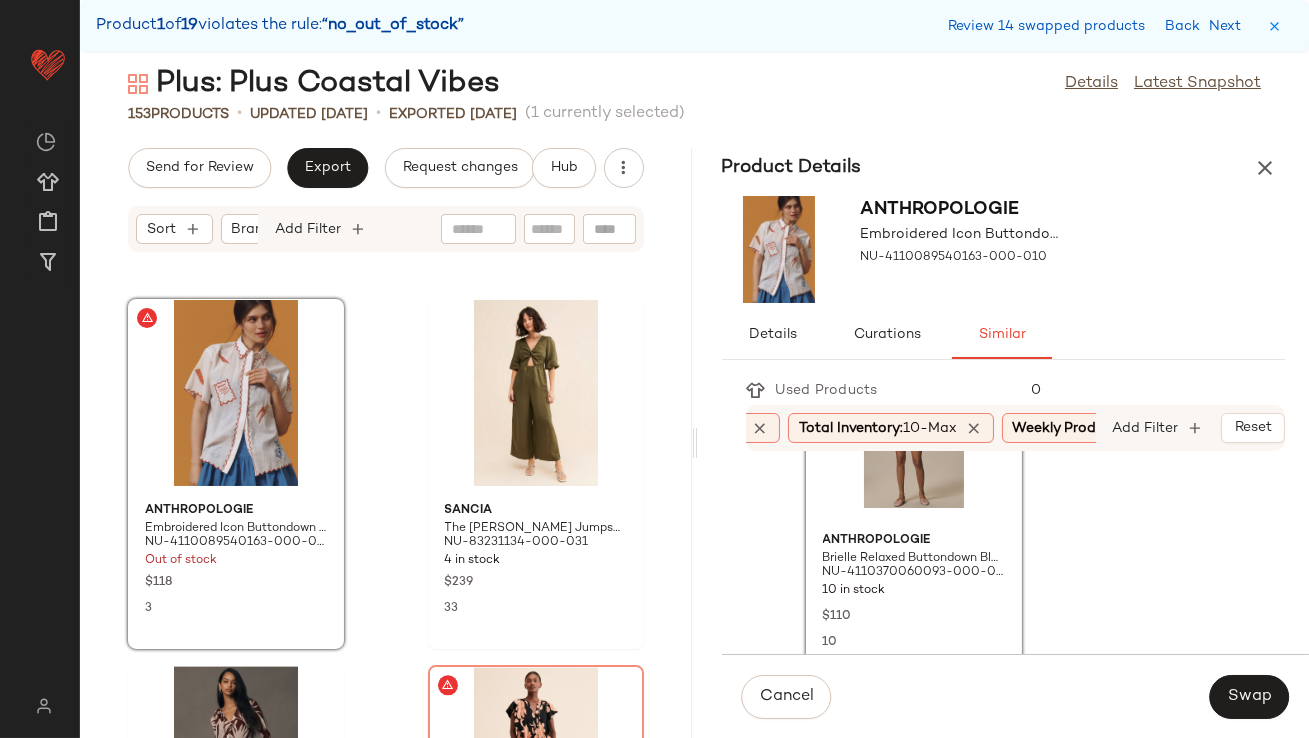 scroll, scrollTop: 170, scrollLeft: 0, axis: vertical 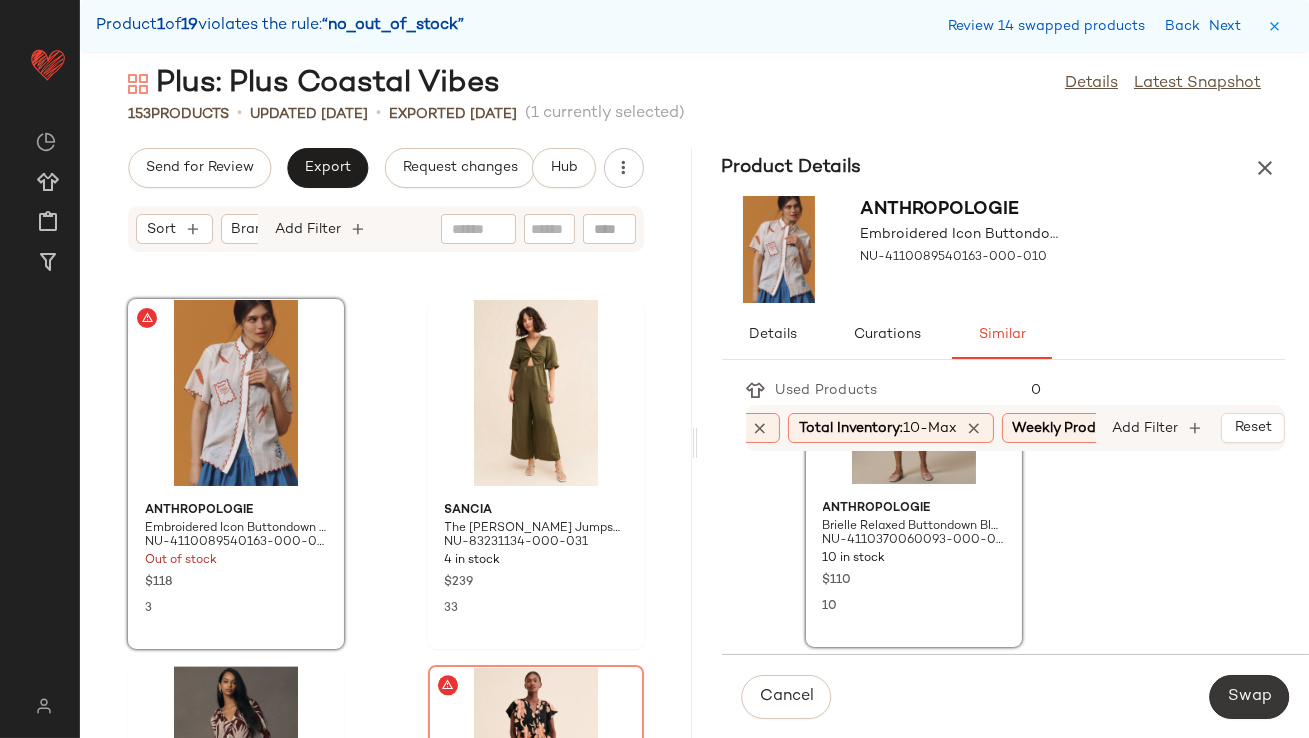 click on "Swap" 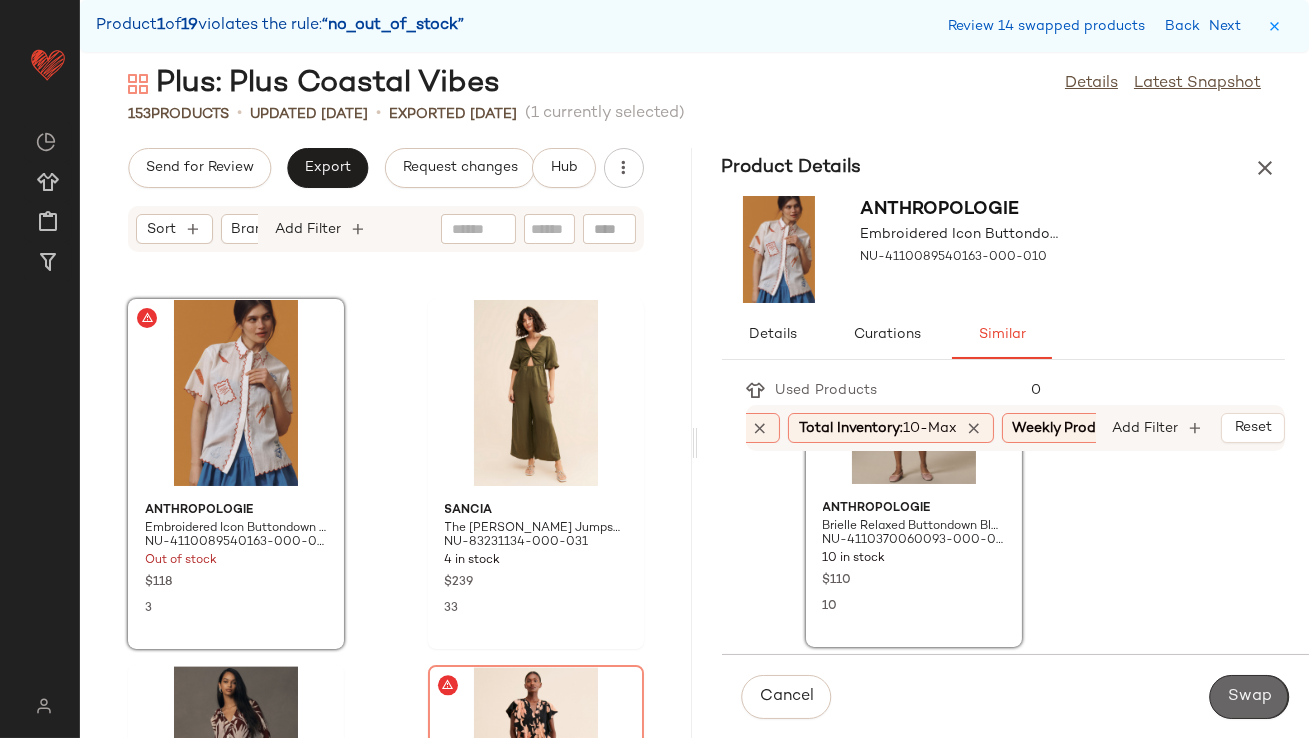 scroll, scrollTop: 9881, scrollLeft: 0, axis: vertical 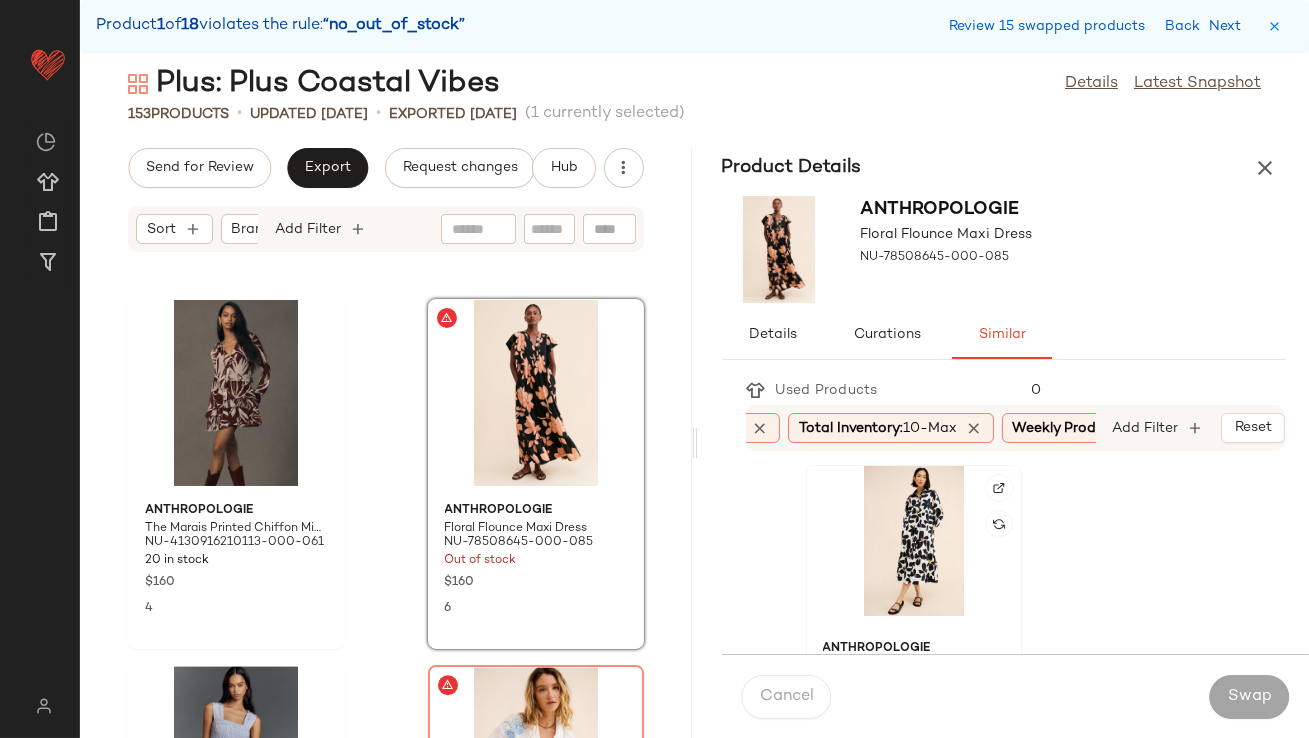 click 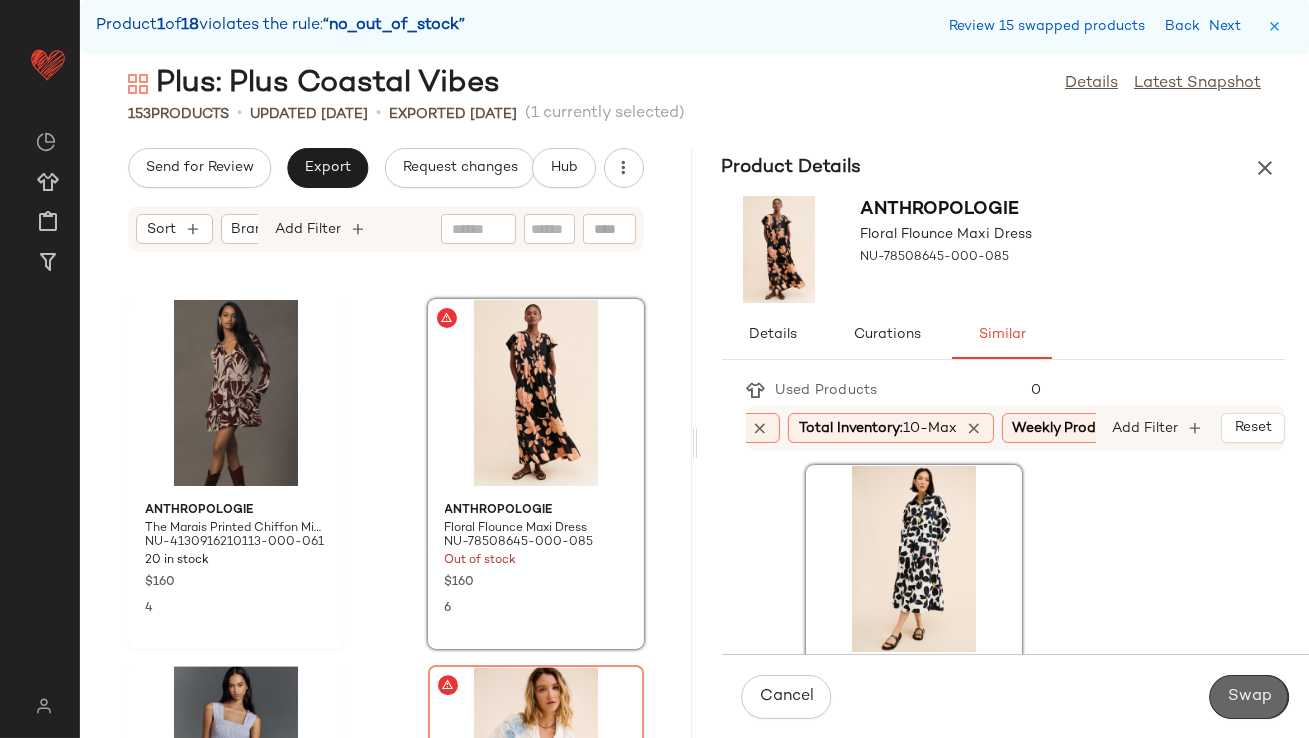 click on "Swap" at bounding box center [1249, 697] 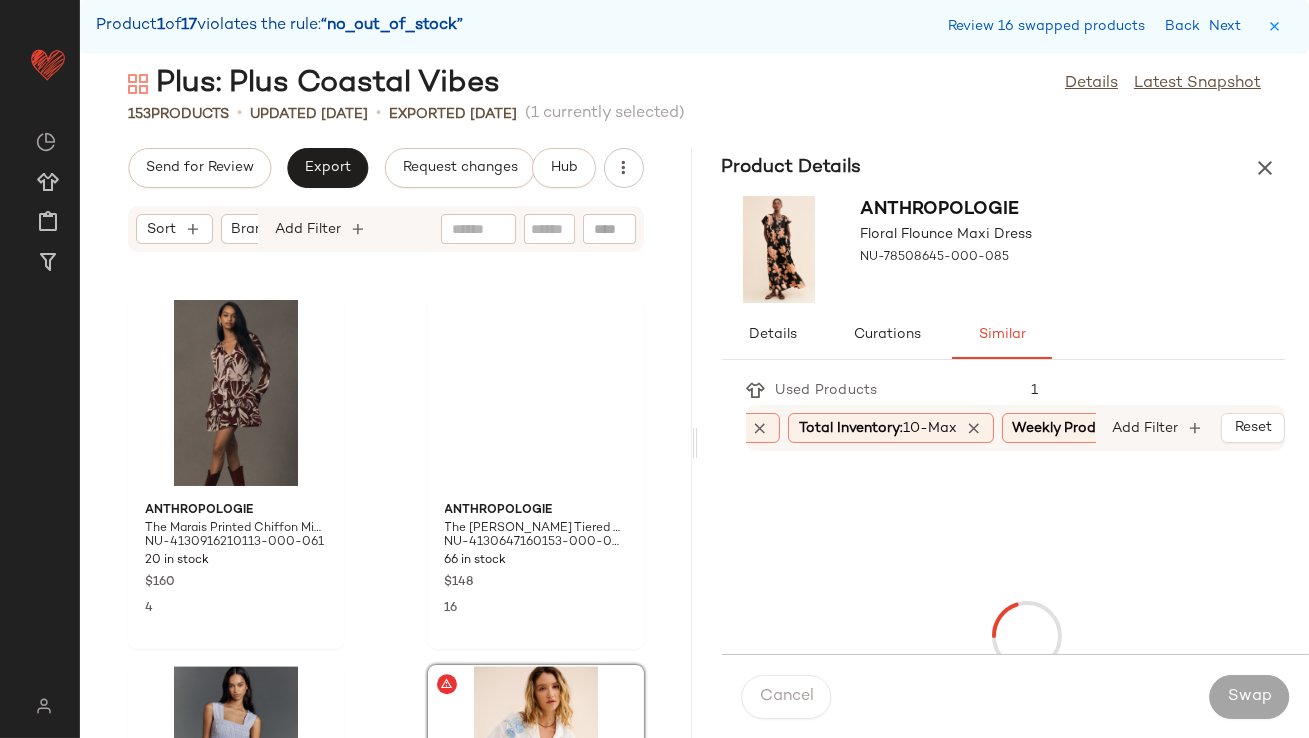 scroll, scrollTop: 10248, scrollLeft: 0, axis: vertical 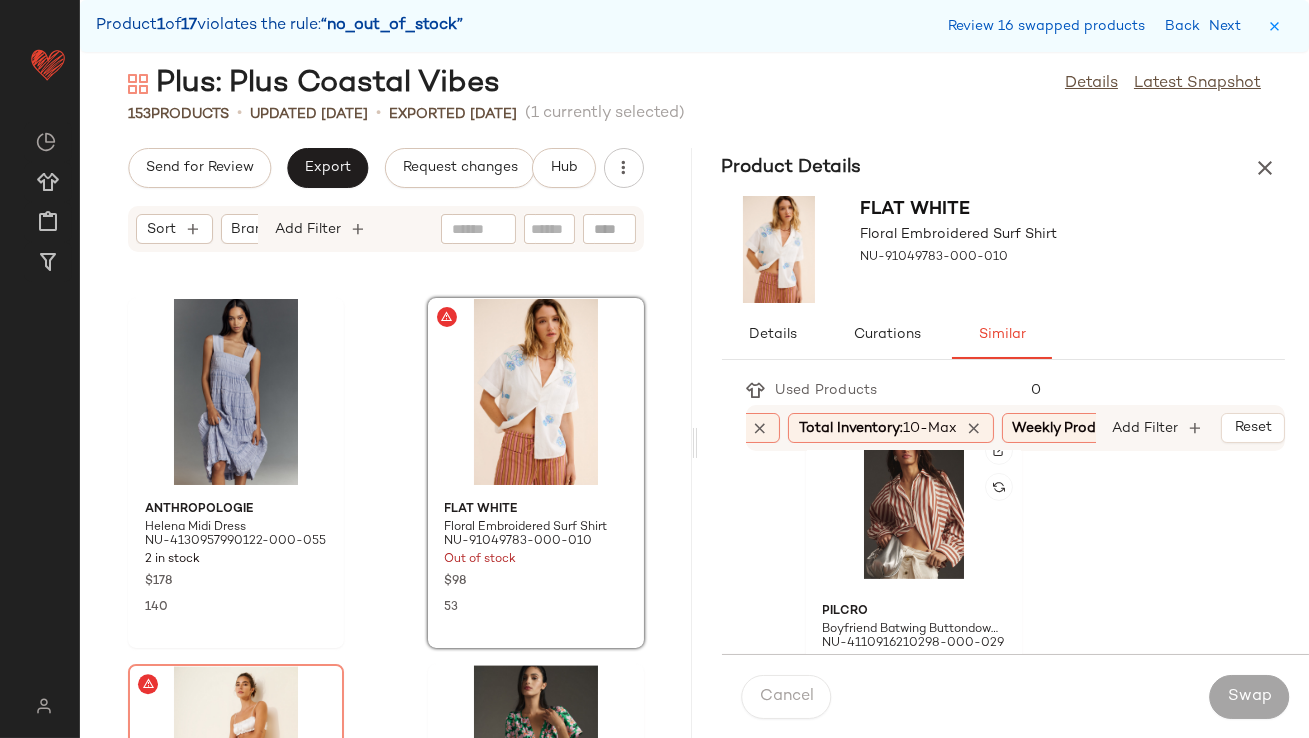 click 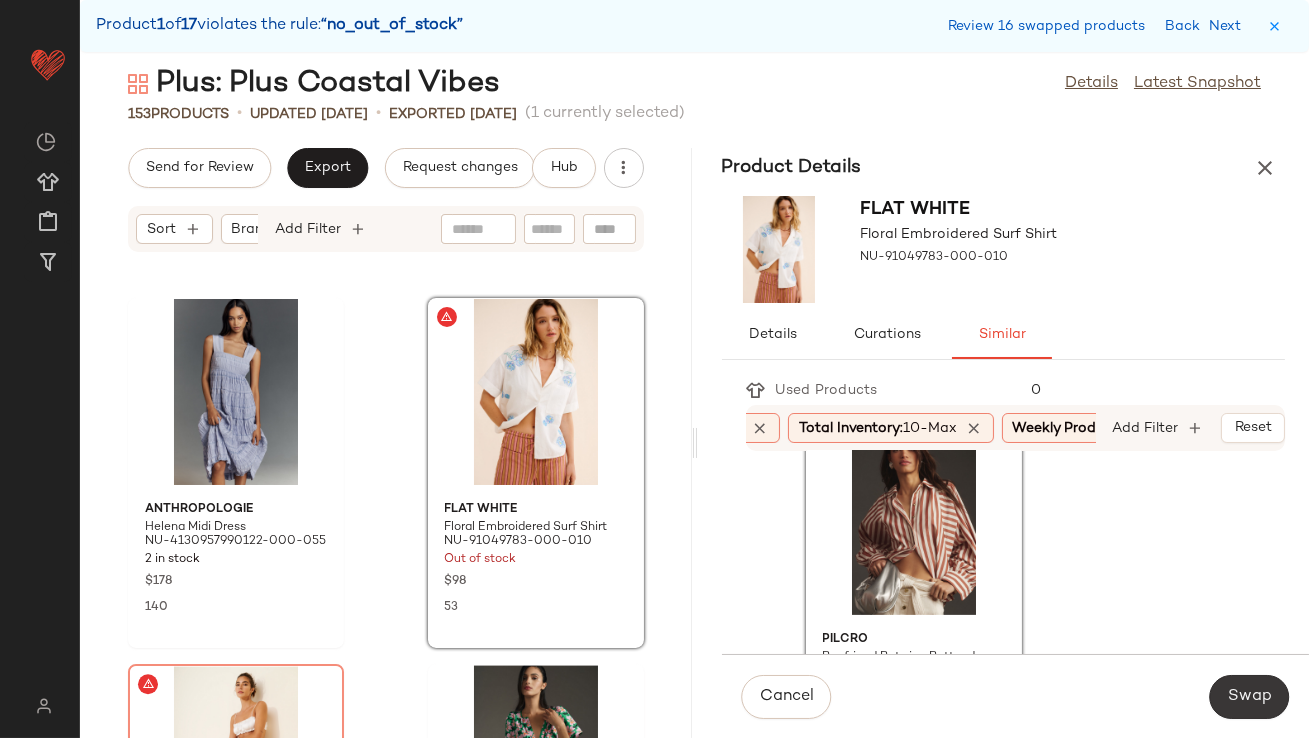 click on "Swap" 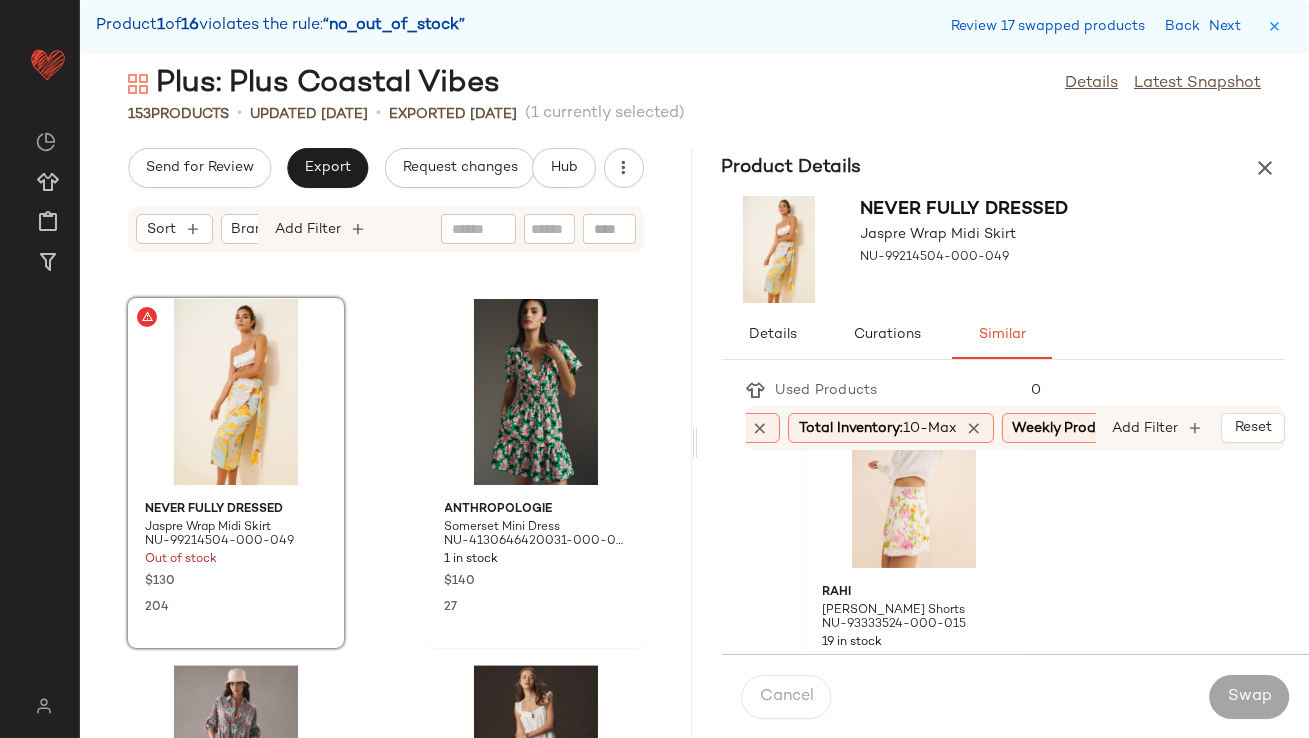 scroll, scrollTop: 1185, scrollLeft: 0, axis: vertical 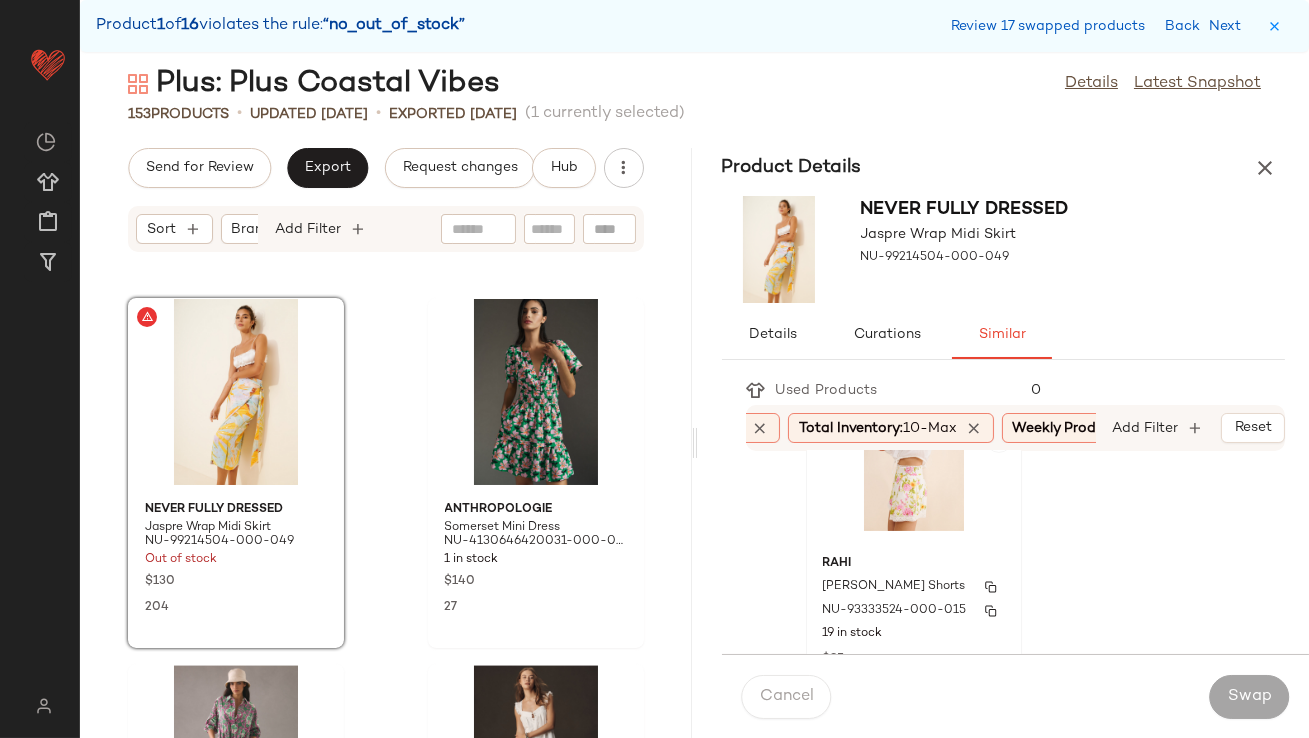 click on "RAHI Ana Floral Shorts NU-93333524-000-015 19 in stock $95 11" 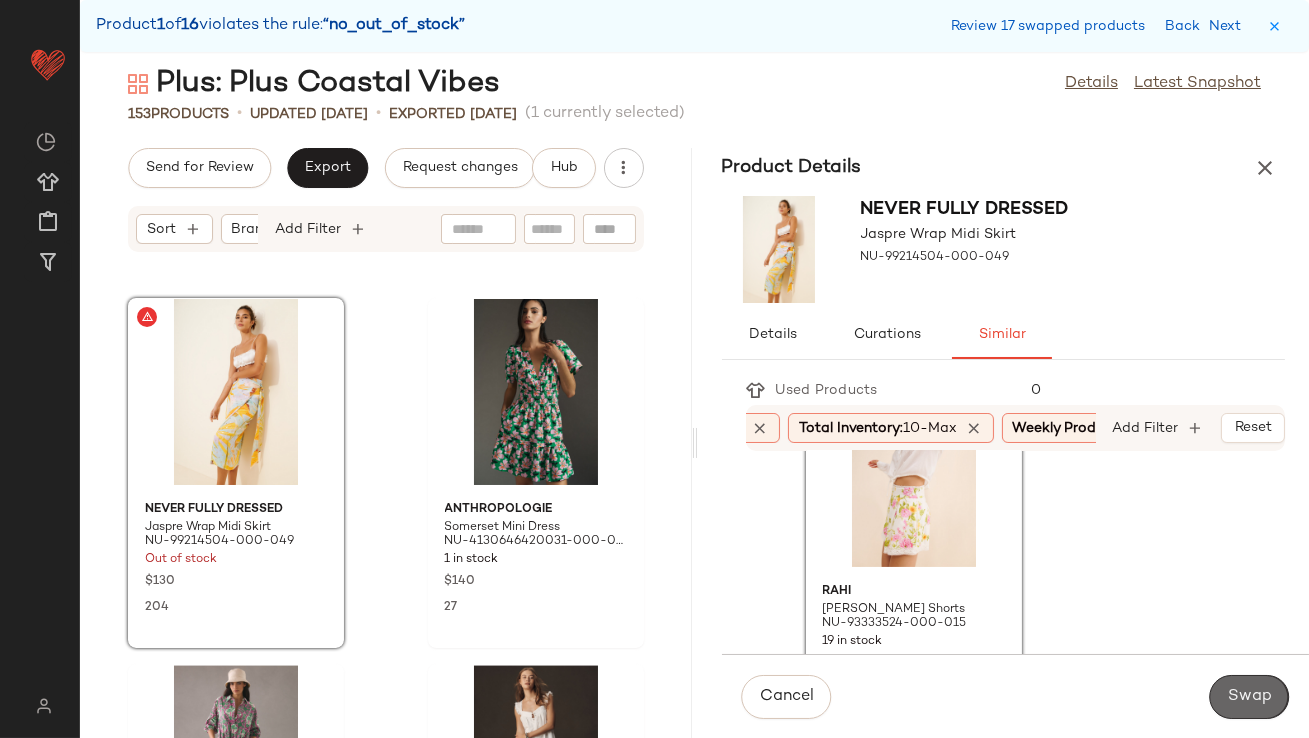 click on "Swap" 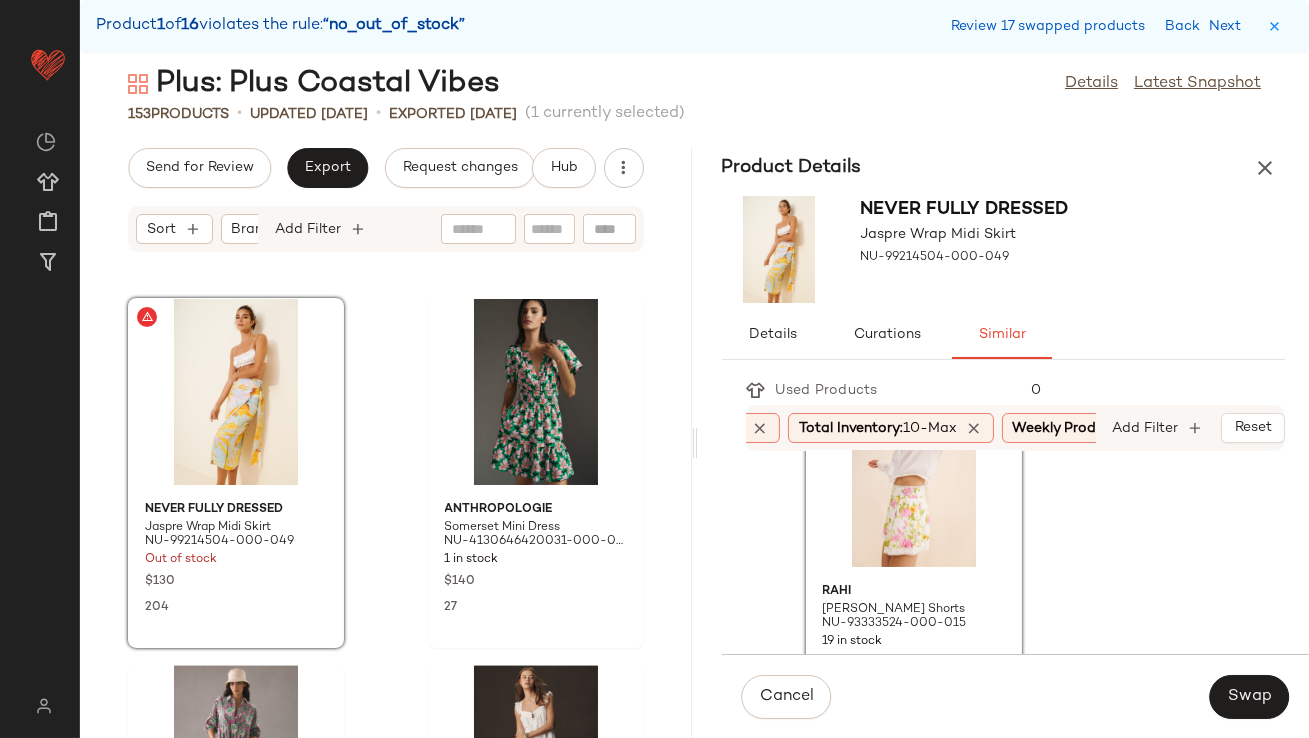 scroll, scrollTop: 12078, scrollLeft: 0, axis: vertical 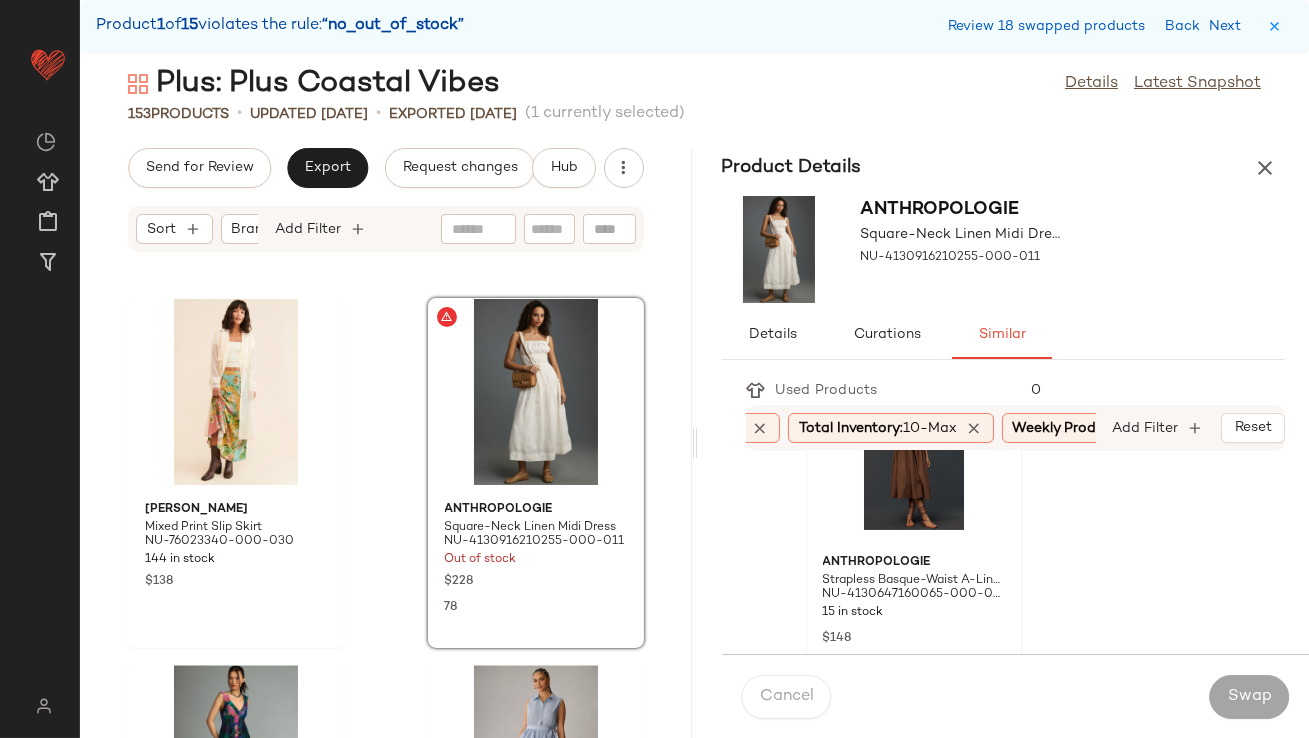 click 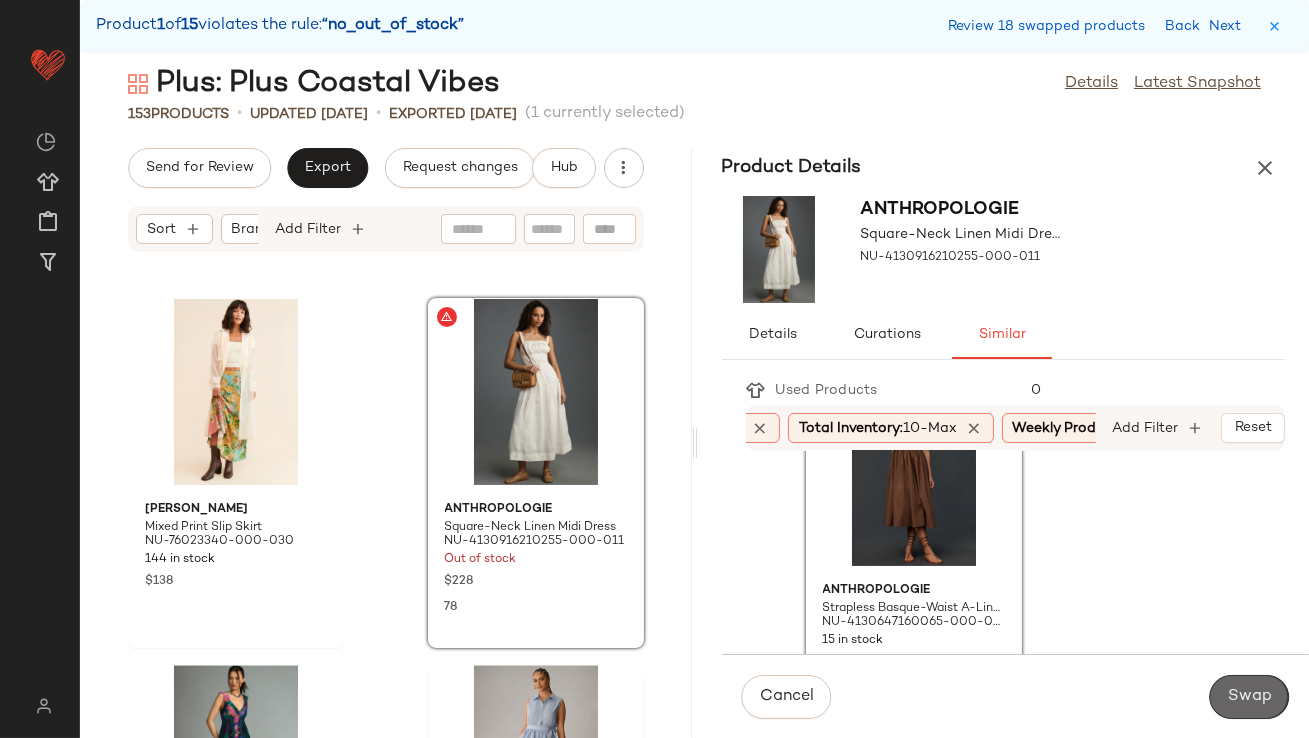click on "Swap" 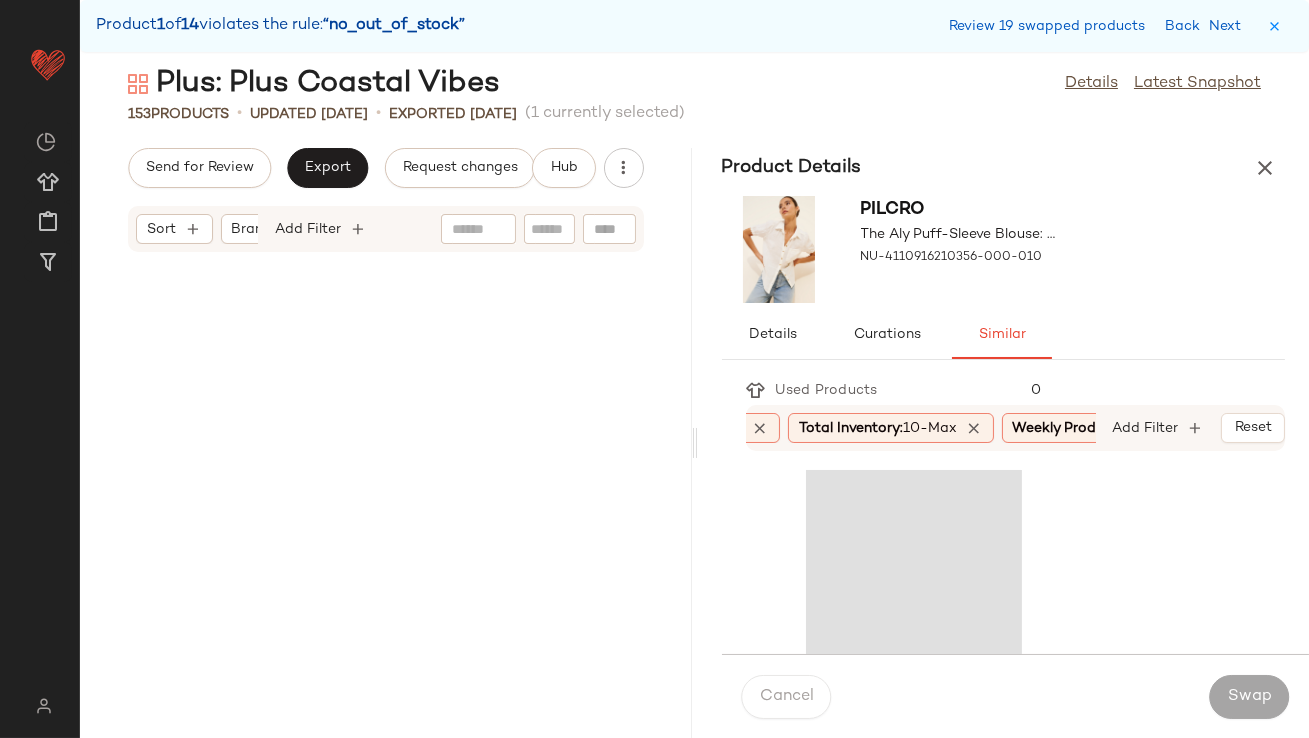 scroll, scrollTop: 12810, scrollLeft: 0, axis: vertical 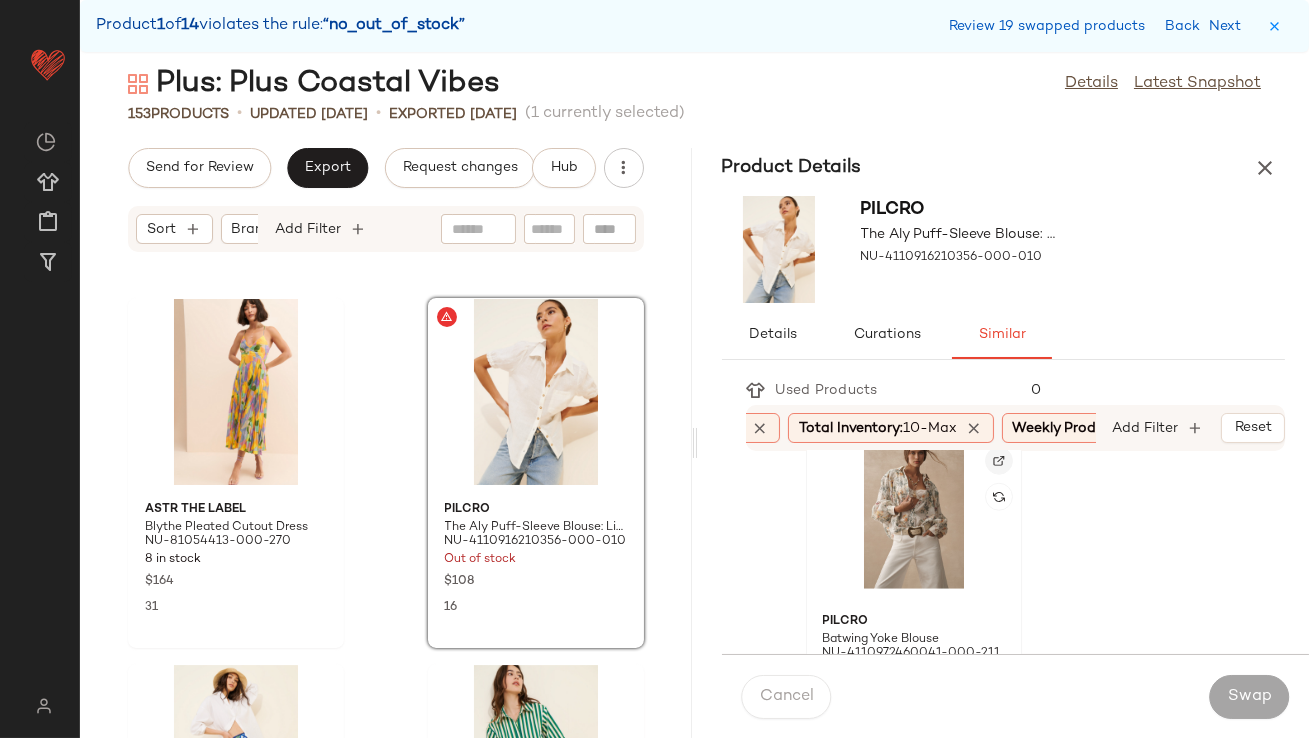 click at bounding box center (999, 461) 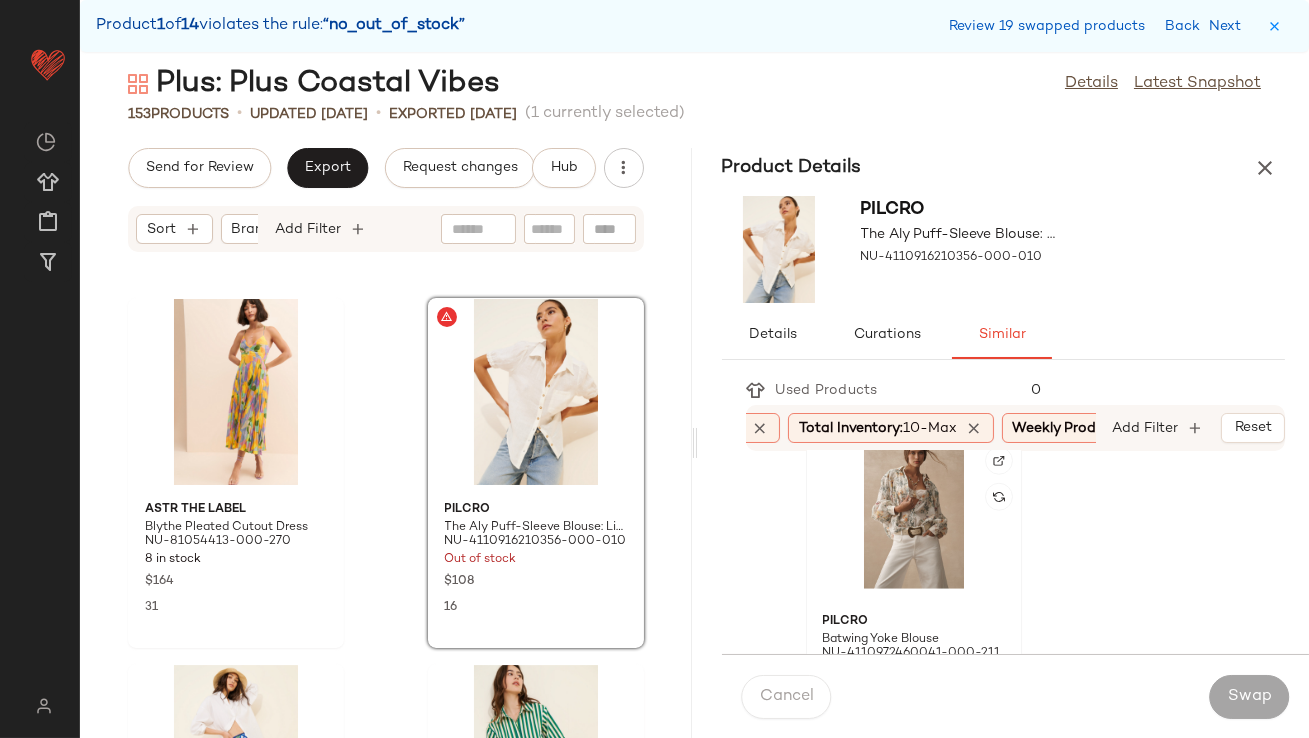 click 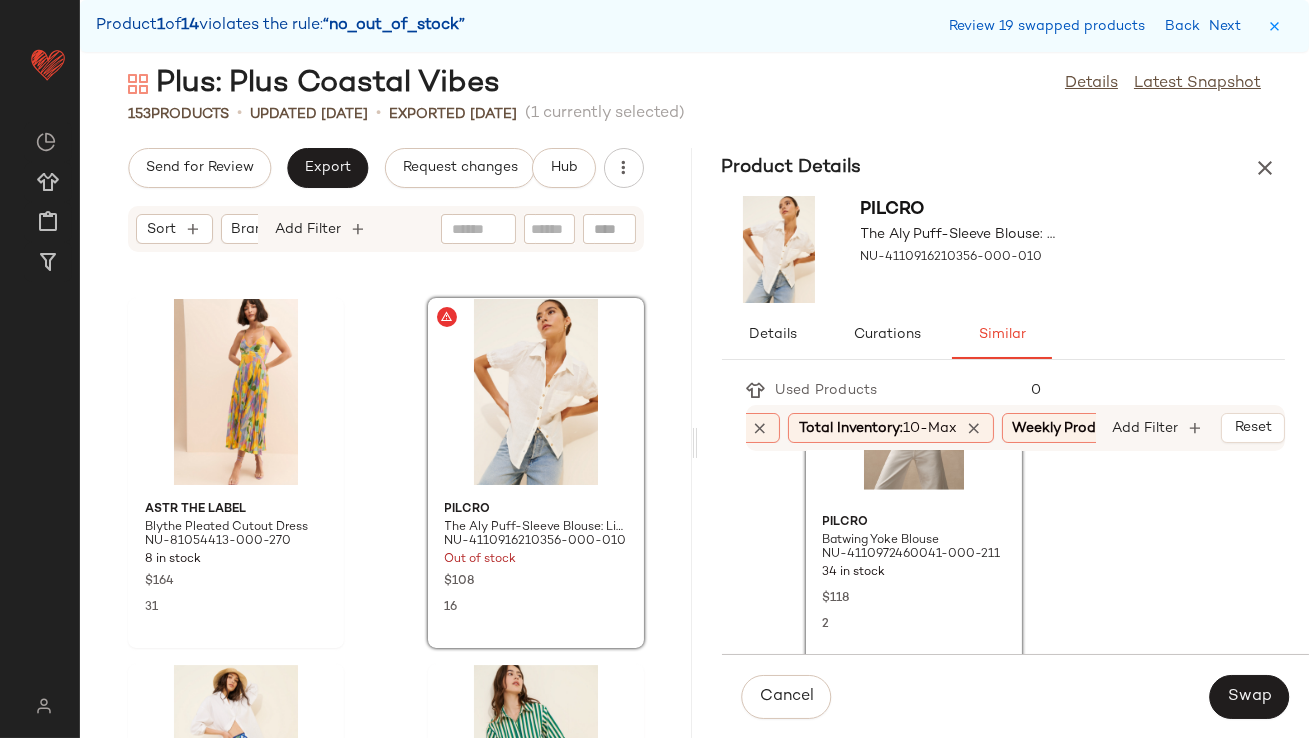 scroll, scrollTop: 3789, scrollLeft: 0, axis: vertical 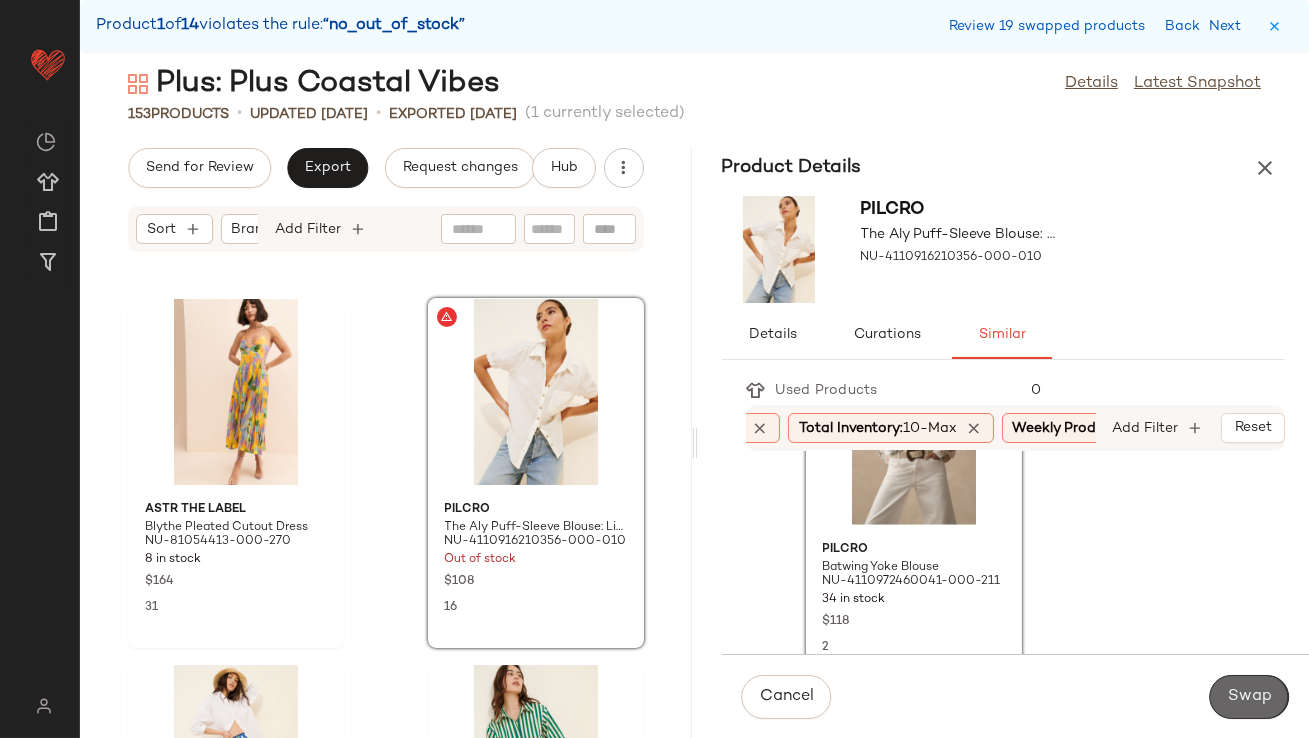 click on "Swap" 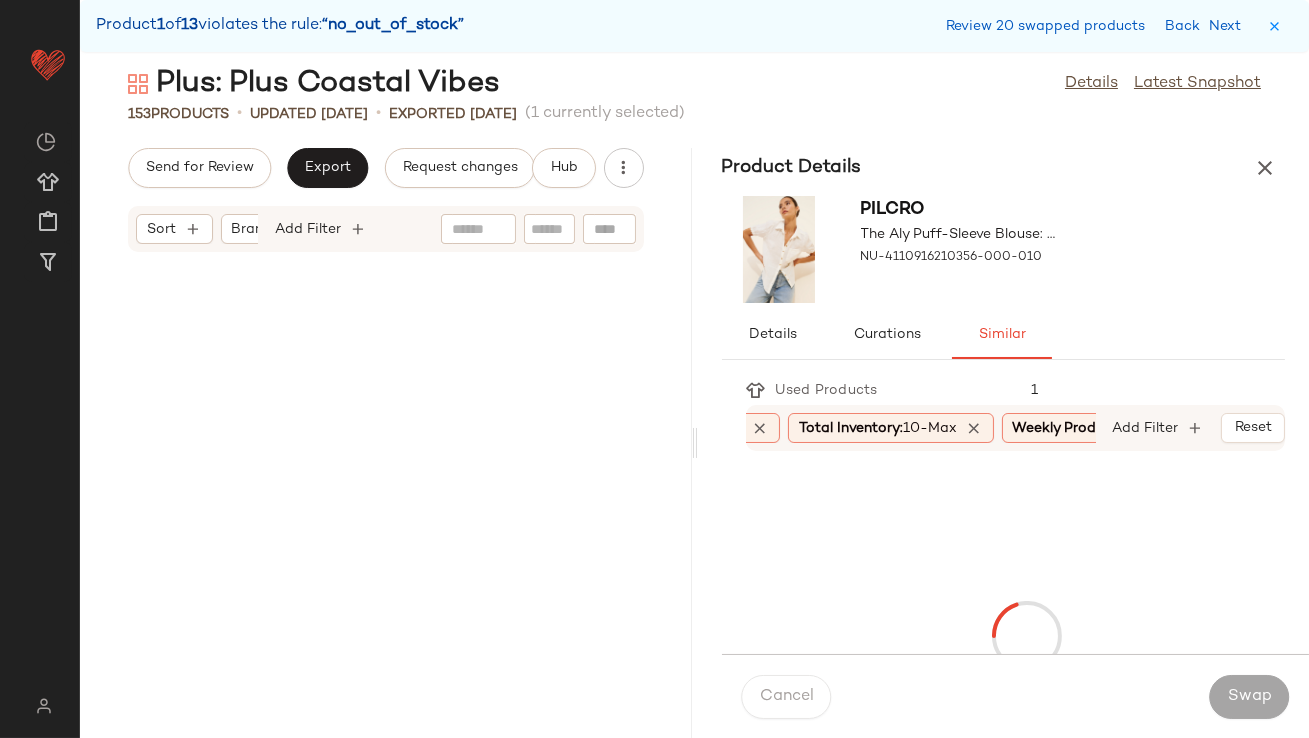 scroll, scrollTop: 13541, scrollLeft: 0, axis: vertical 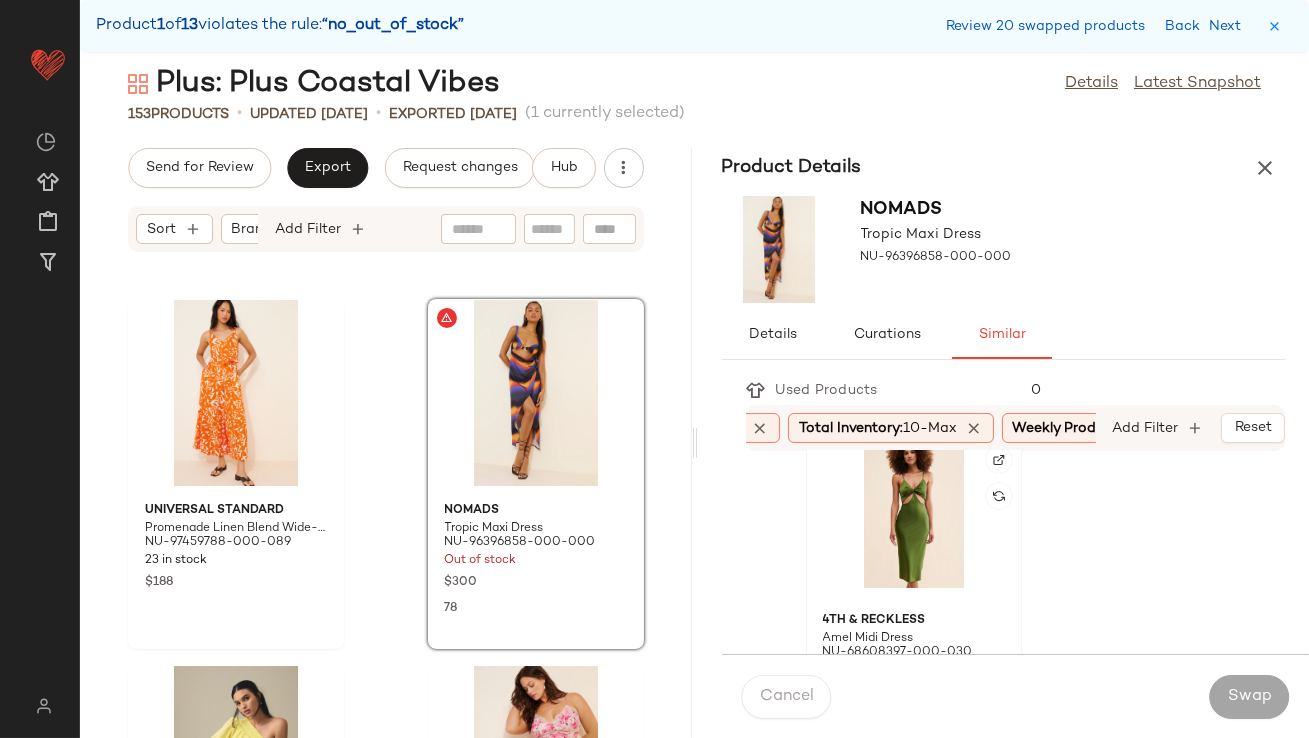 click 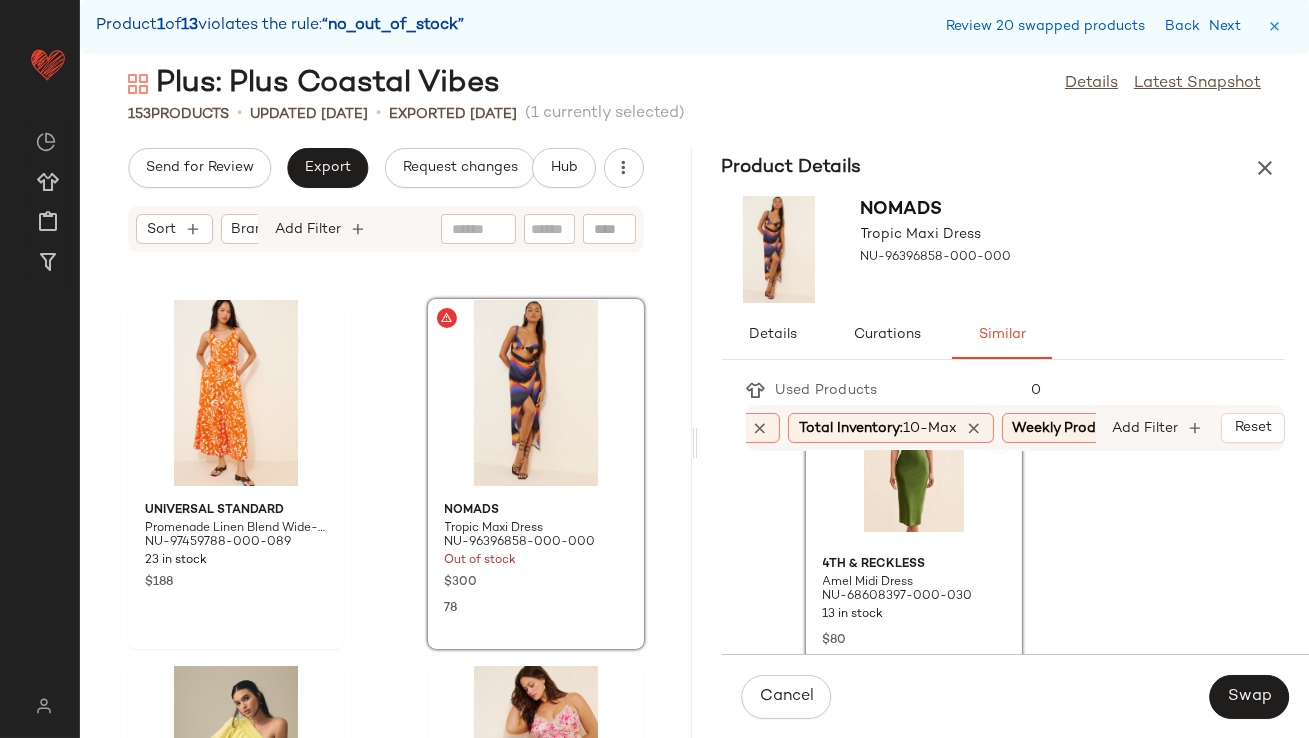 scroll, scrollTop: 1198, scrollLeft: 0, axis: vertical 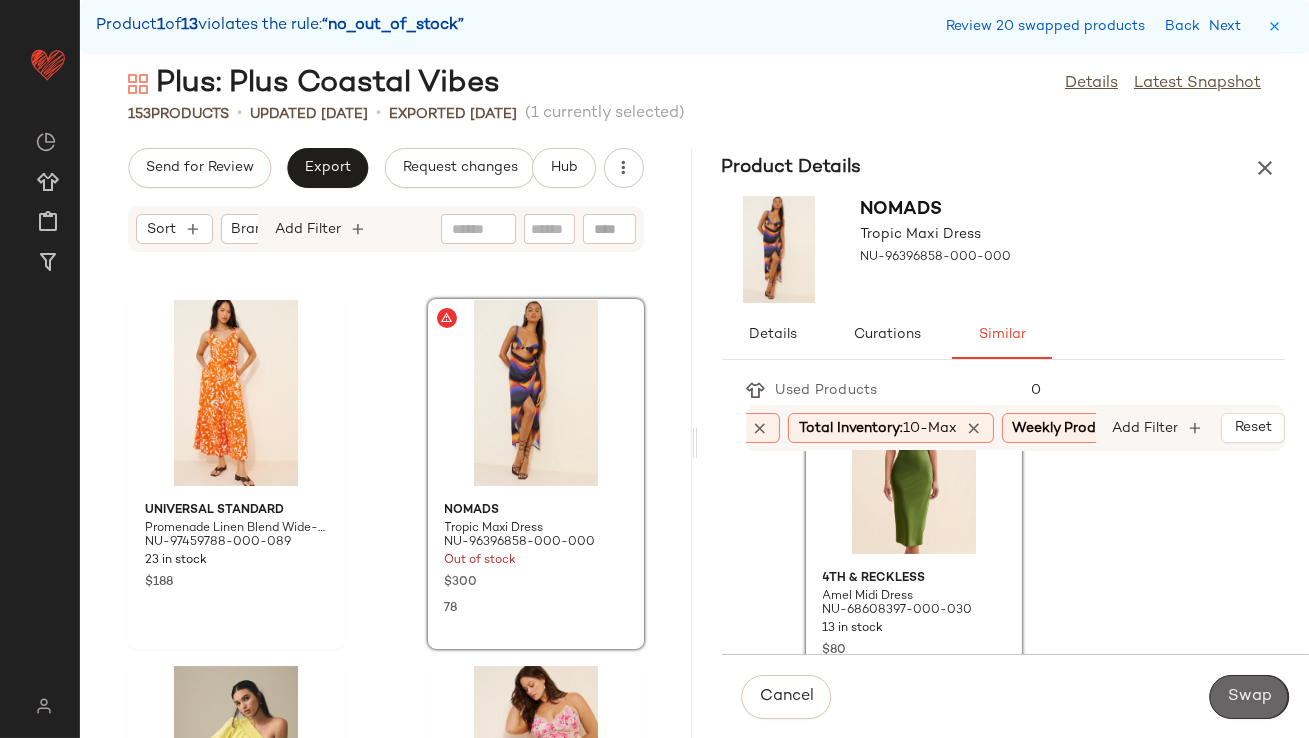 click on "Swap" 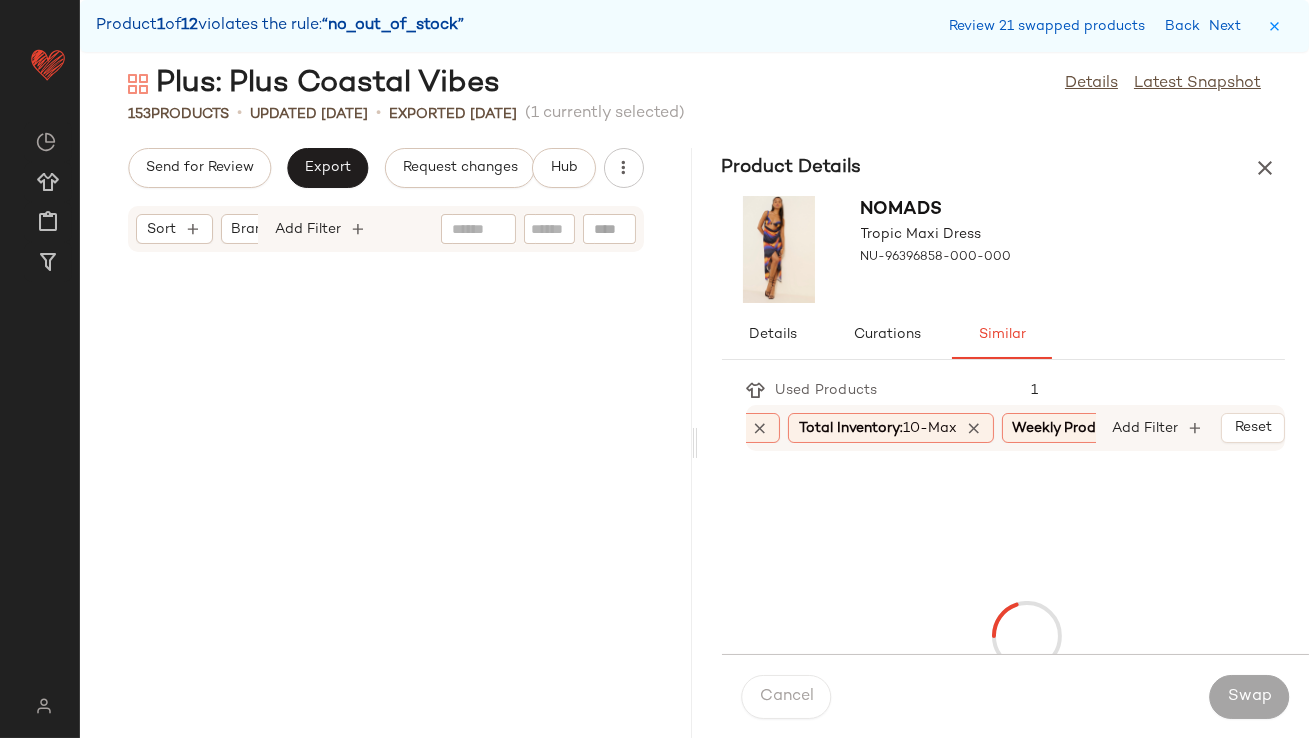 scroll, scrollTop: 14640, scrollLeft: 0, axis: vertical 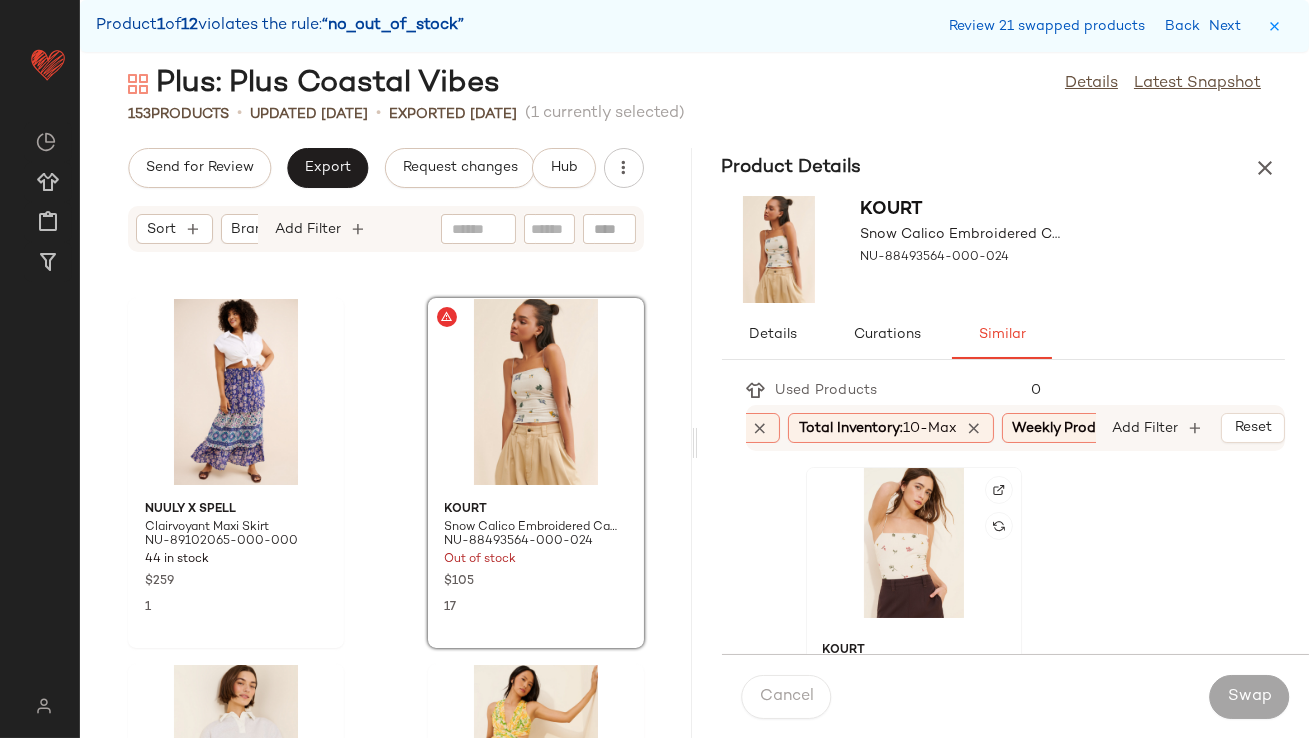 click 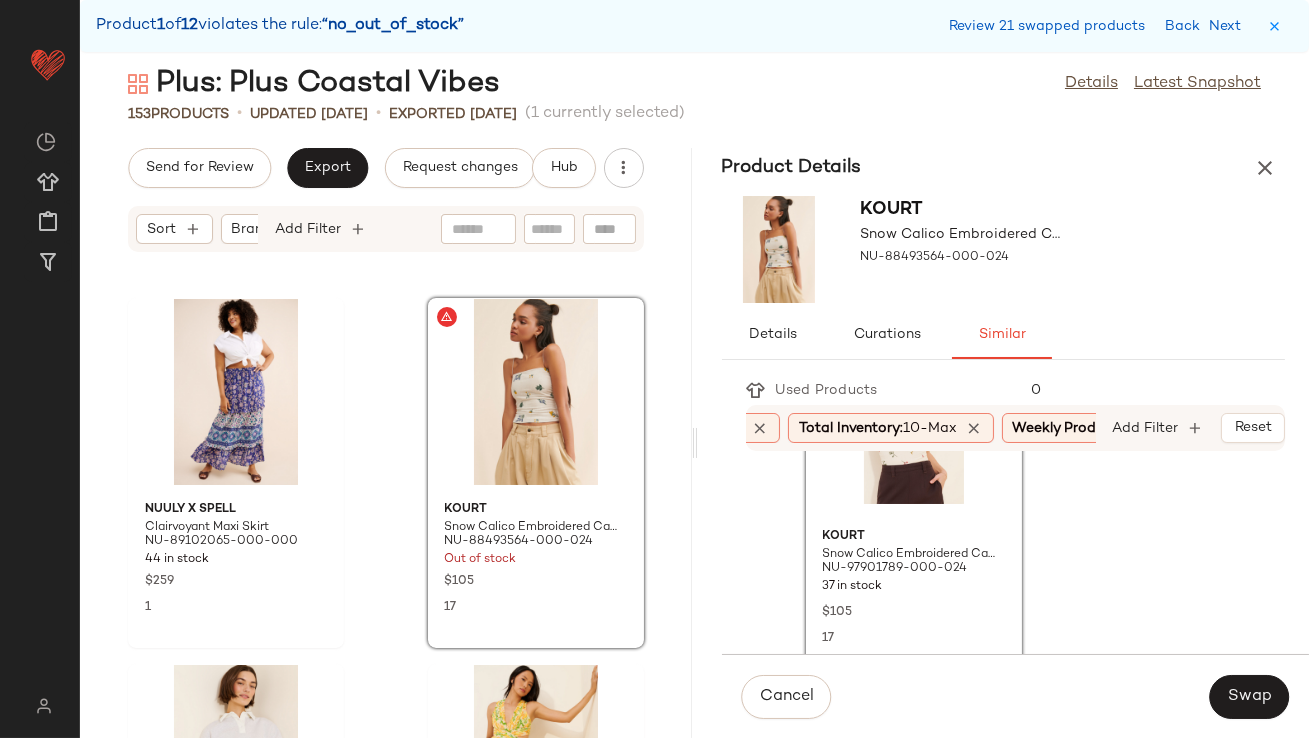 scroll, scrollTop: 110, scrollLeft: 0, axis: vertical 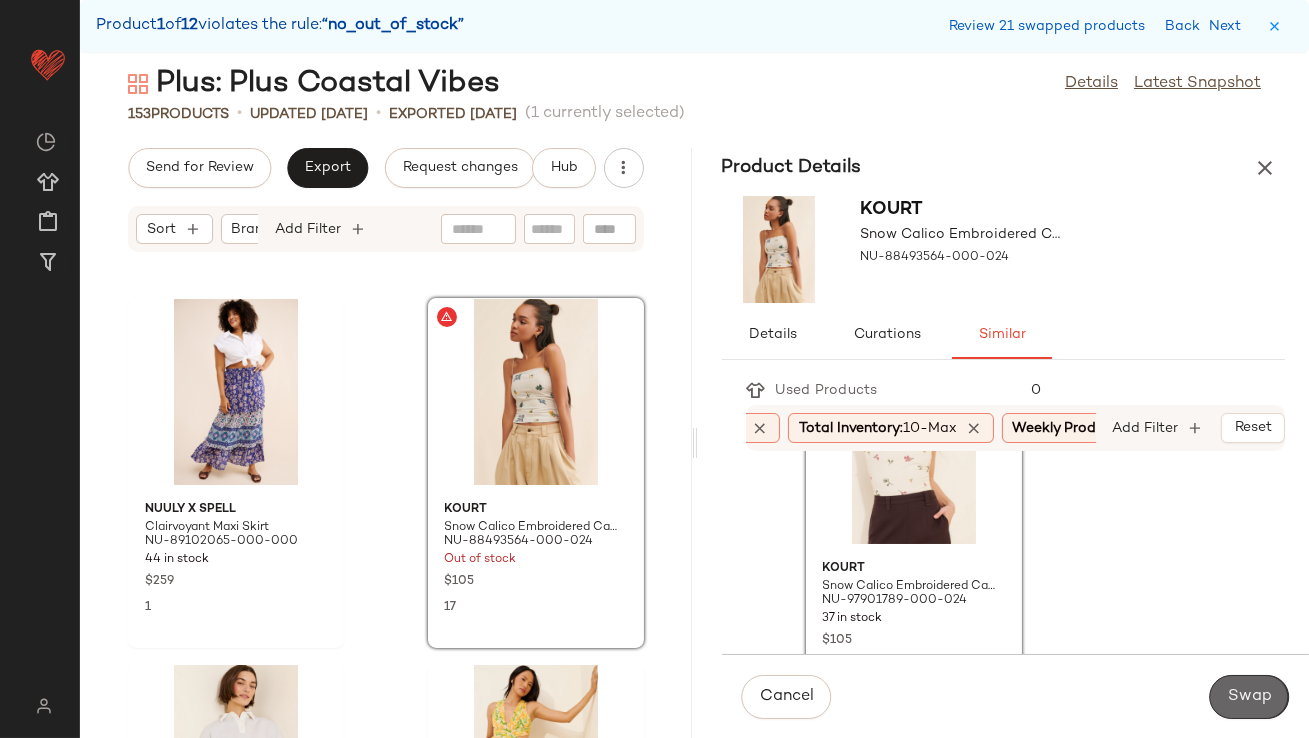 click on "Swap" 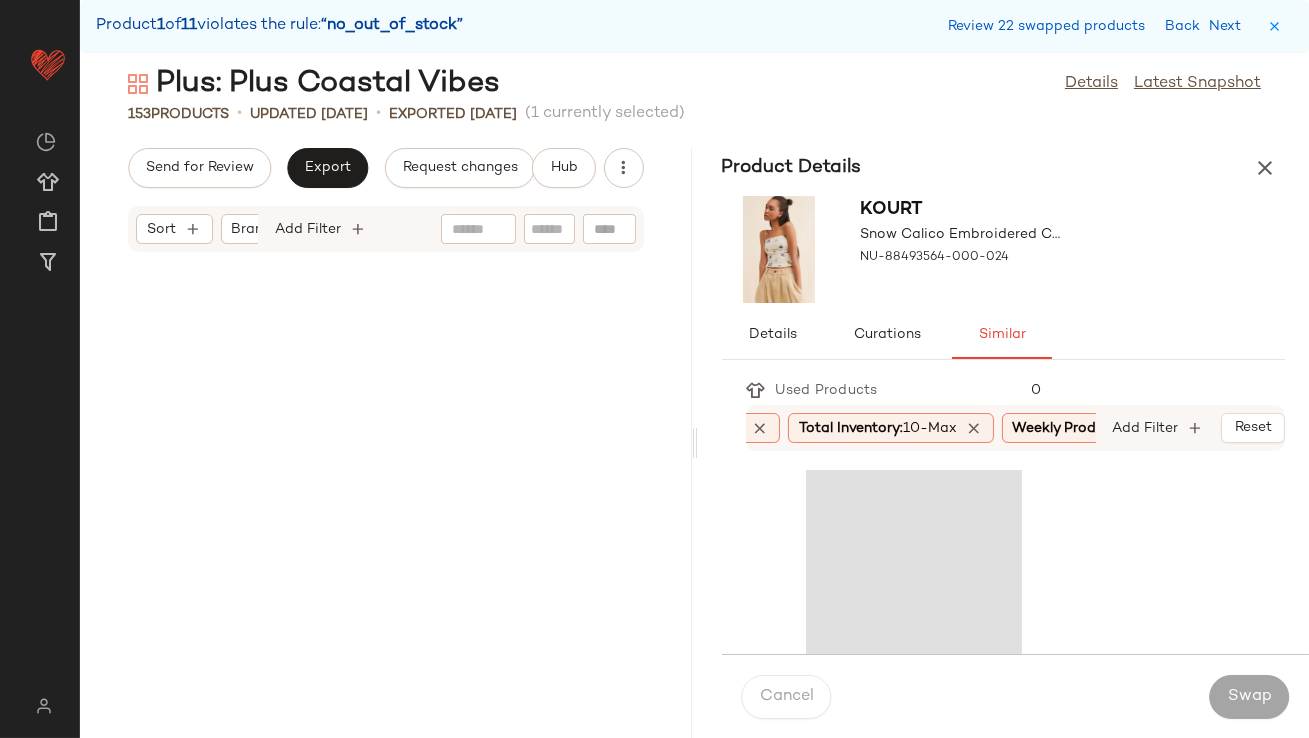 scroll, scrollTop: 15738, scrollLeft: 0, axis: vertical 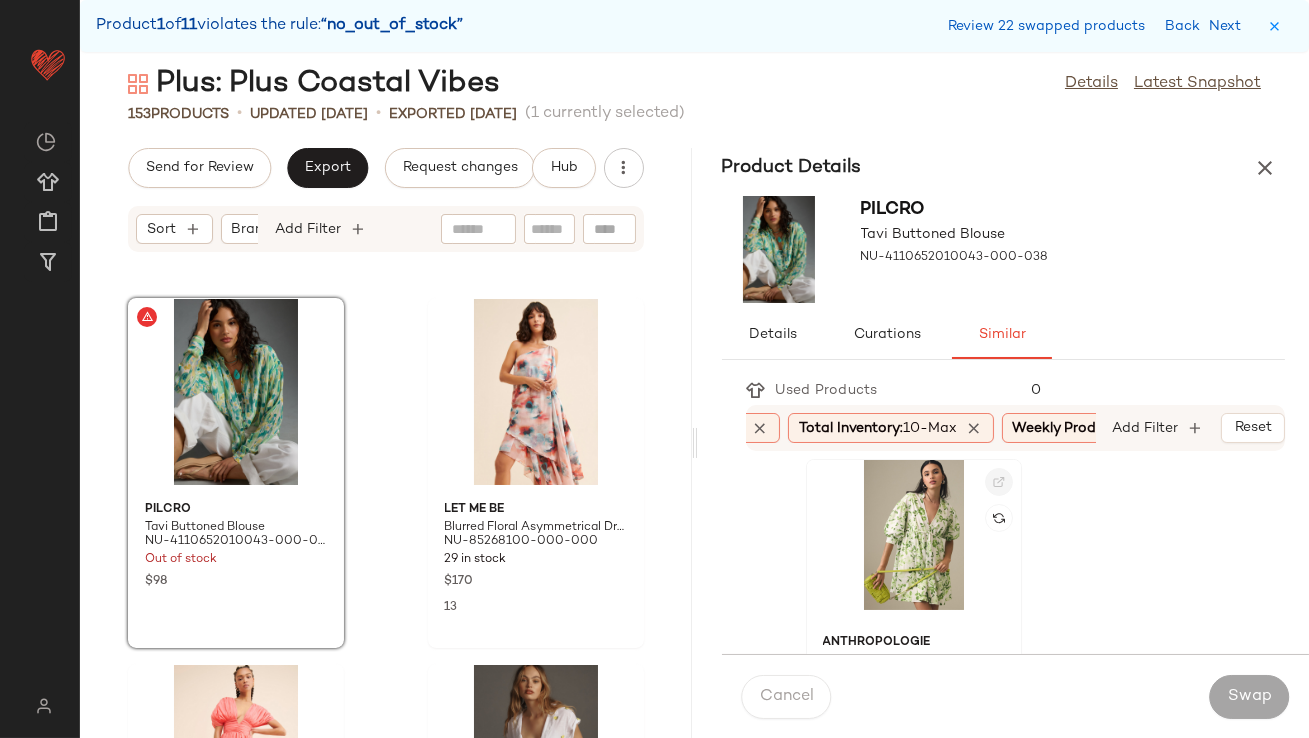 click 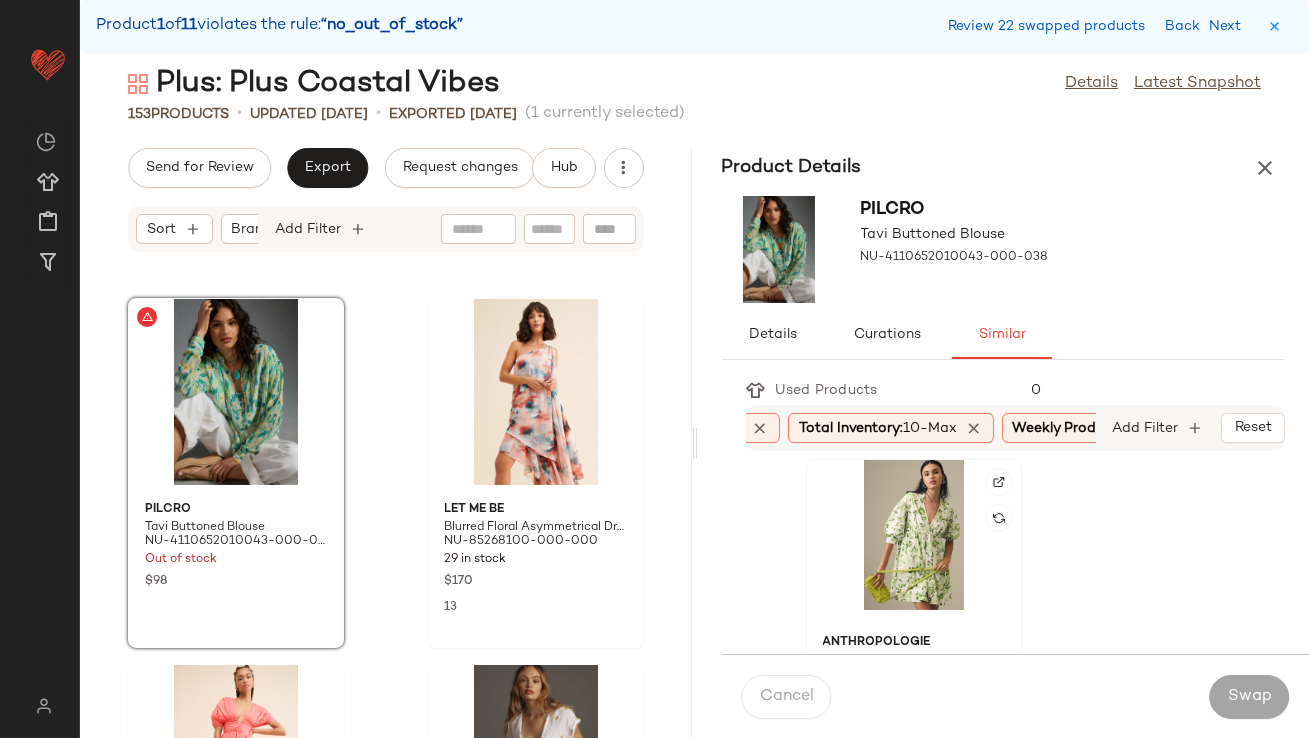 click 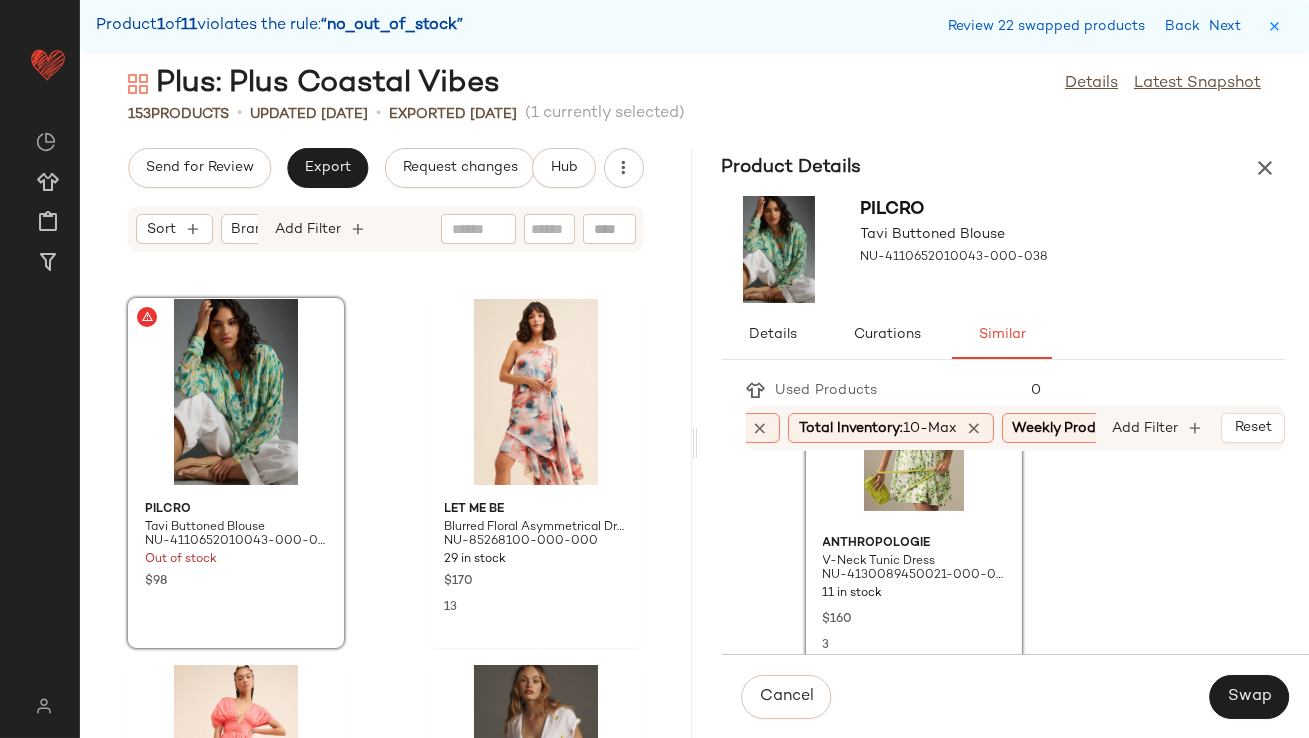 scroll, scrollTop: 840, scrollLeft: 0, axis: vertical 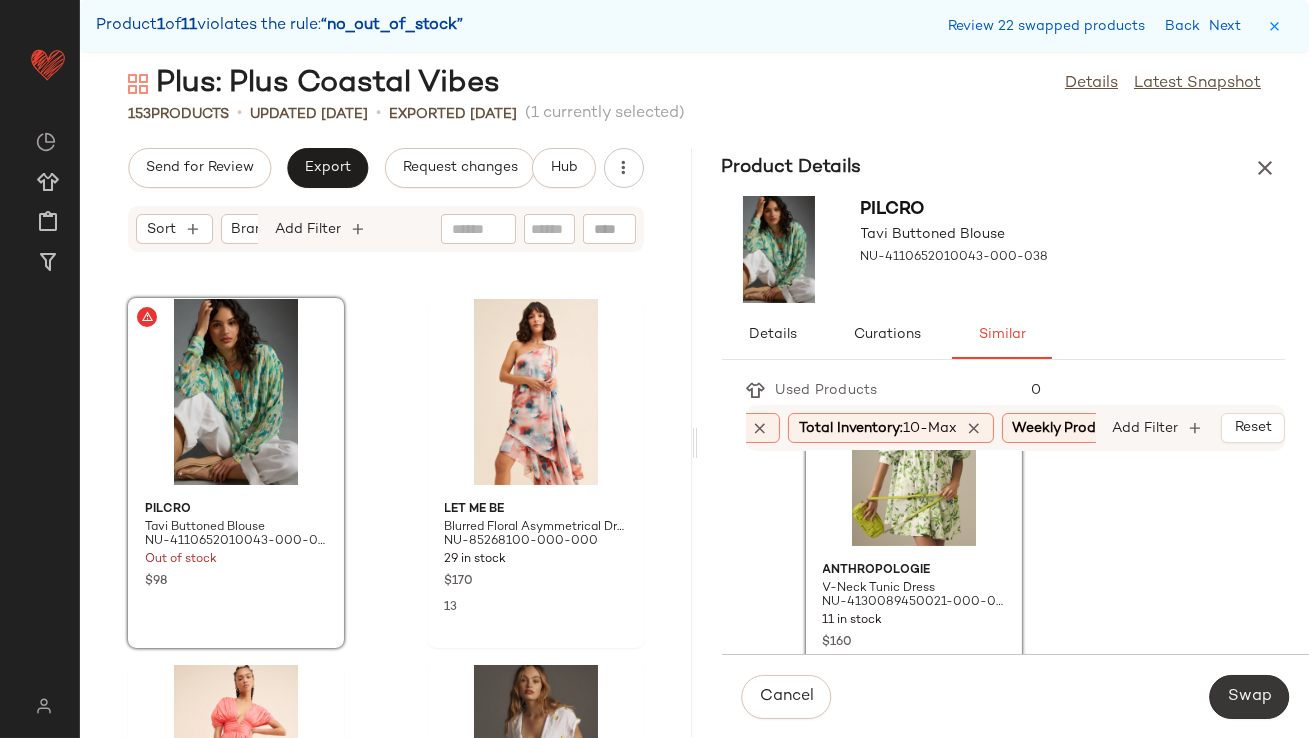 click on "Swap" at bounding box center (1249, 697) 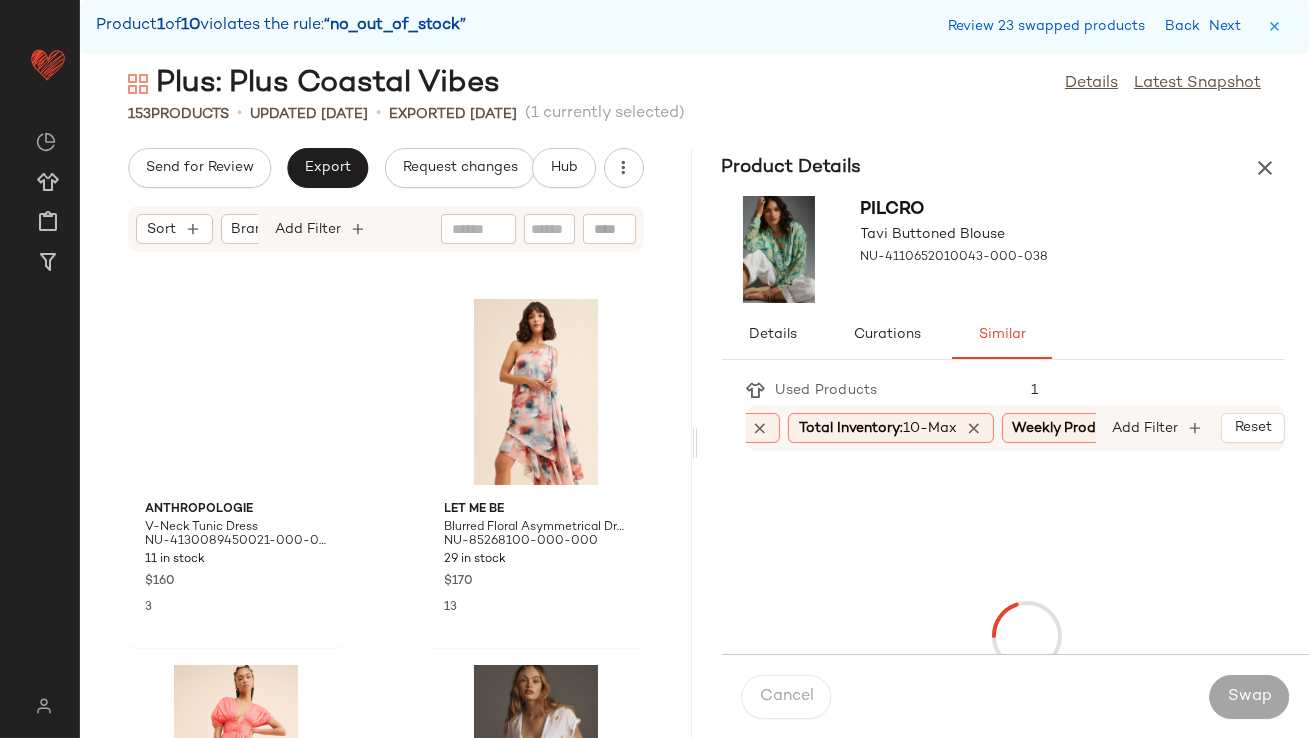 scroll, scrollTop: 17934, scrollLeft: 0, axis: vertical 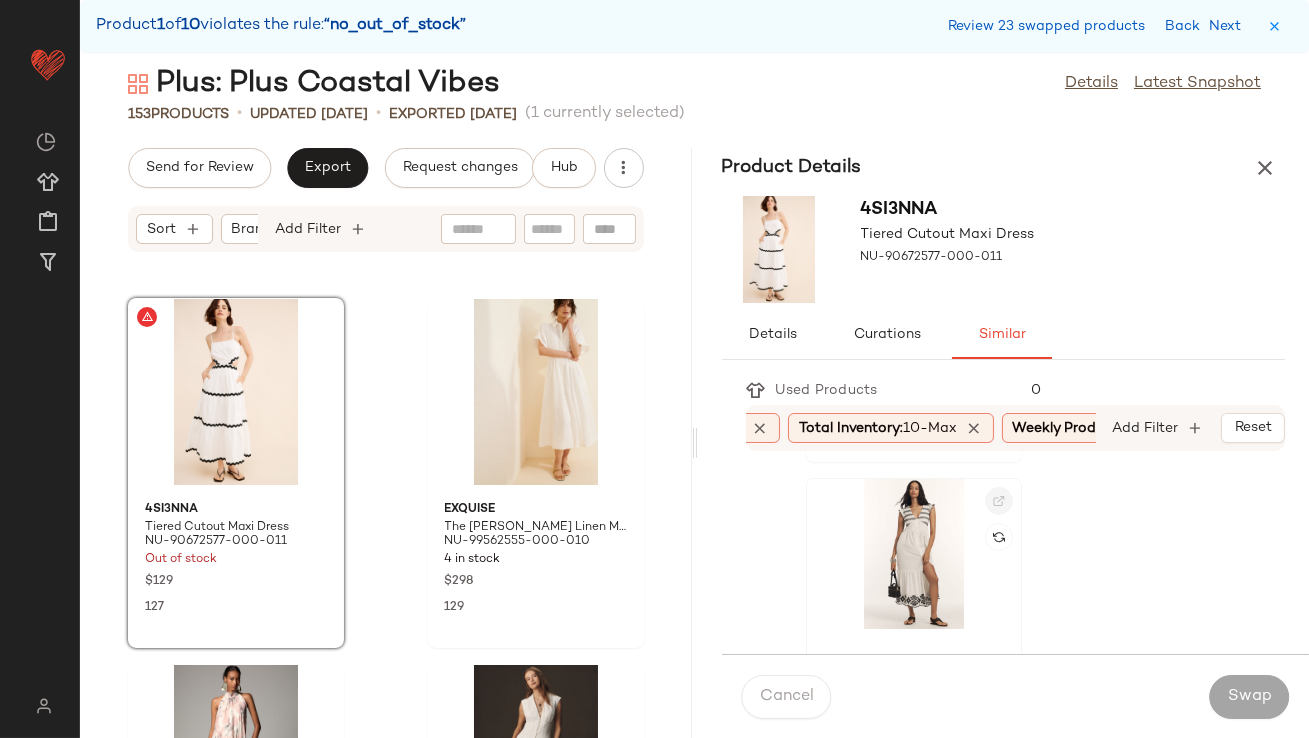 click at bounding box center [999, 501] 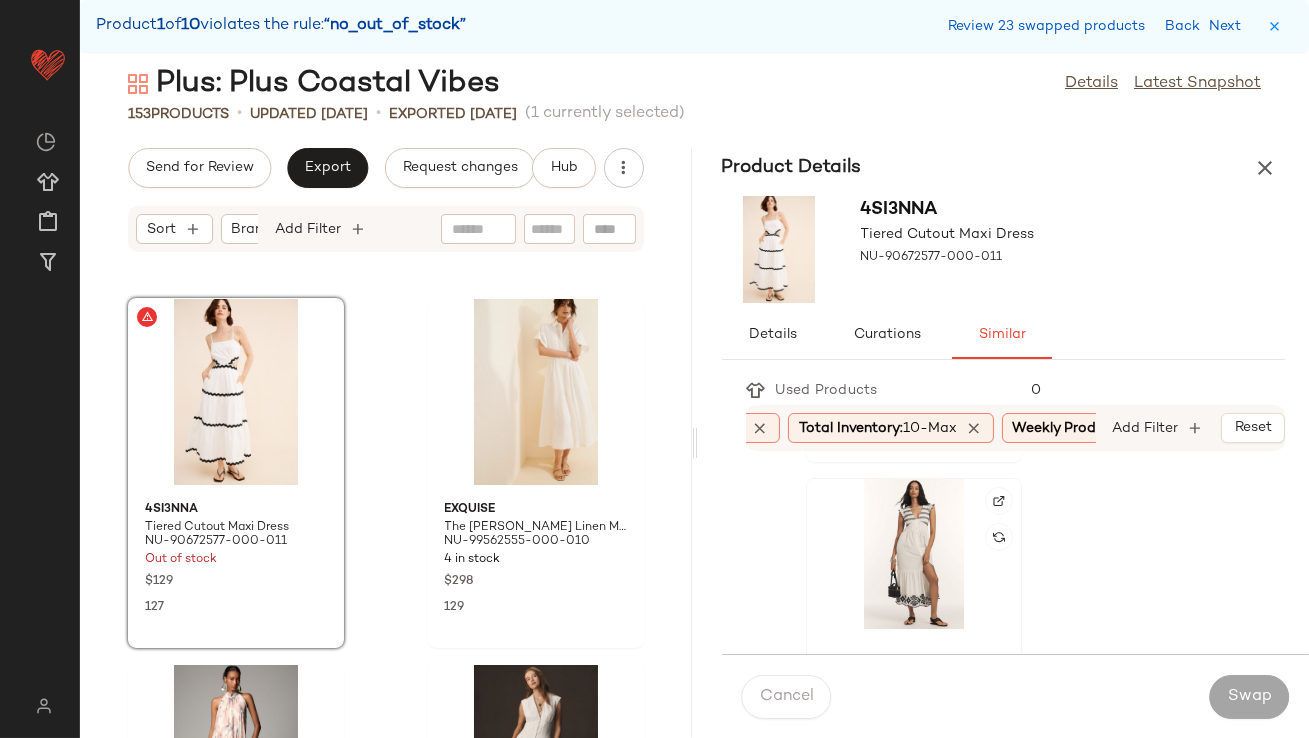 click 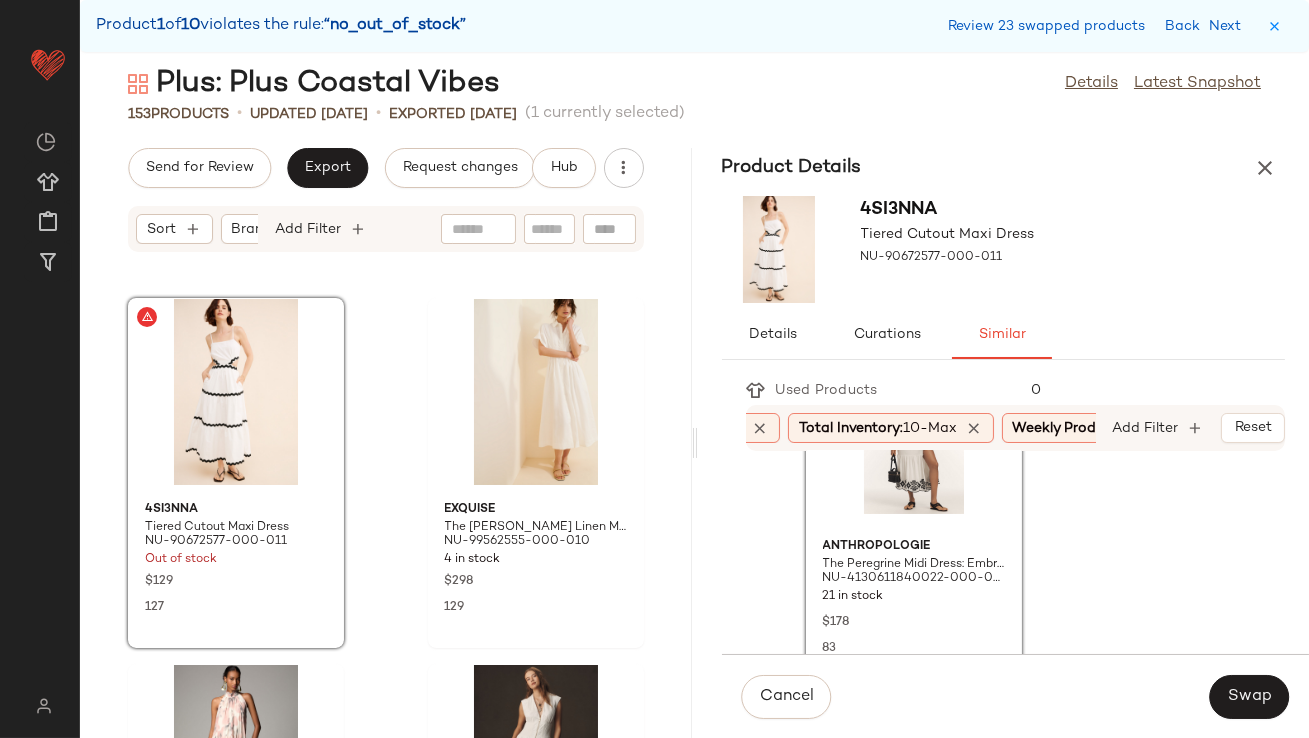 scroll, scrollTop: 471, scrollLeft: 0, axis: vertical 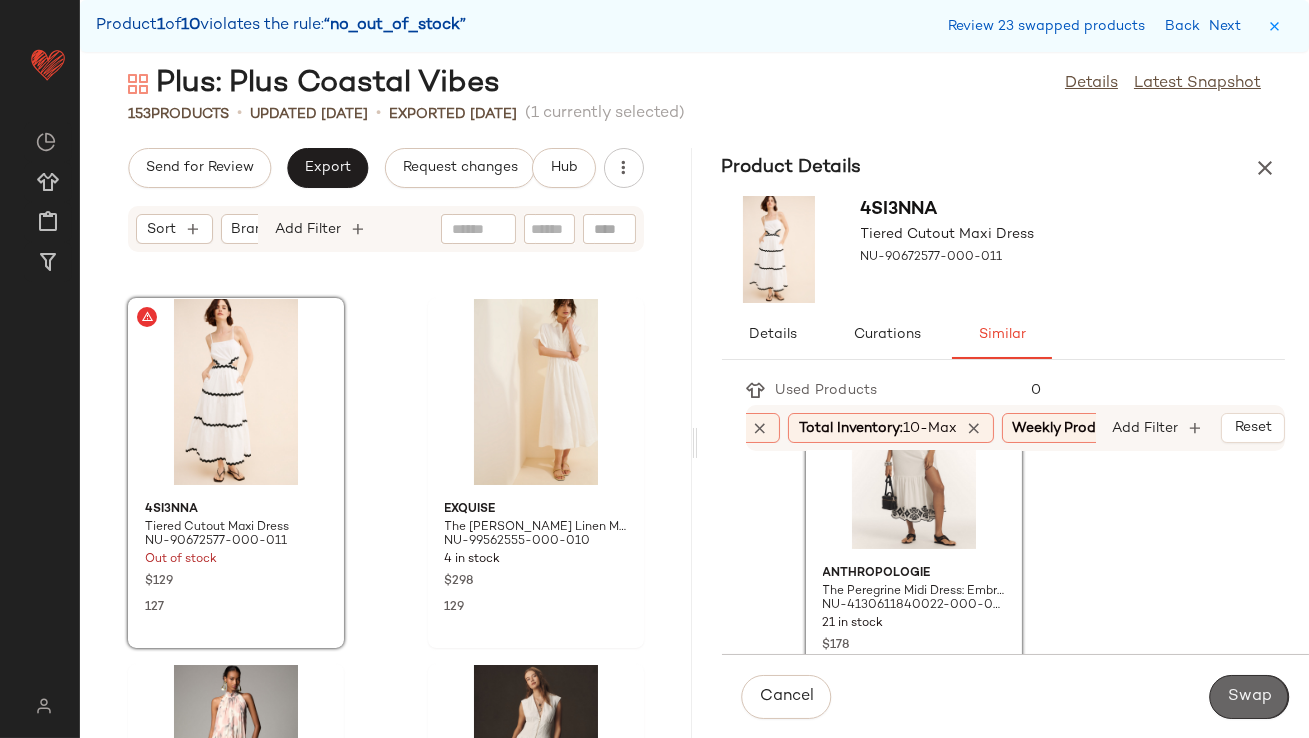 click on "Swap" 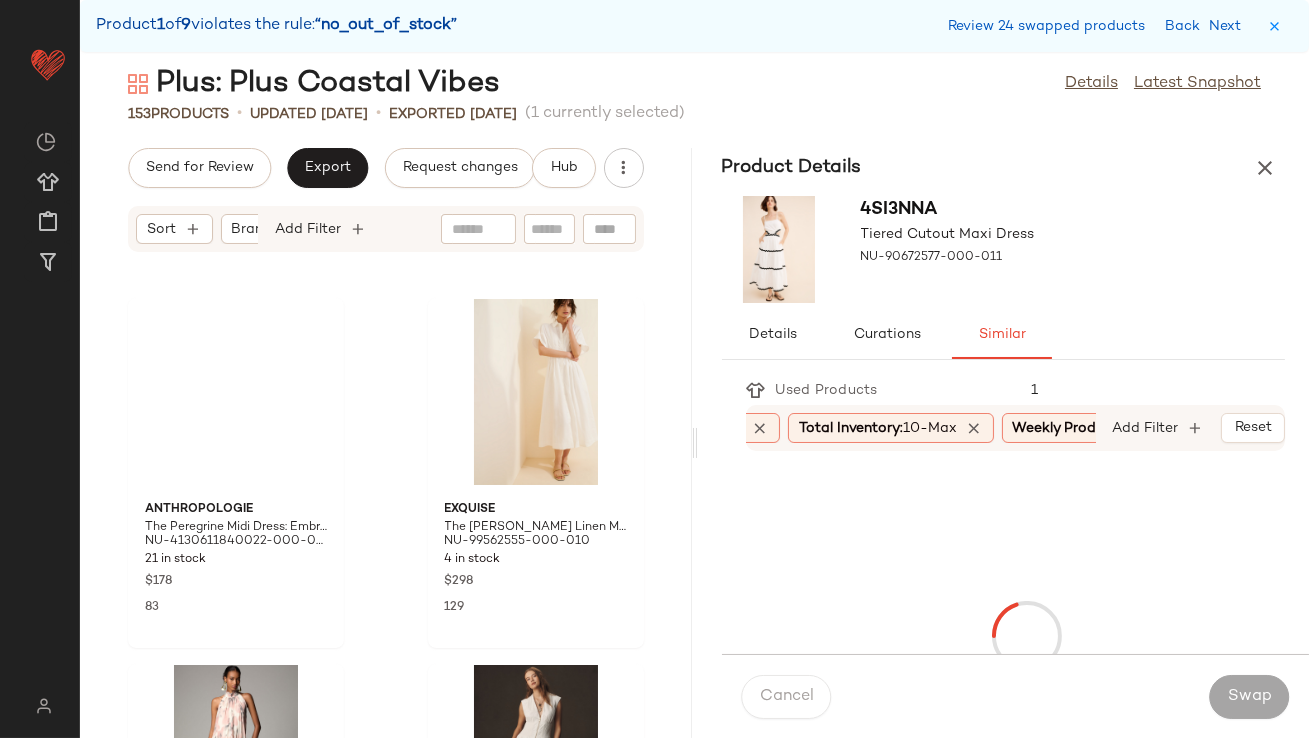 scroll, scrollTop: 19398, scrollLeft: 0, axis: vertical 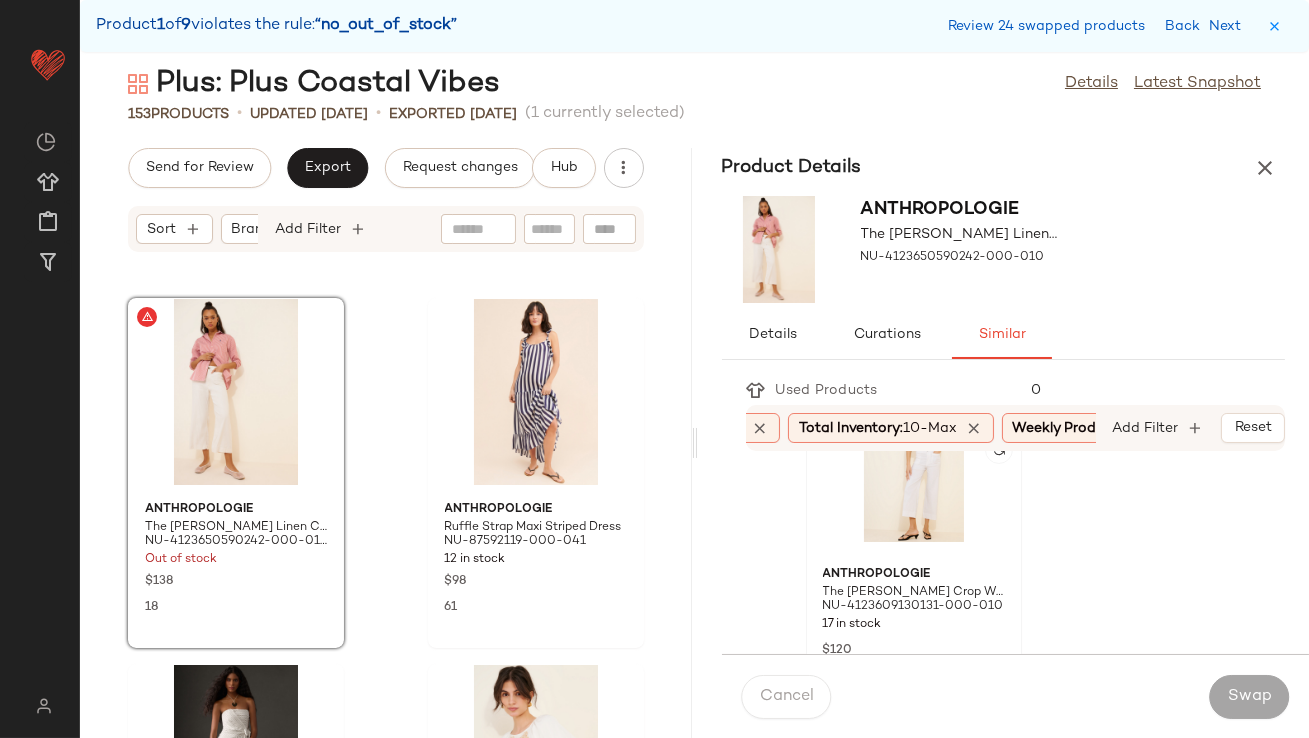 click 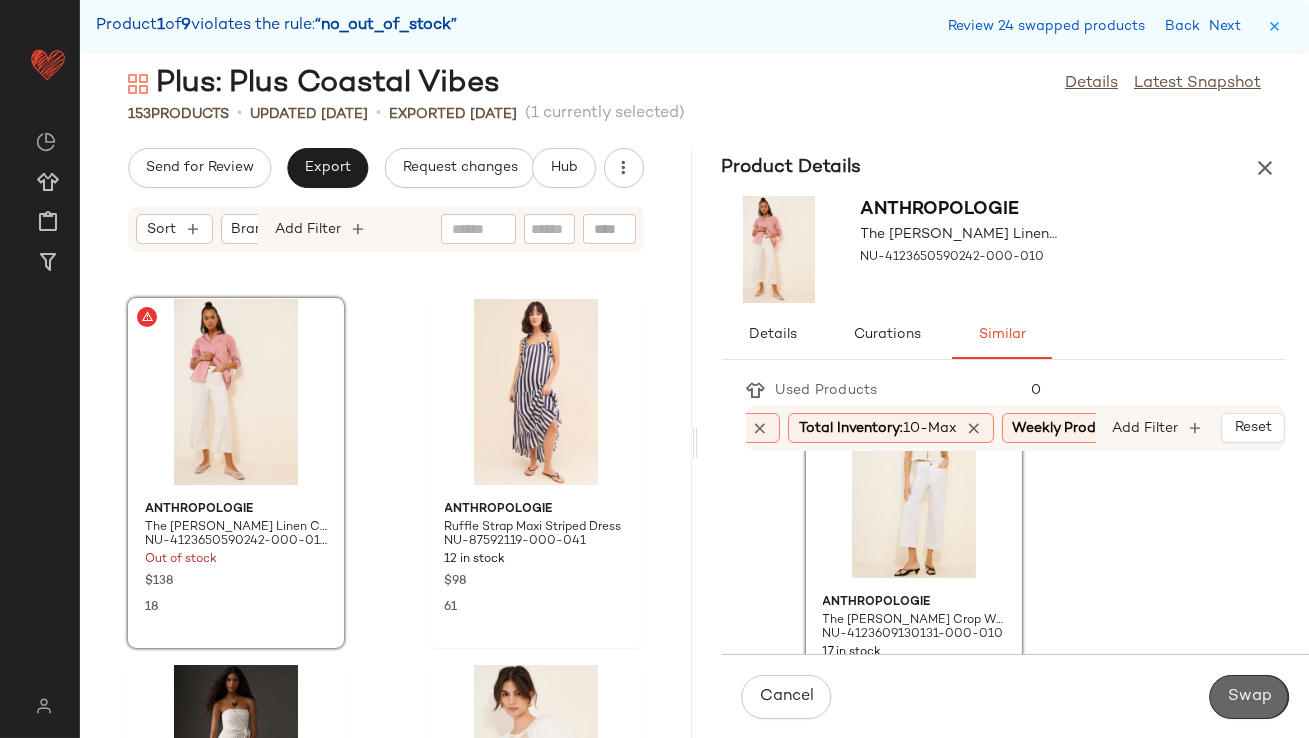click on "Swap" 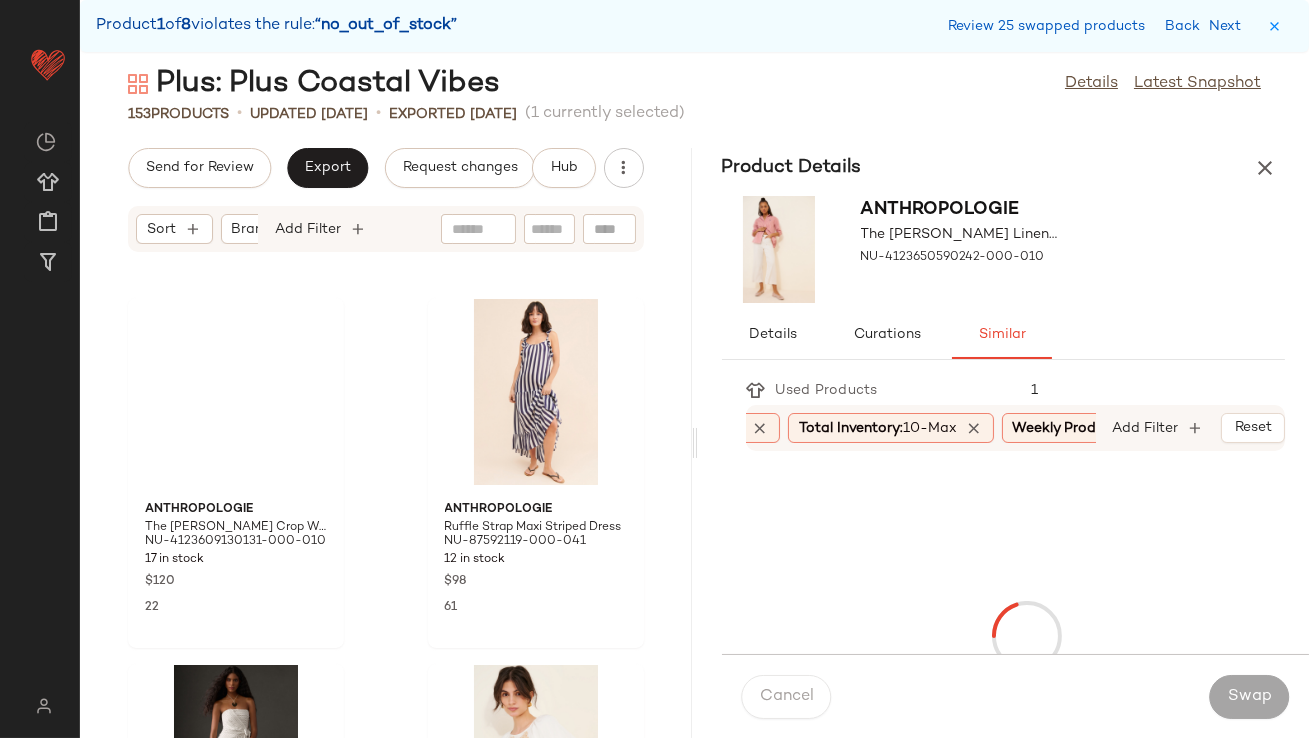 scroll, scrollTop: 21594, scrollLeft: 0, axis: vertical 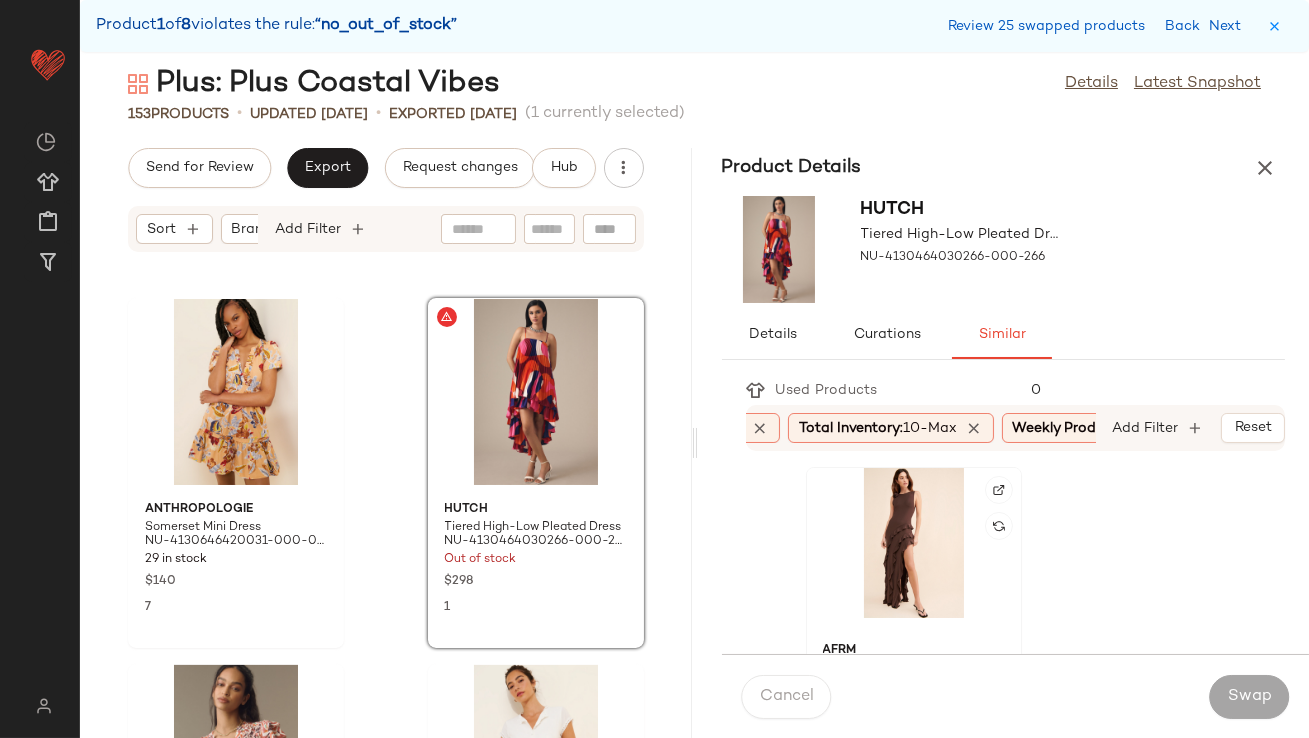 click 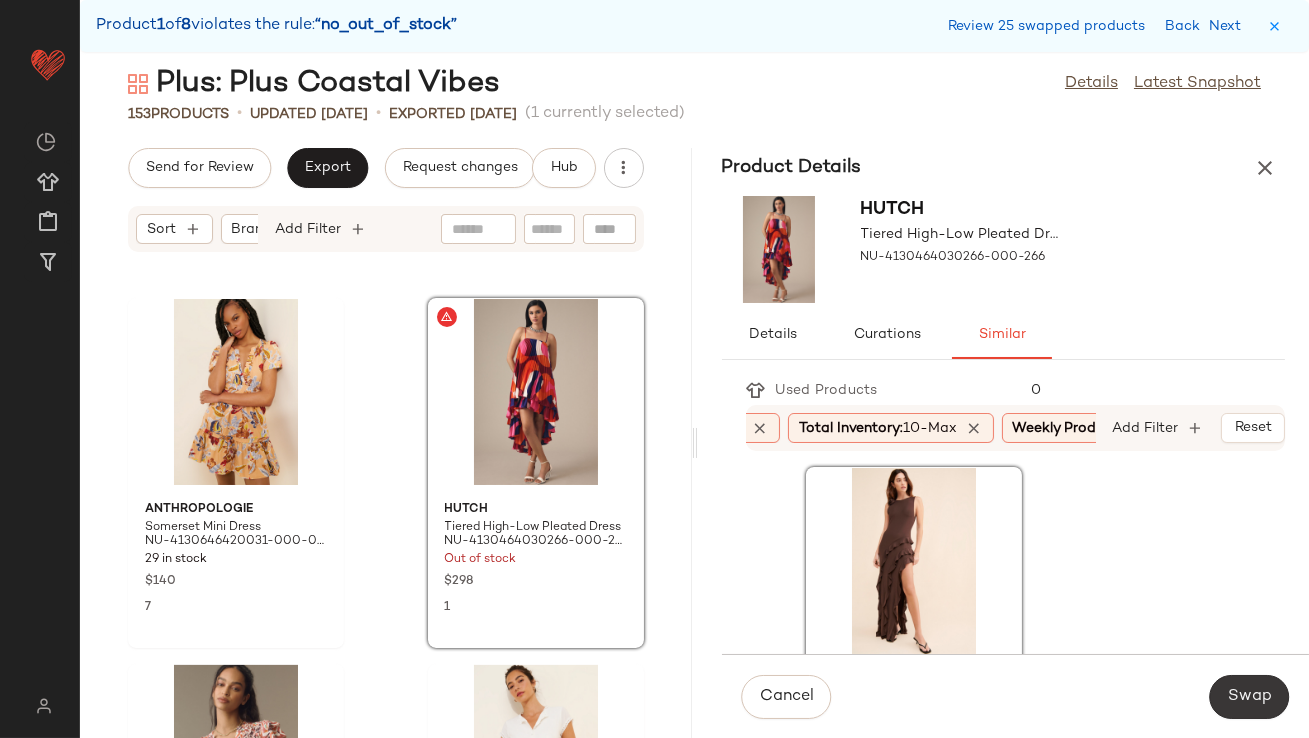 click on "Swap" at bounding box center [1249, 697] 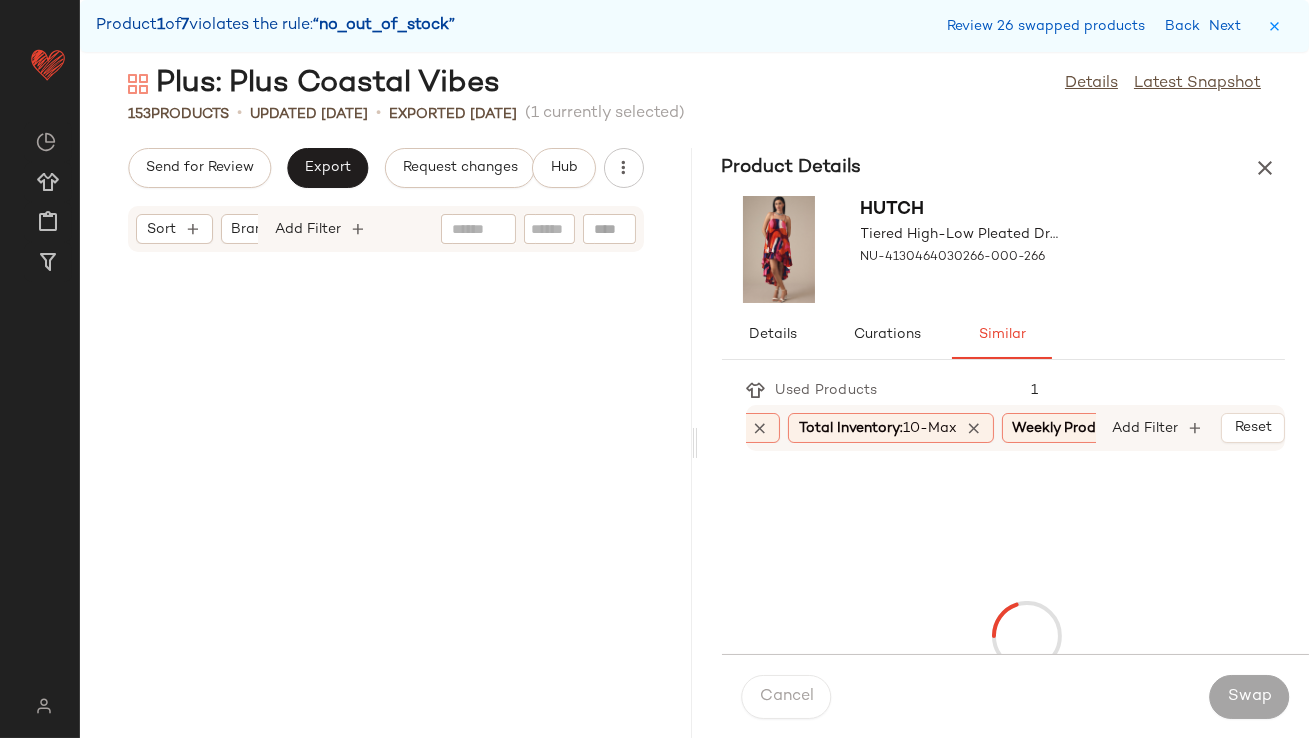 scroll, scrollTop: 22325, scrollLeft: 0, axis: vertical 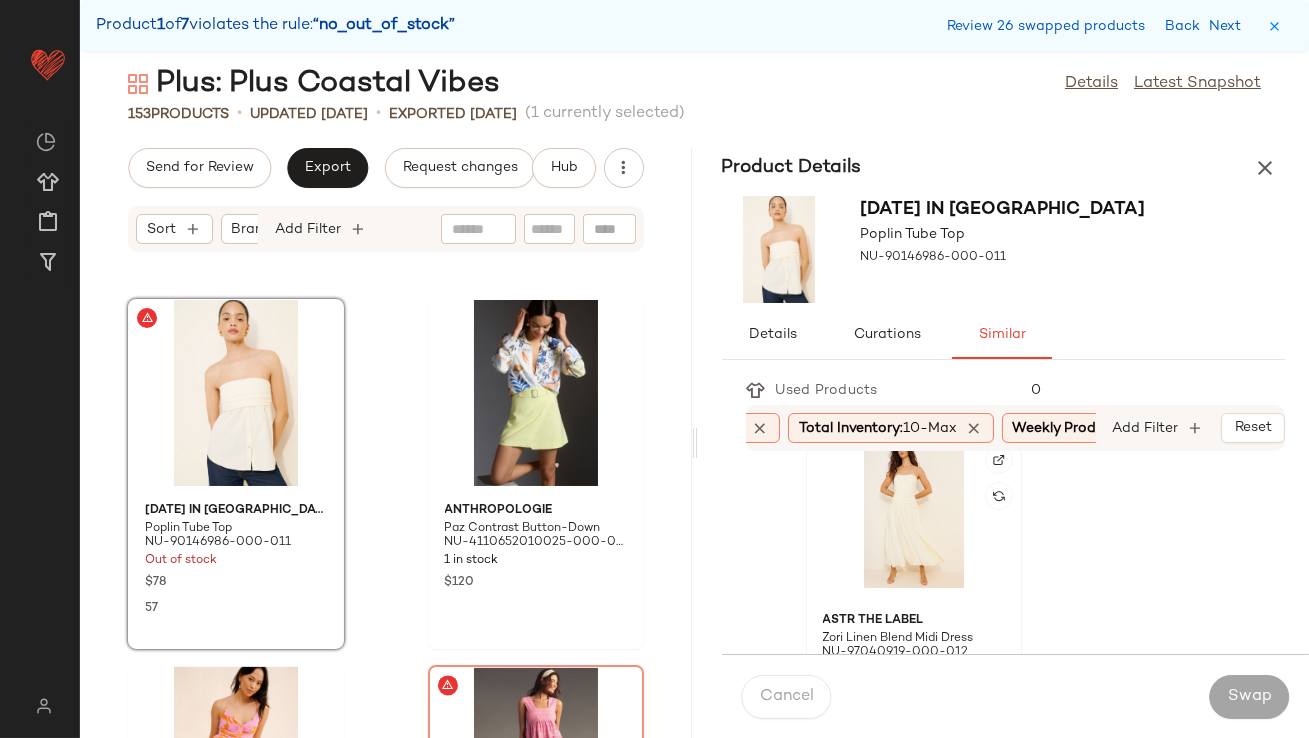 click 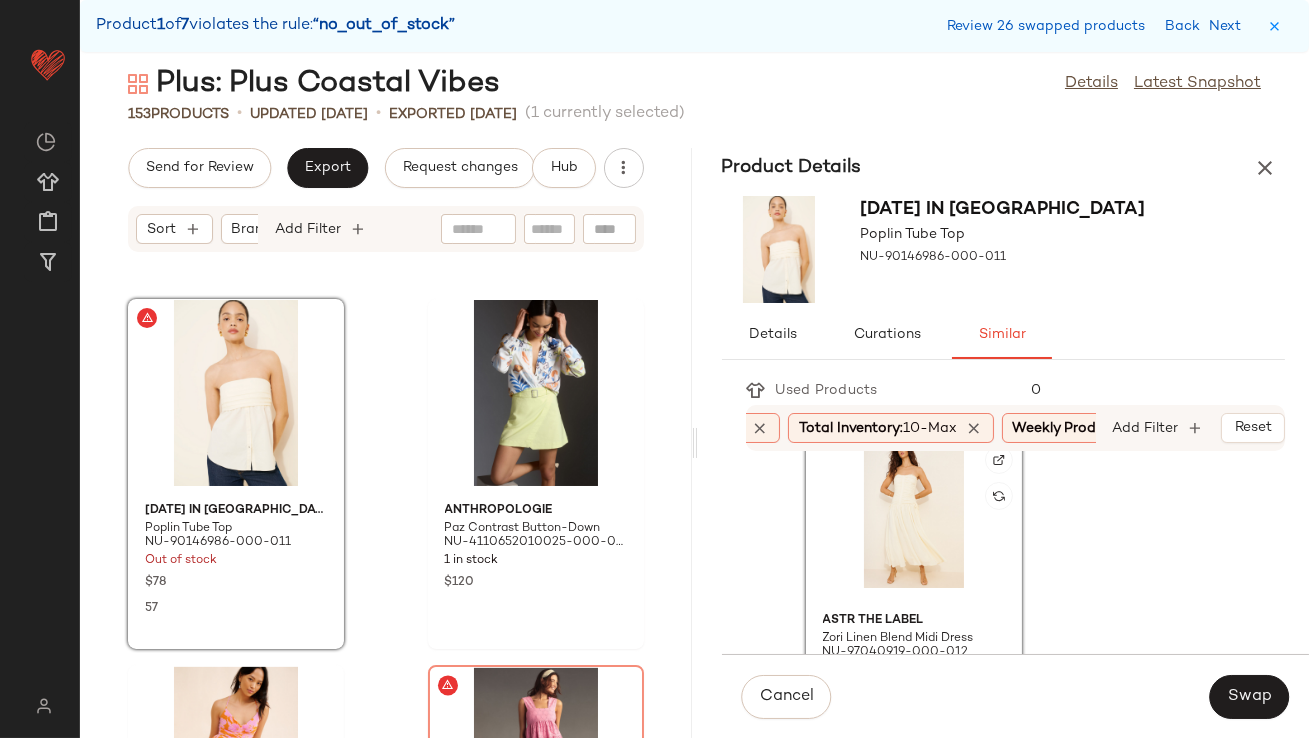 scroll, scrollTop: 0, scrollLeft: 0, axis: both 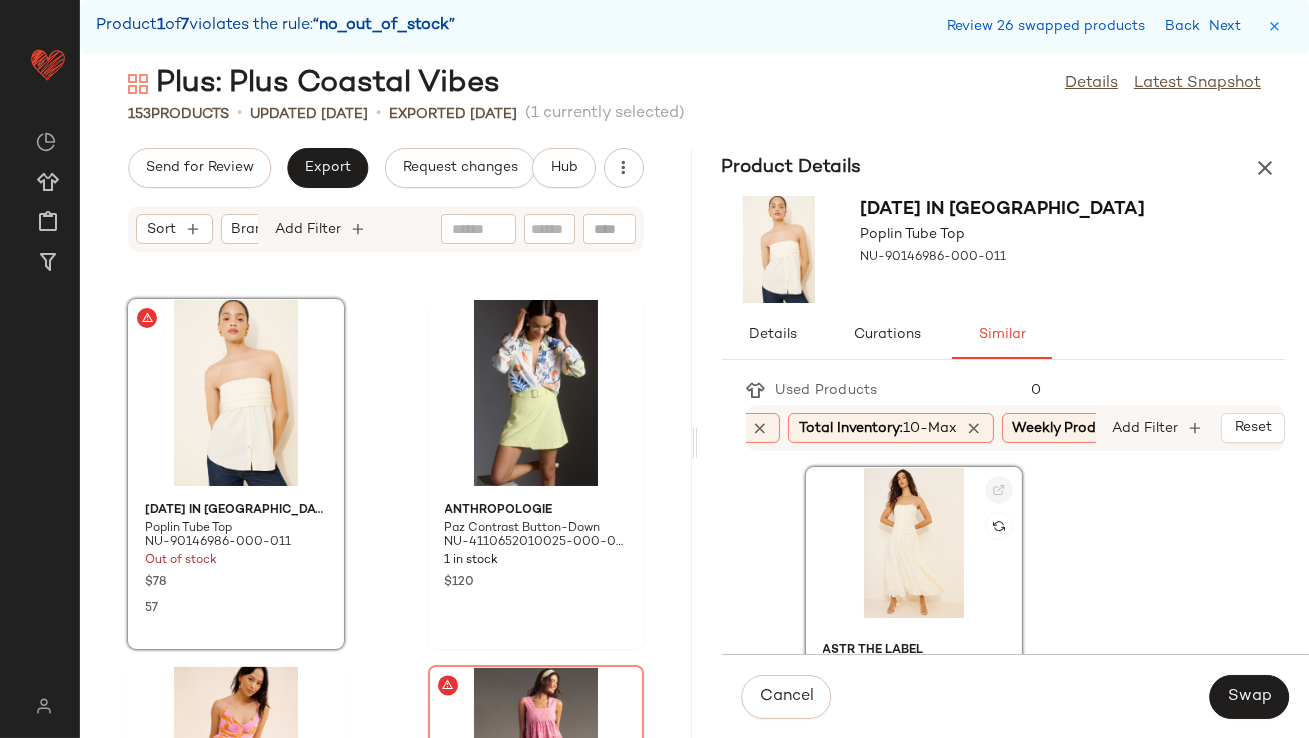 click 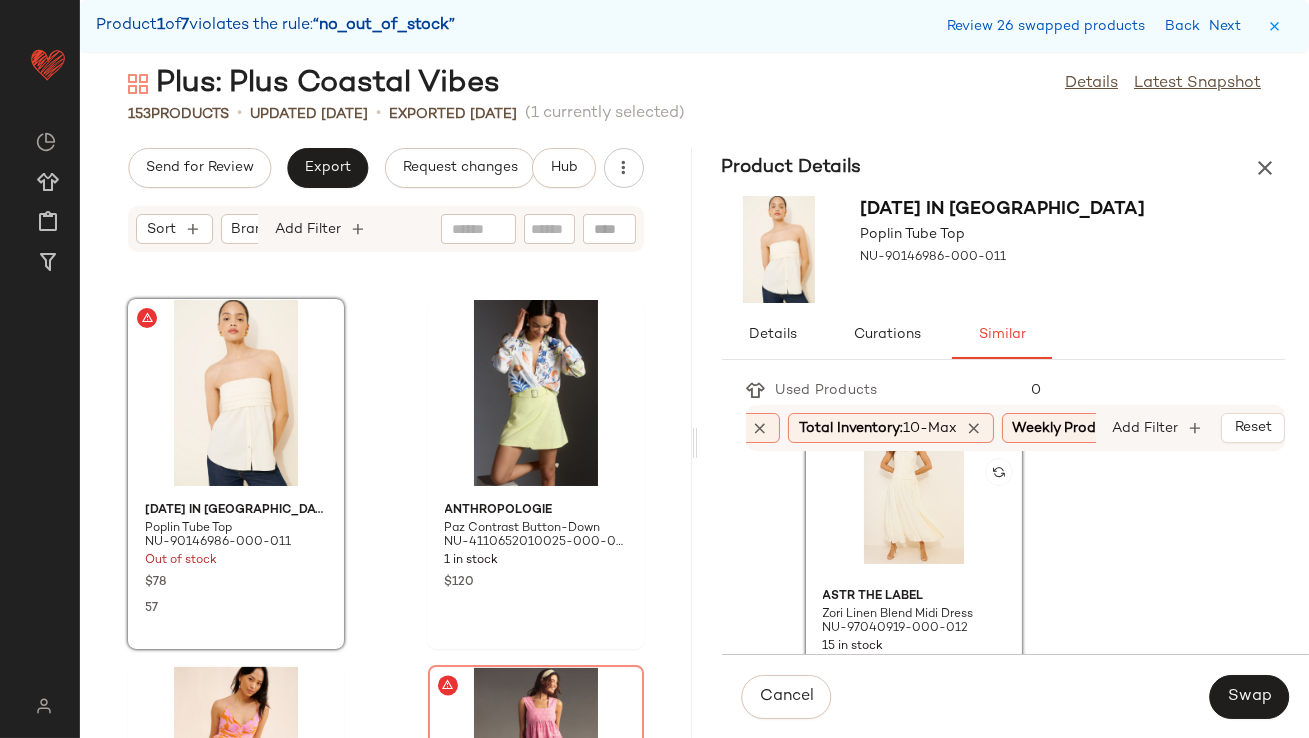 scroll, scrollTop: 100, scrollLeft: 0, axis: vertical 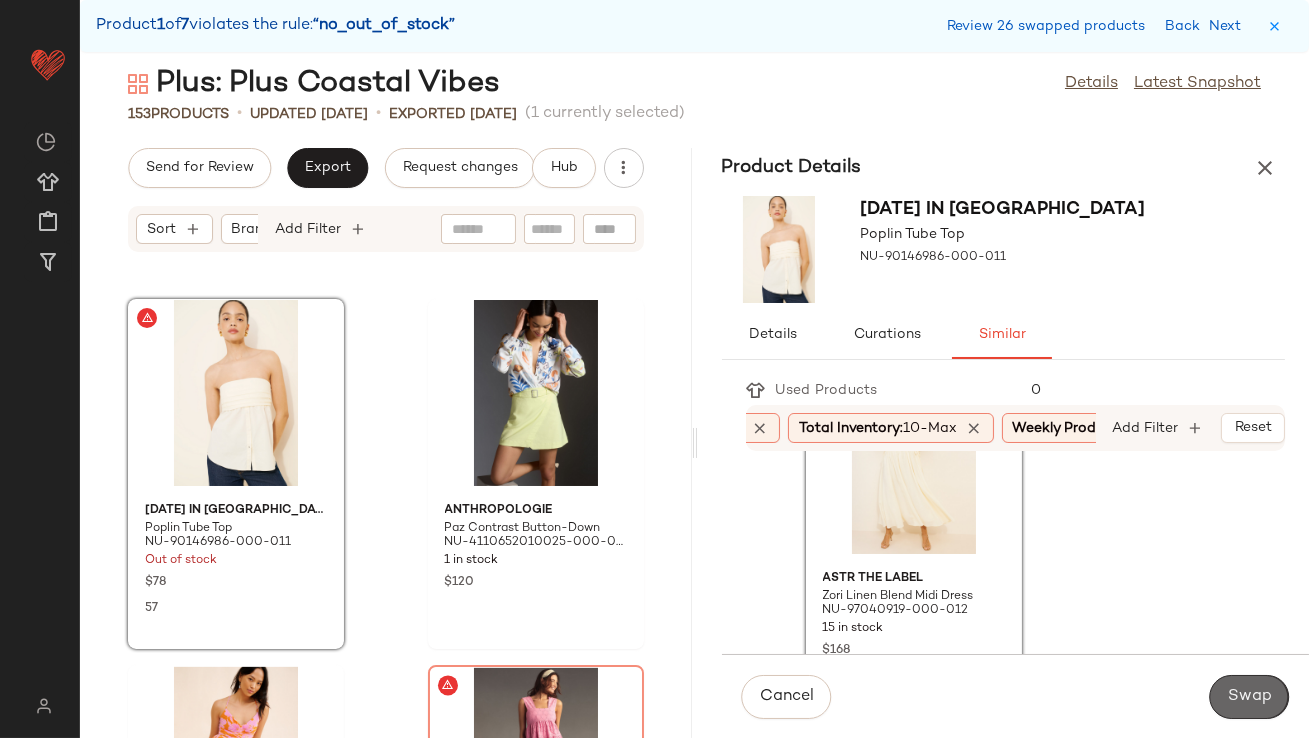 click on "Swap" 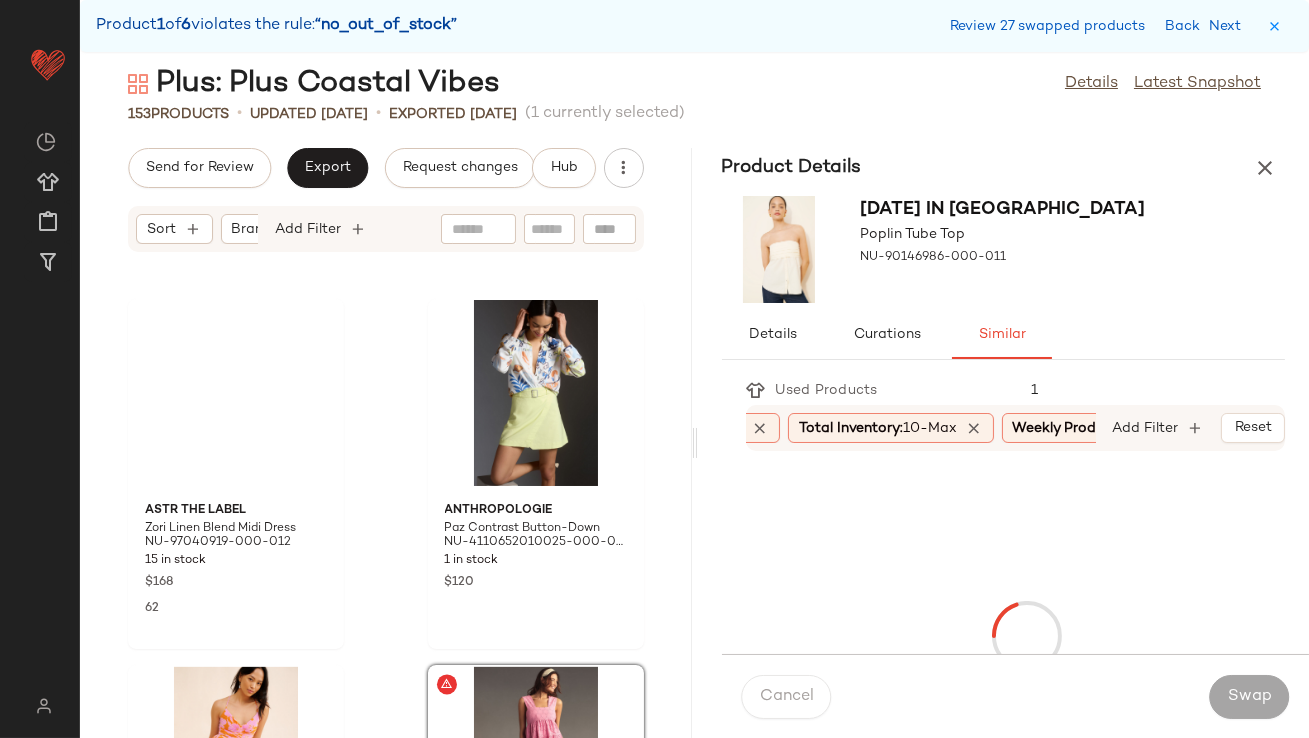 scroll, scrollTop: 22691, scrollLeft: 0, axis: vertical 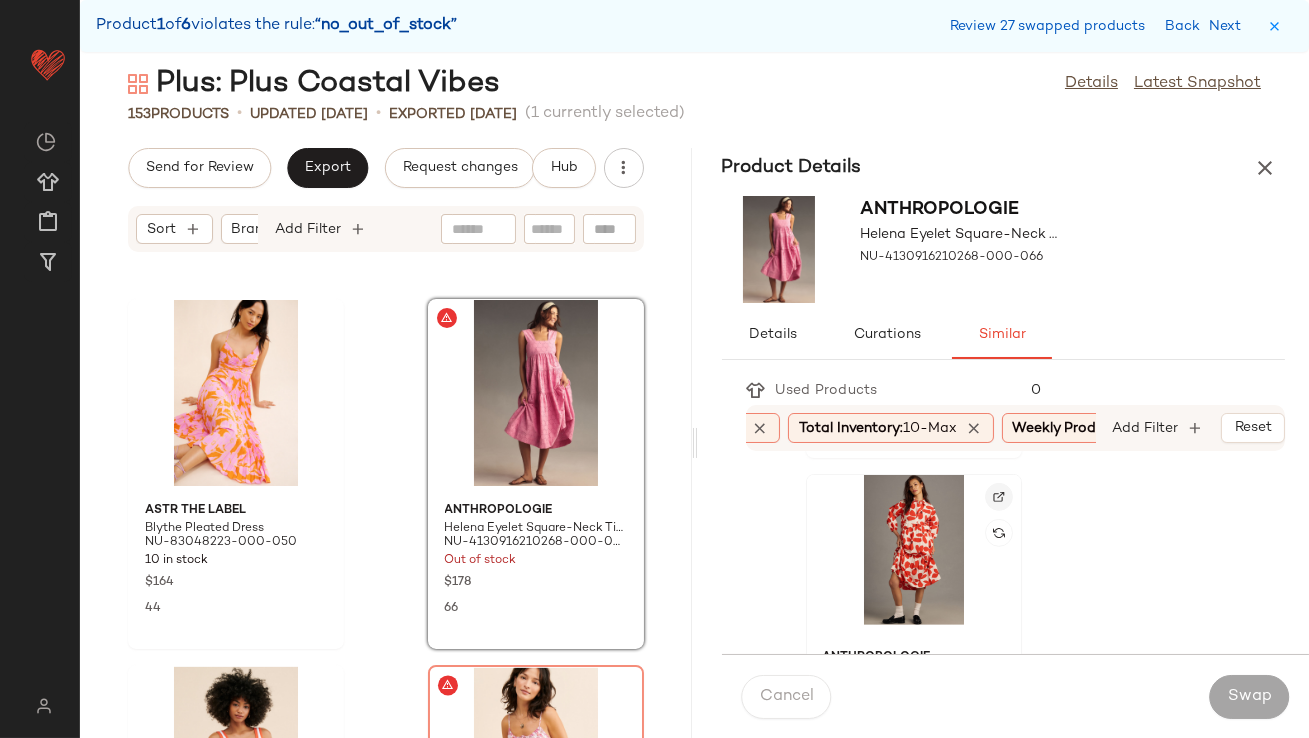 click at bounding box center (999, 497) 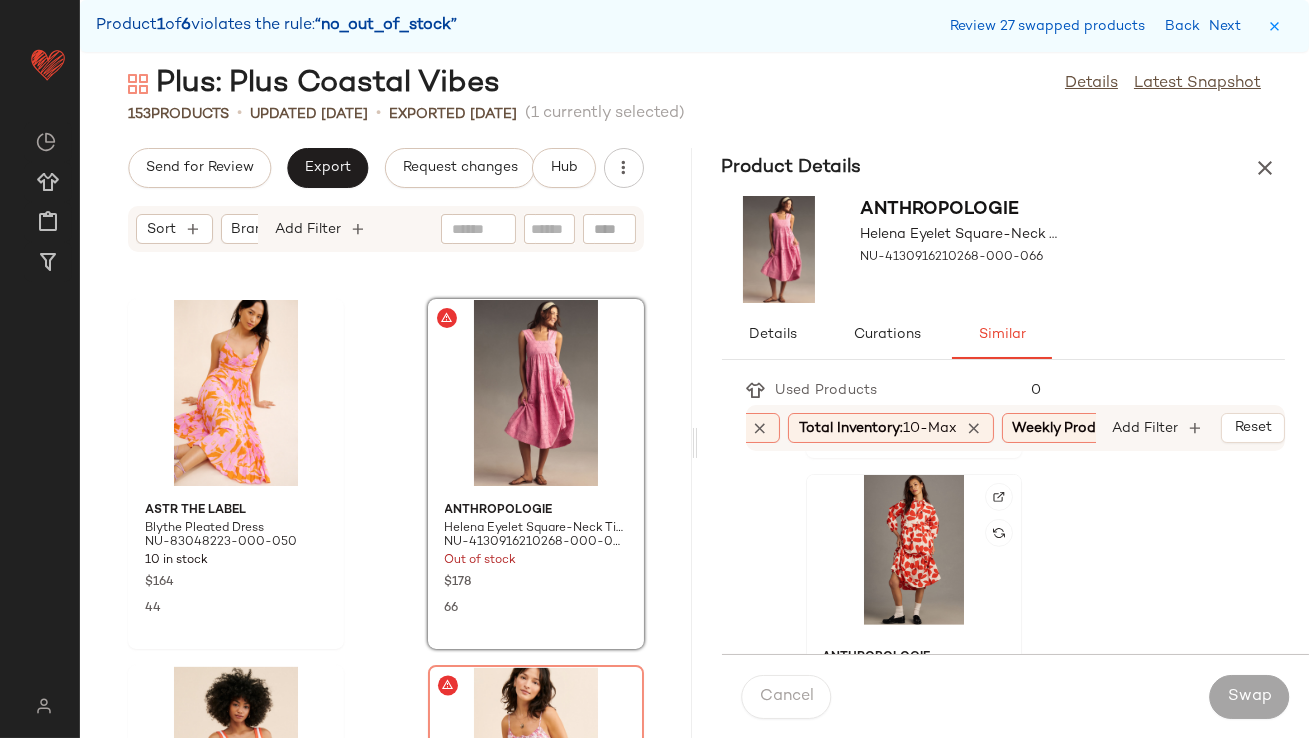 click 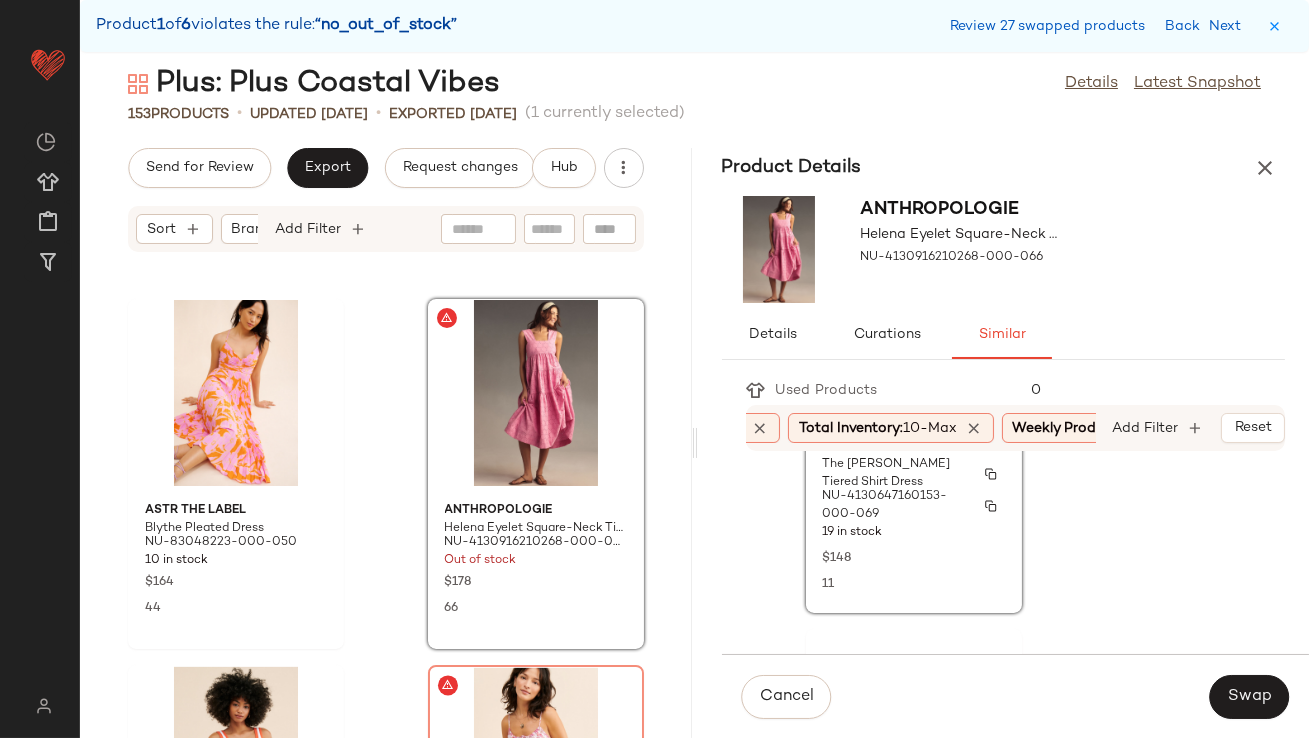 scroll, scrollTop: 2410, scrollLeft: 0, axis: vertical 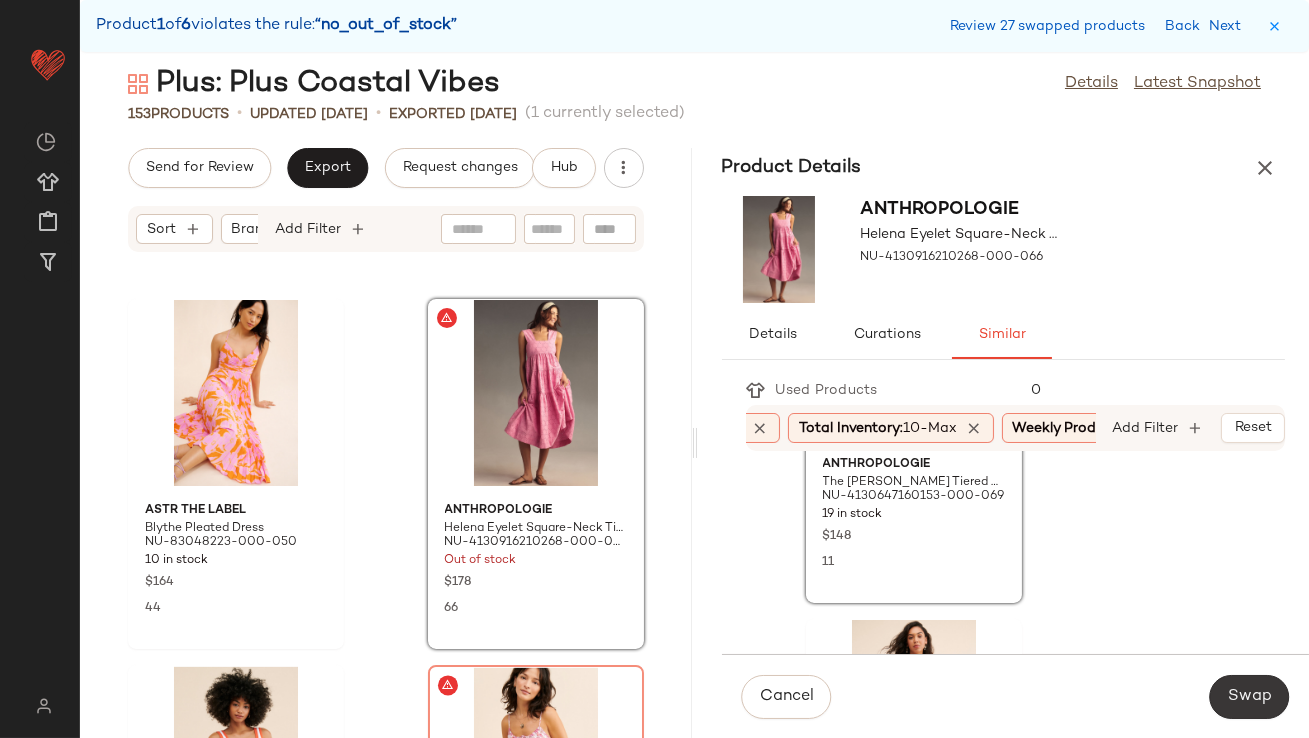 click on "Swap" 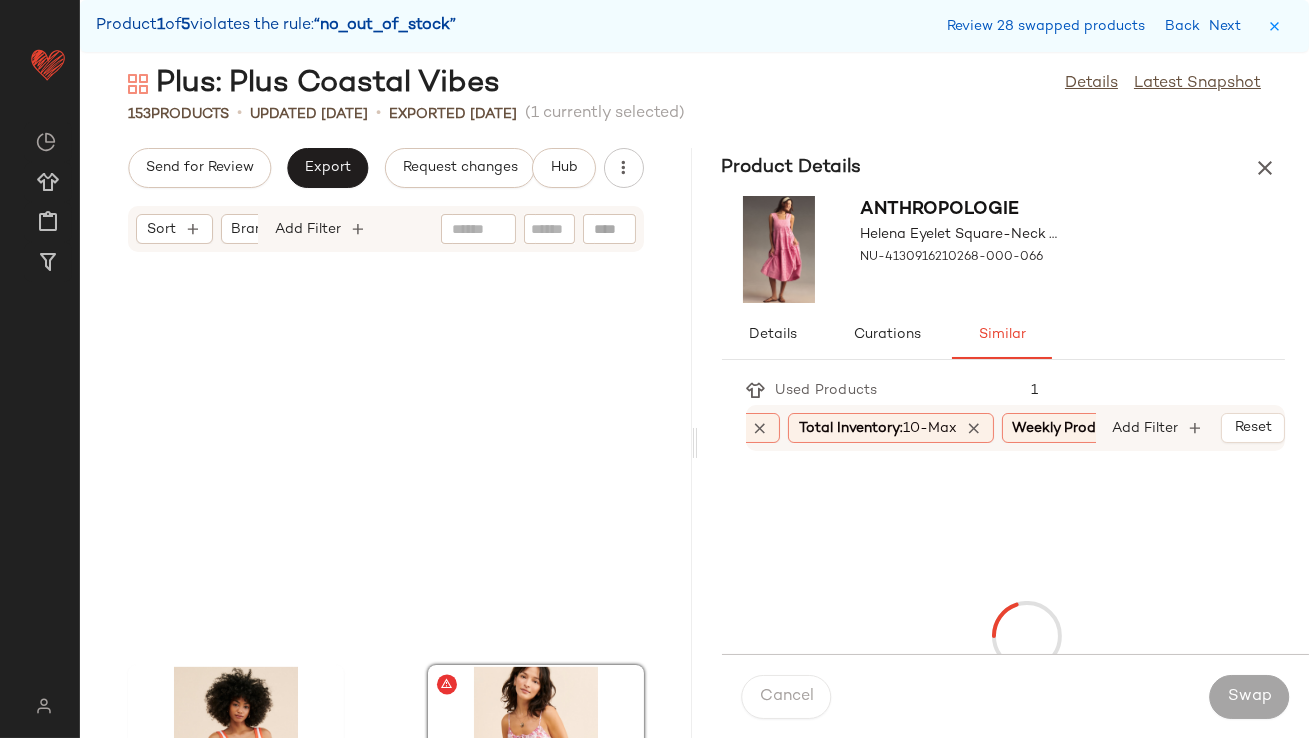 scroll, scrollTop: 23058, scrollLeft: 0, axis: vertical 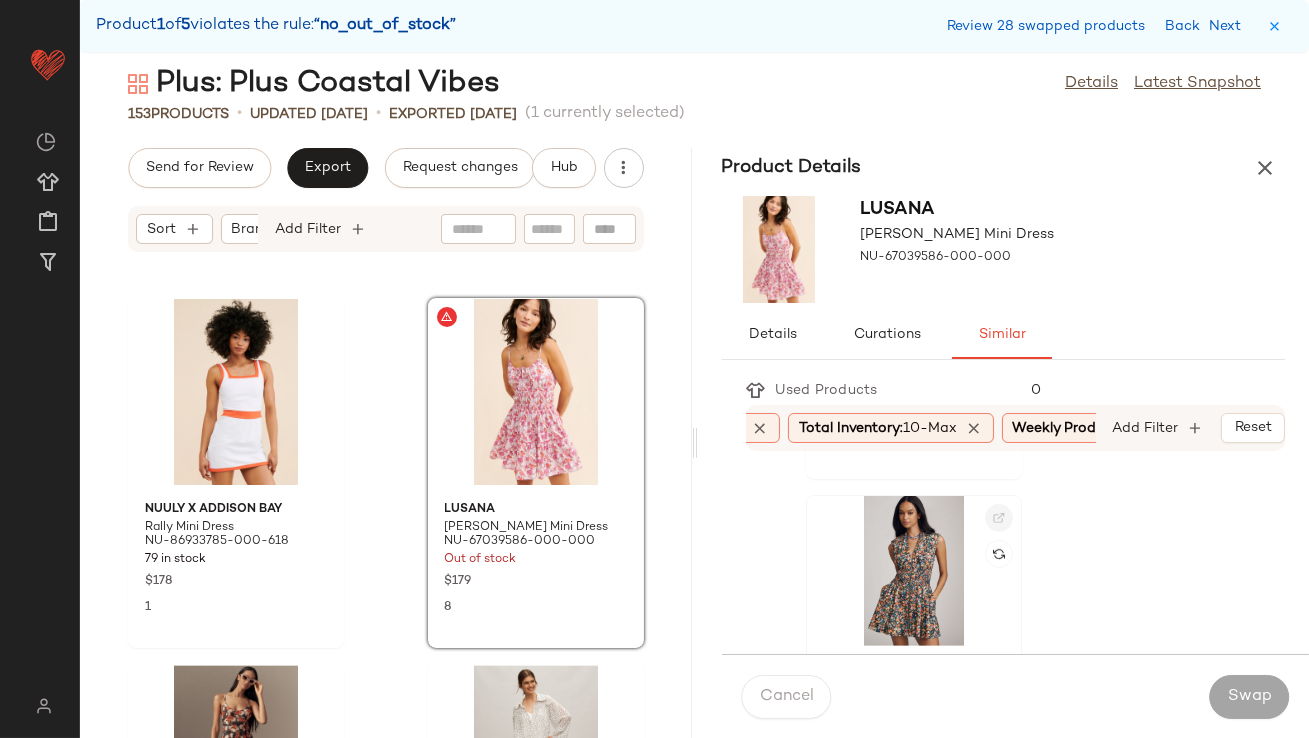 click at bounding box center [999, 518] 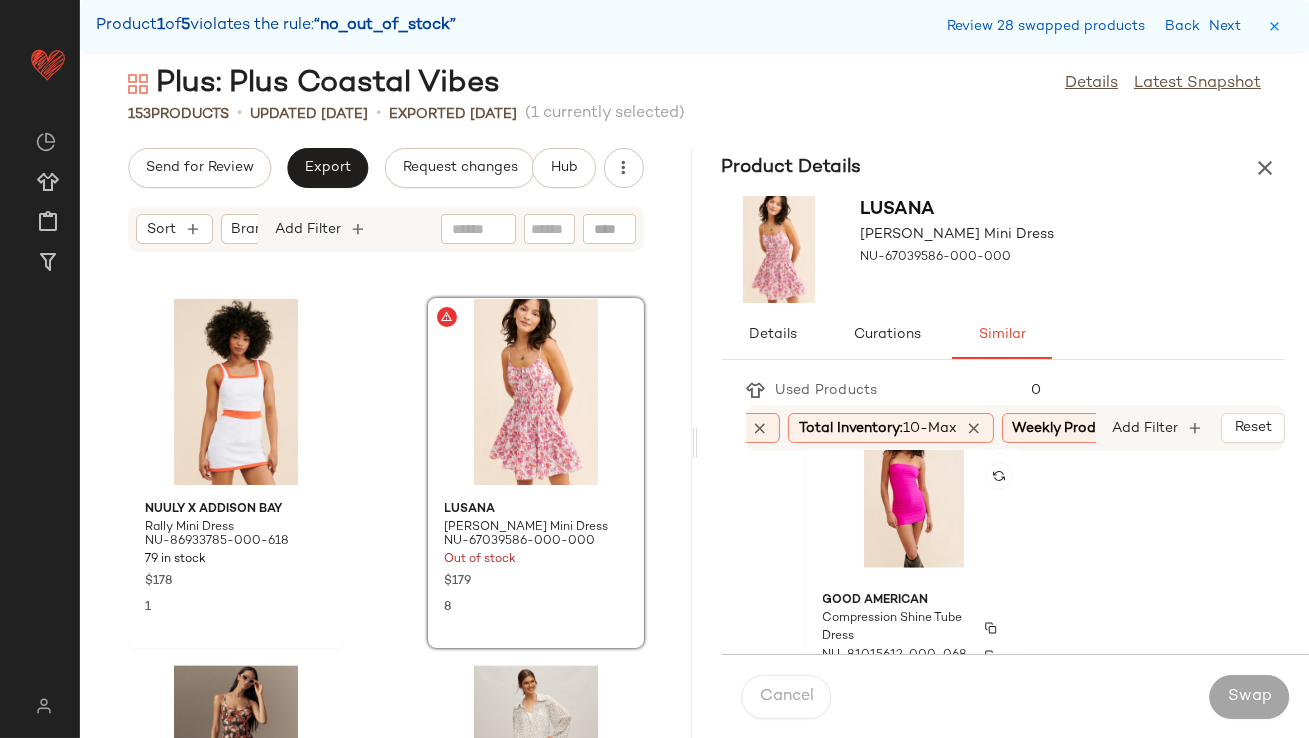 scroll, scrollTop: 3656, scrollLeft: 0, axis: vertical 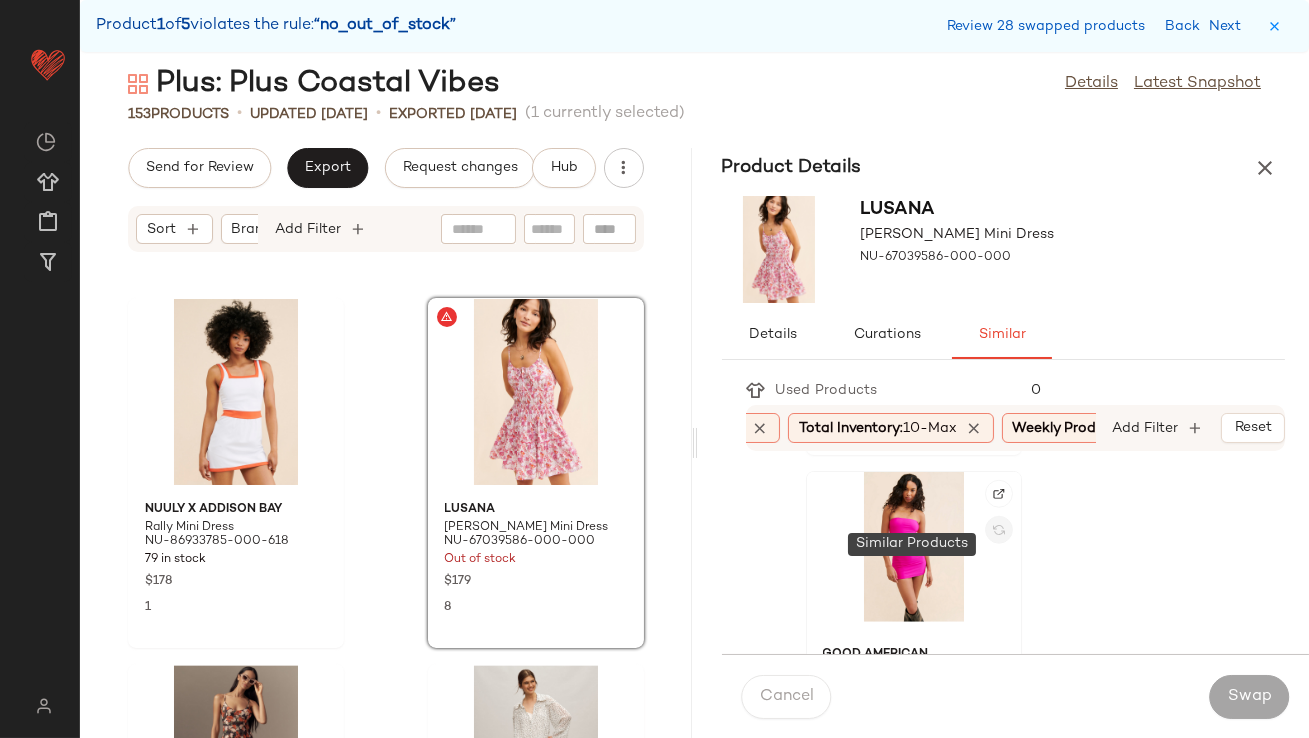 click 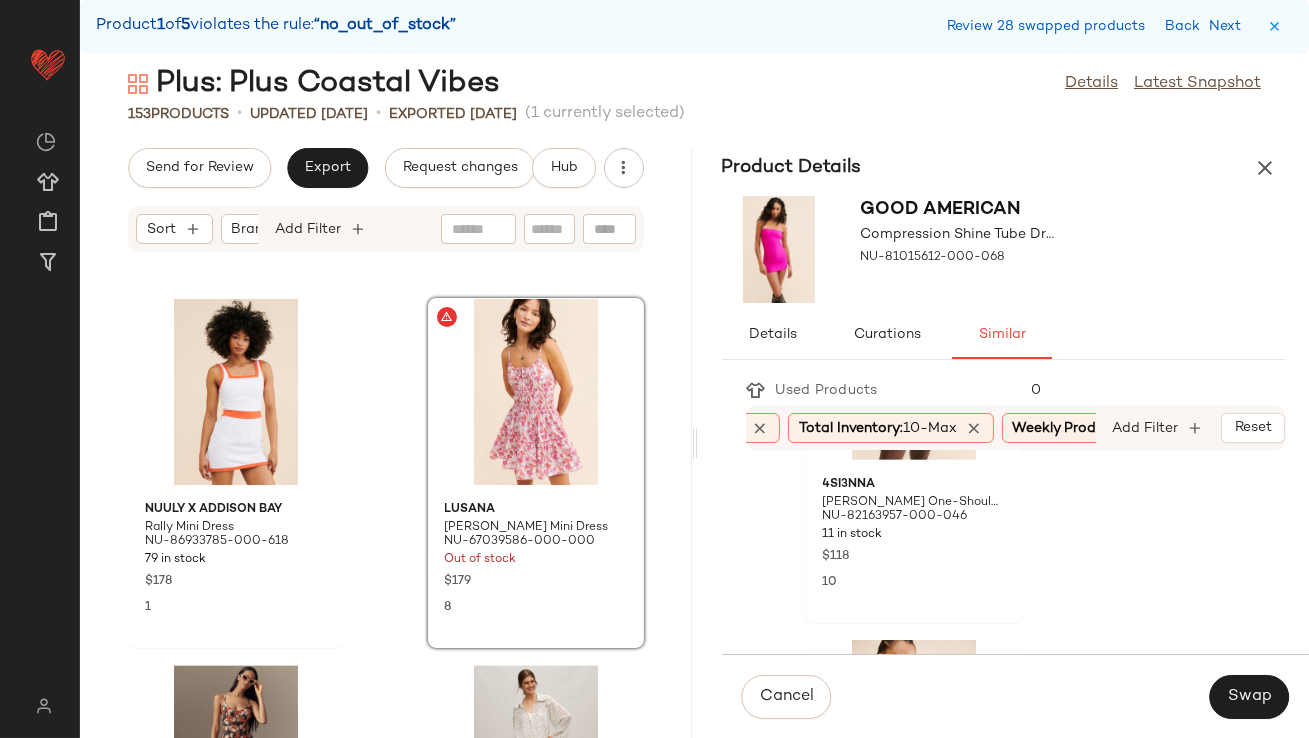 scroll, scrollTop: 1947, scrollLeft: 0, axis: vertical 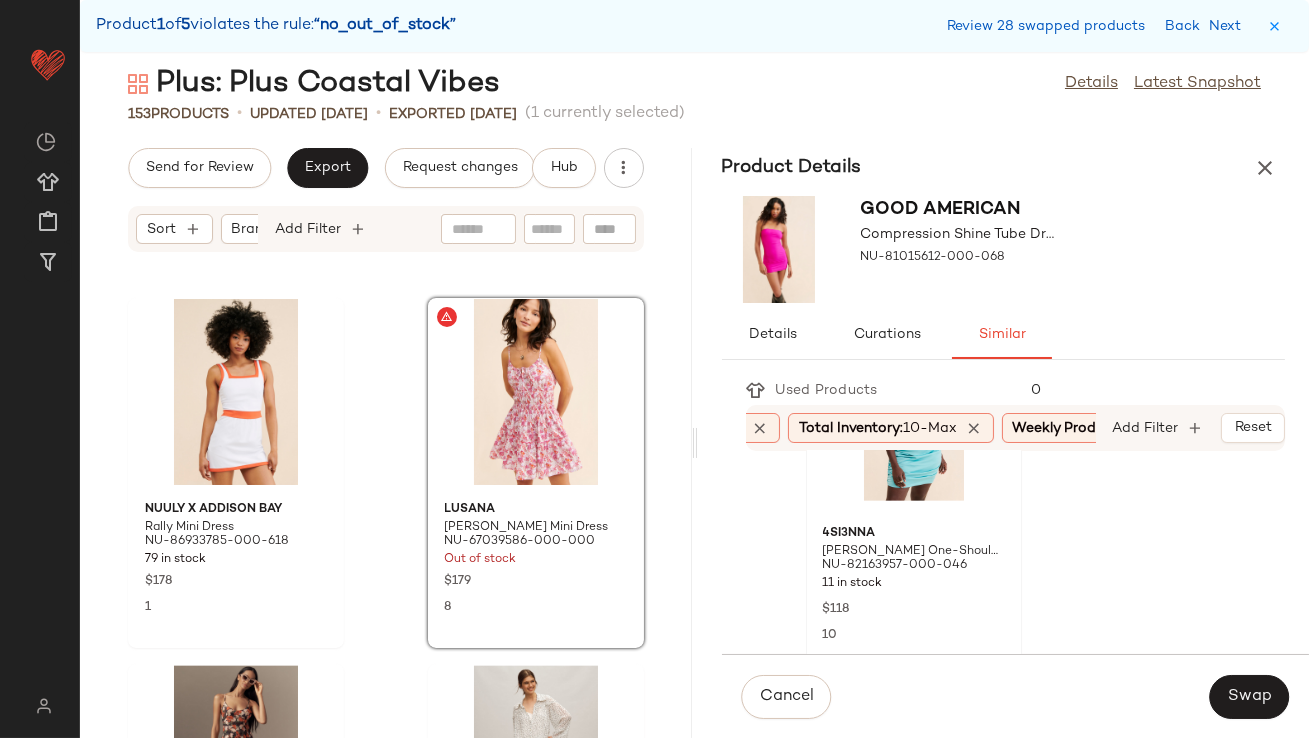 click 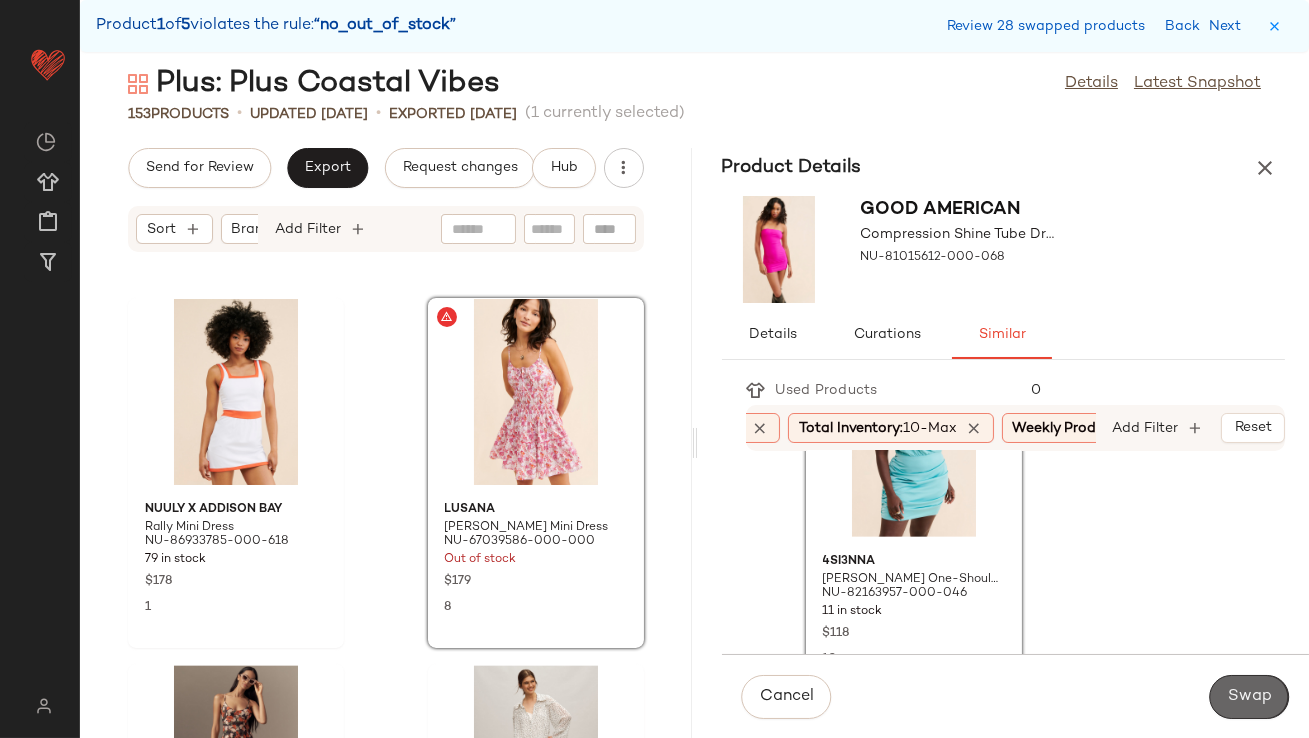 click on "Swap" 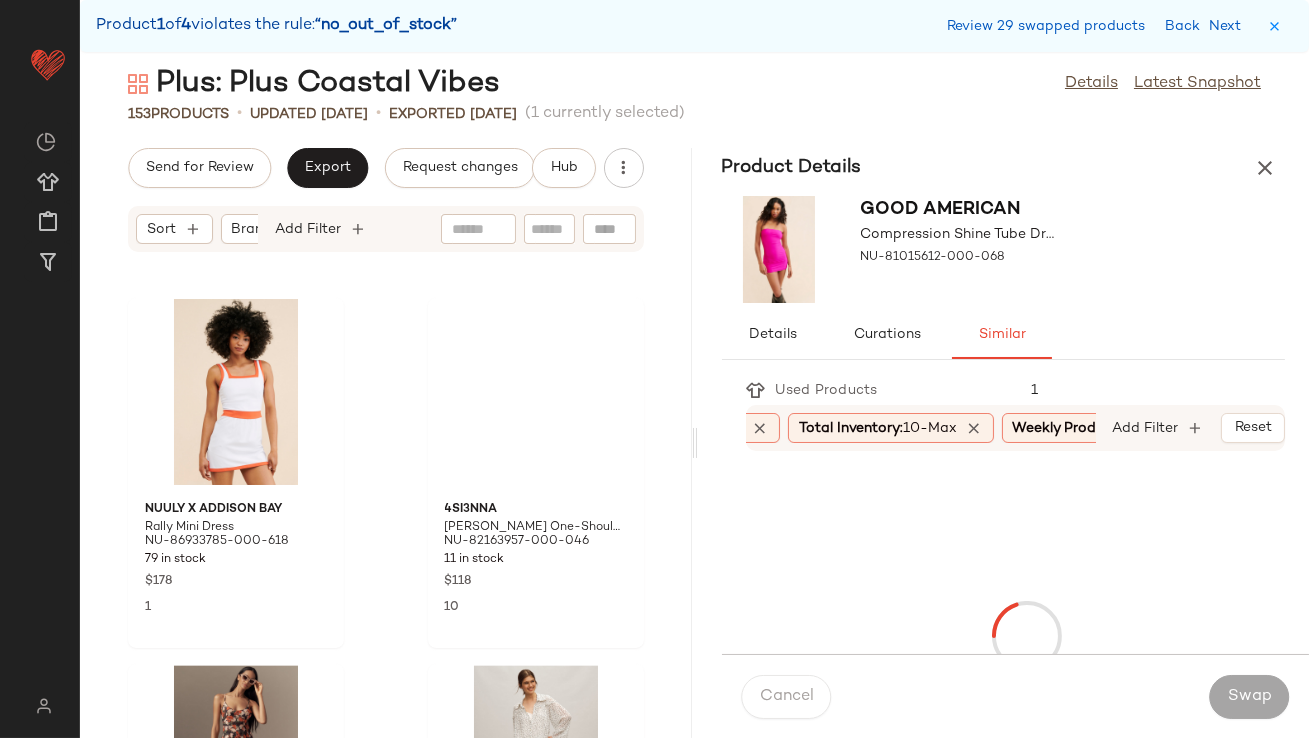 scroll, scrollTop: 23790, scrollLeft: 0, axis: vertical 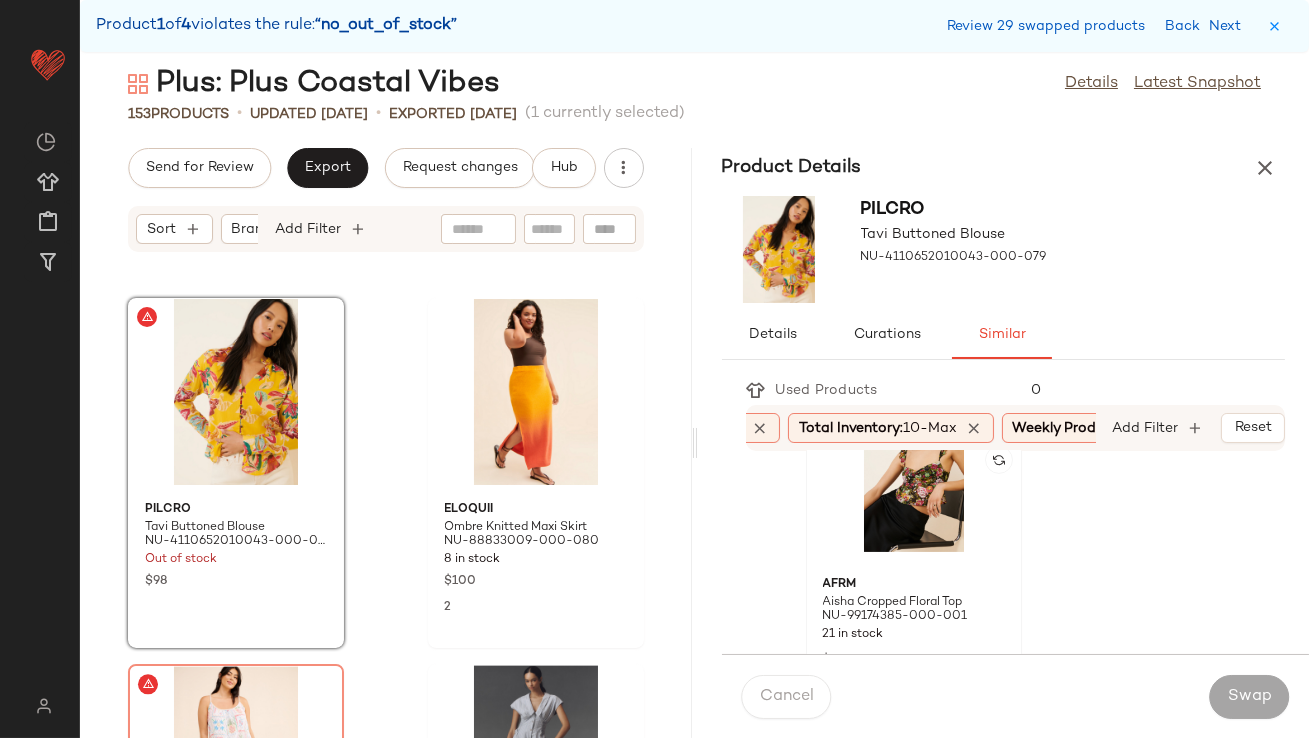 click 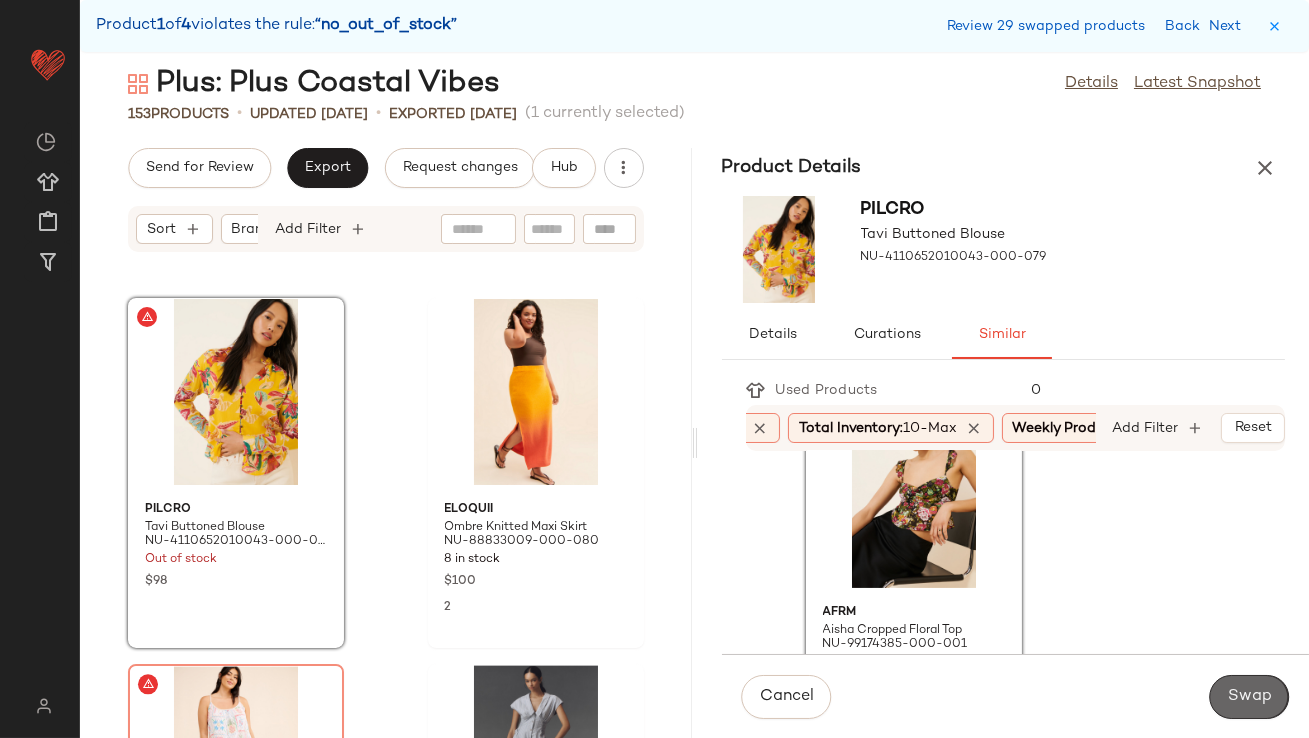 click on "Swap" at bounding box center (1249, 697) 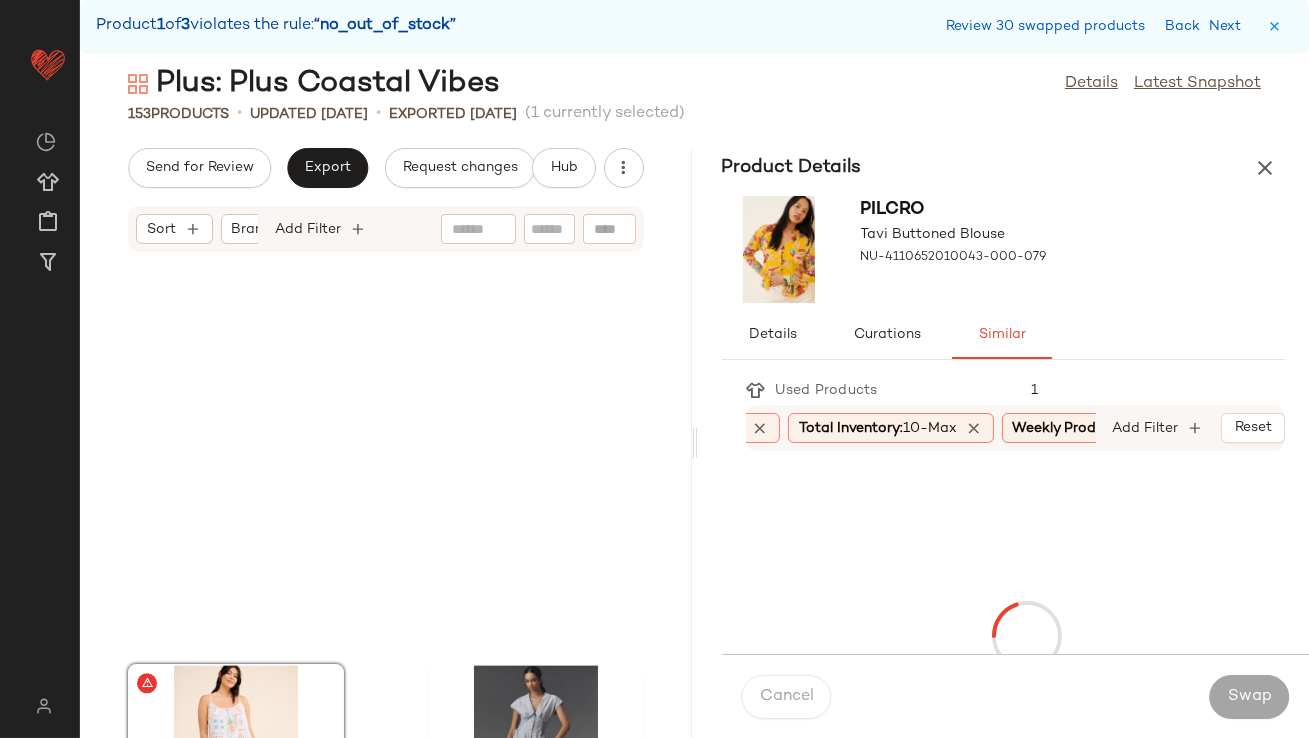 scroll, scrollTop: 24155, scrollLeft: 0, axis: vertical 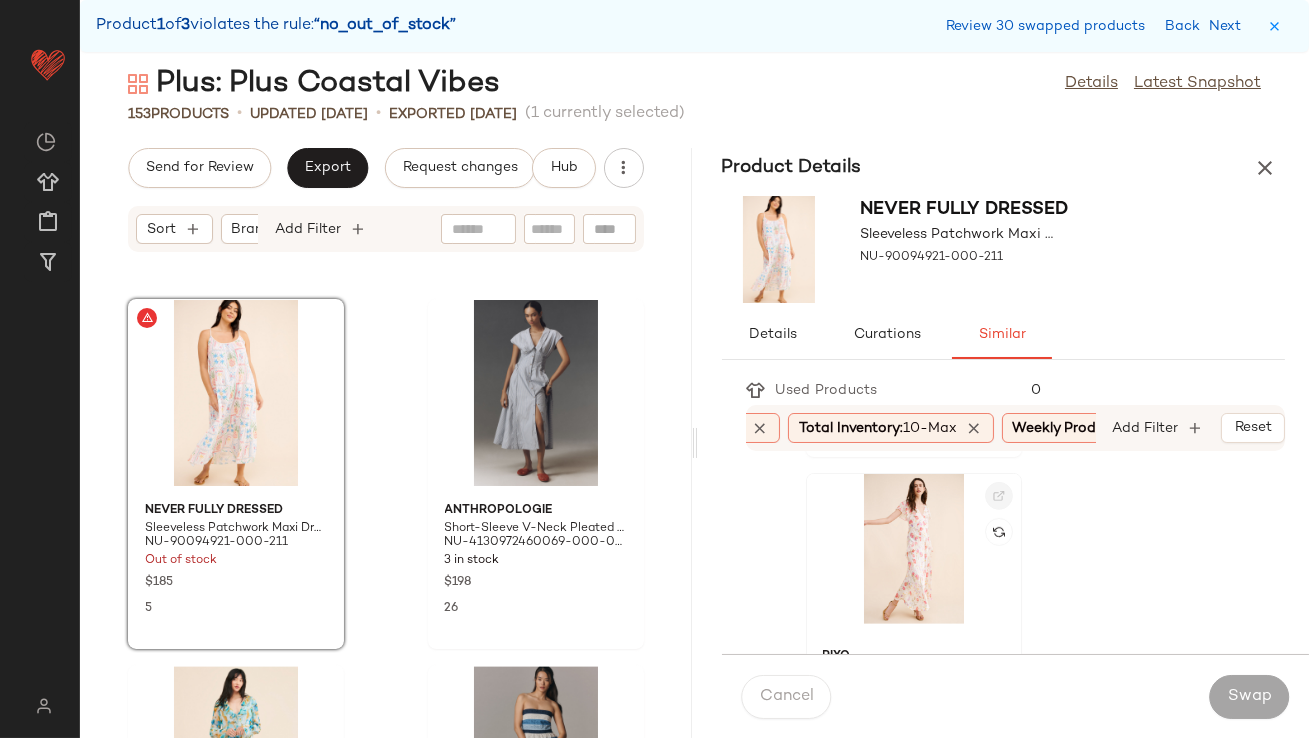 click 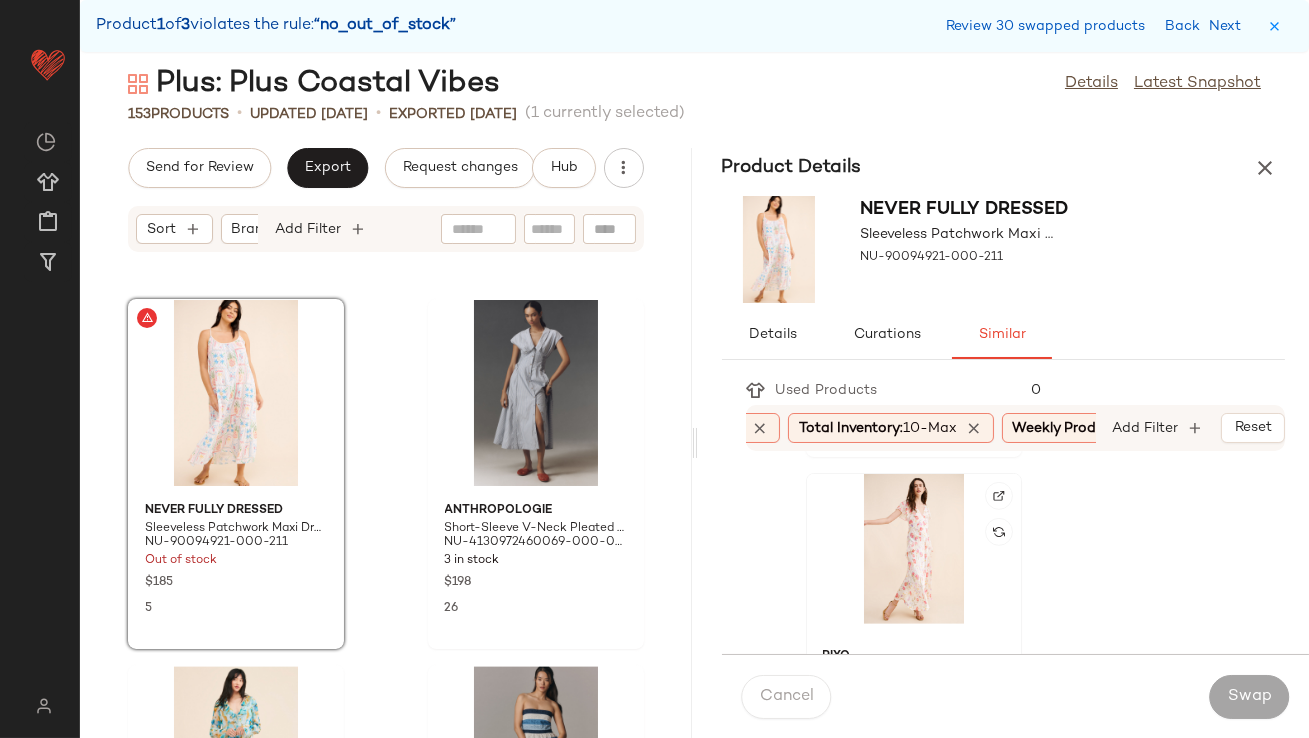 click 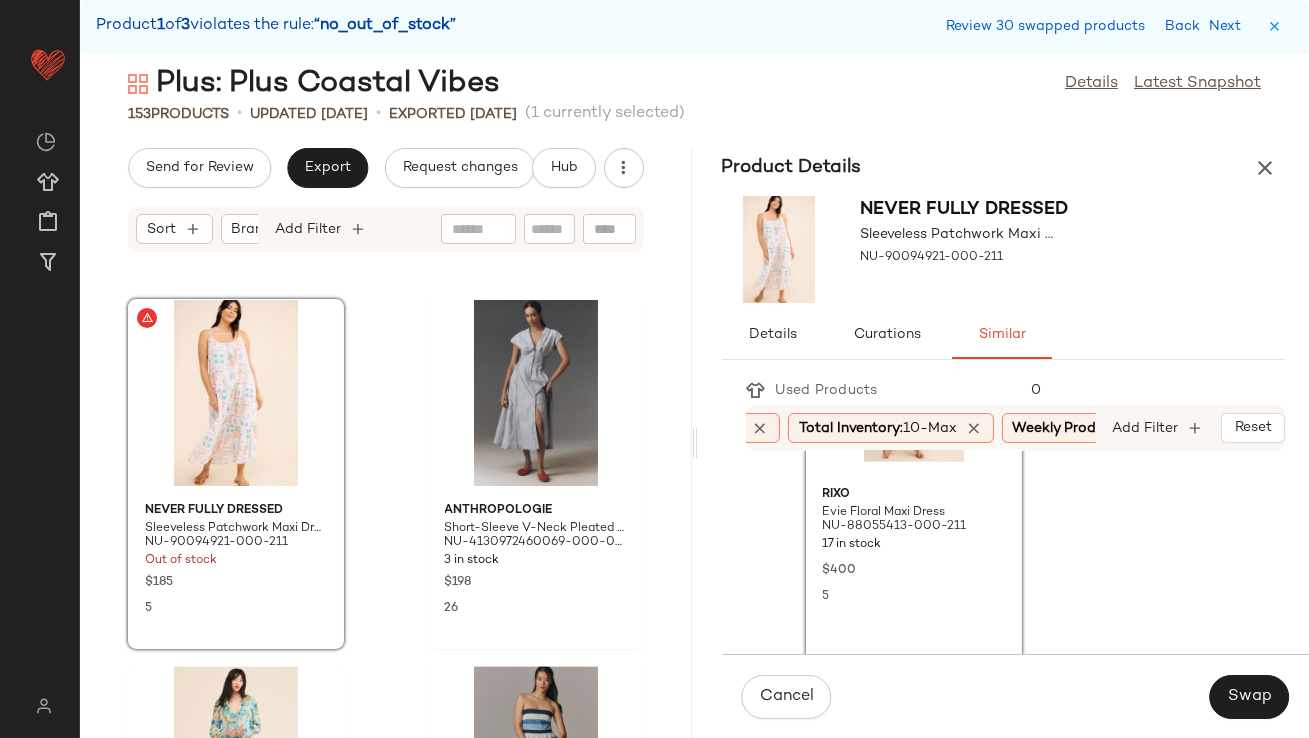 scroll, scrollTop: 2359, scrollLeft: 0, axis: vertical 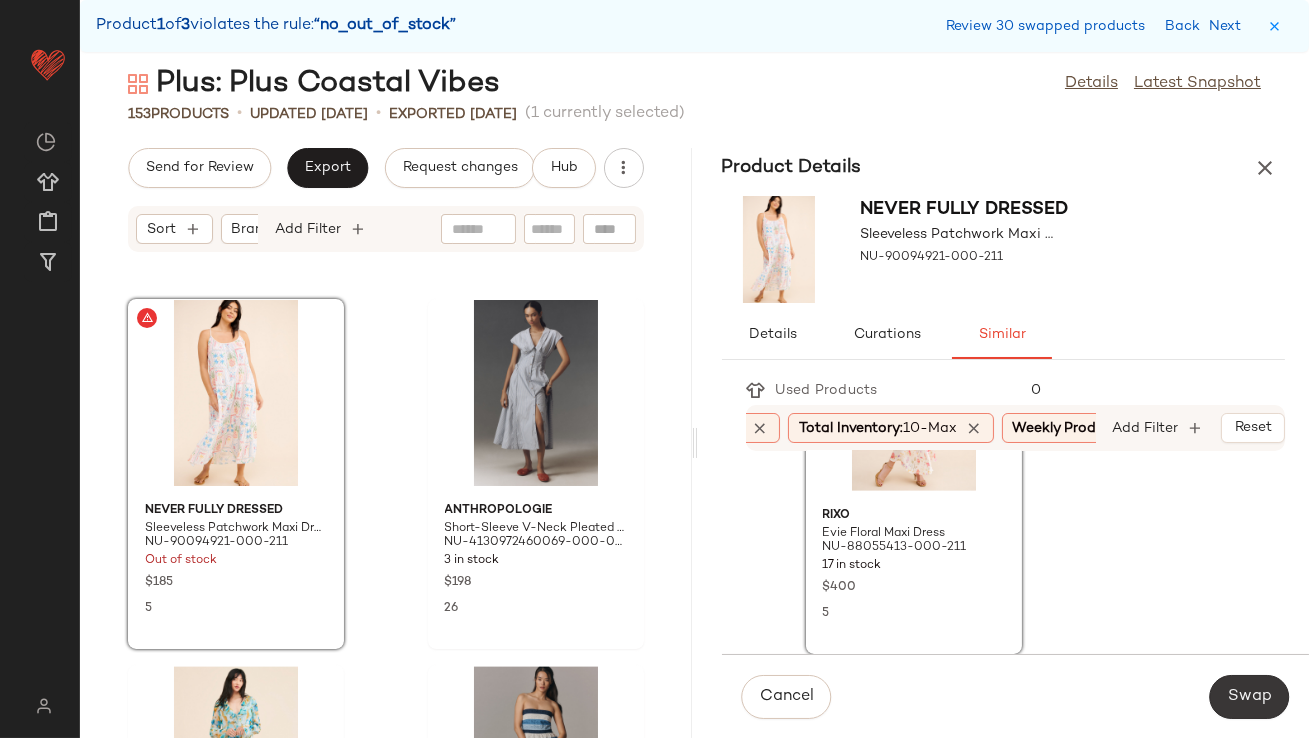 click on "Swap" 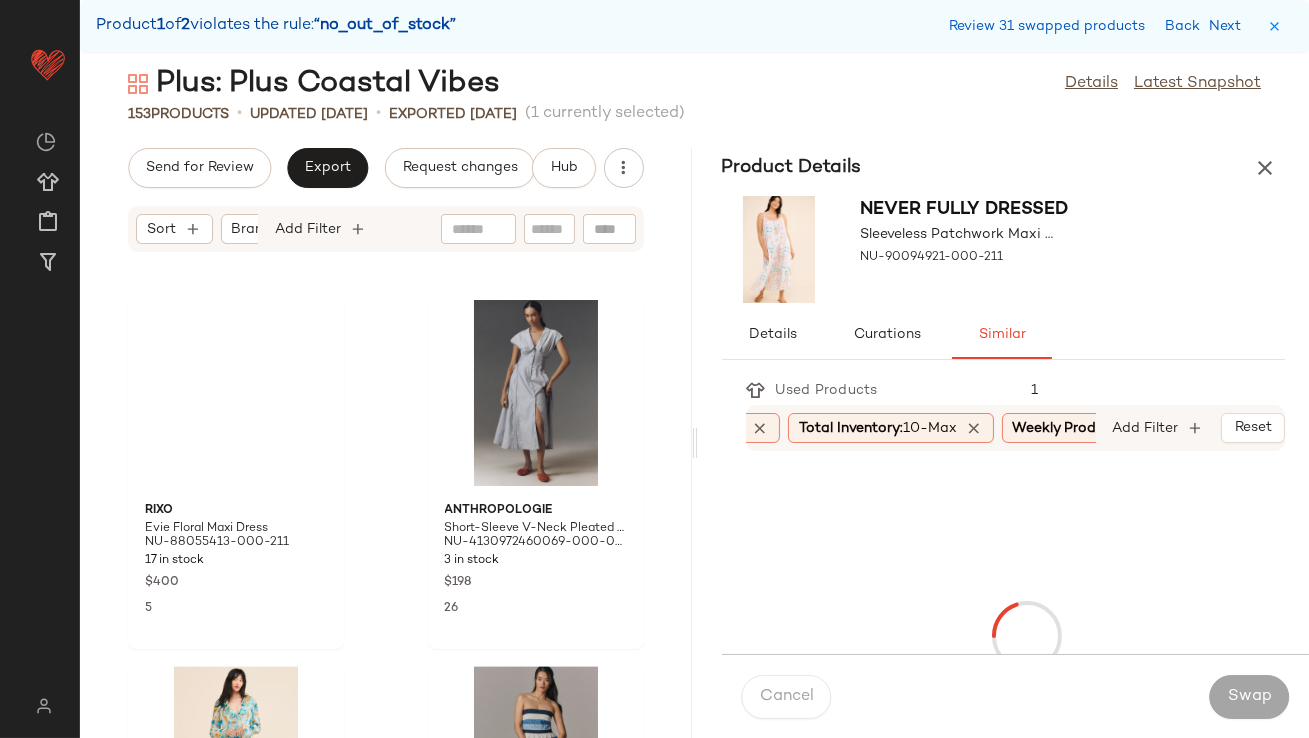 scroll, scrollTop: 25620, scrollLeft: 0, axis: vertical 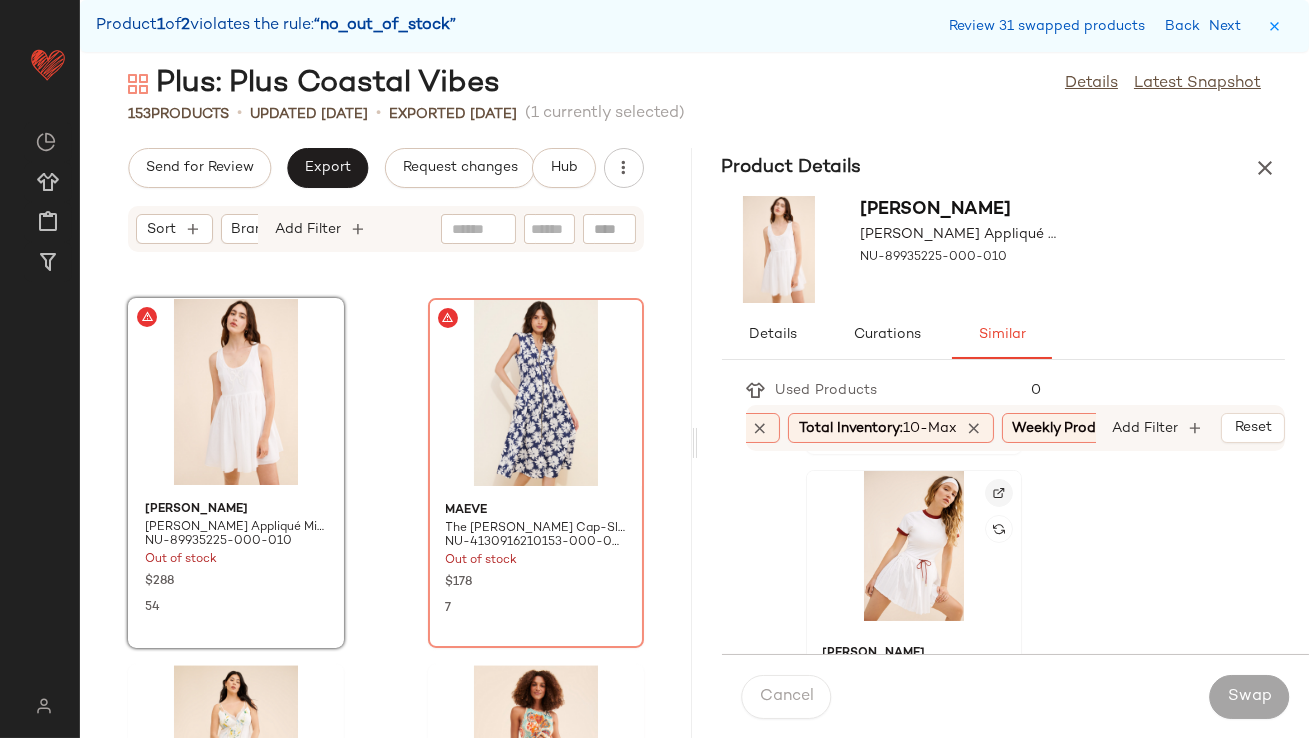 click at bounding box center (999, 493) 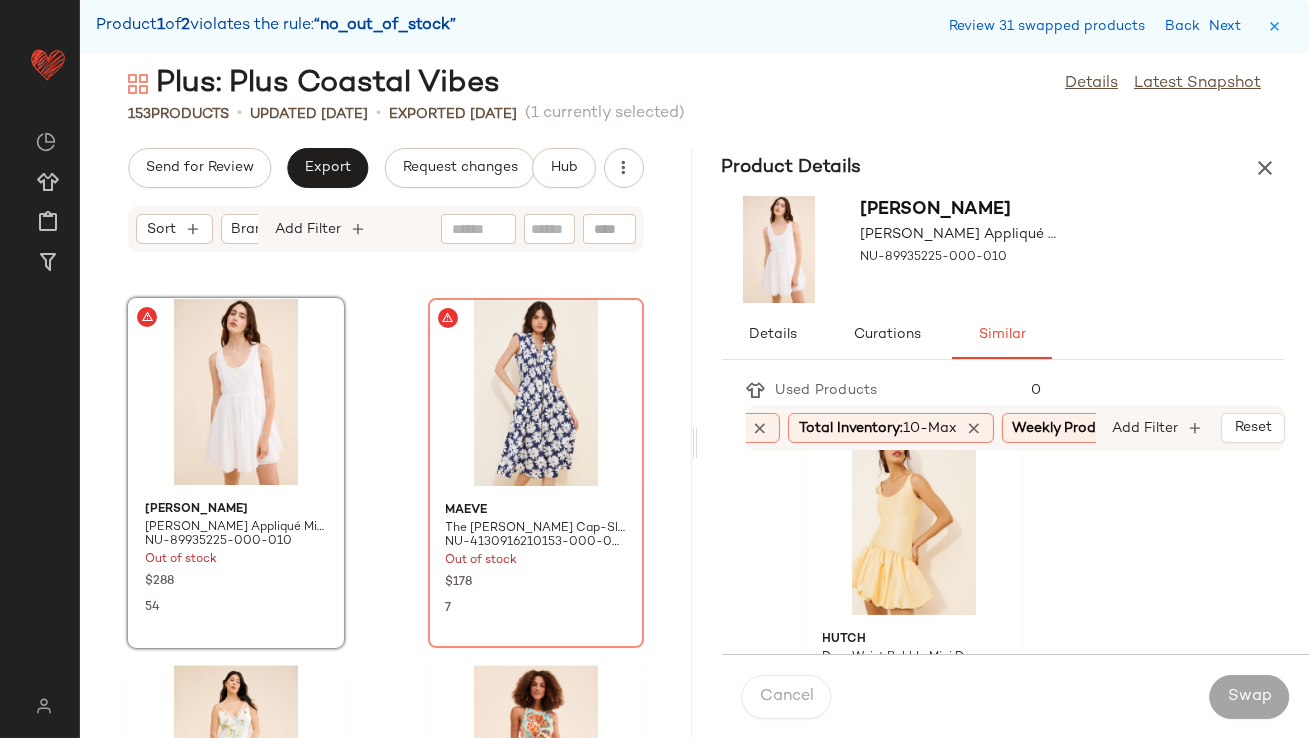 scroll, scrollTop: 1205, scrollLeft: 0, axis: vertical 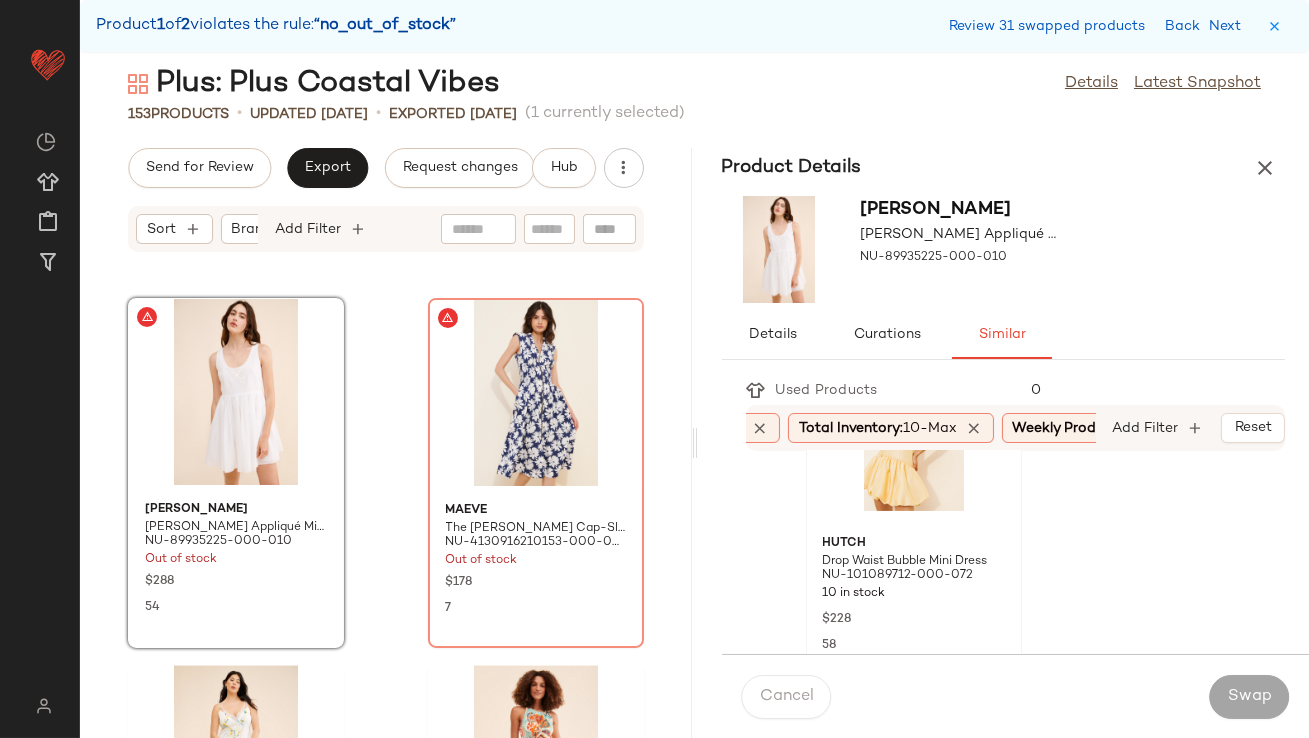 click 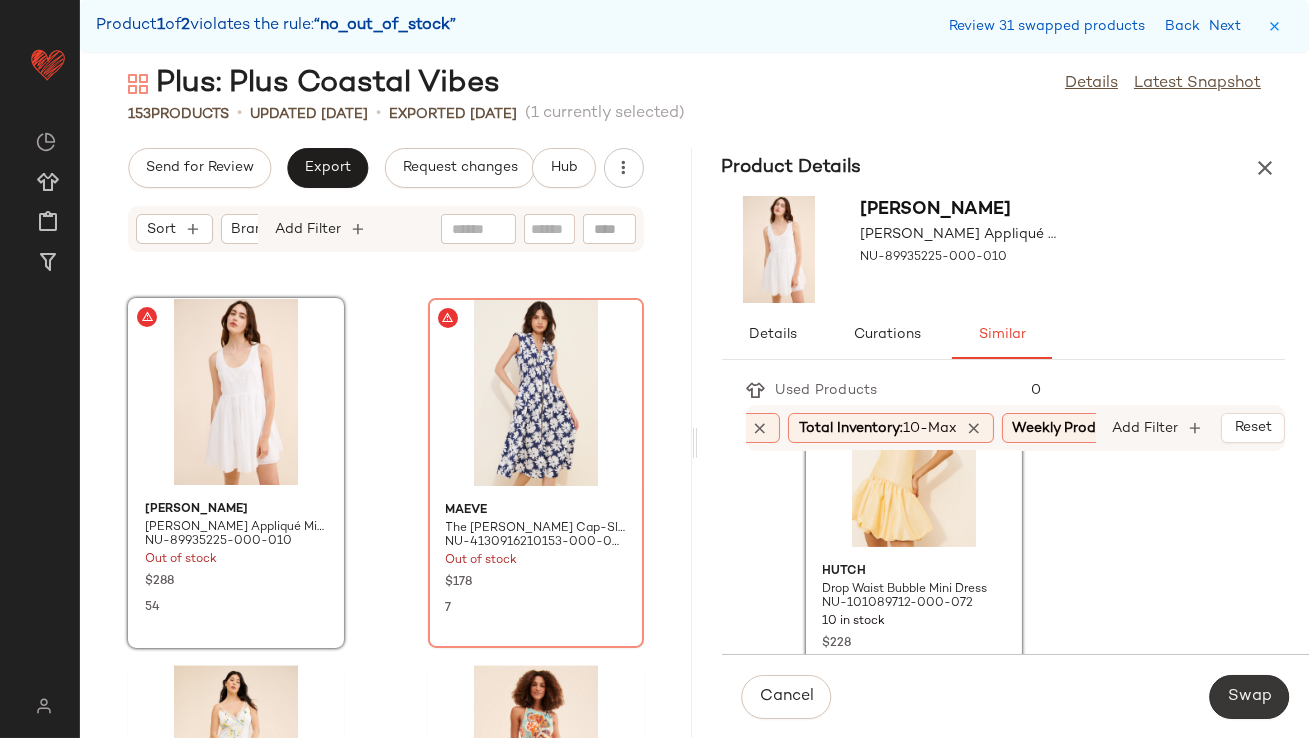 click on "Swap" 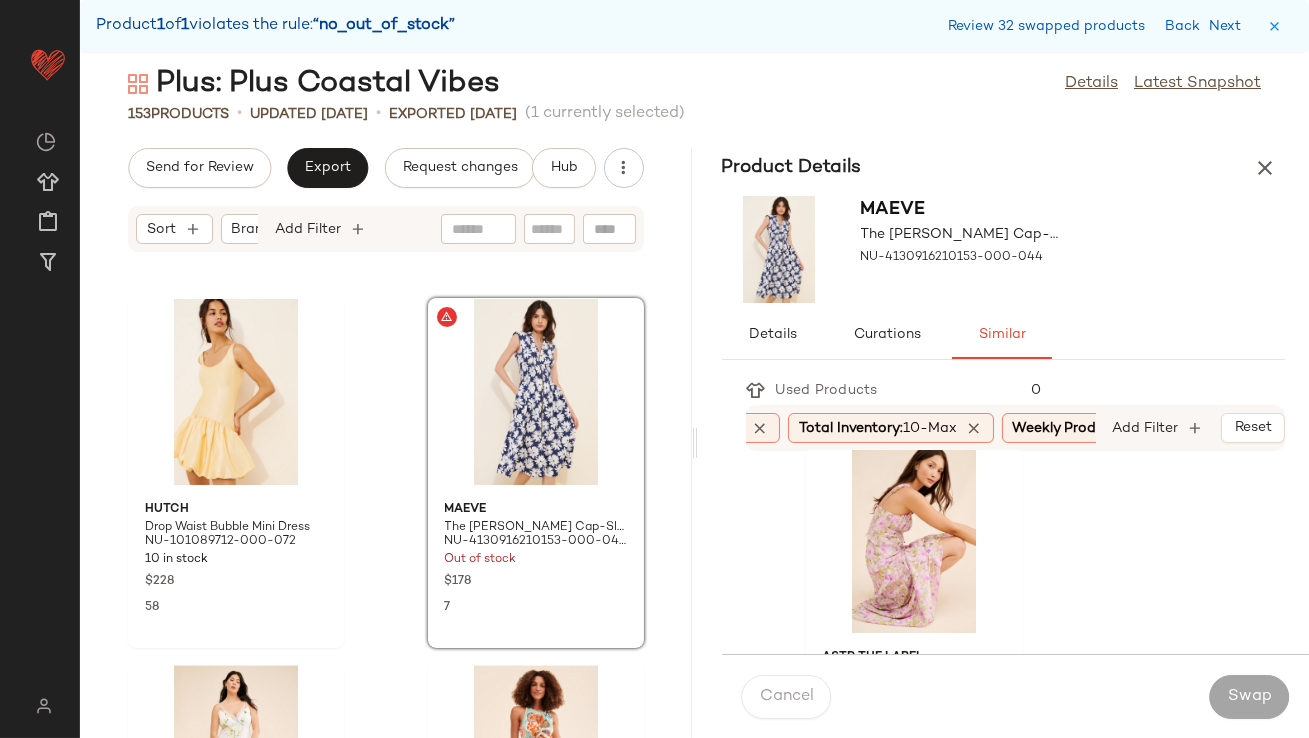 scroll, scrollTop: 799, scrollLeft: 0, axis: vertical 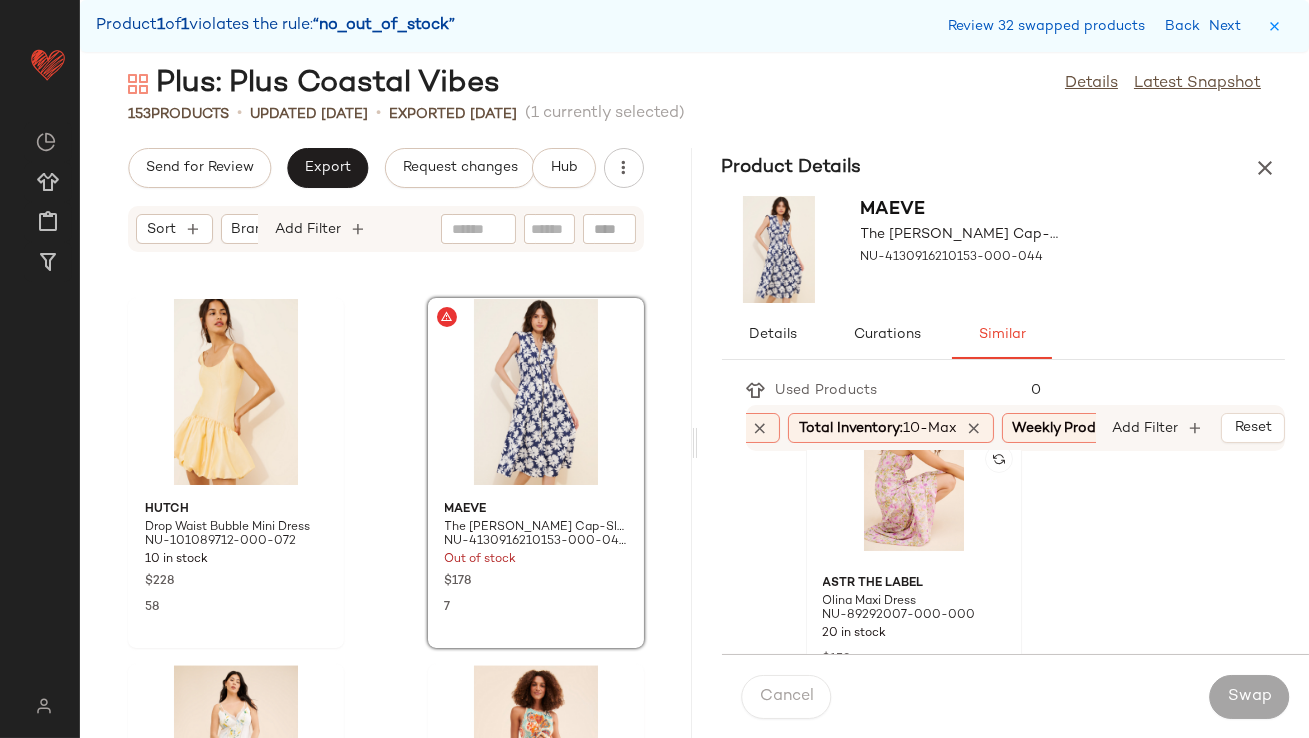 click 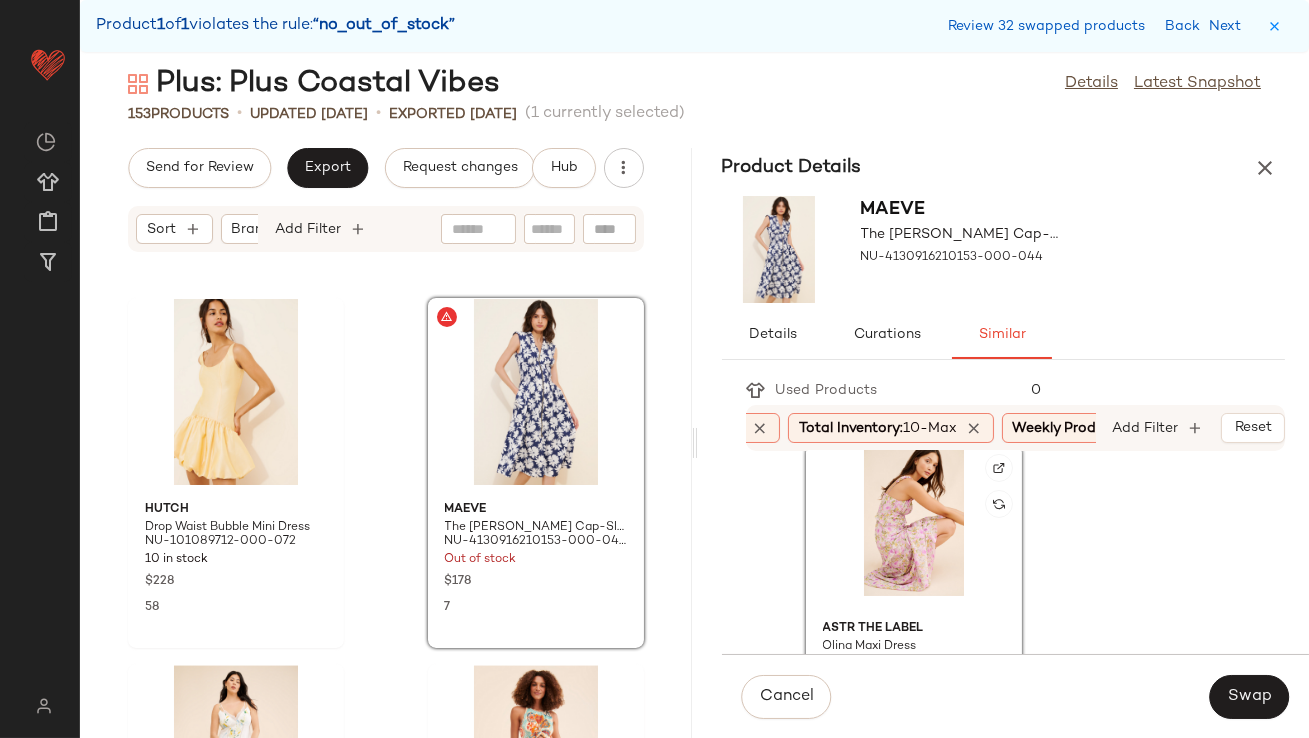 scroll, scrollTop: 737, scrollLeft: 0, axis: vertical 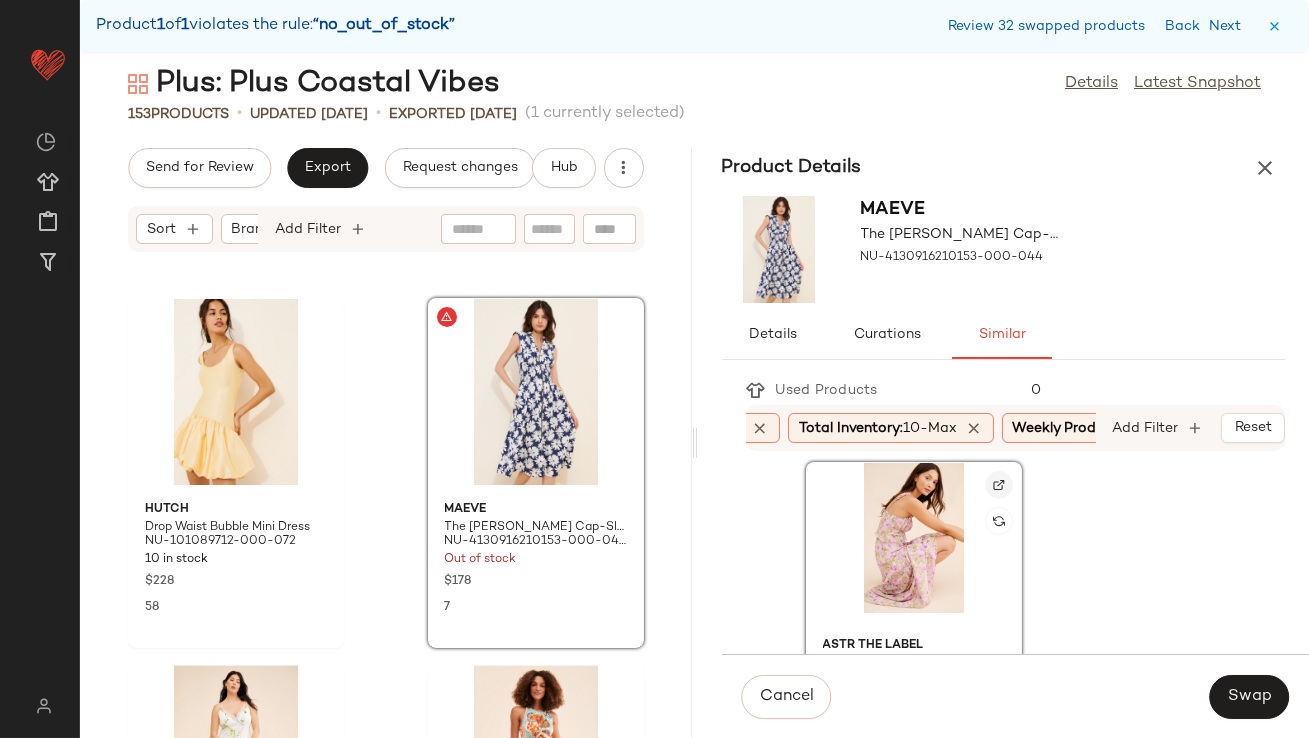 click 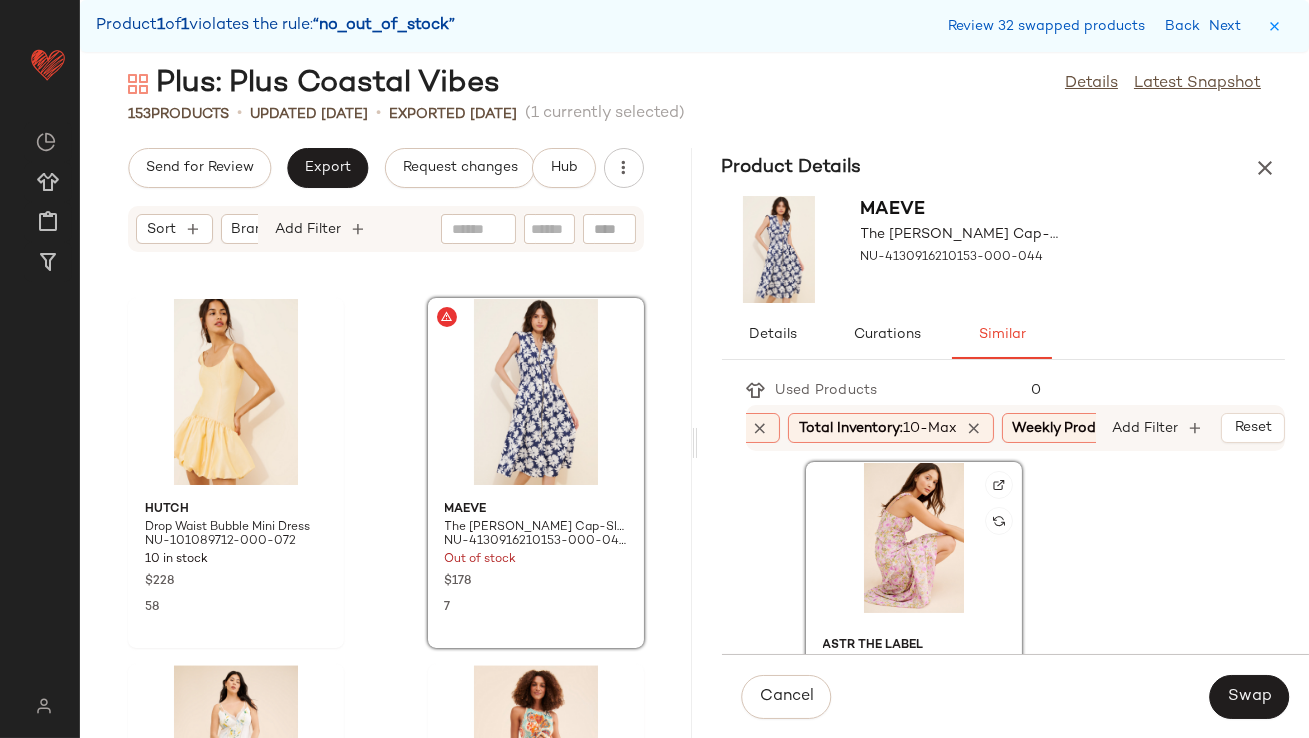 click 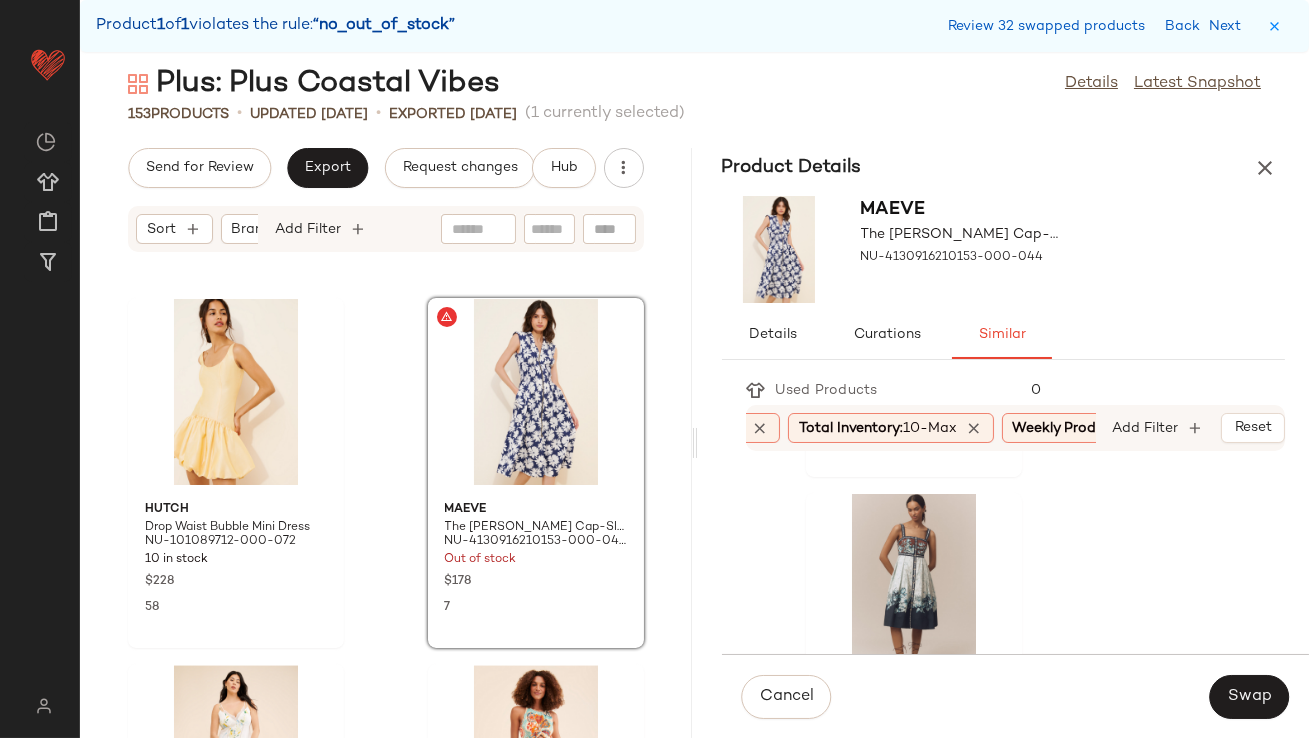 scroll, scrollTop: 1821, scrollLeft: 0, axis: vertical 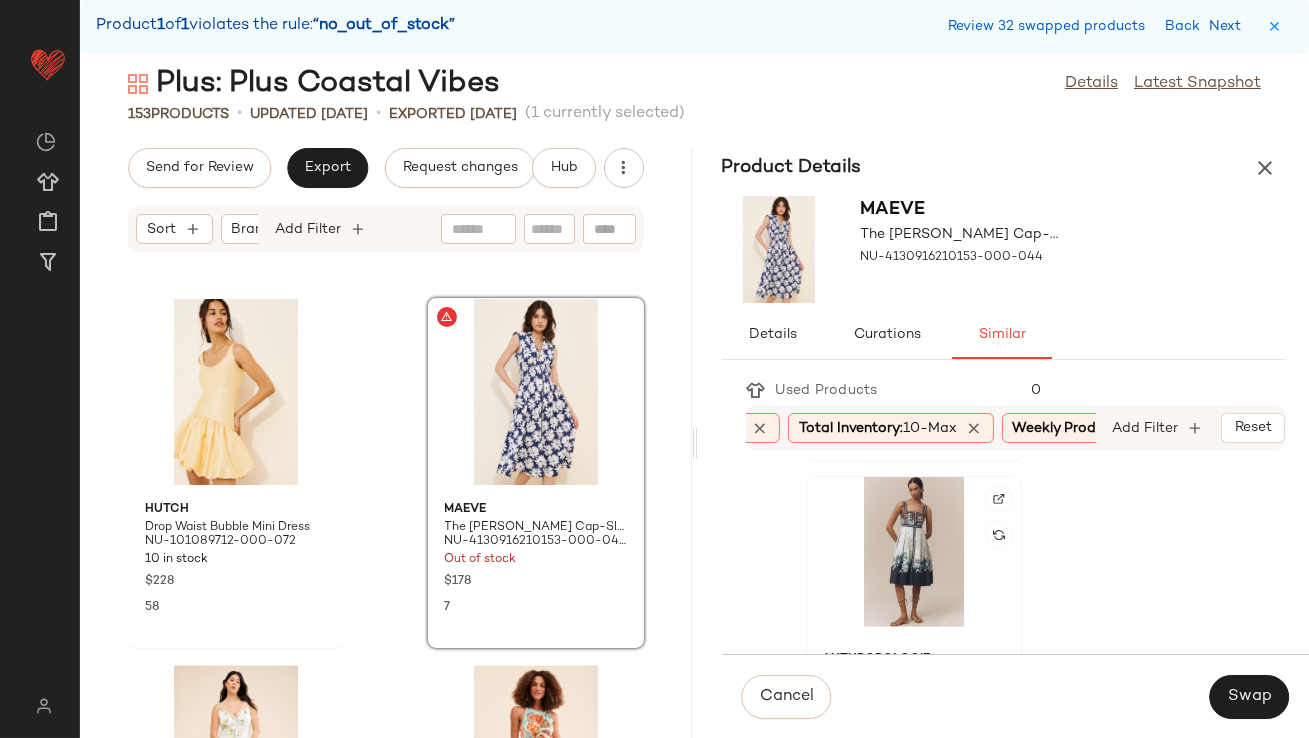 click 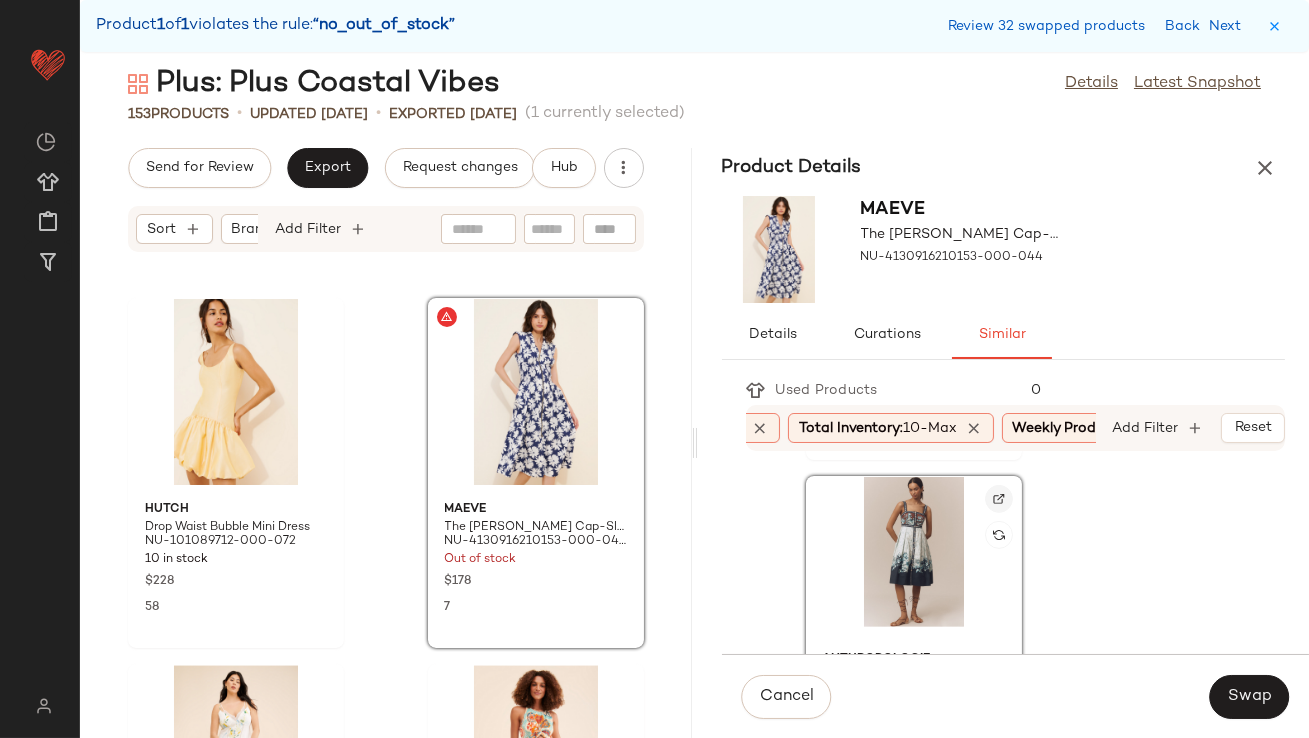click 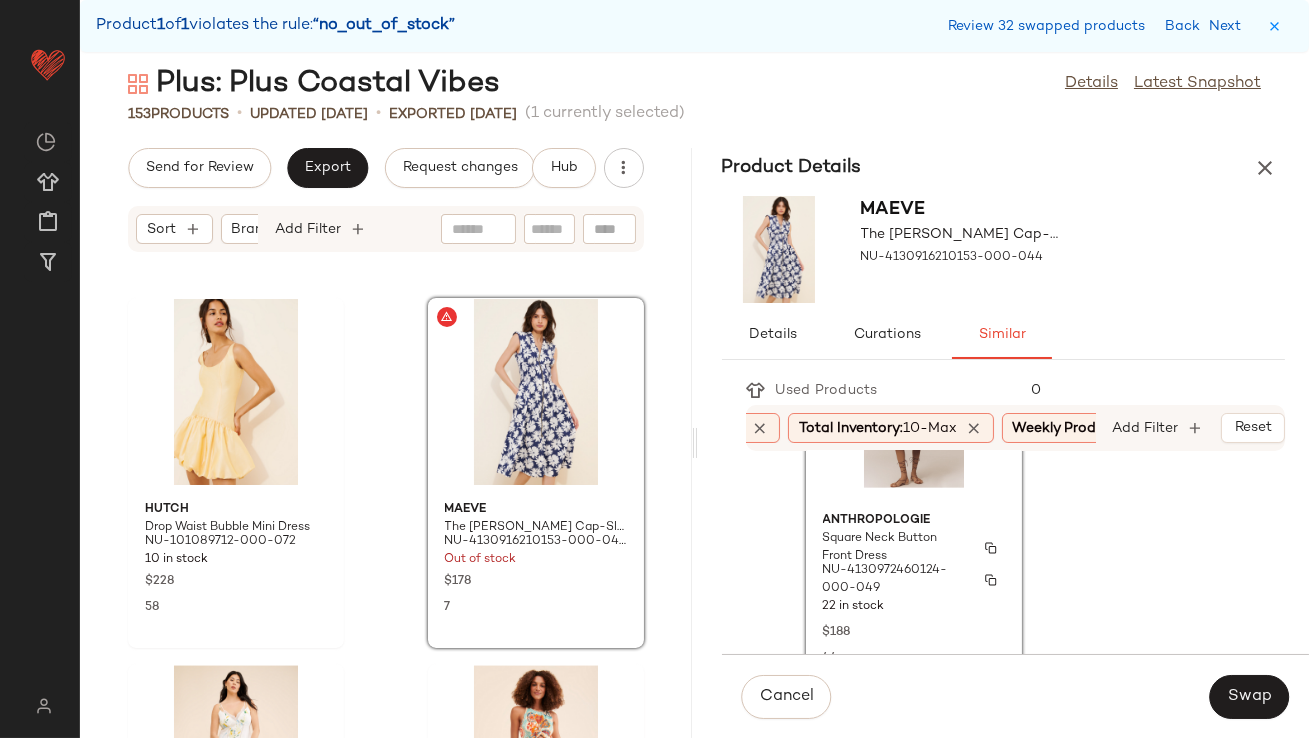 scroll, scrollTop: 1967, scrollLeft: 0, axis: vertical 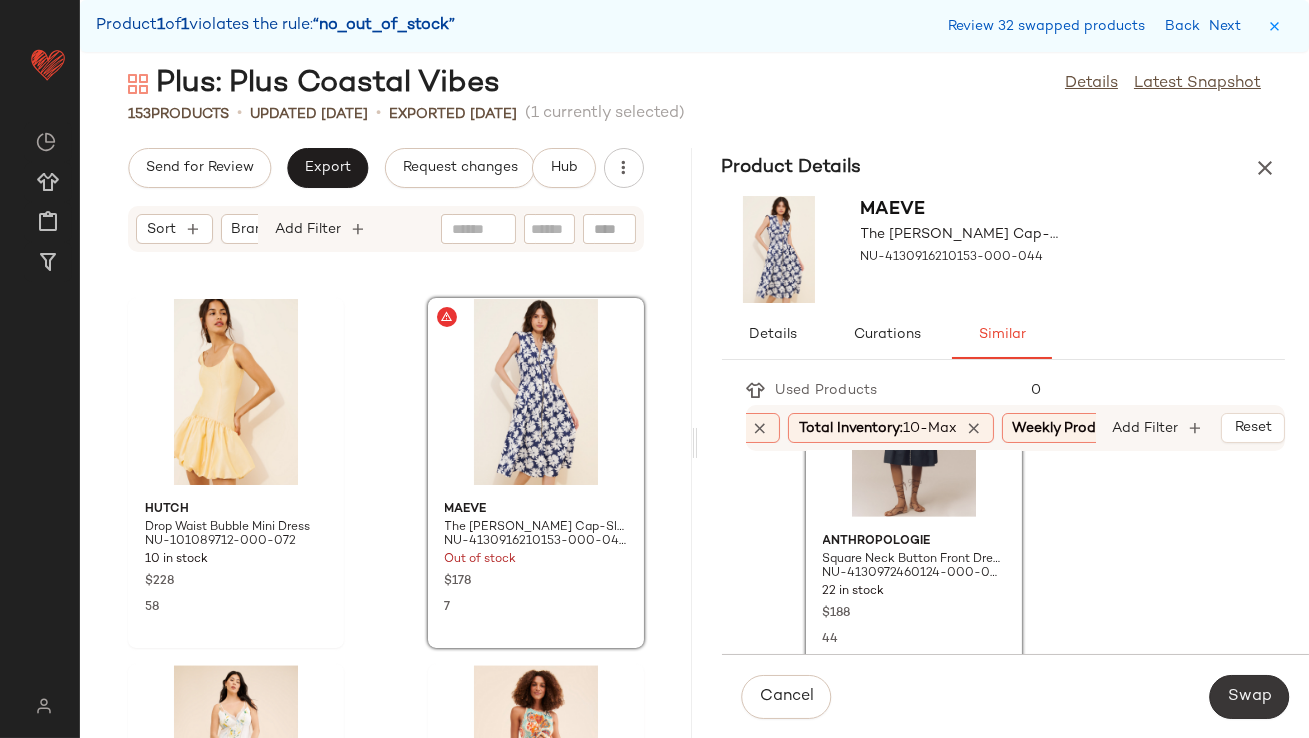 click on "Swap" 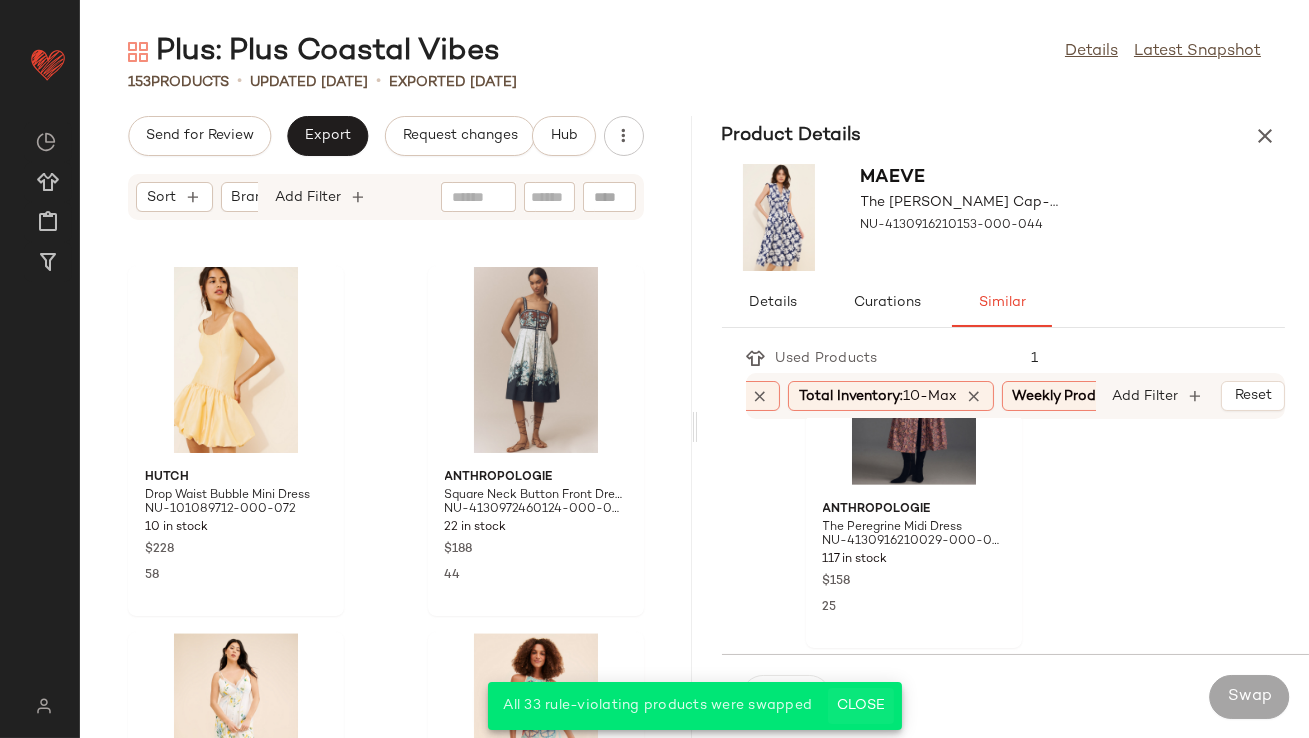 click on "Close" 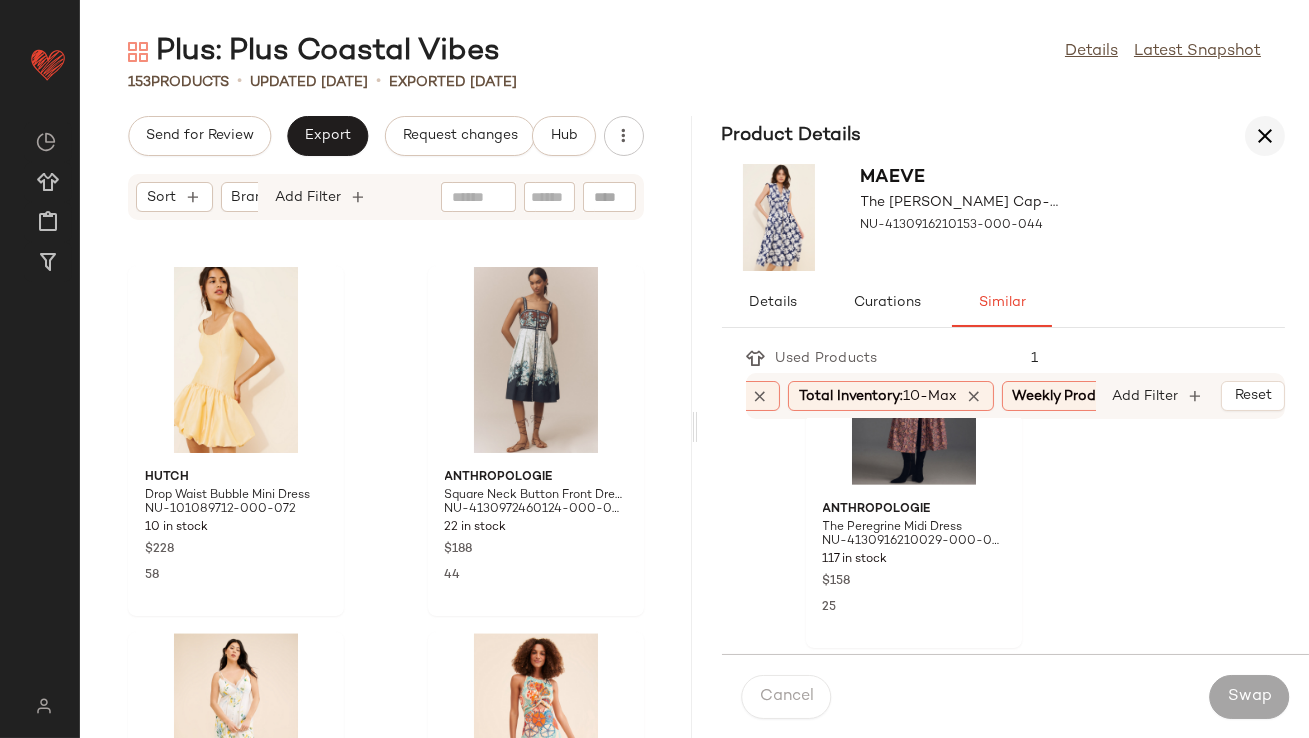 click at bounding box center [1265, 136] 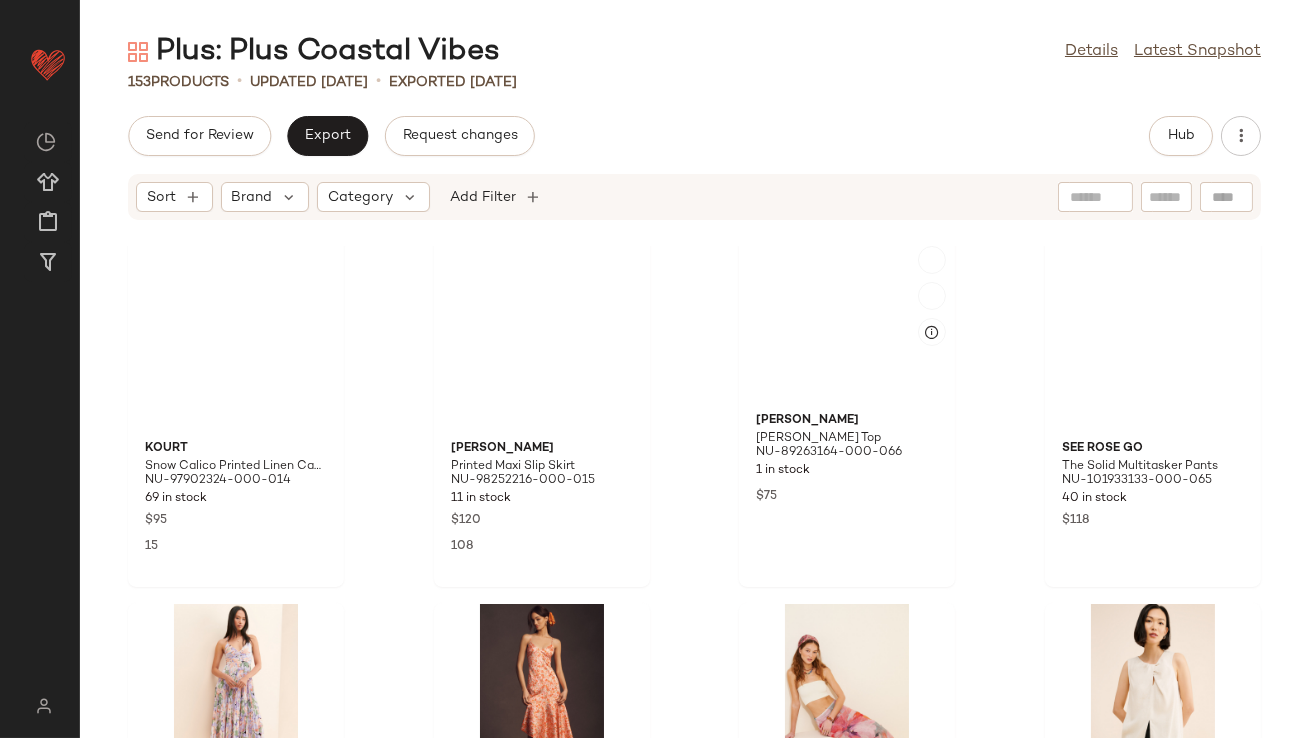 scroll, scrollTop: 0, scrollLeft: 0, axis: both 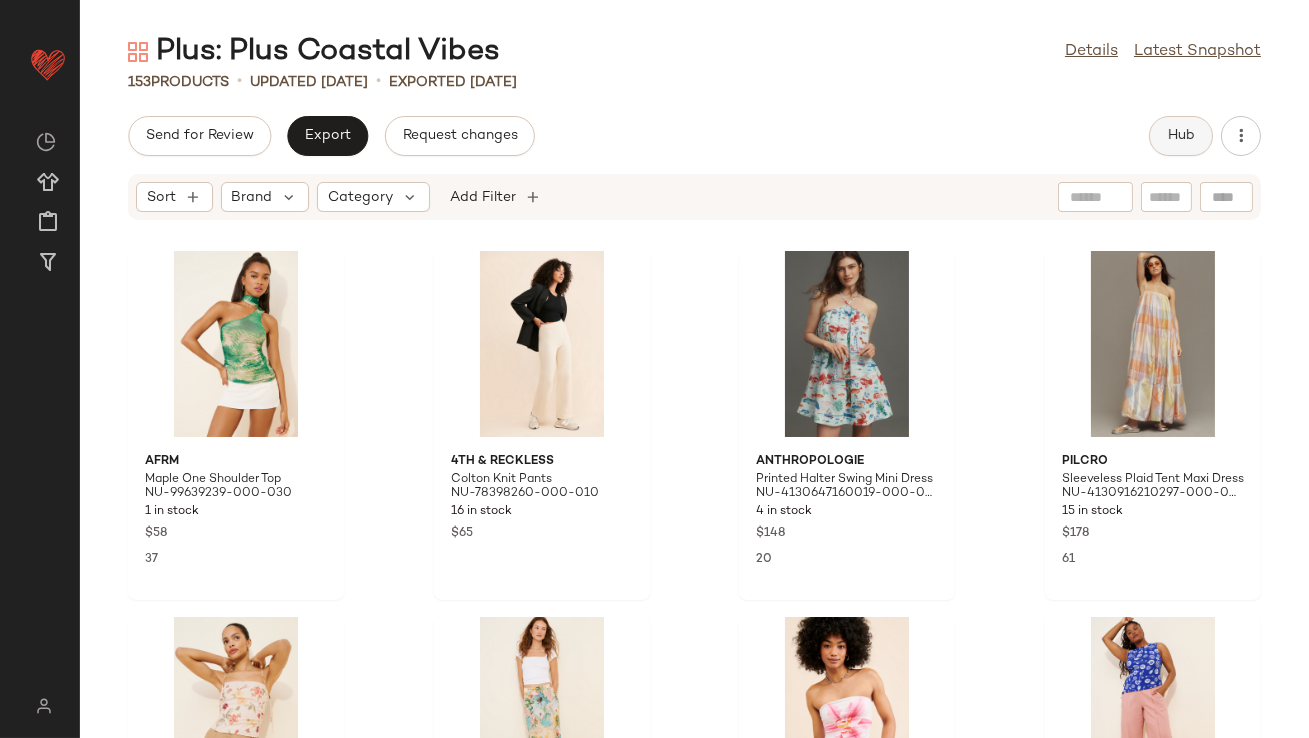 click on "Hub" at bounding box center [1181, 136] 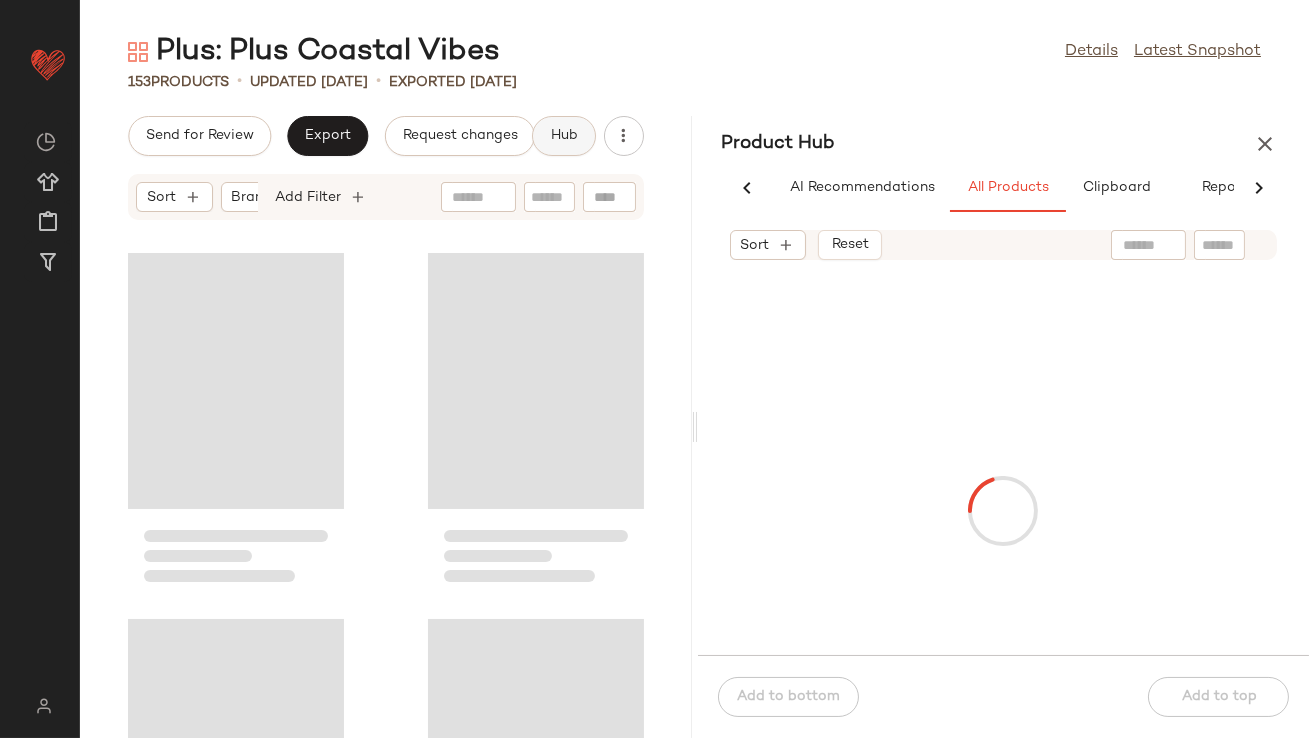 scroll, scrollTop: 0, scrollLeft: 48, axis: horizontal 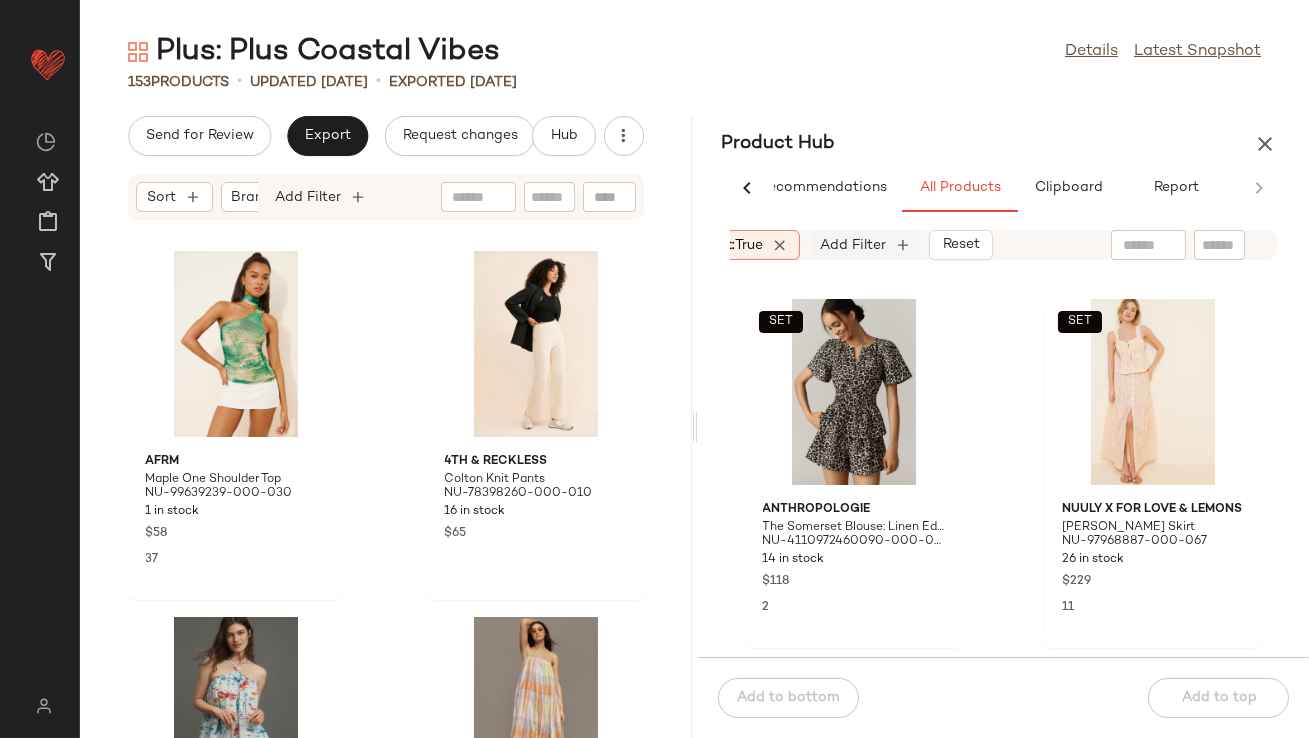 click on "Add Filter" 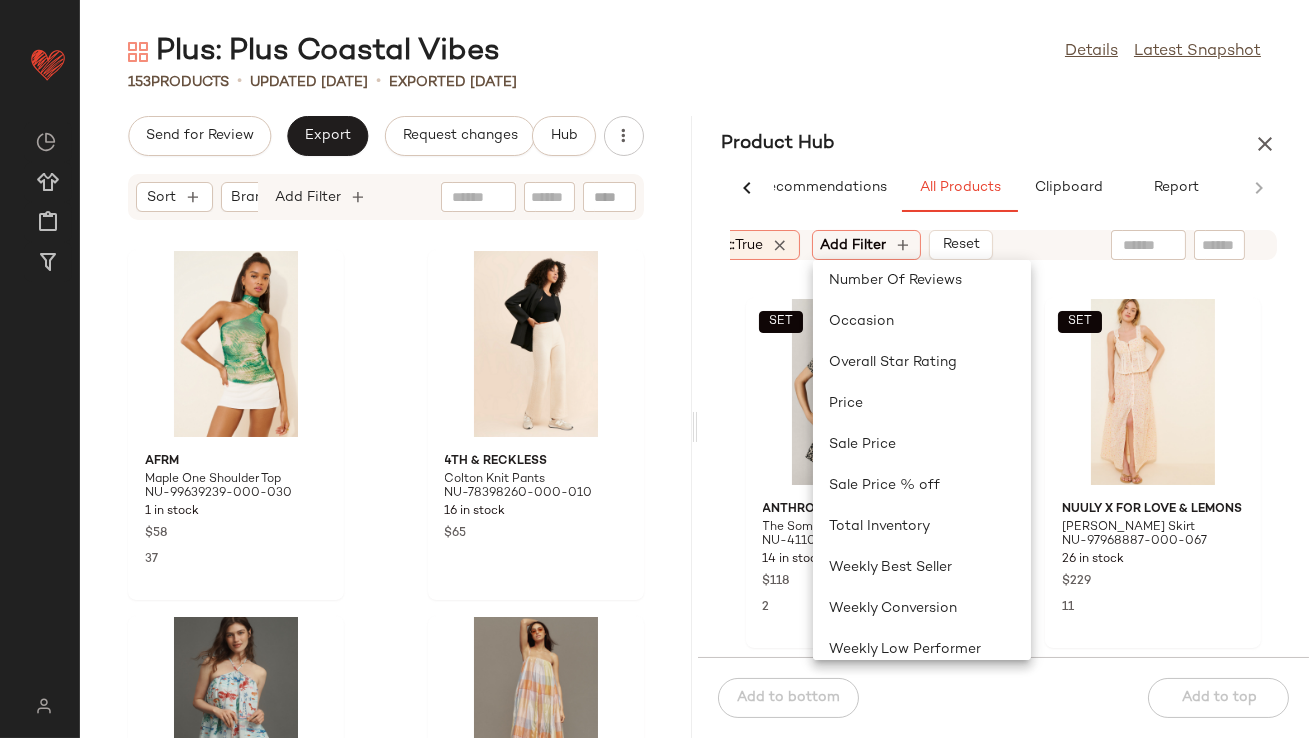 scroll, scrollTop: 600, scrollLeft: 0, axis: vertical 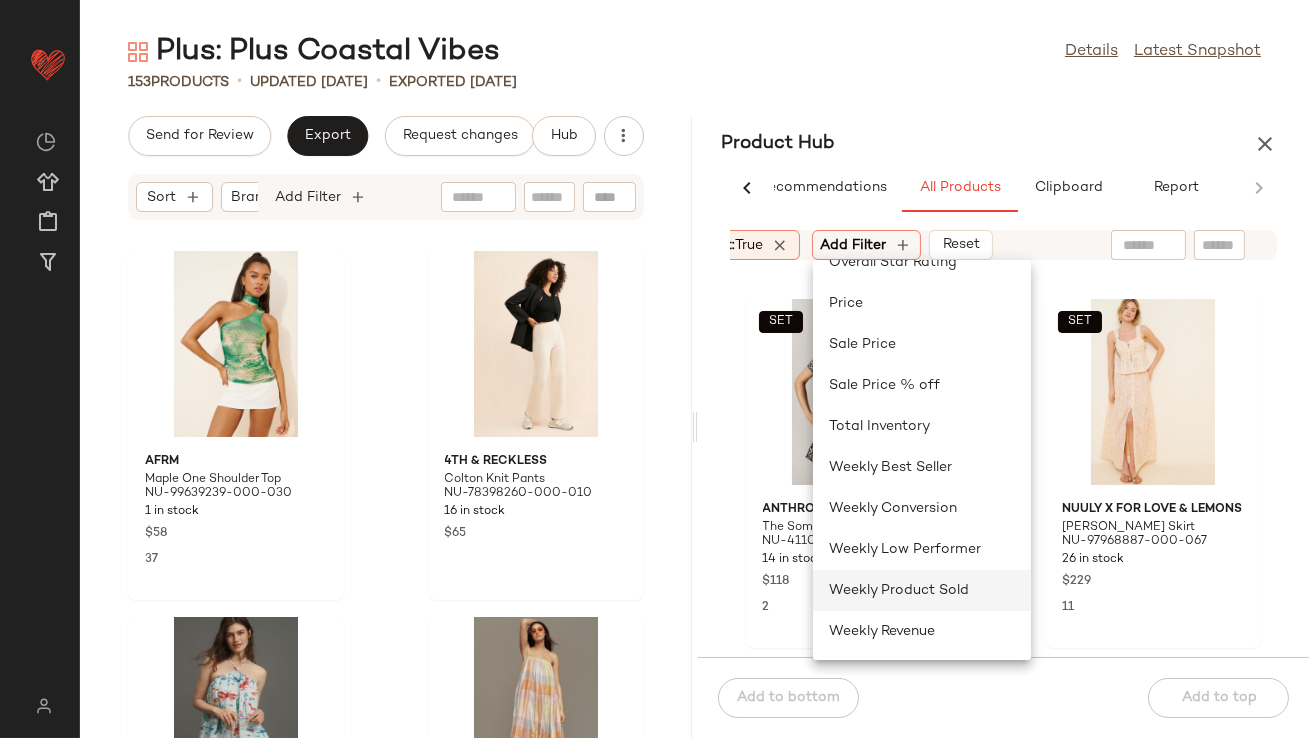 click on "Weekly Product Sold" 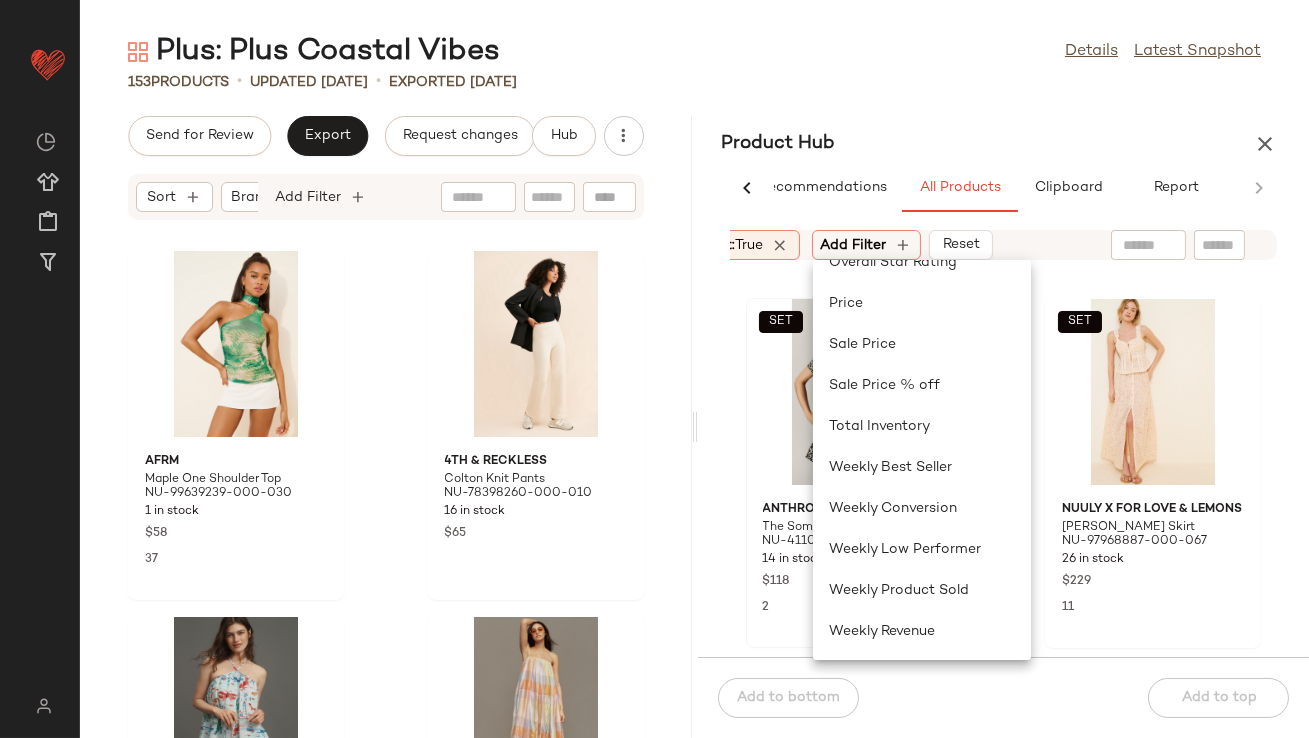 scroll, scrollTop: 559, scrollLeft: 0, axis: vertical 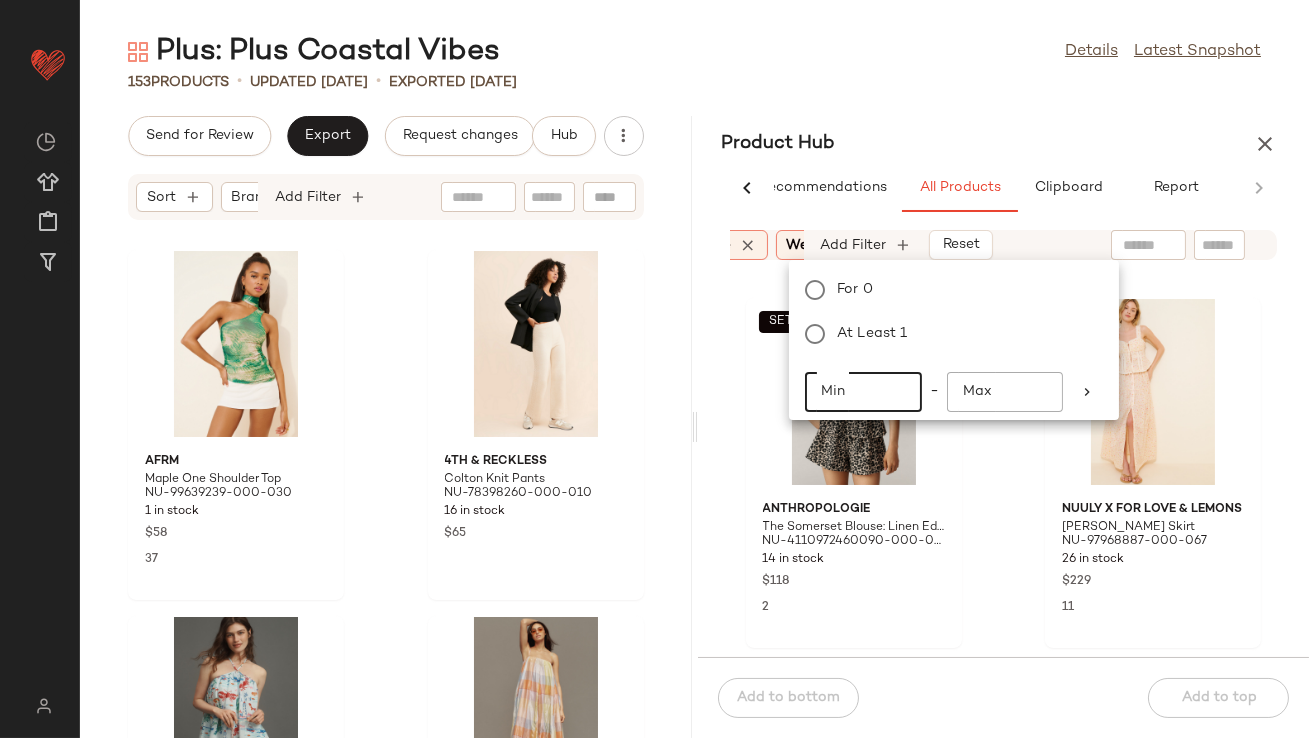 click on "Min" 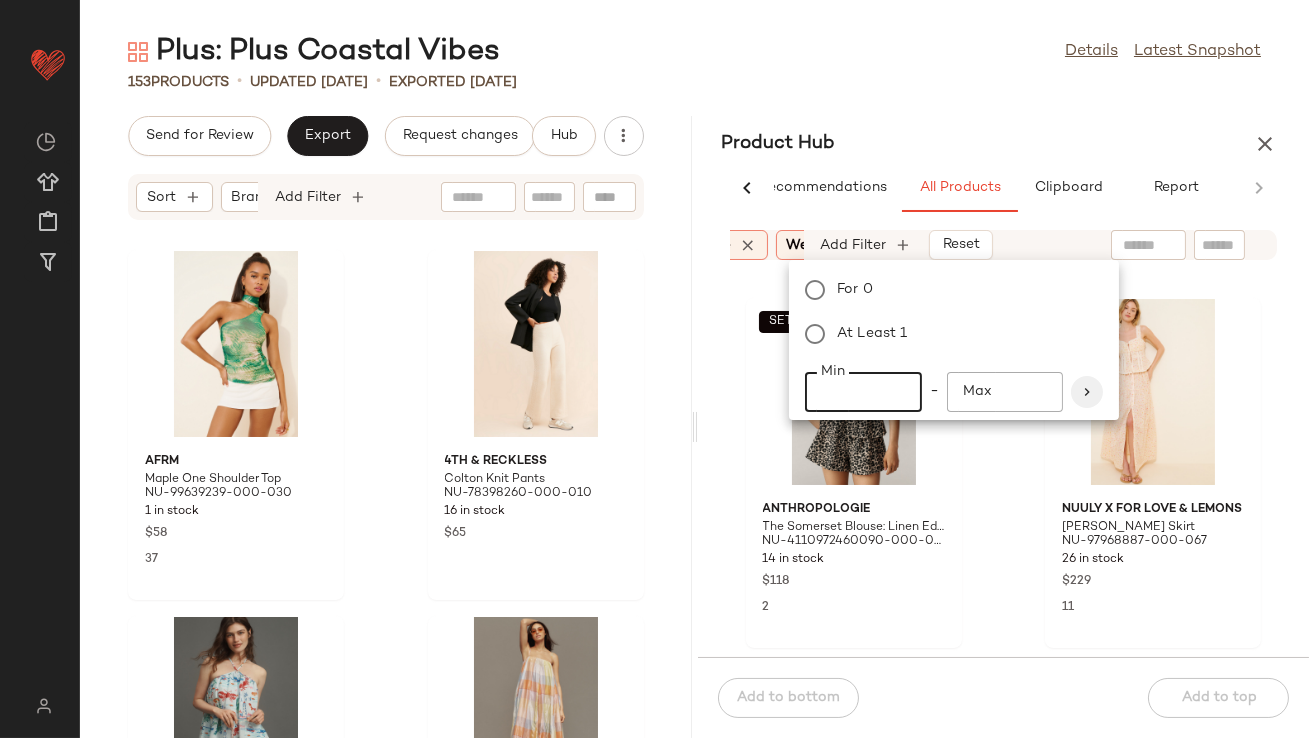 type on "**" 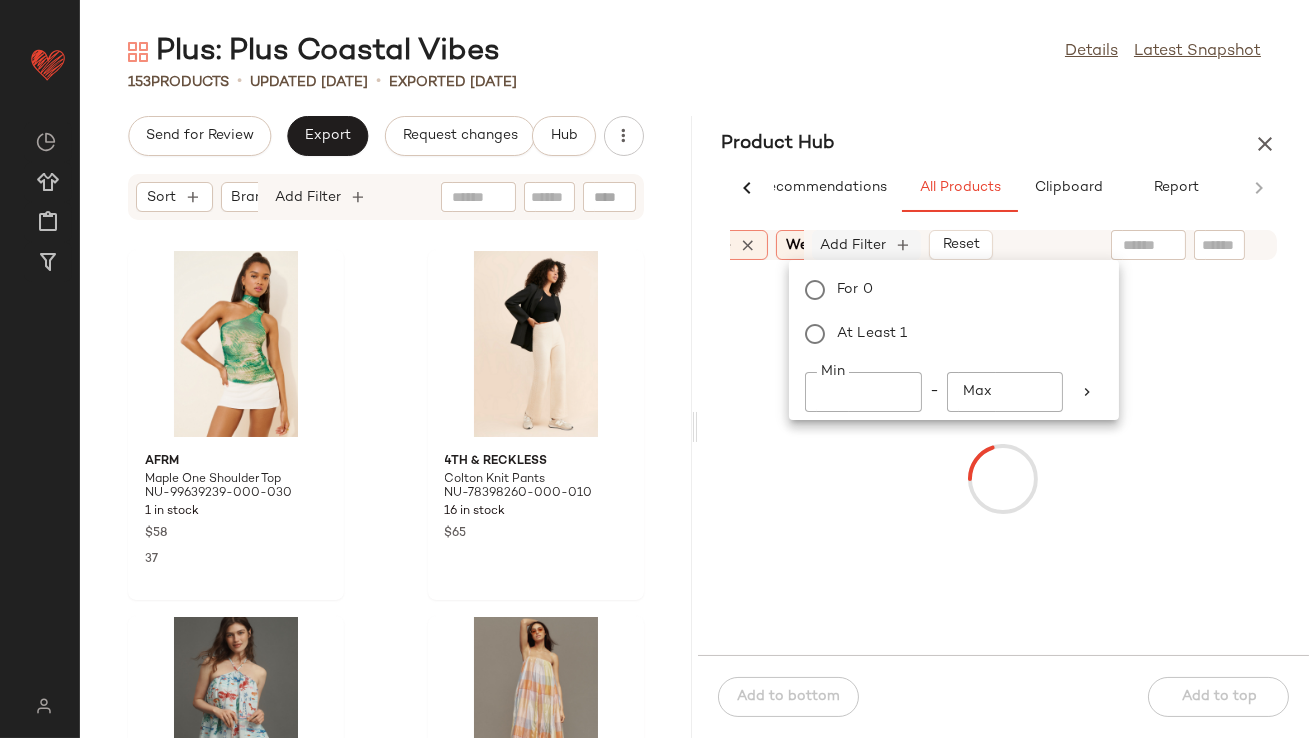 click on "Add Filter" at bounding box center [854, 245] 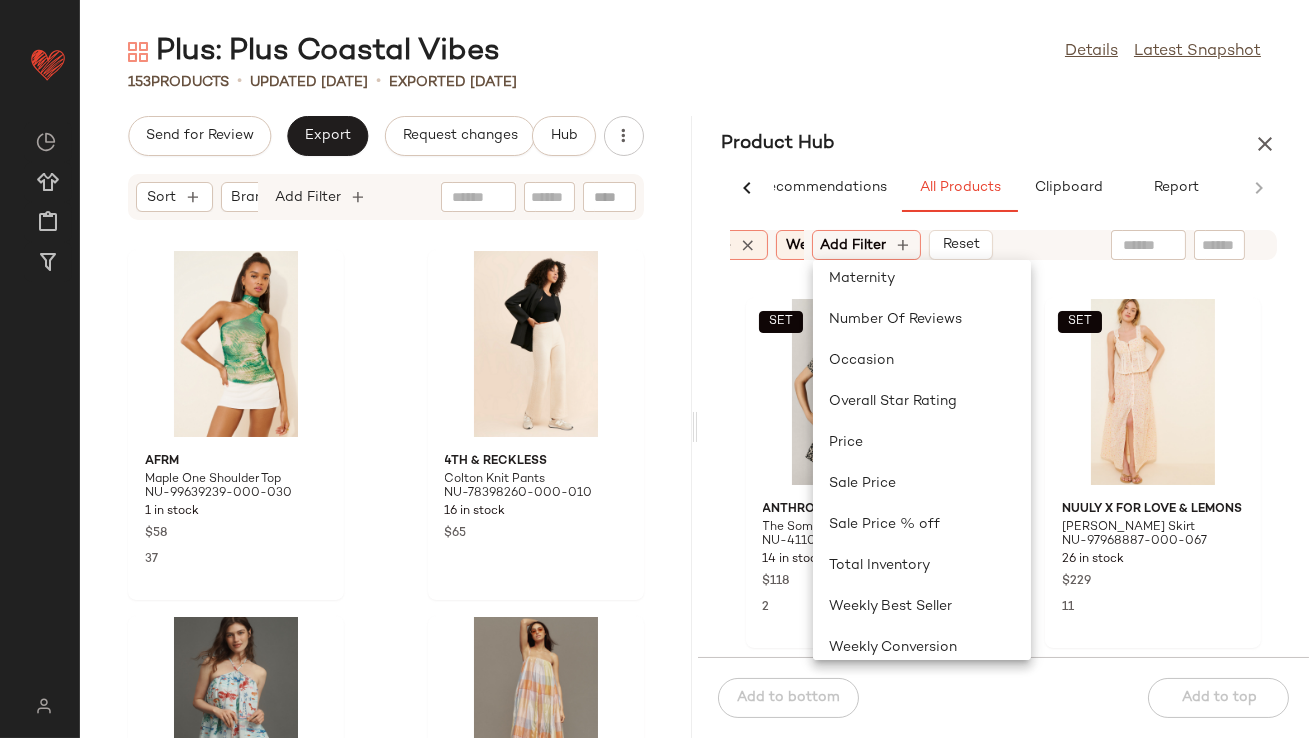 scroll, scrollTop: 558, scrollLeft: 0, axis: vertical 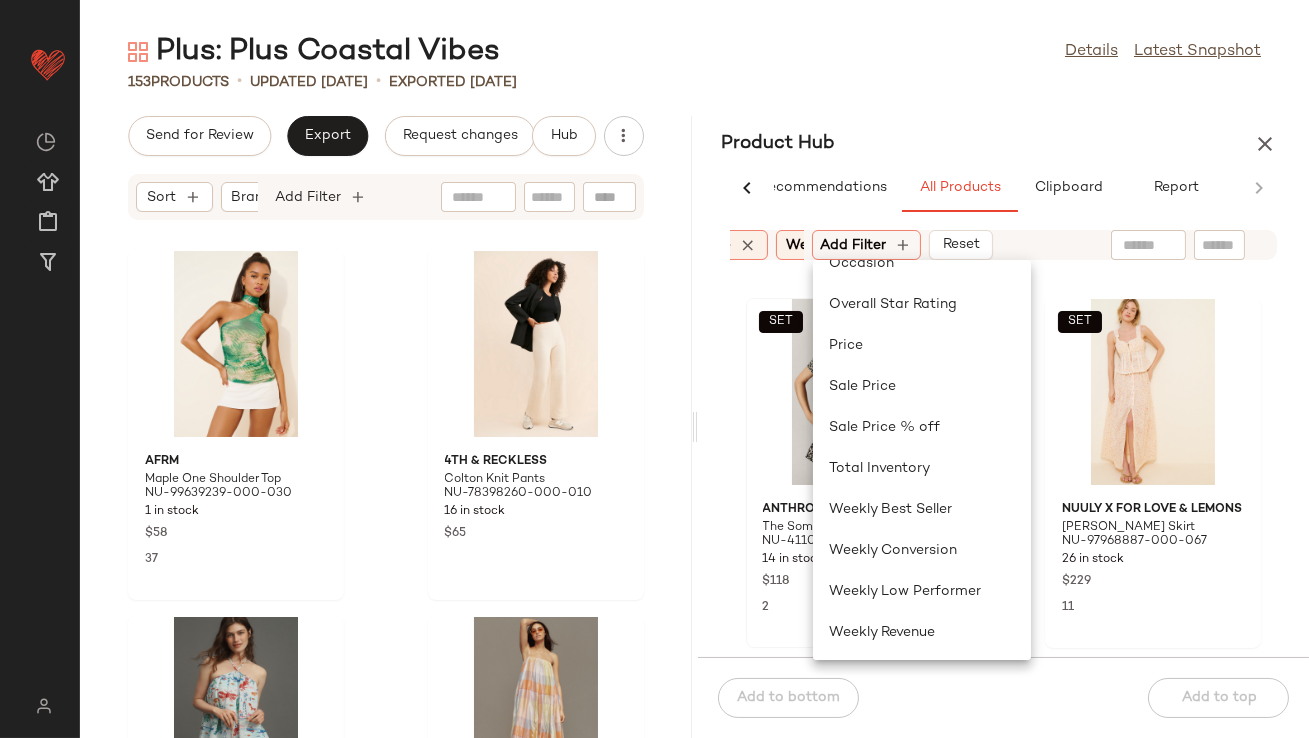 click on "Total Inventory" 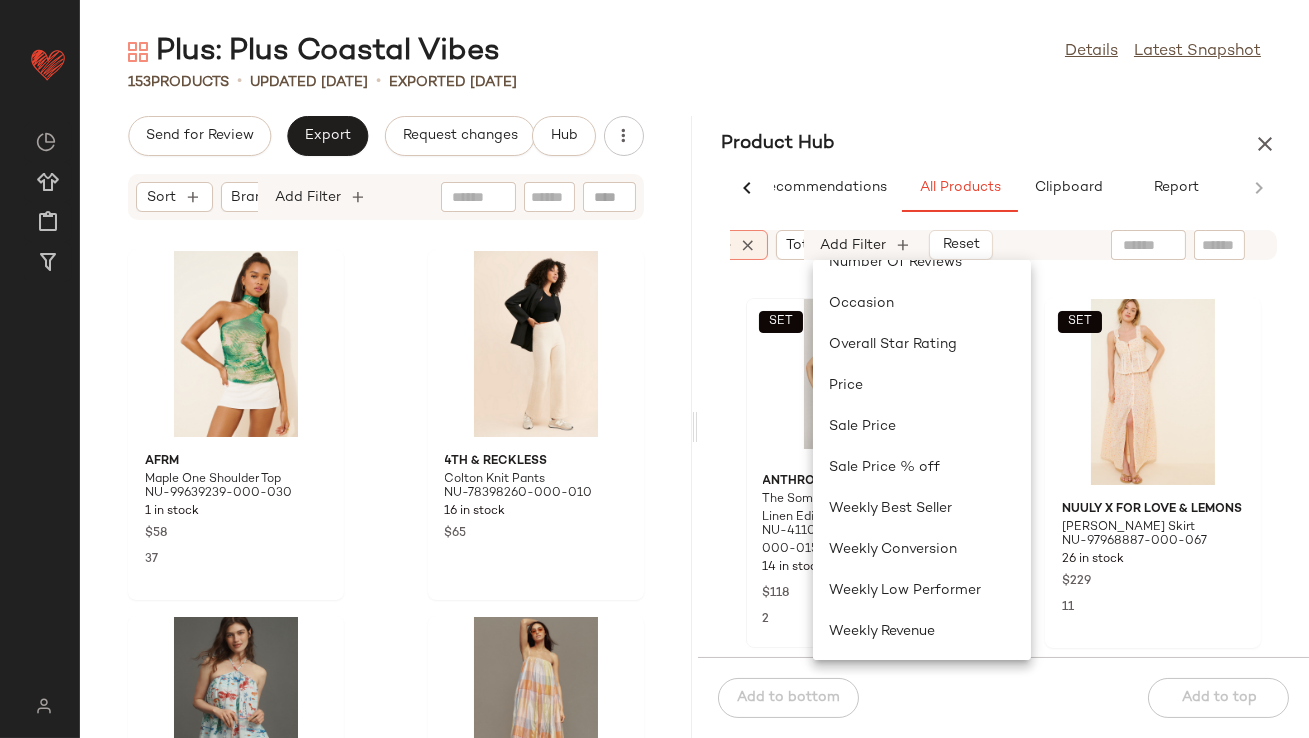 scroll, scrollTop: 518, scrollLeft: 0, axis: vertical 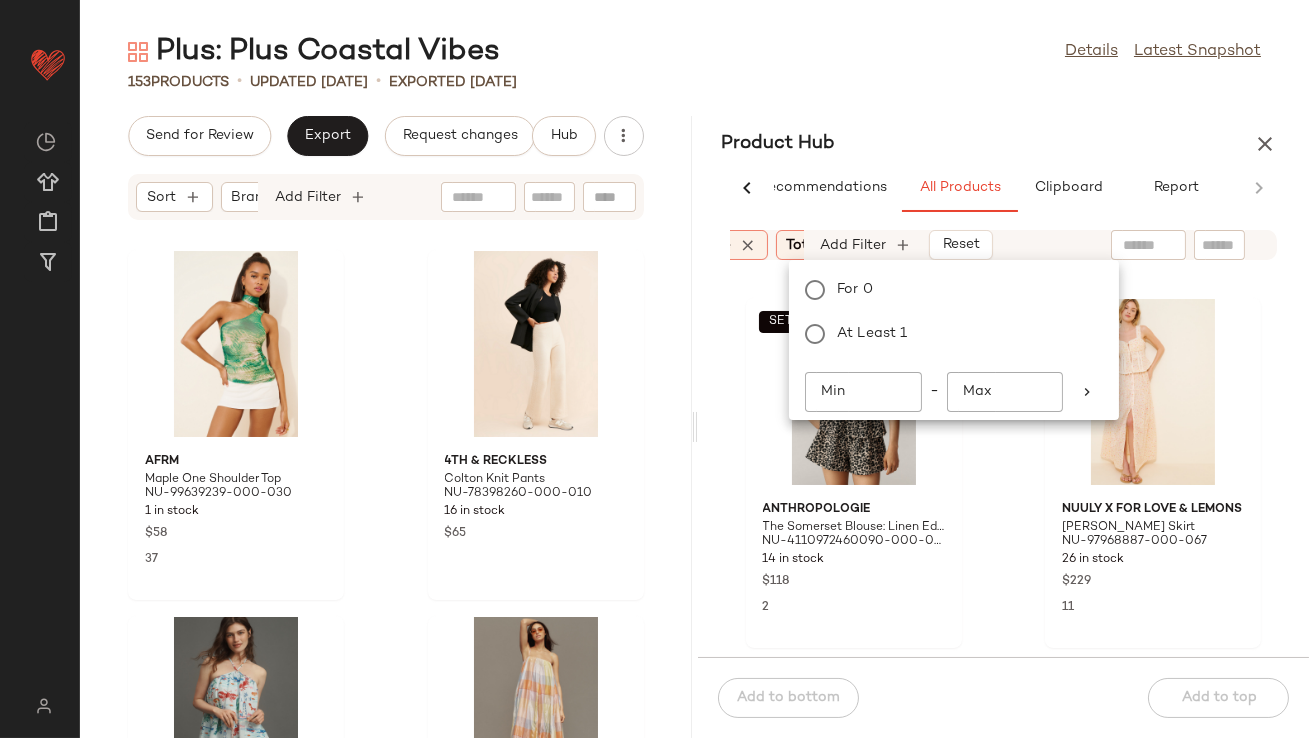 click on "Min" 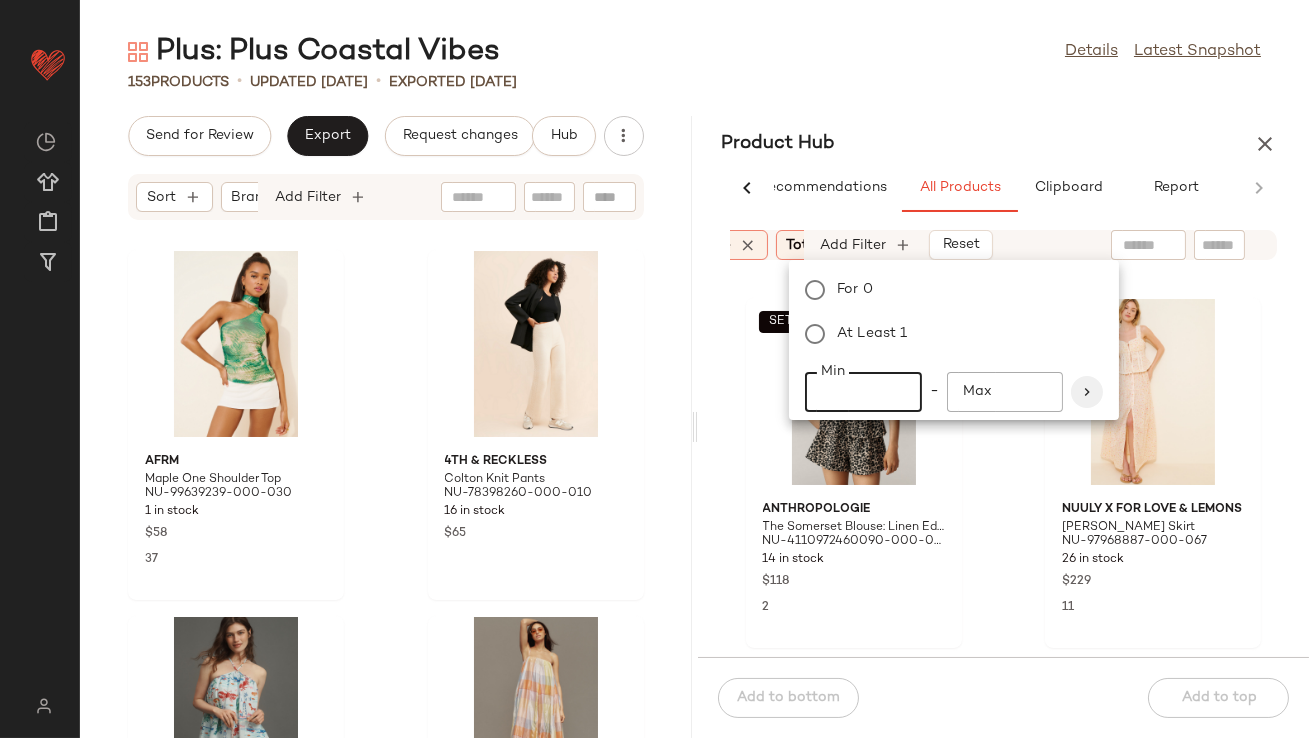 type on "**" 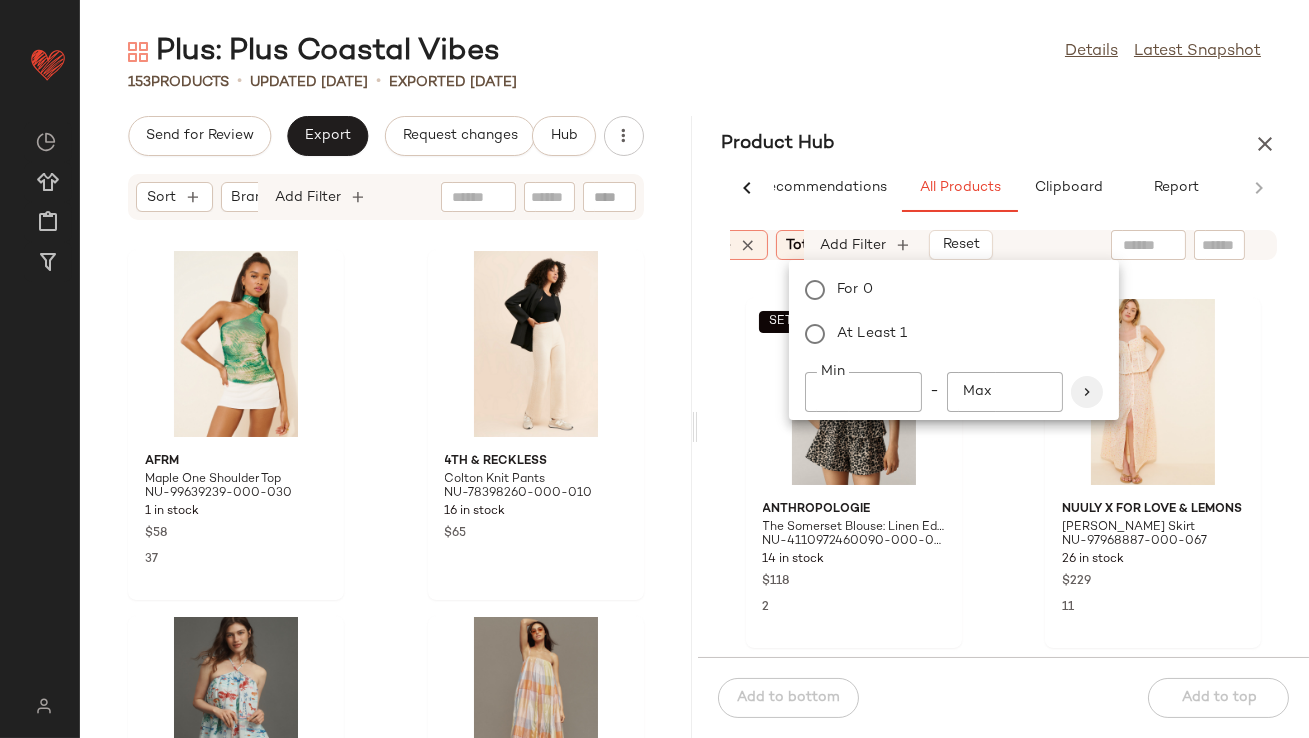 click at bounding box center (1087, 392) 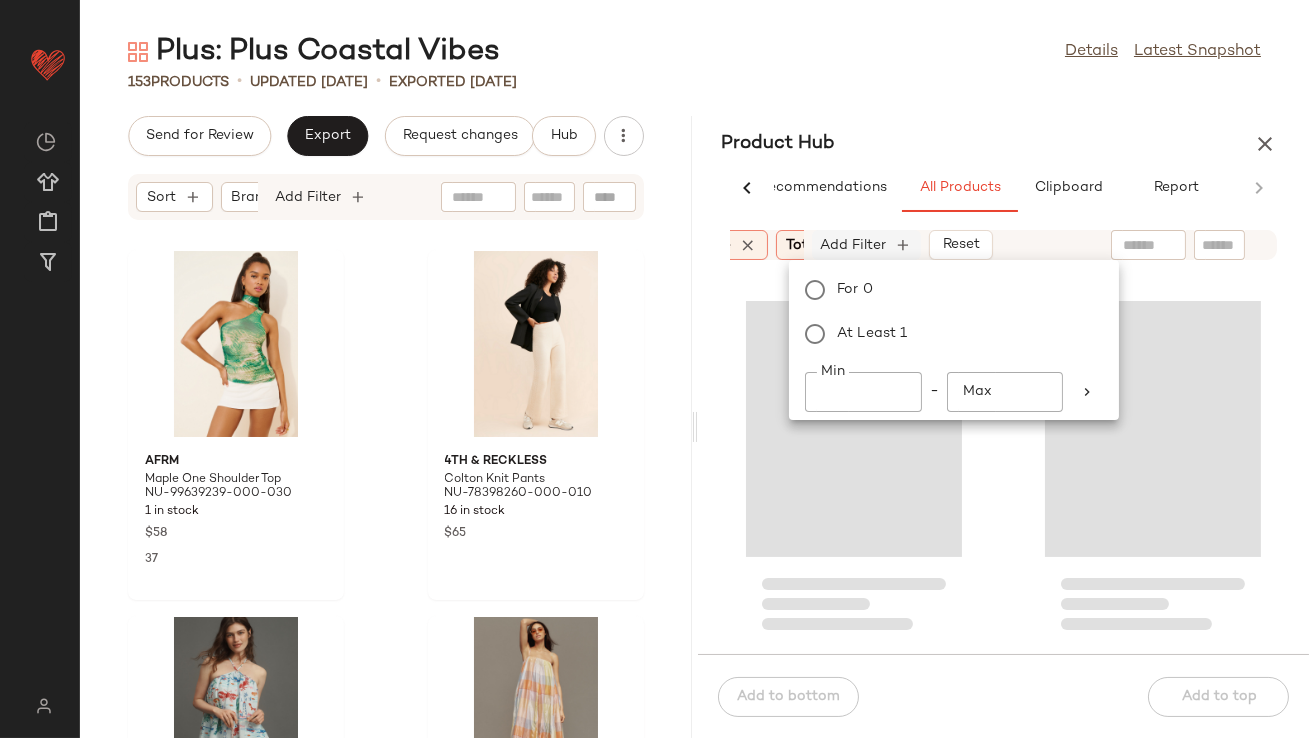 click on "Add Filter" at bounding box center [854, 245] 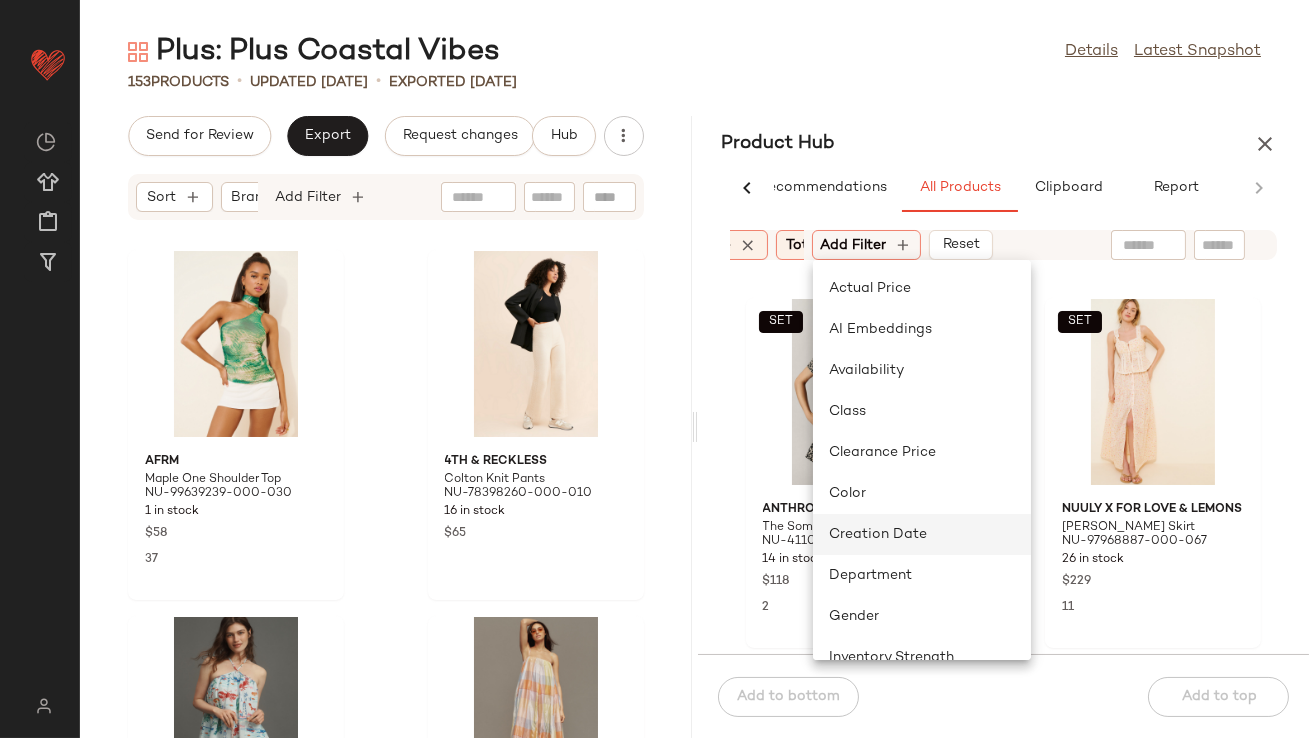 click on "Creation Date" 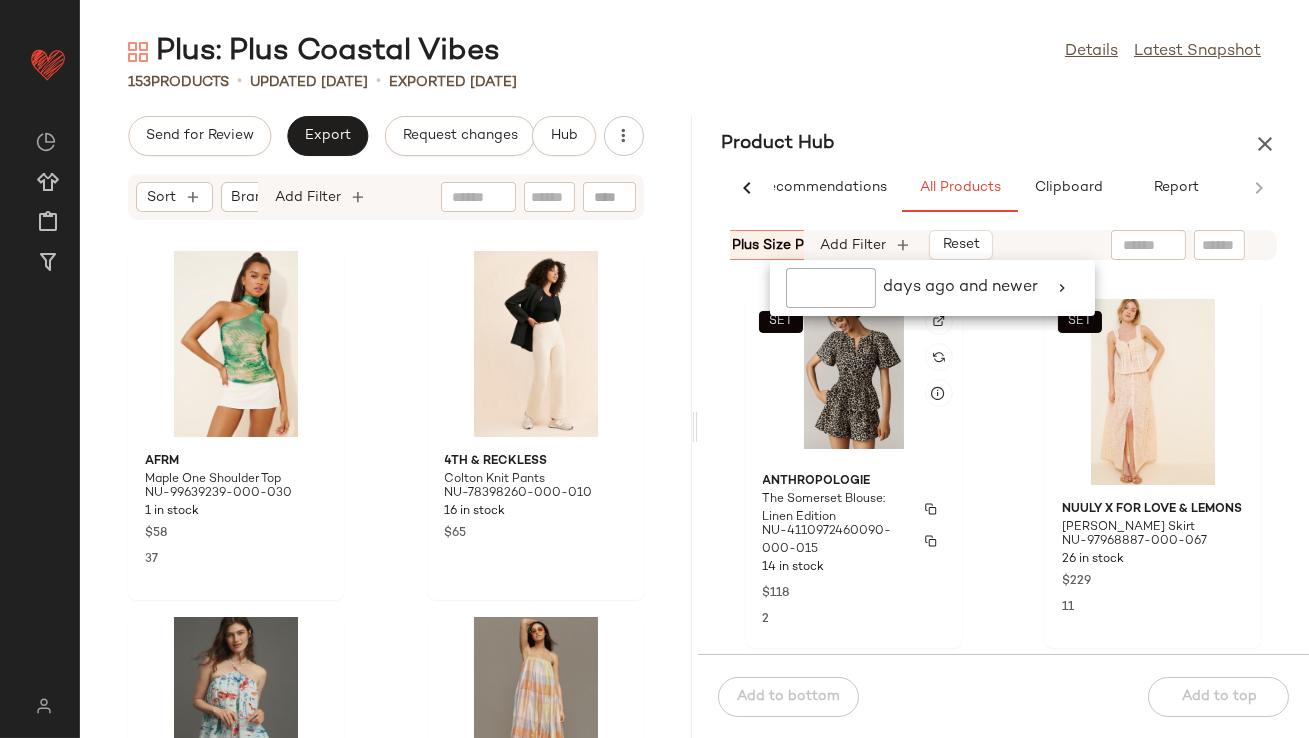 scroll, scrollTop: 0, scrollLeft: 451, axis: horizontal 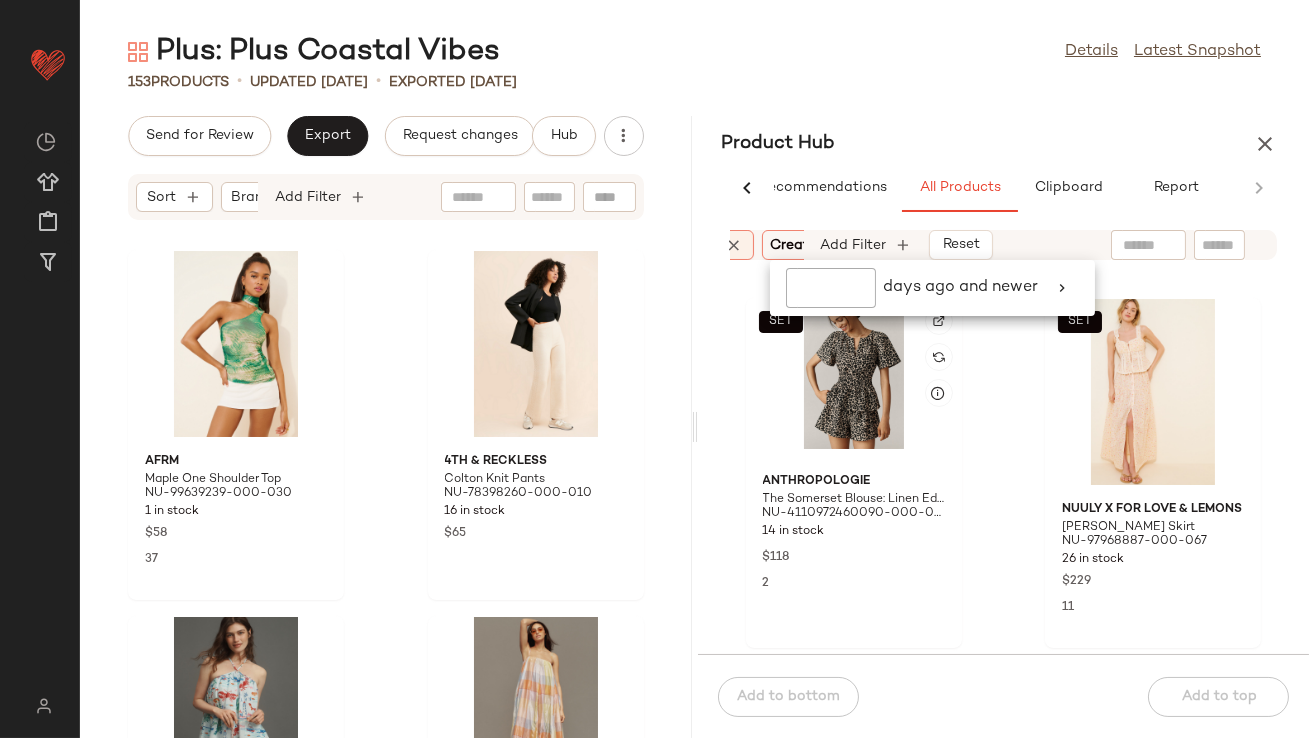 click 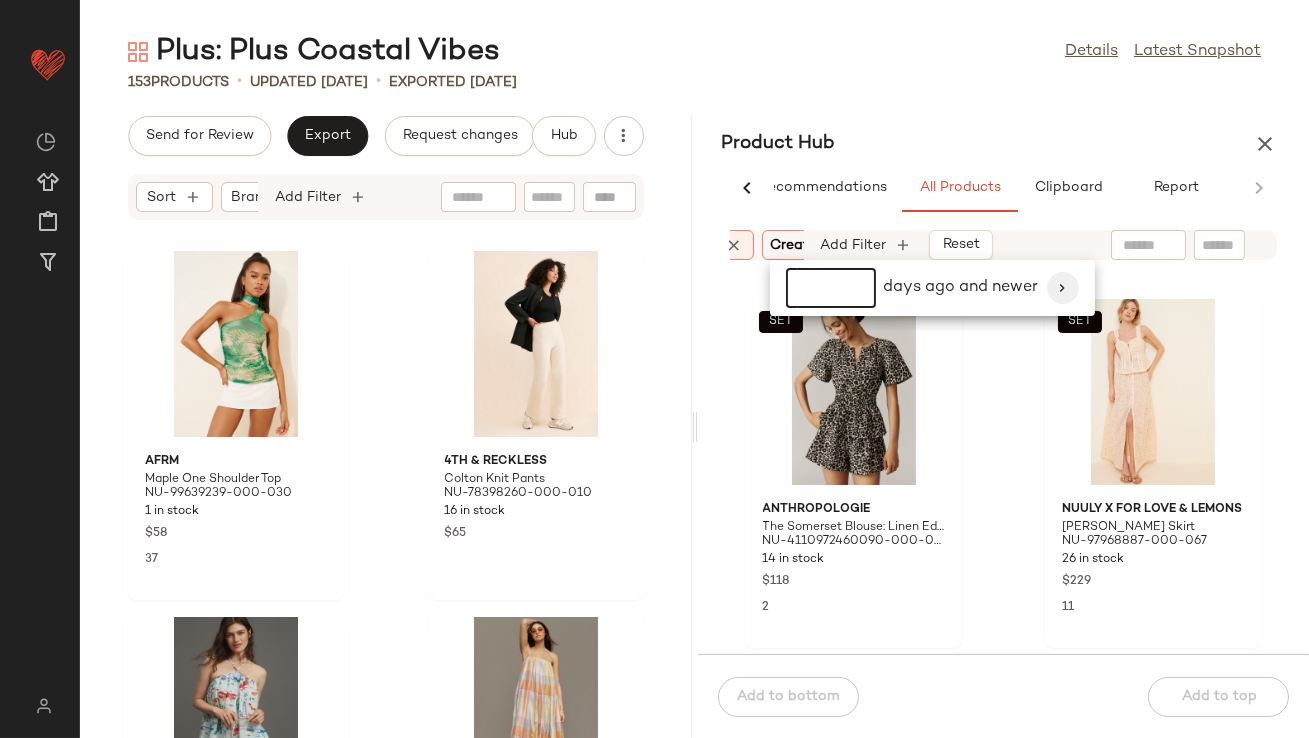 type on "*" 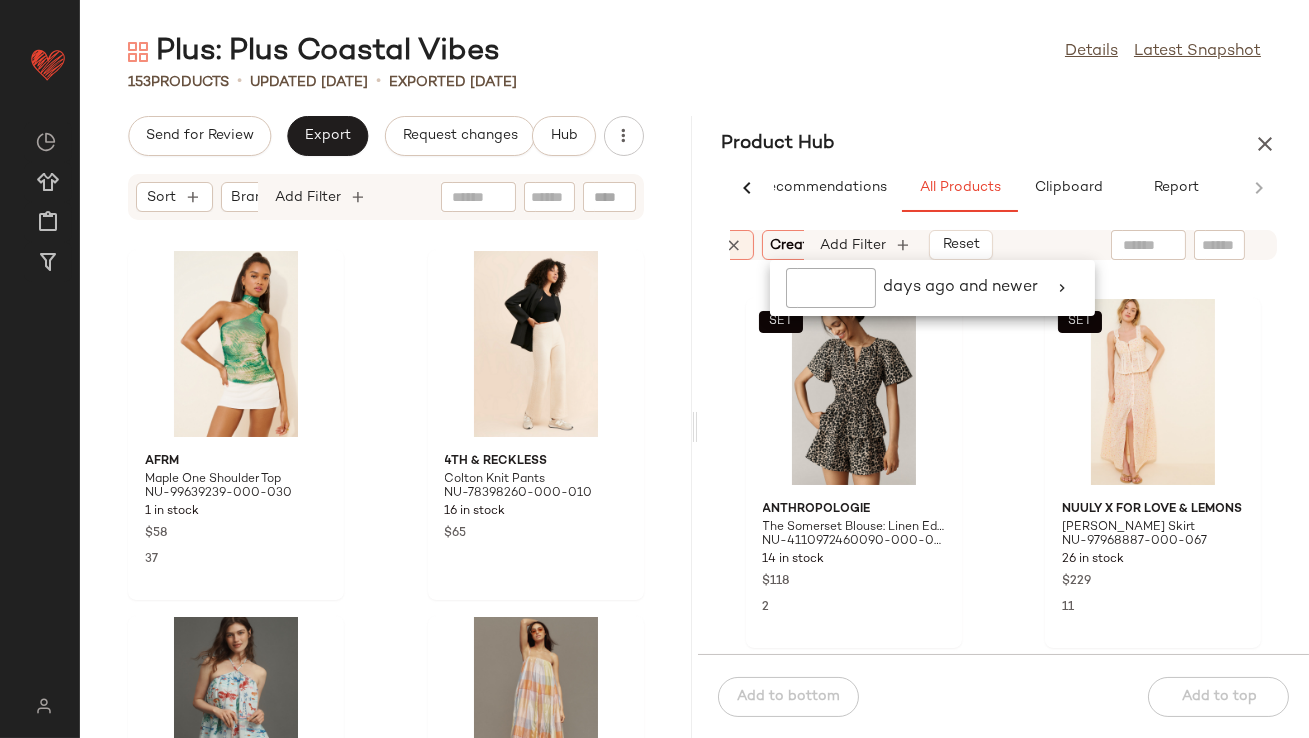 click on "SET  Anthropologie The Somerset Blouse: Linen Edition NU-4110972460090-000-015 14 in stock $118 2  SET  Nuuly x For Love & Lemons Tracy Maxi Skirt NU-97968887-000-067 26 in stock $229 11" 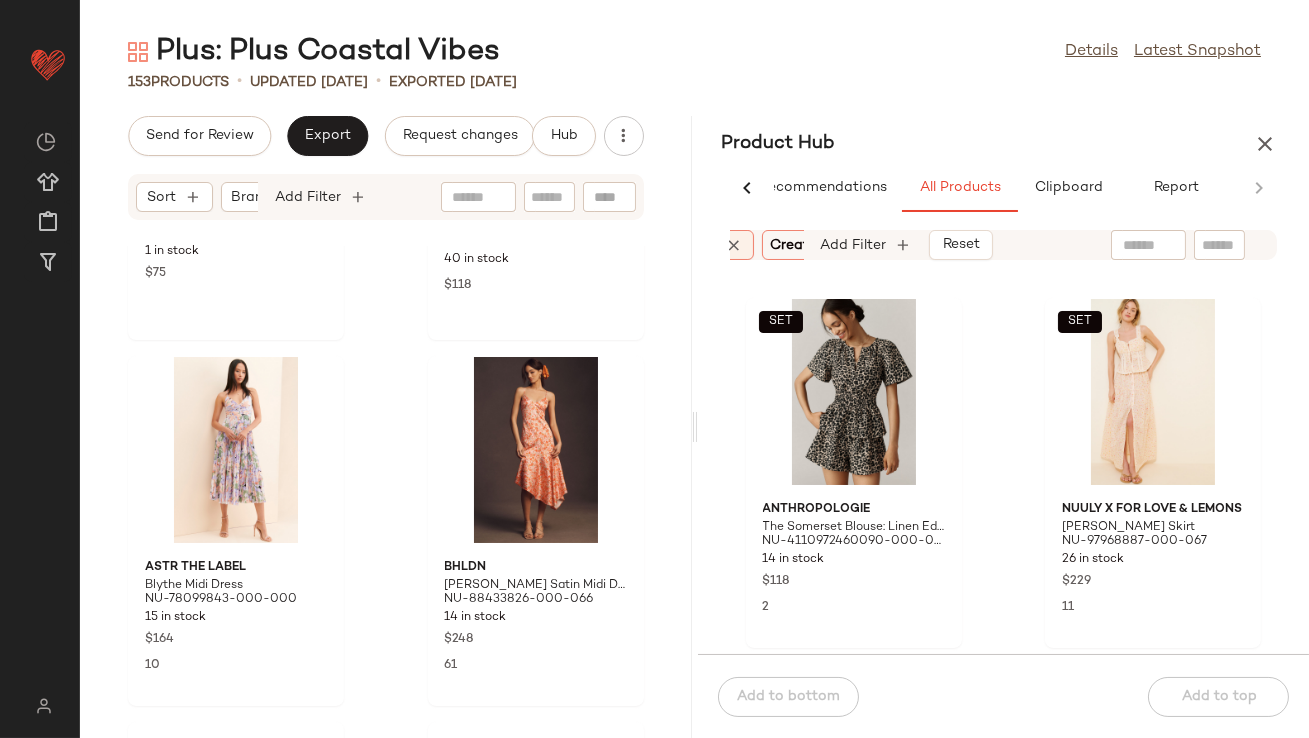 scroll, scrollTop: 1415, scrollLeft: 0, axis: vertical 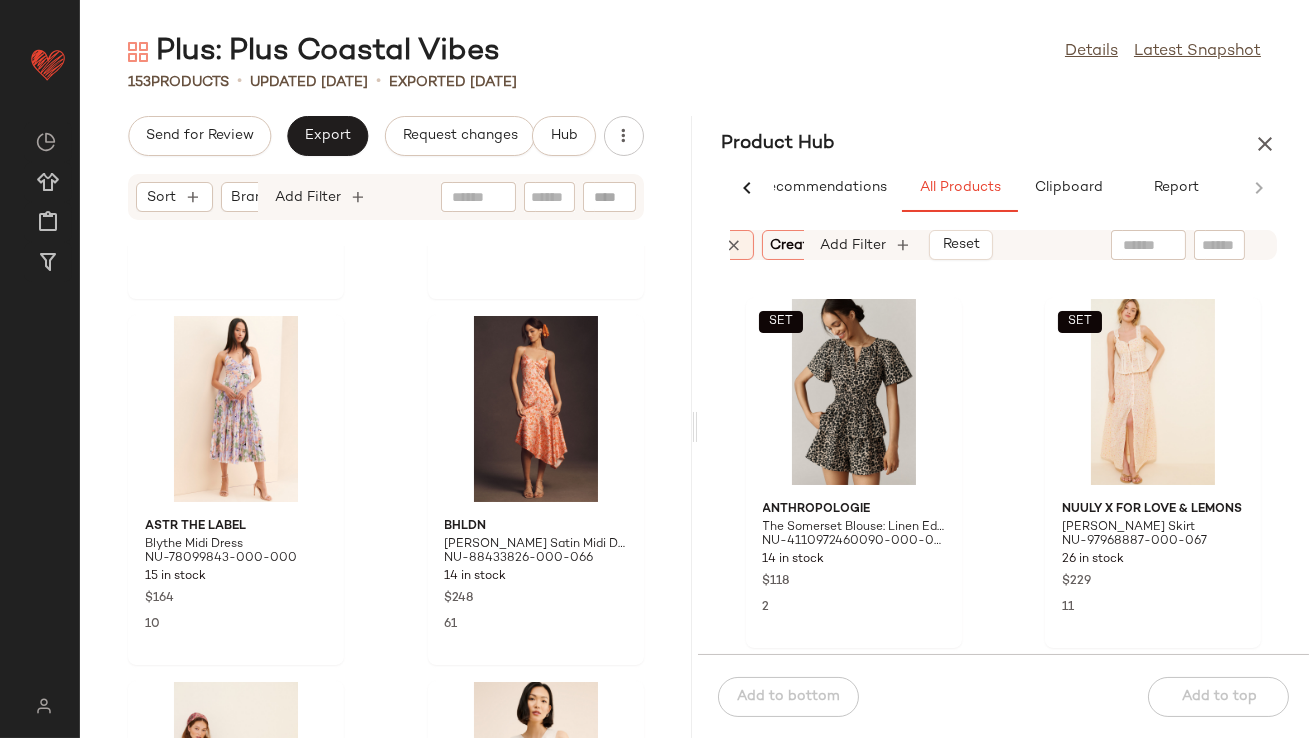 click on "SET  Anthropologie The Somerset Blouse: Linen Edition NU-4110972460090-000-015 14 in stock $118 2  SET  Nuuly x For Love & Lemons Tracy Maxi Skirt NU-97968887-000-067 26 in stock $229 11" 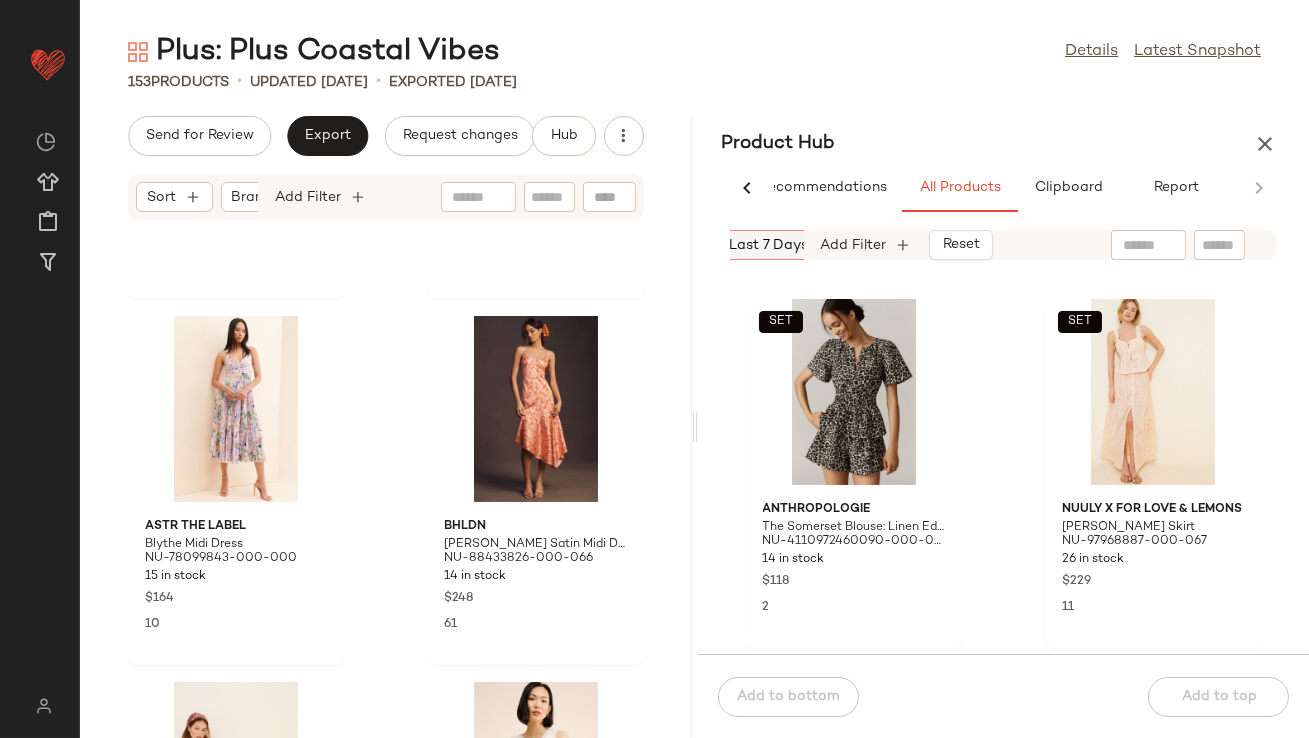 scroll, scrollTop: 0, scrollLeft: 648, axis: horizontal 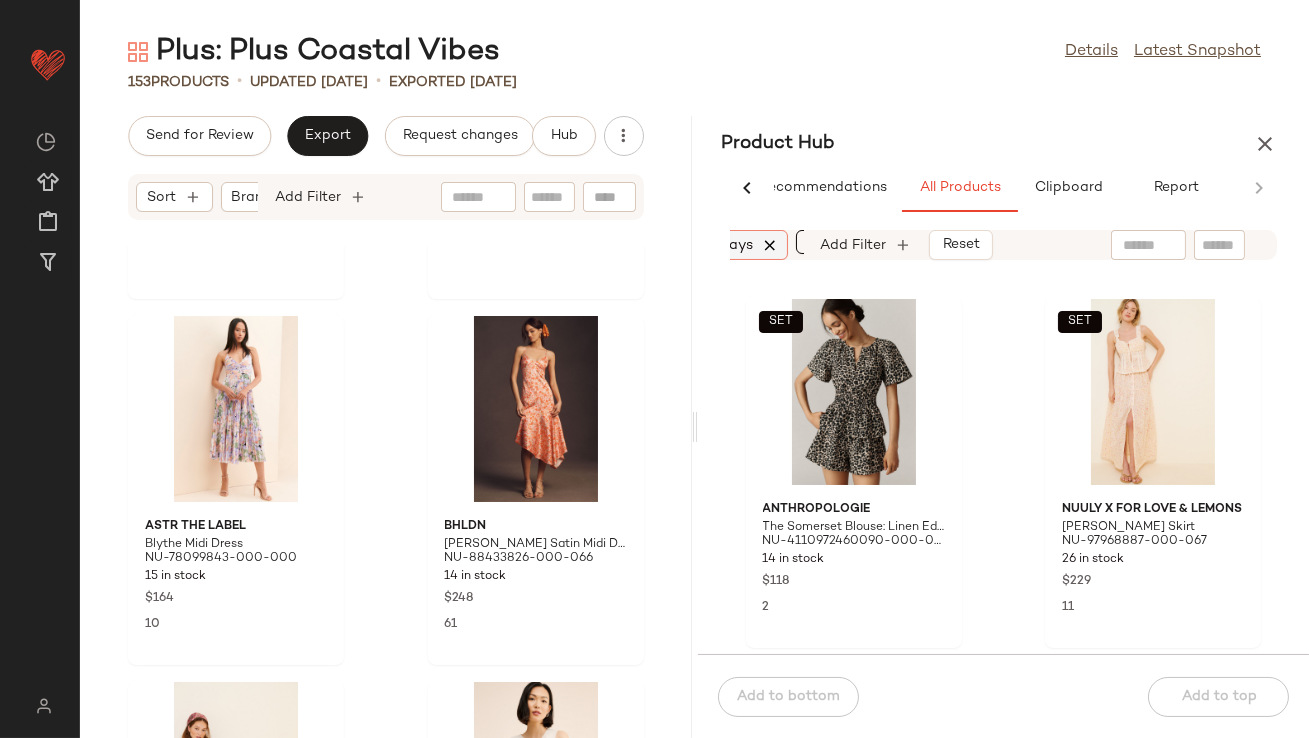 click at bounding box center [771, 245] 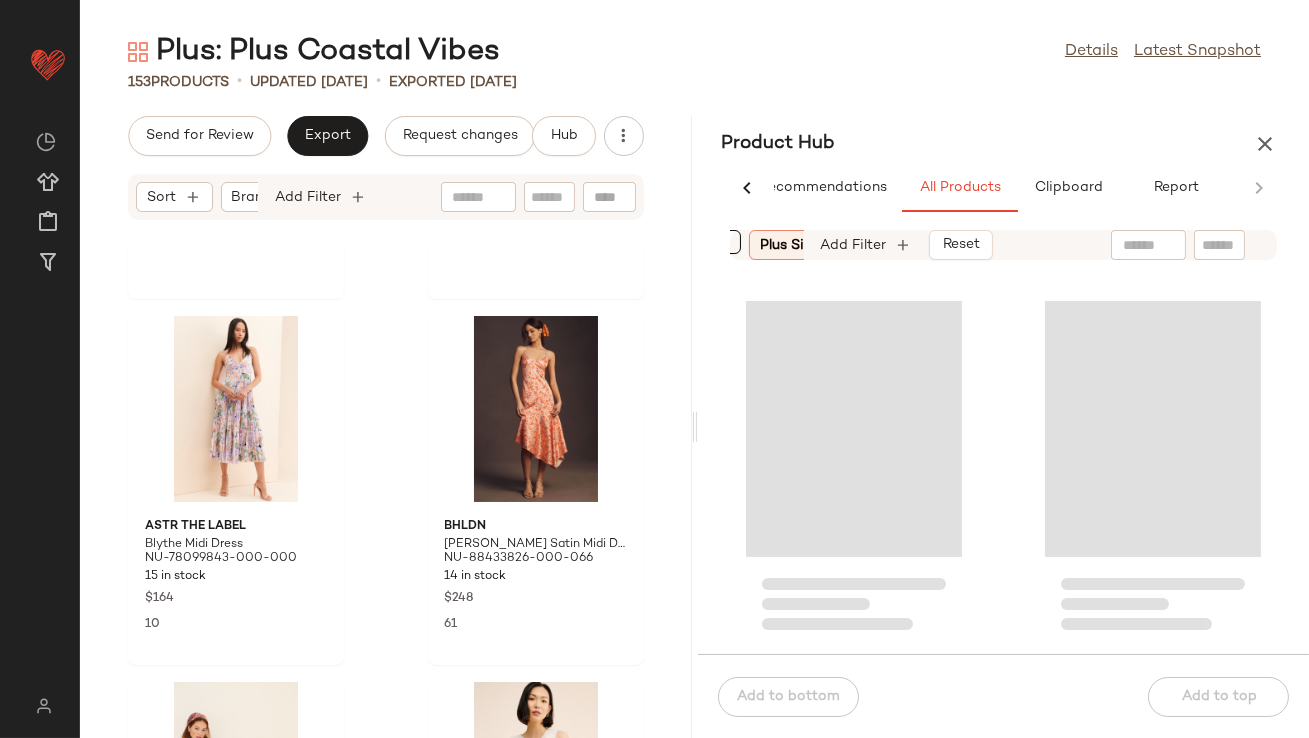 scroll, scrollTop: 0, scrollLeft: 0, axis: both 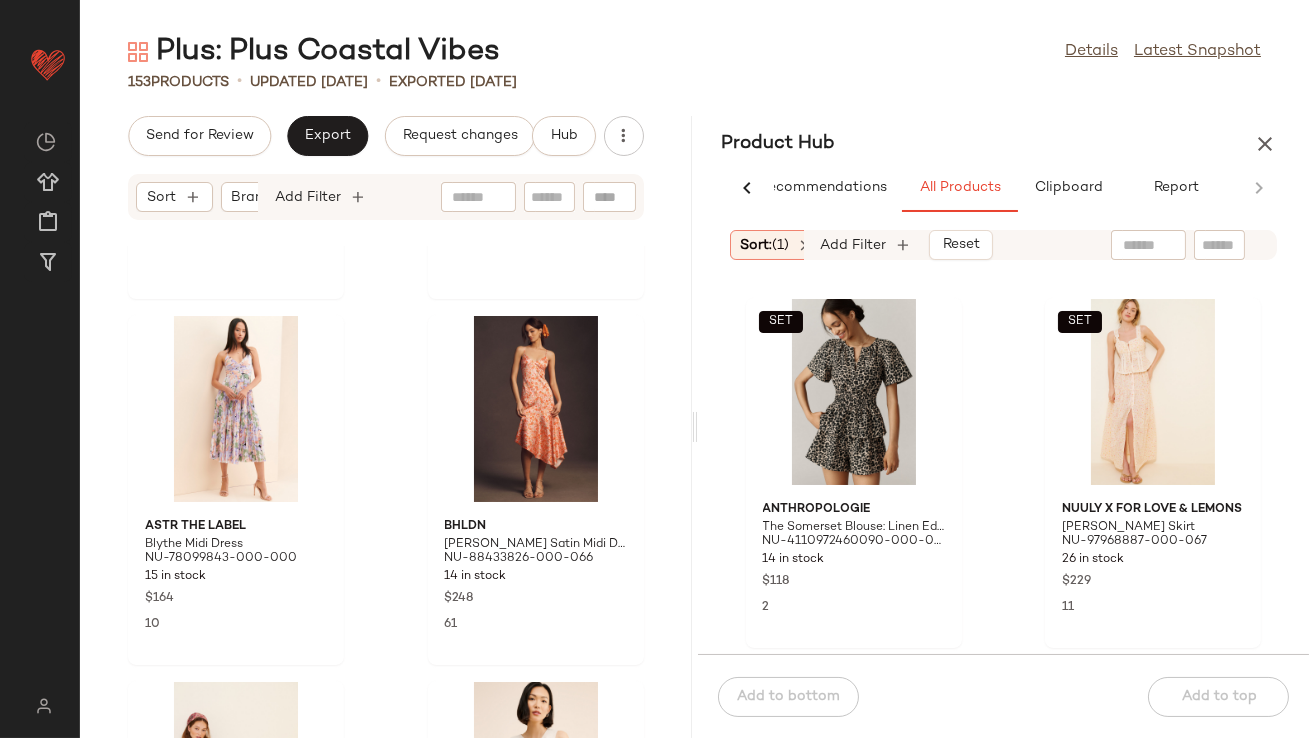 click on "Sort:   (1)" at bounding box center (765, 245) 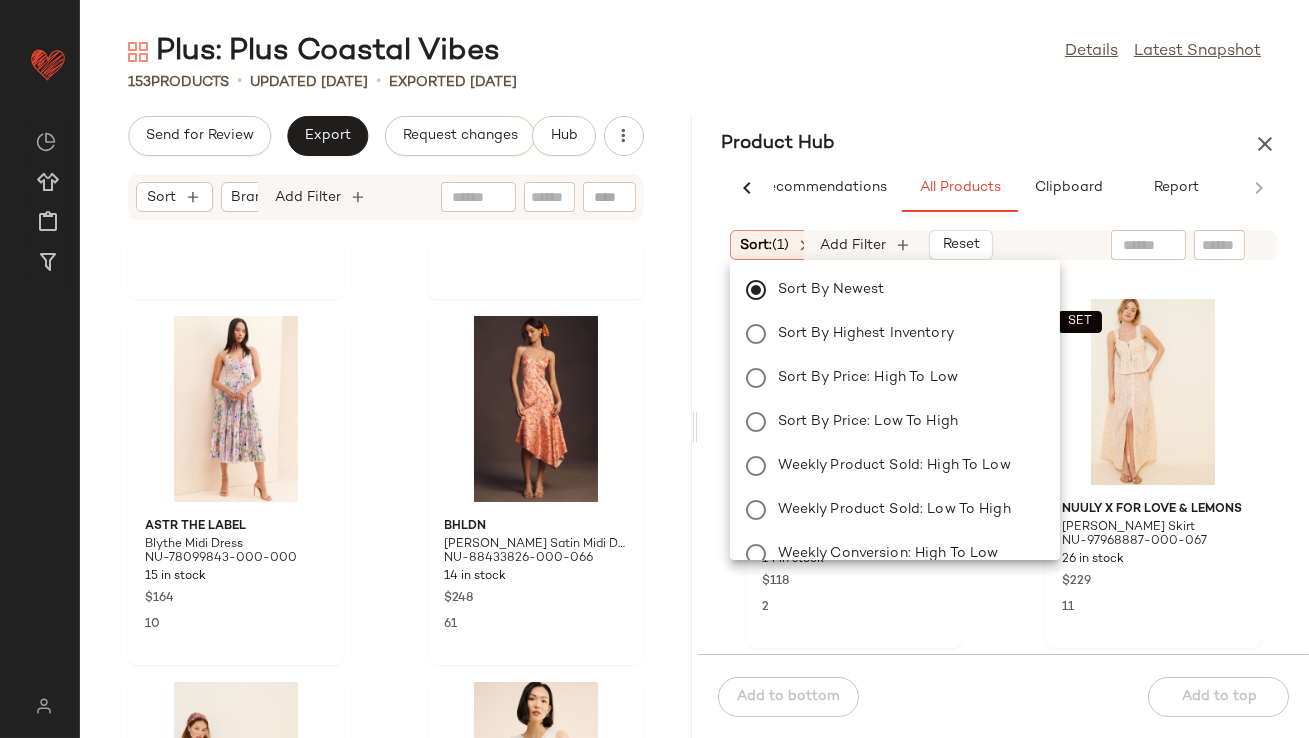 click on "Product Hub  AI Recommendations   All Products   Clipboard   Report  Sort:   (1) Brand  Category  In Curation?:   No Matching Sets Only Plus Size Product:   True Total Inventory:   10-Max Weekly Product Sold:   10-Max Add Filter   Reset   SET  Anthropologie The Somerset Blouse: Linen Edition NU-4110972460090-000-015 14 in stock $118 2  SET  Nuuly x For Love & Lemons Tracy Maxi Skirt NU-97968887-000-067 26 in stock $229 11  Add to bottom   Add to top" 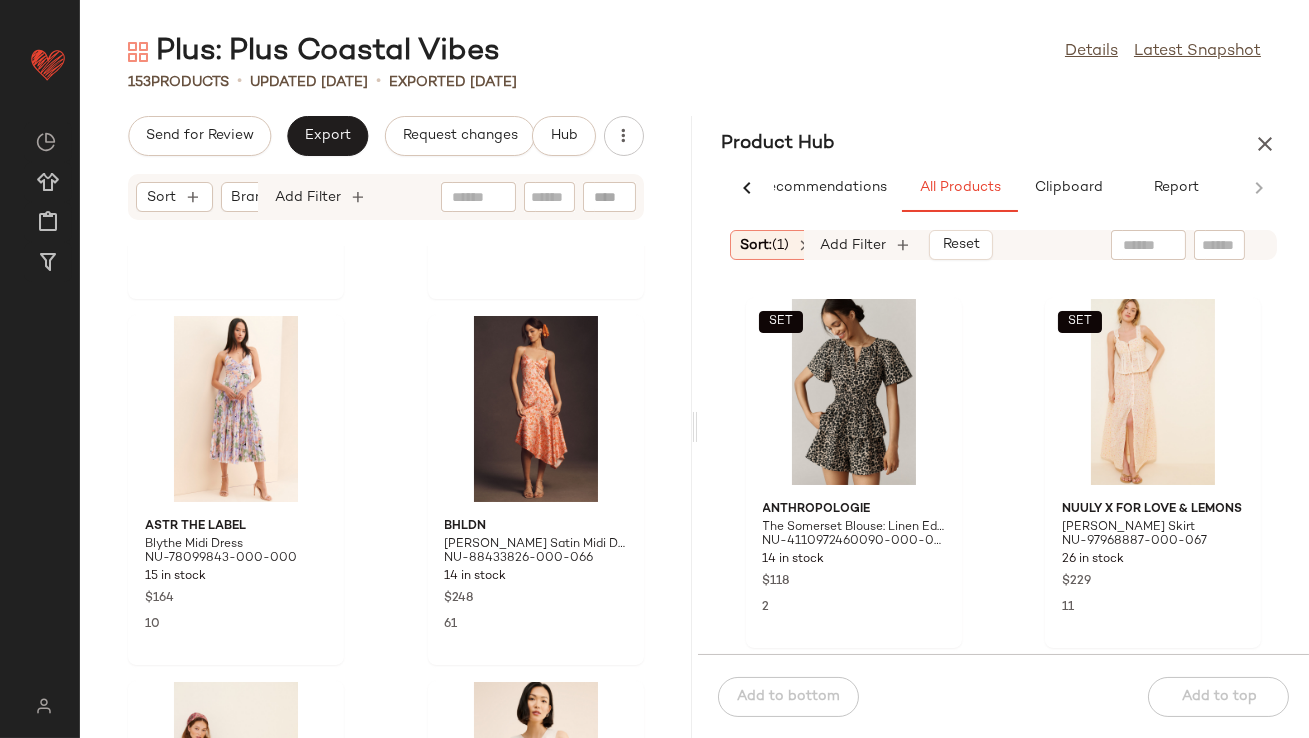 click on "SET  Anthropologie The Somerset Blouse: Linen Edition NU-4110972460090-000-015 14 in stock $118 2  SET  Nuuly x For Love & Lemons Tracy Maxi Skirt NU-97968887-000-067 26 in stock $229 11" 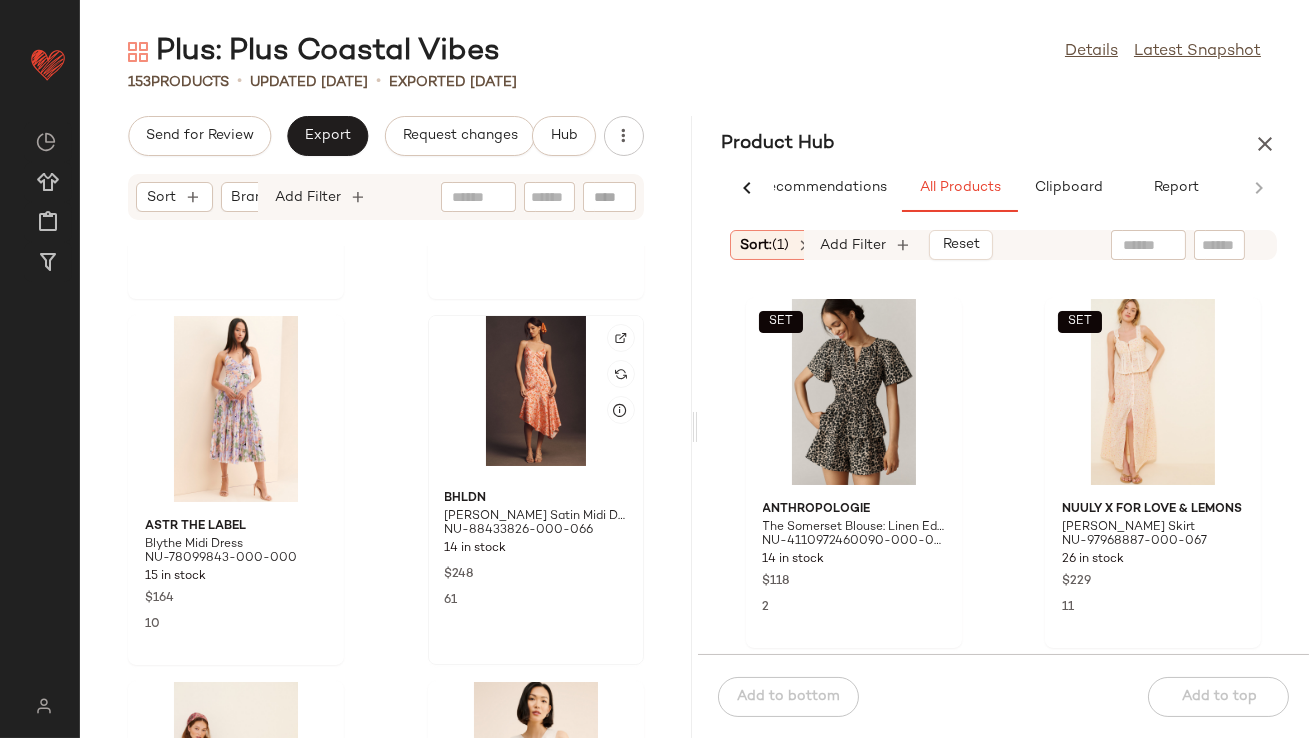 scroll, scrollTop: 0, scrollLeft: 0, axis: both 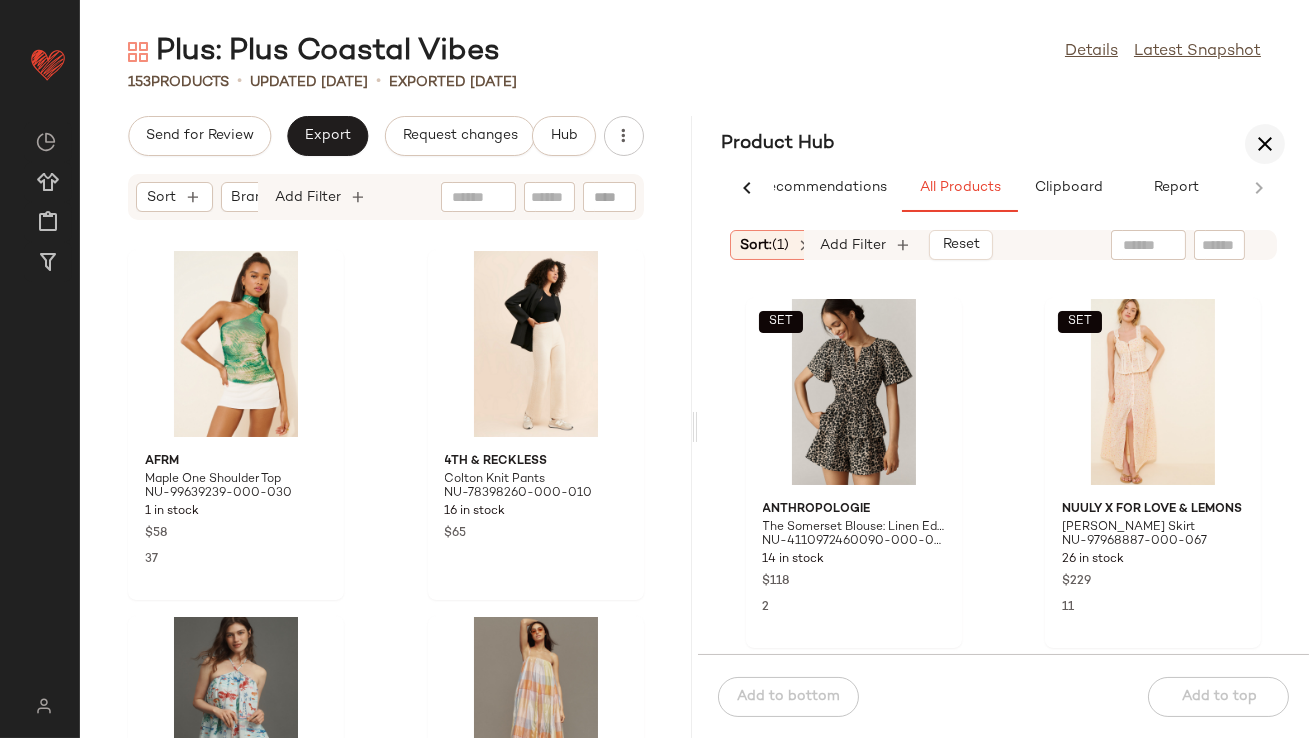 click at bounding box center [1265, 144] 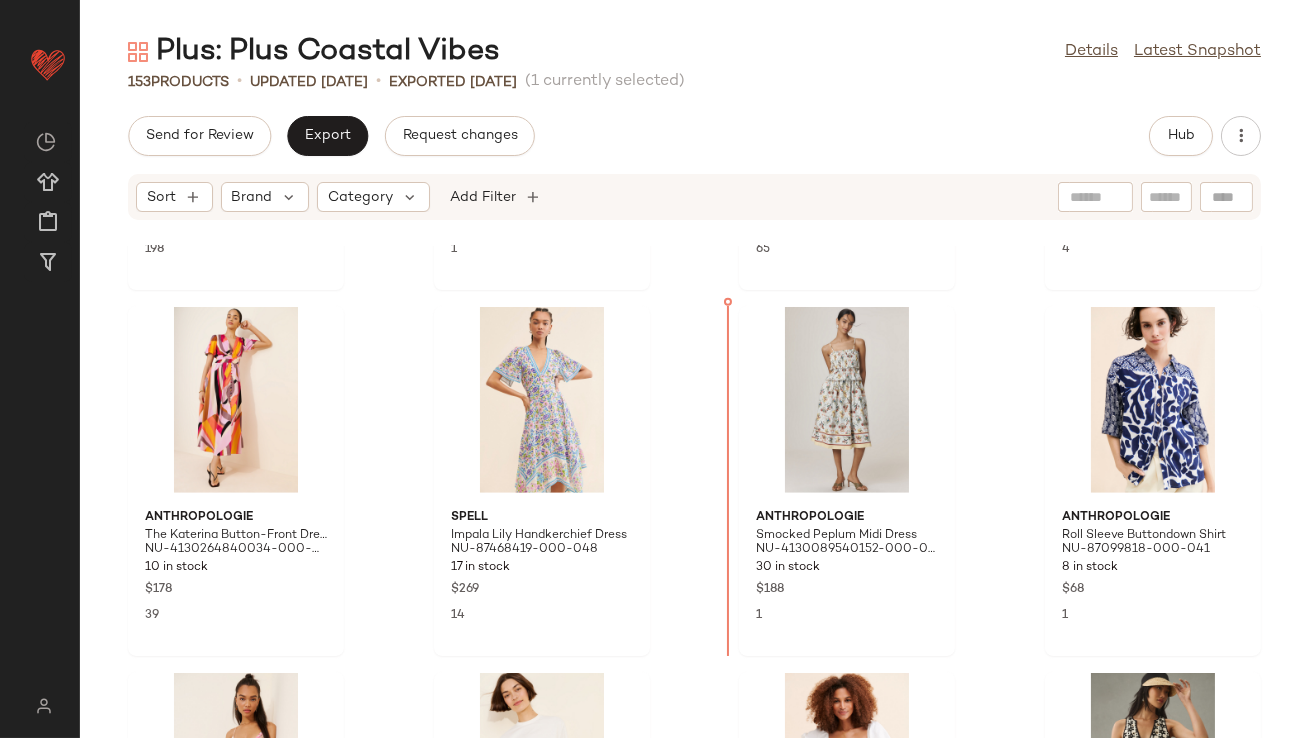 scroll, scrollTop: 2927, scrollLeft: 0, axis: vertical 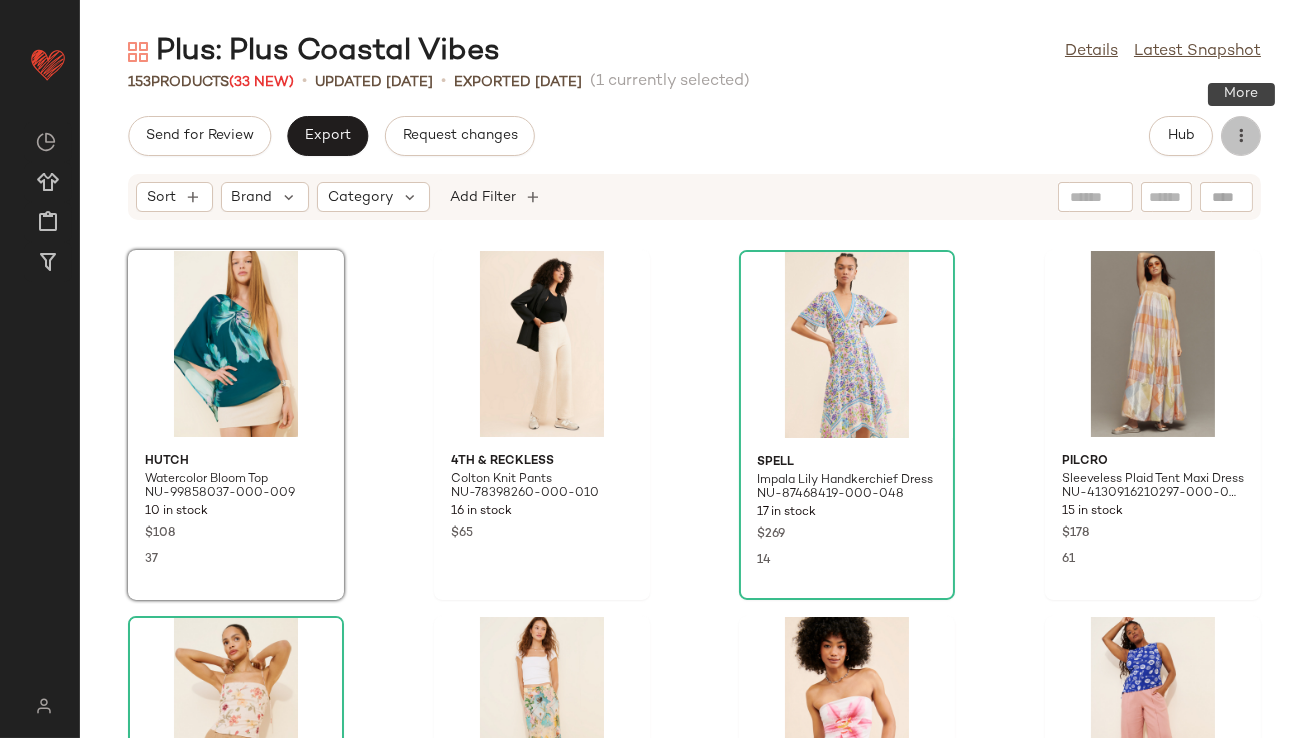 click 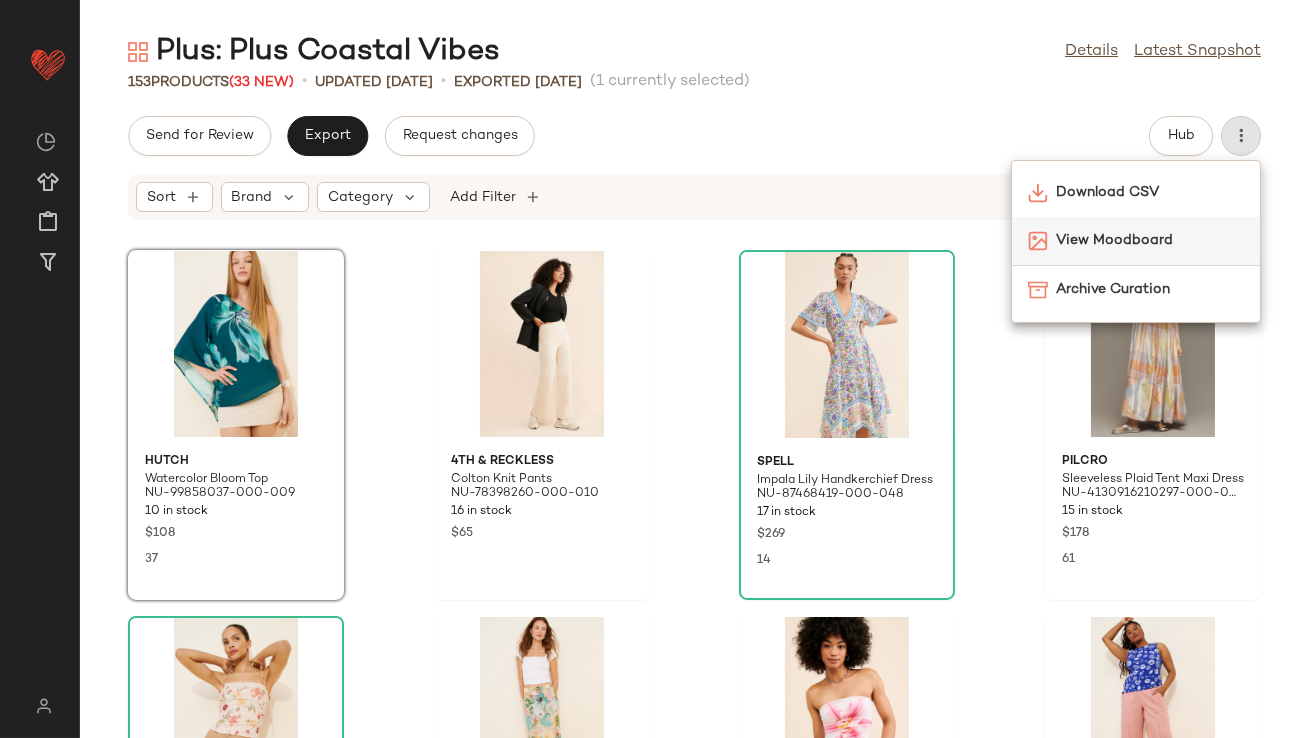 click on "View Moodboard" at bounding box center [1150, 240] 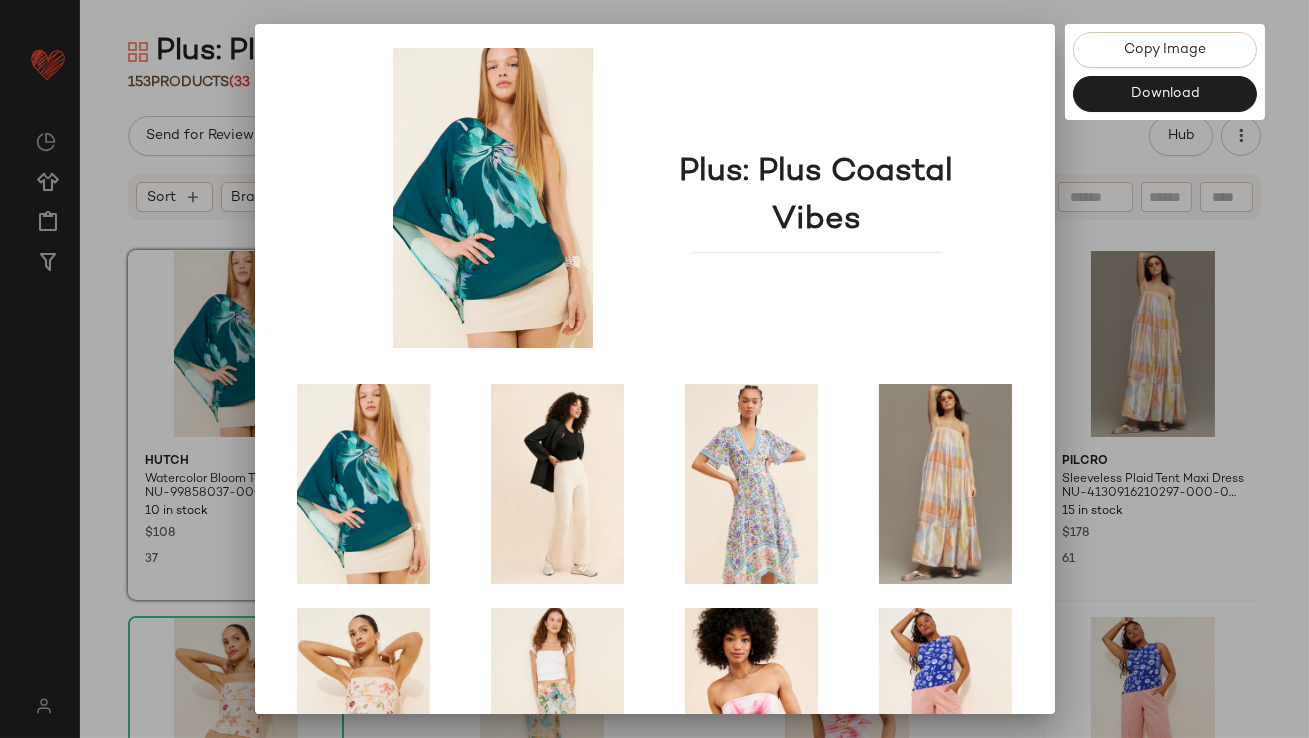 scroll, scrollTop: 341, scrollLeft: 0, axis: vertical 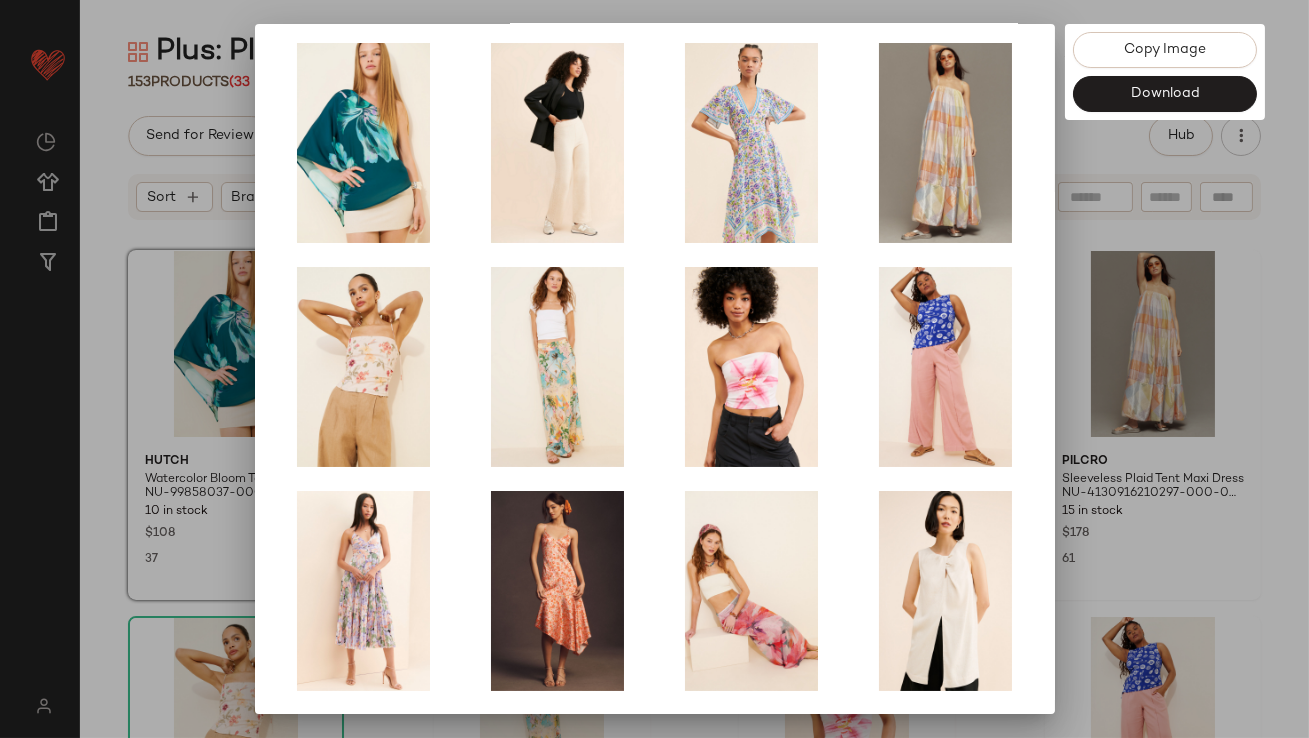 click at bounding box center [654, 369] 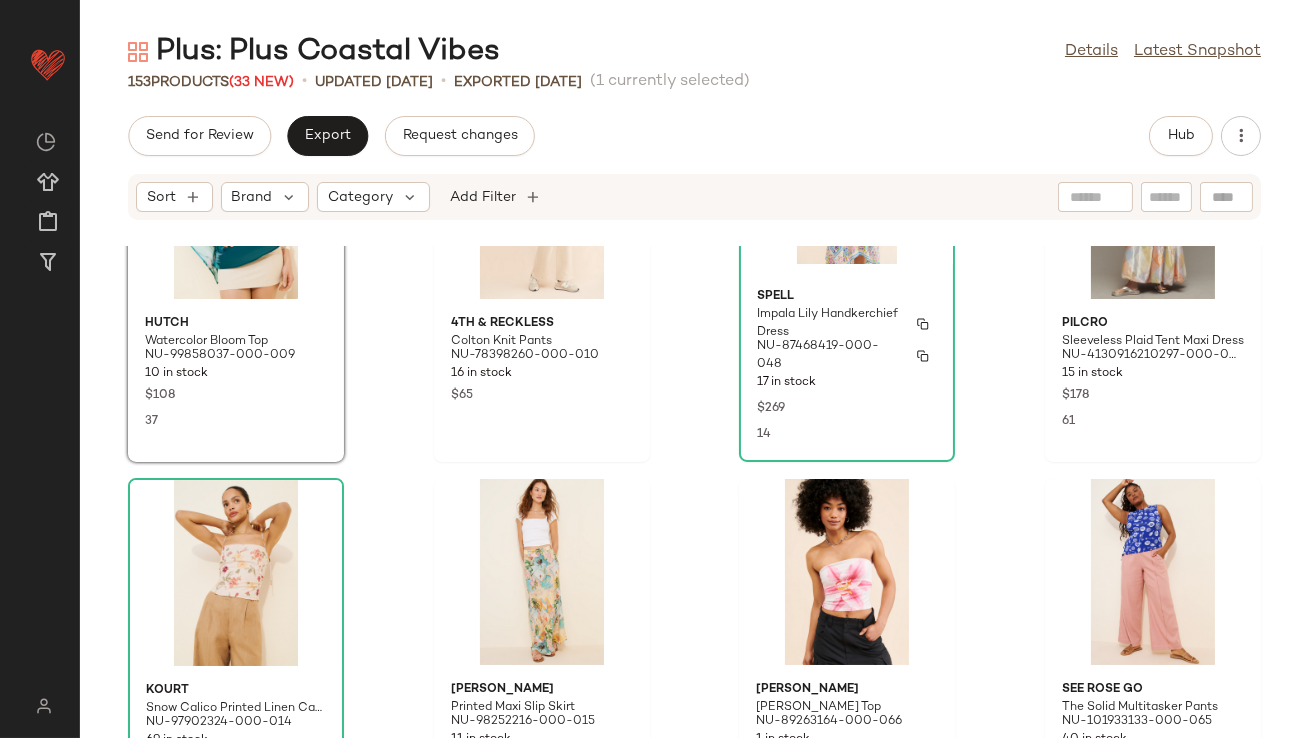 scroll, scrollTop: 240, scrollLeft: 0, axis: vertical 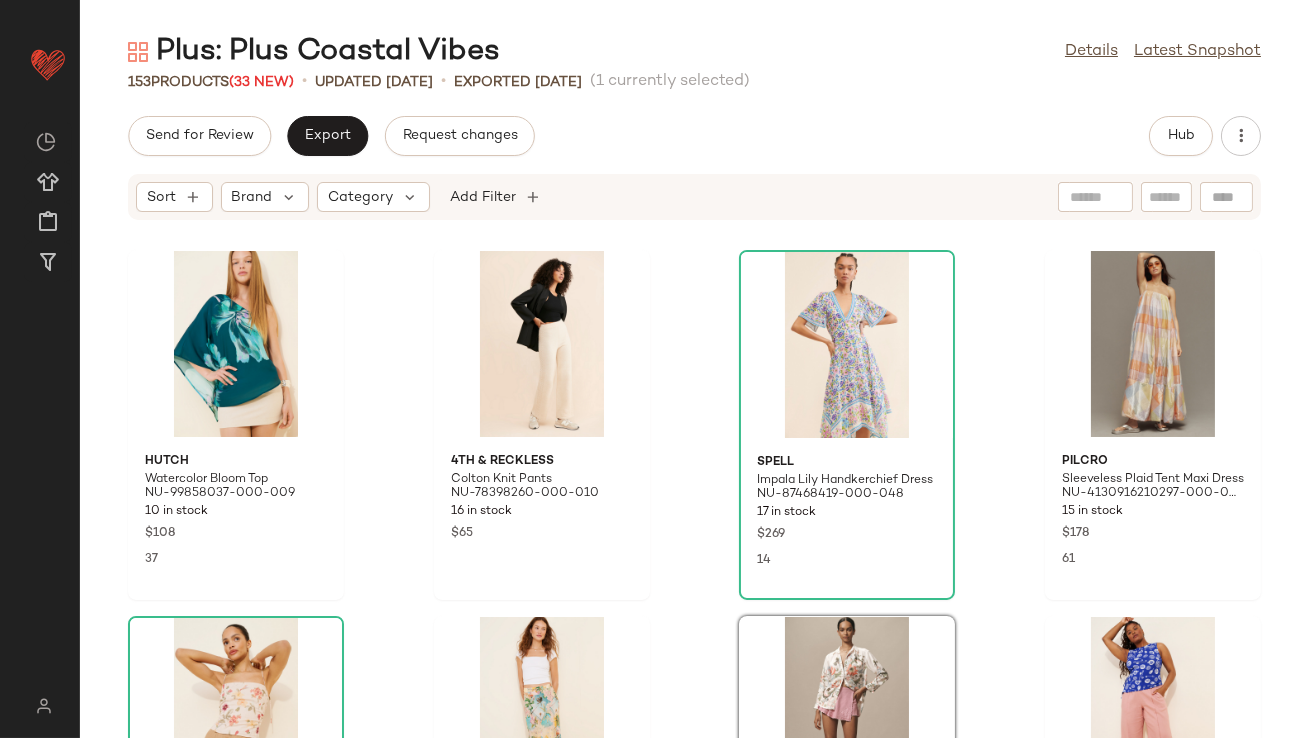 click on "Hub" at bounding box center (1205, 136) 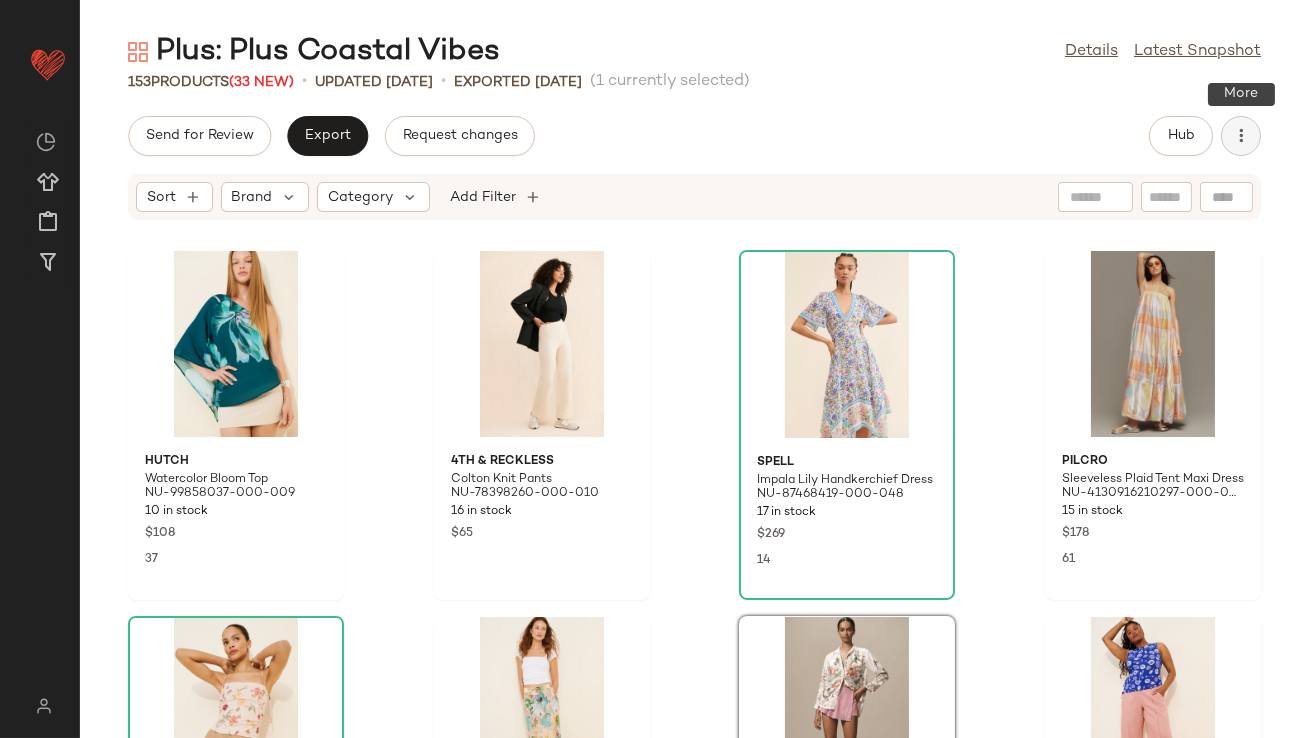 click 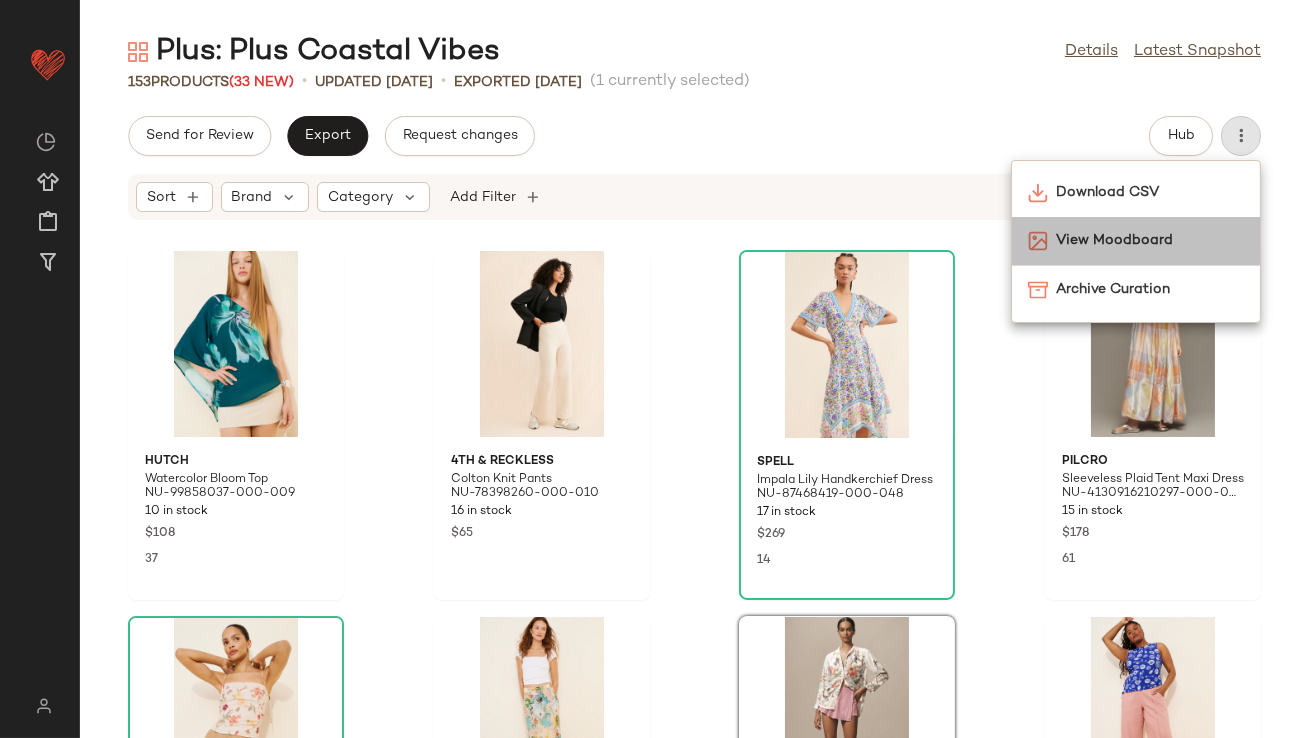 click on "View Moodboard" at bounding box center (1150, 240) 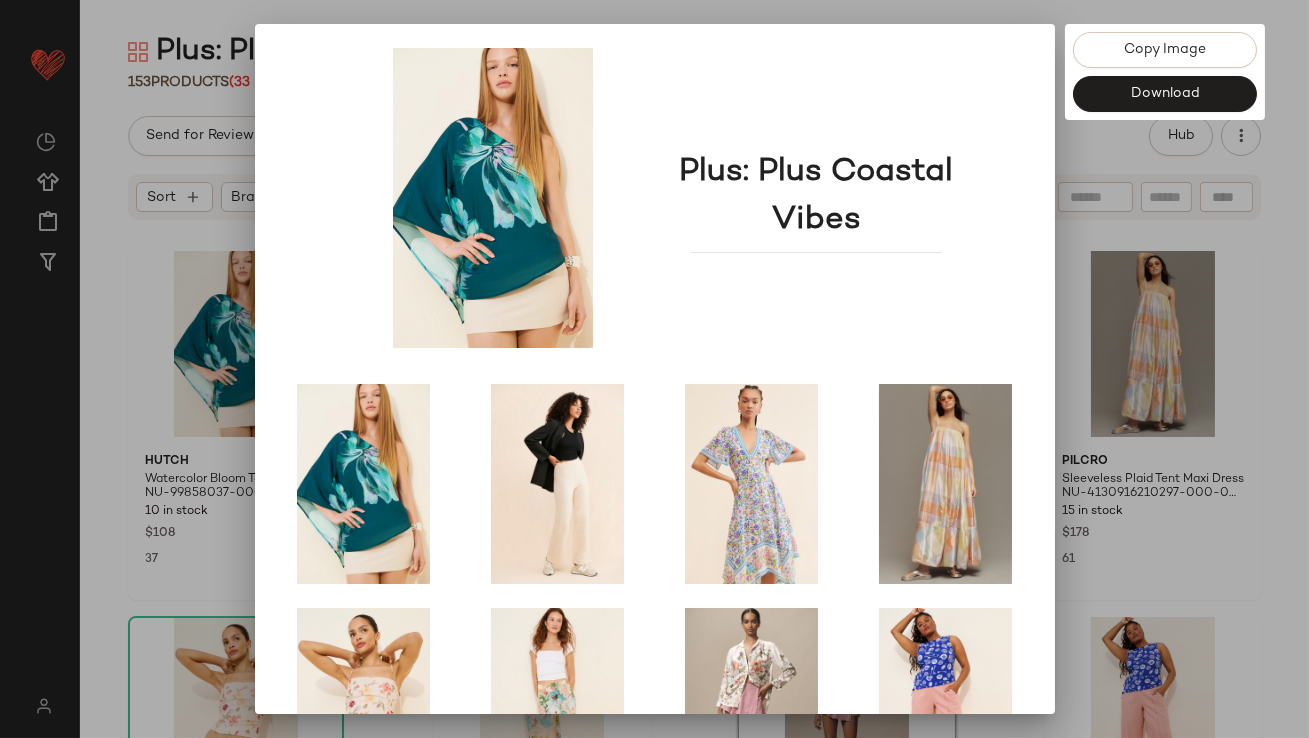 scroll, scrollTop: 341, scrollLeft: 0, axis: vertical 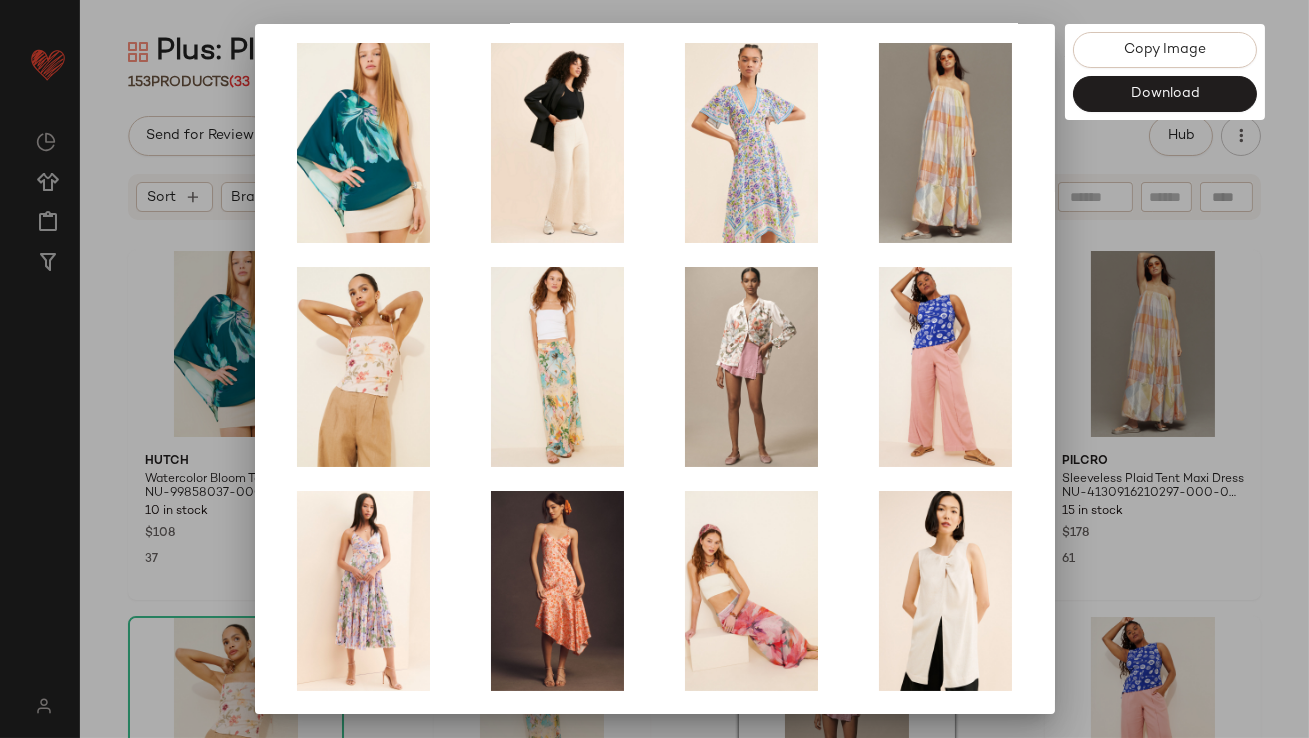 click at bounding box center [654, 369] 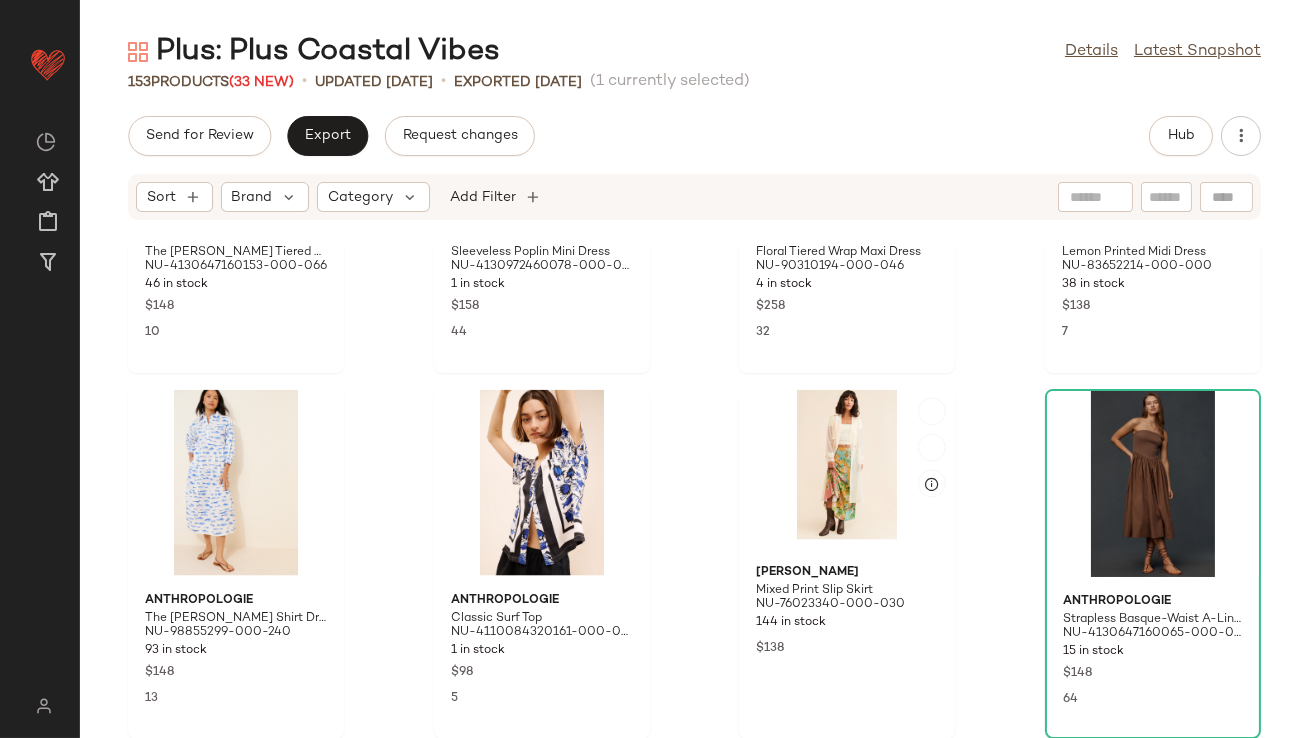 scroll, scrollTop: 5763, scrollLeft: 0, axis: vertical 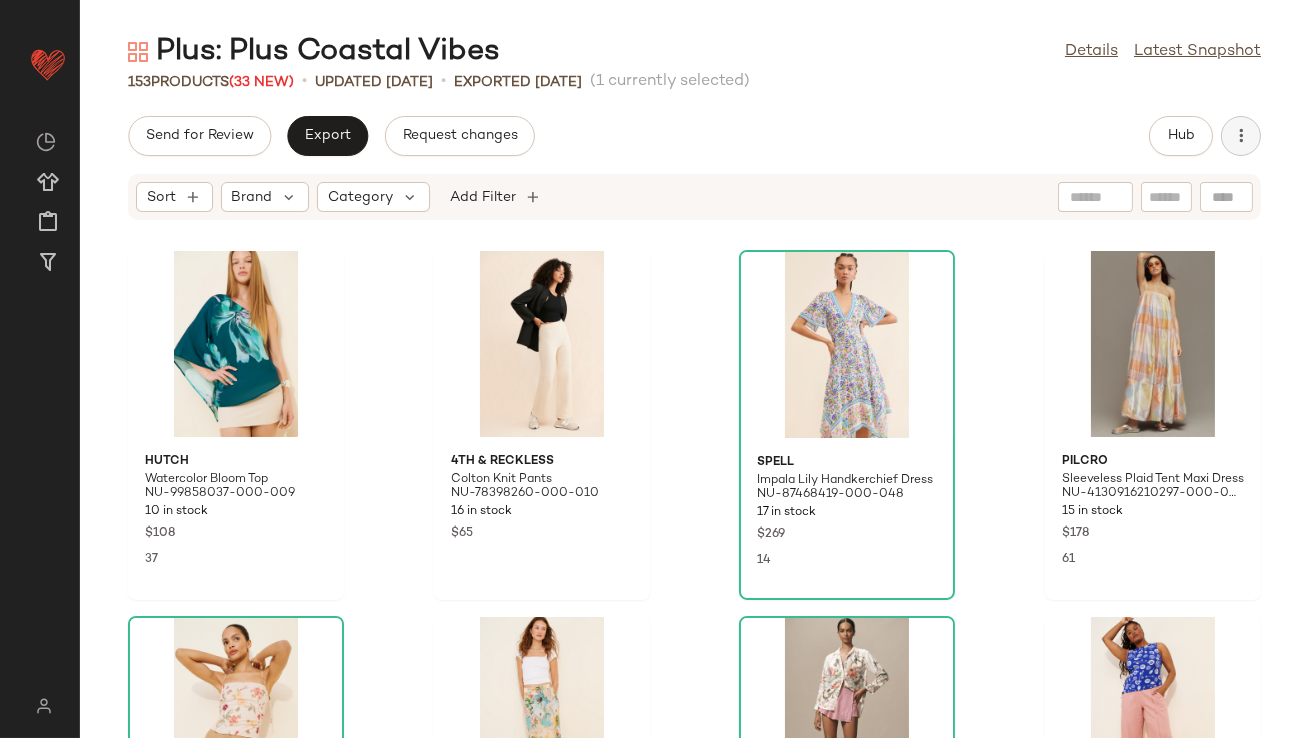 click 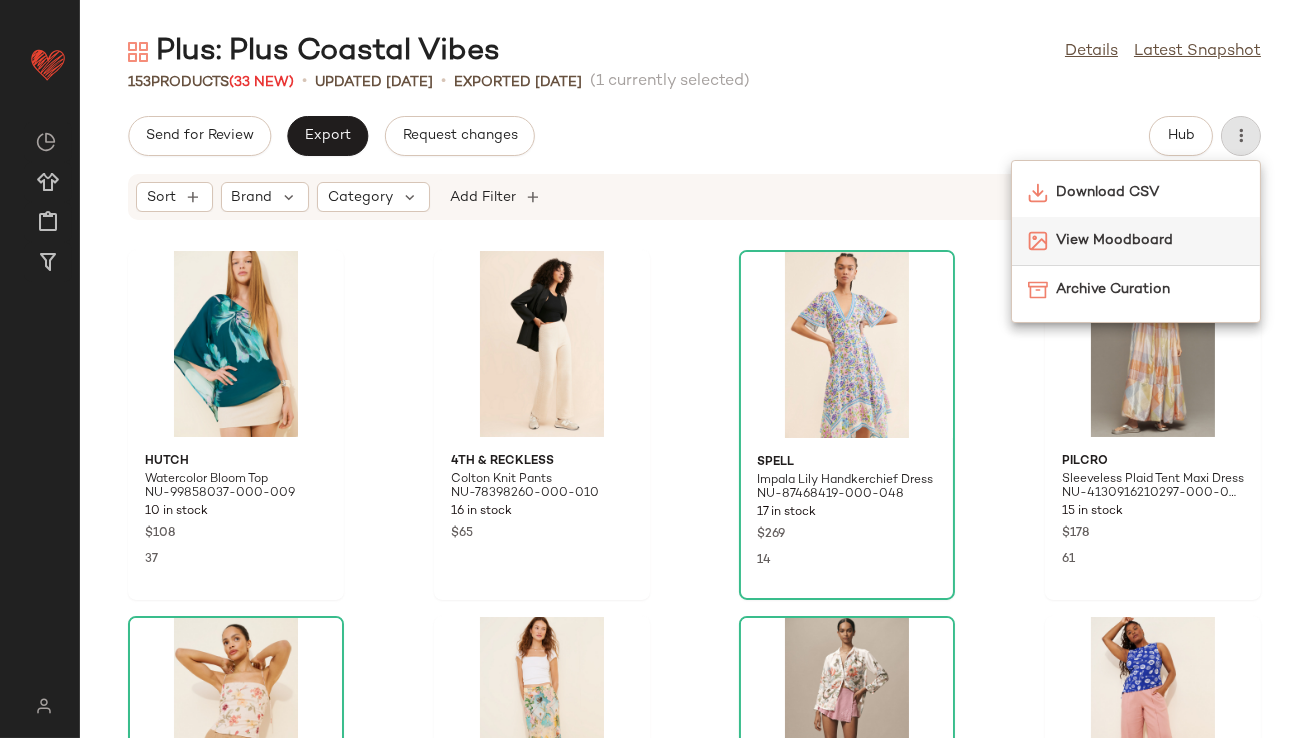 click on "View Moodboard" 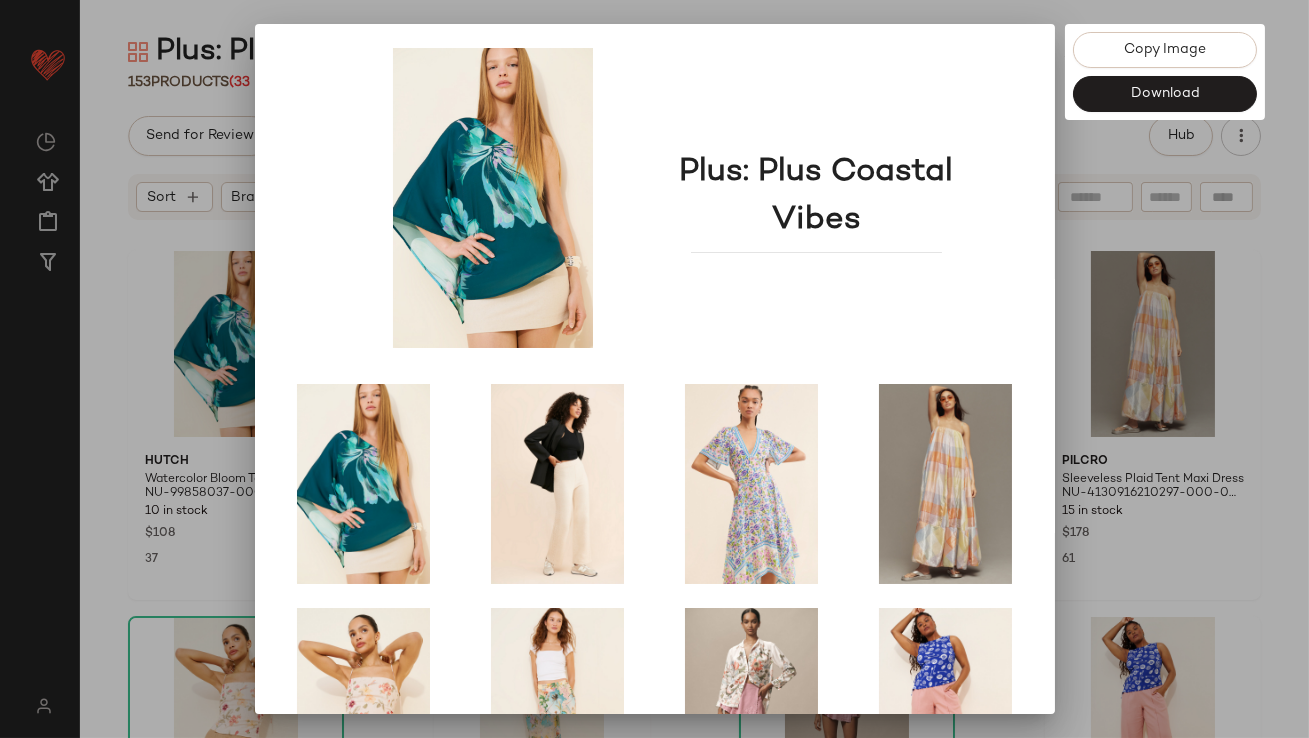 scroll, scrollTop: 341, scrollLeft: 0, axis: vertical 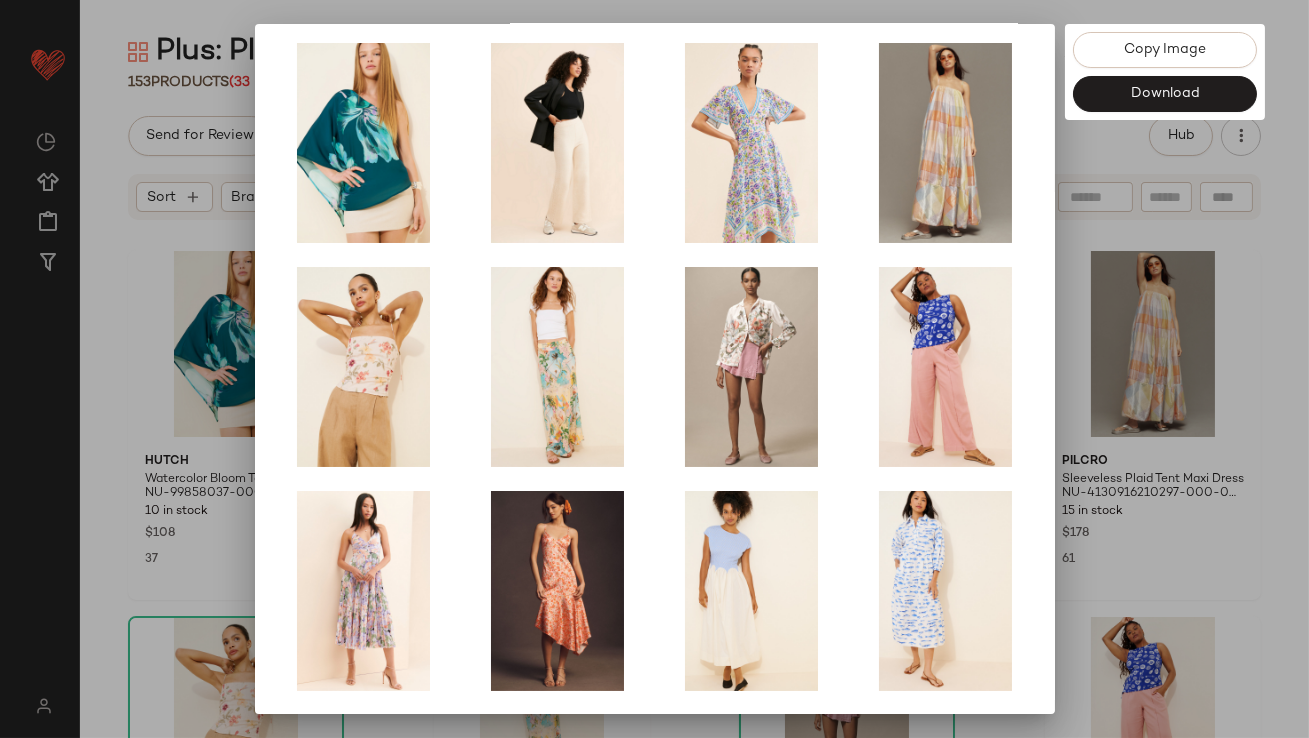 click at bounding box center (654, 369) 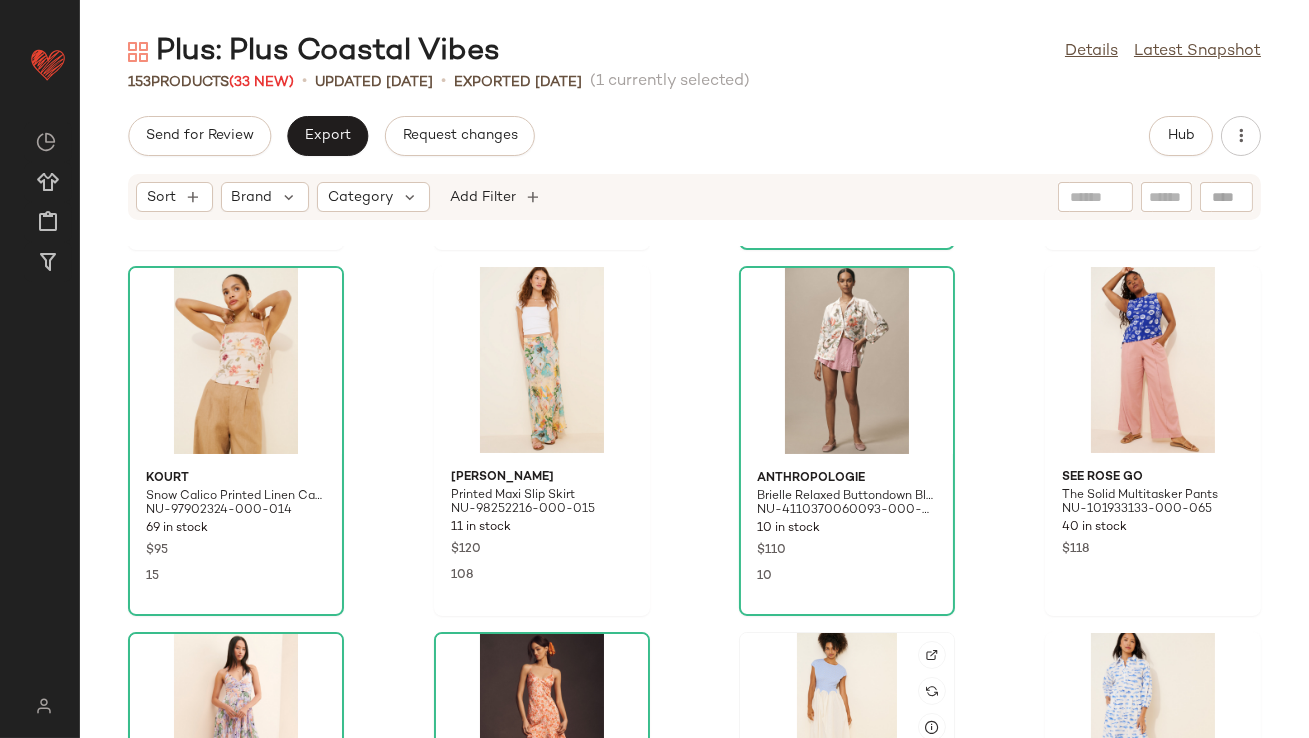 scroll, scrollTop: 459, scrollLeft: 0, axis: vertical 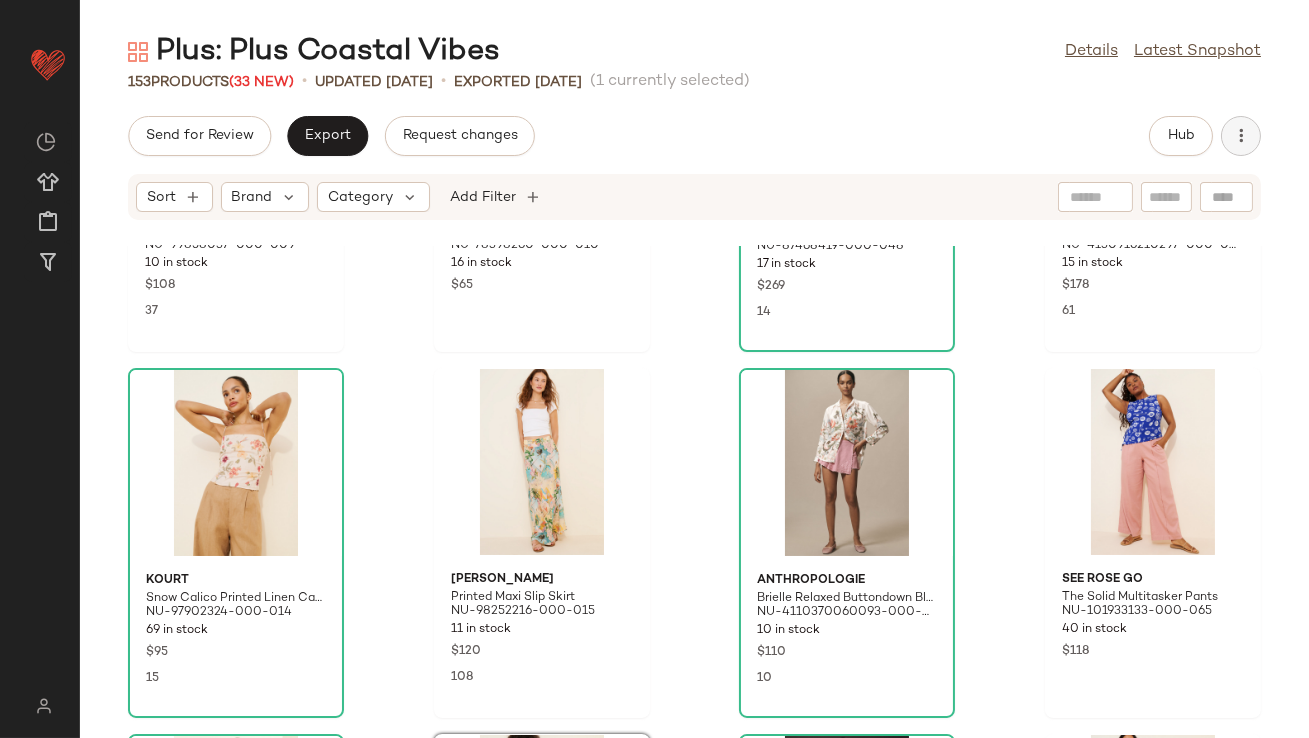 click 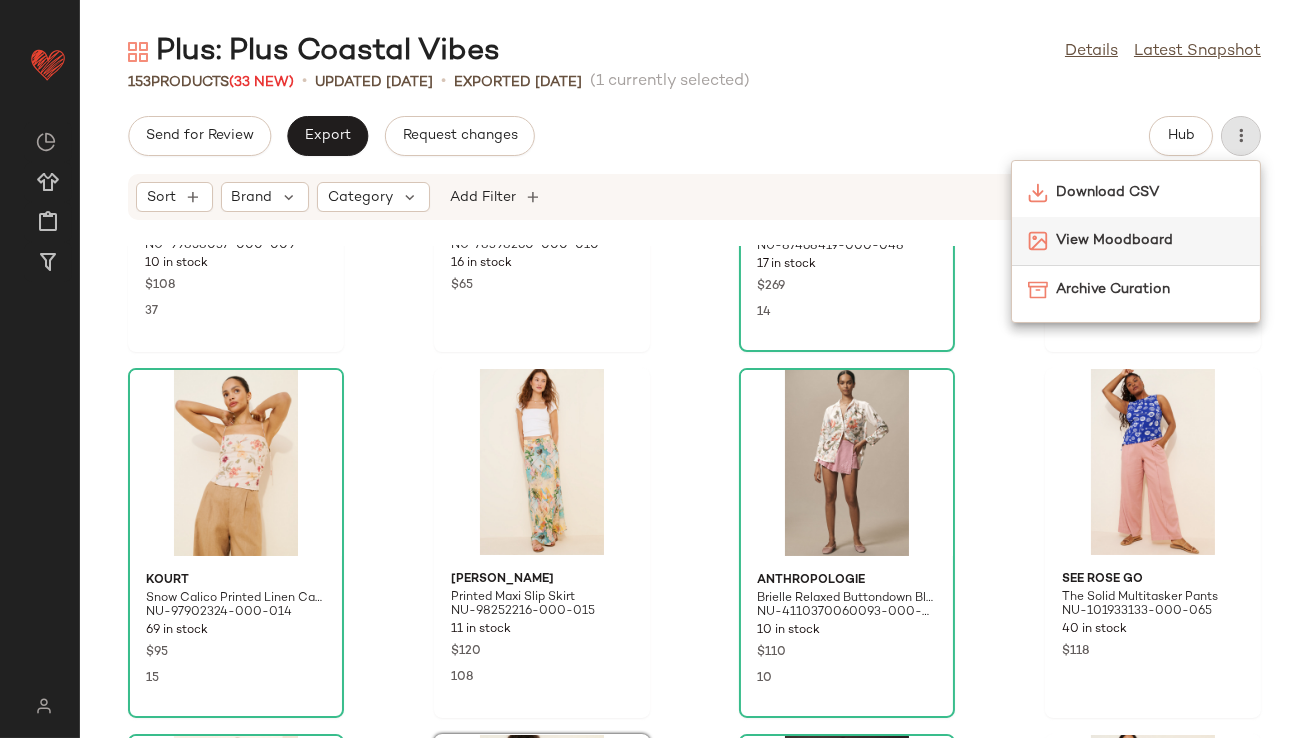 click on "View Moodboard" at bounding box center (1150, 240) 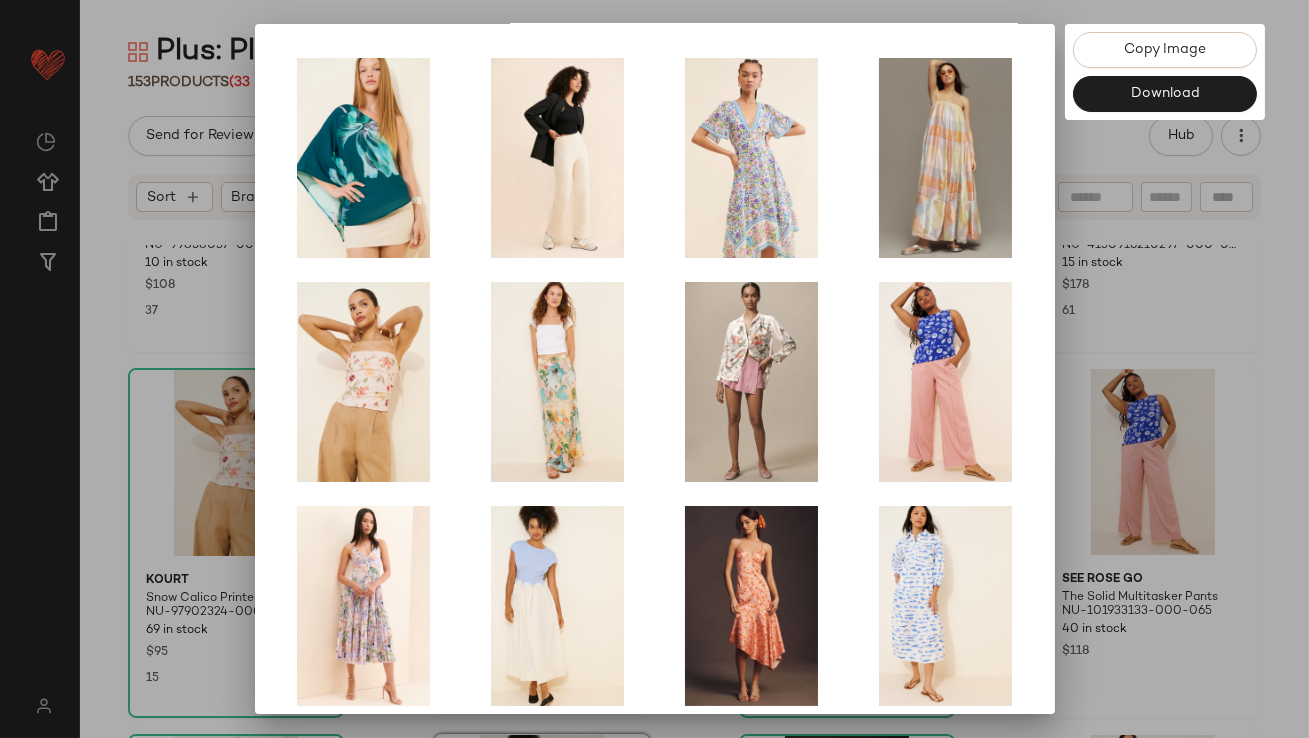scroll, scrollTop: 323, scrollLeft: 0, axis: vertical 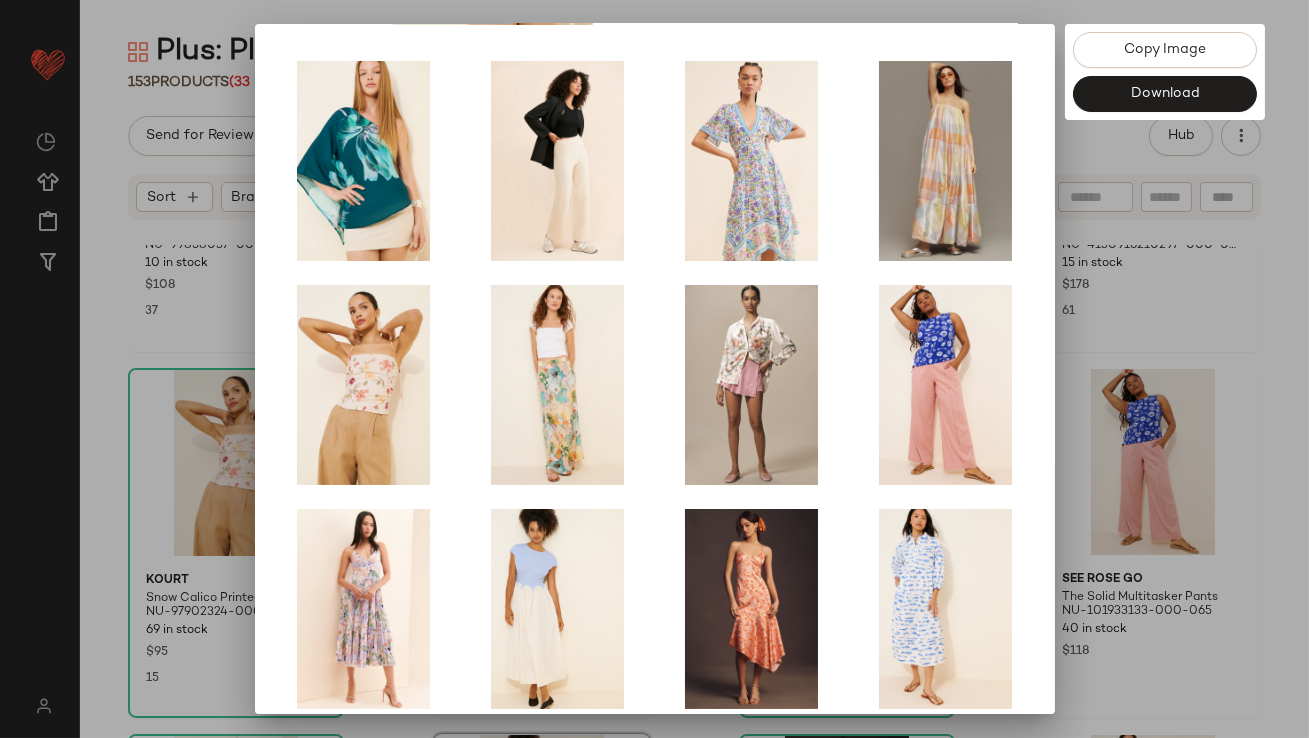 click at bounding box center [654, 369] 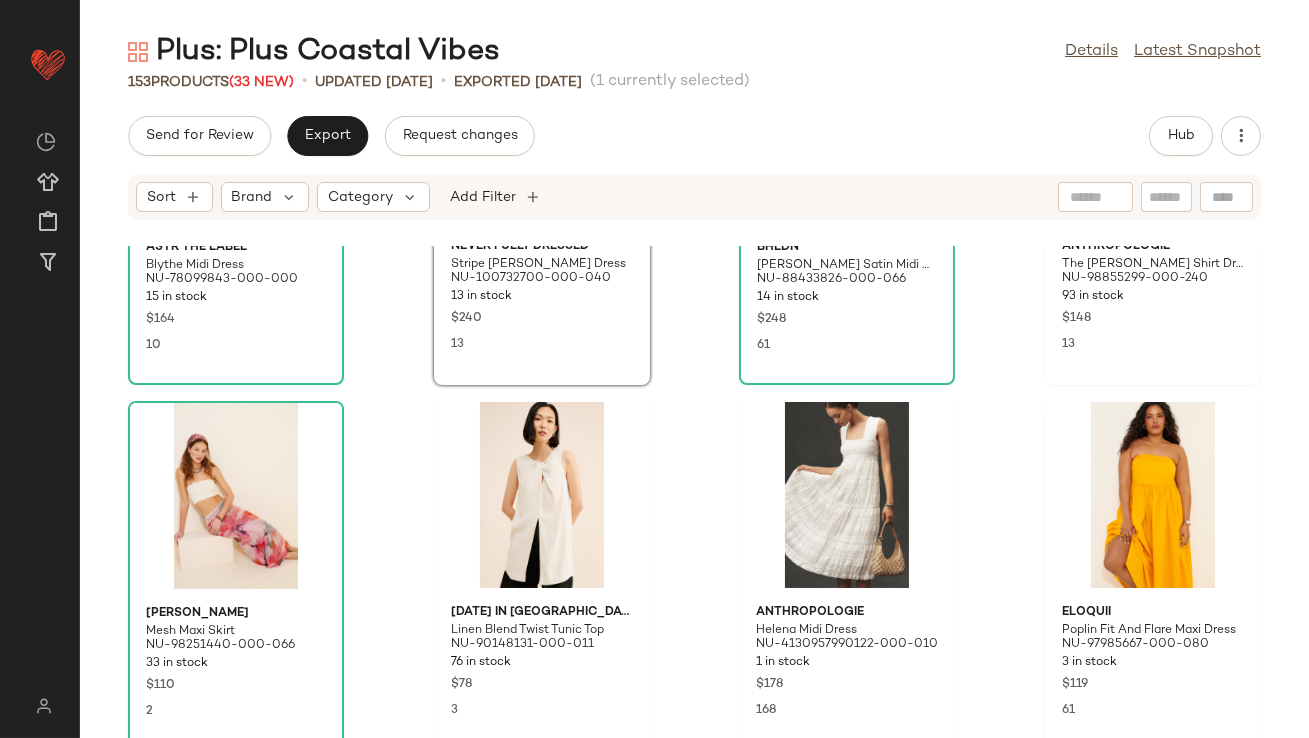 scroll, scrollTop: 1031, scrollLeft: 0, axis: vertical 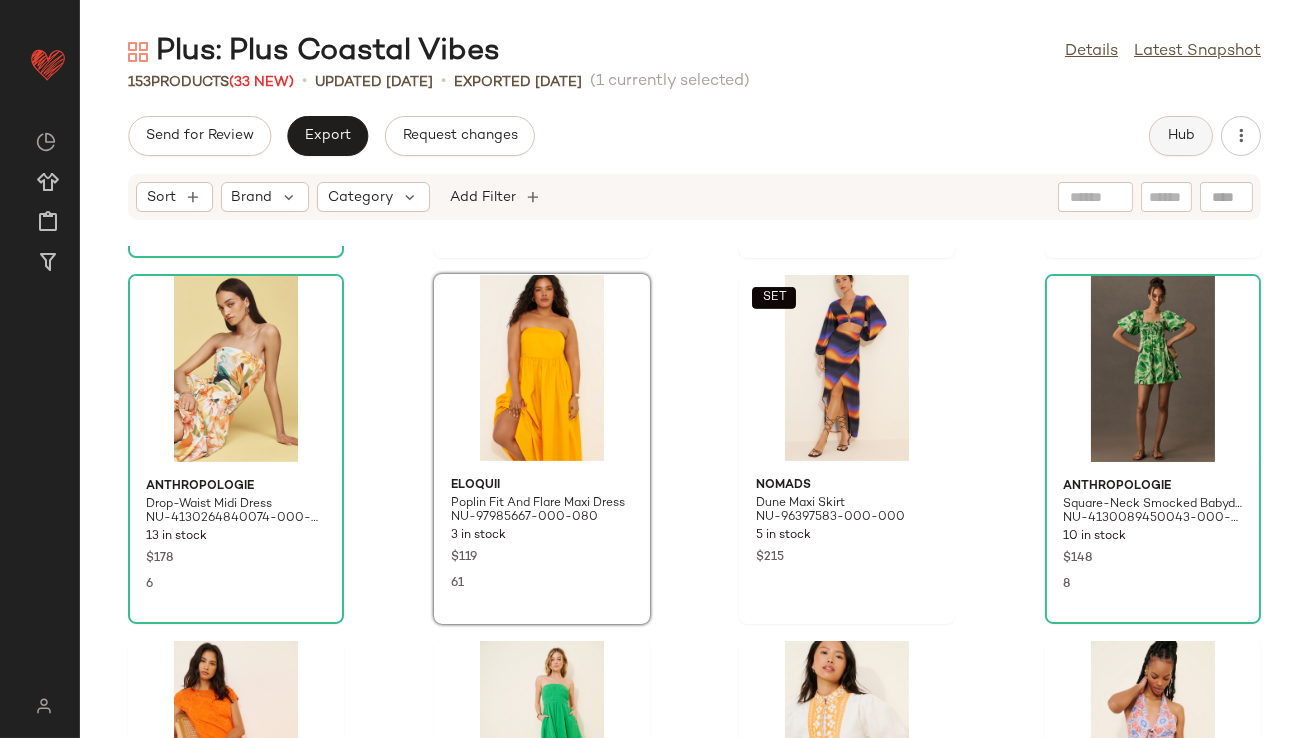 click on "Hub" 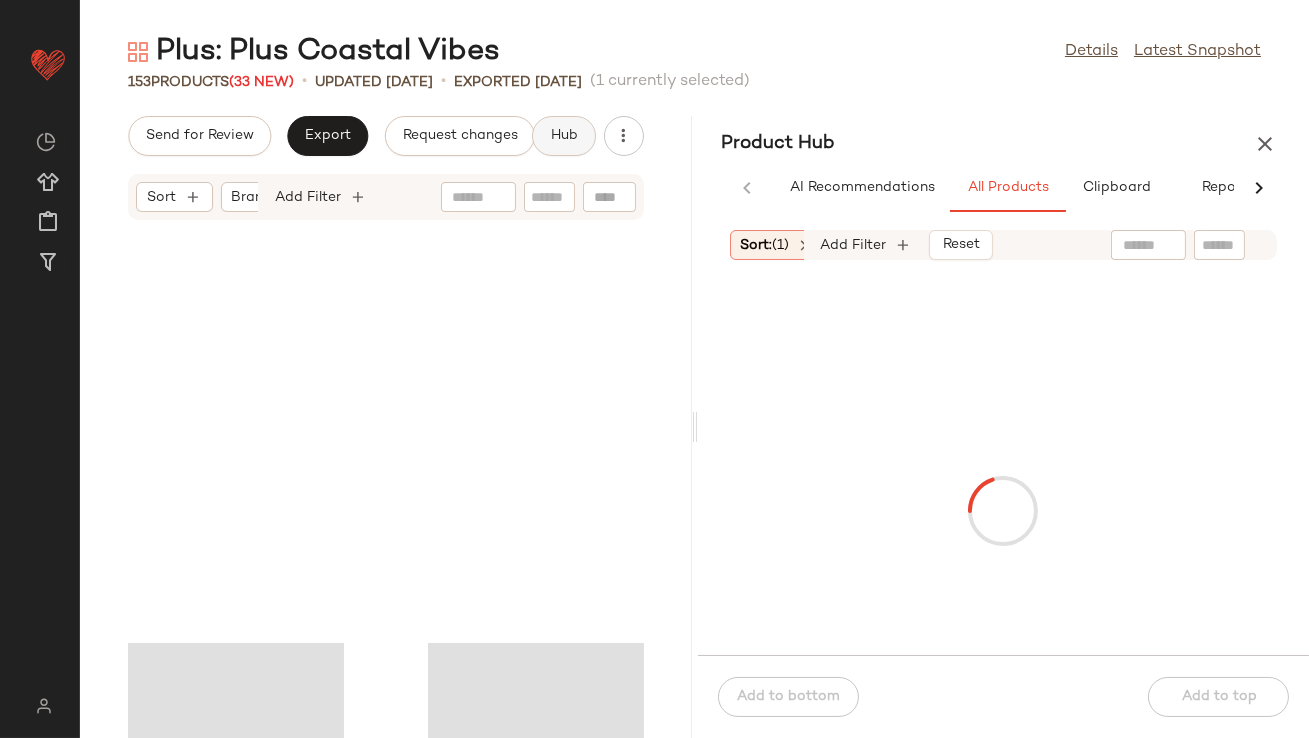 scroll, scrollTop: 2188, scrollLeft: 0, axis: vertical 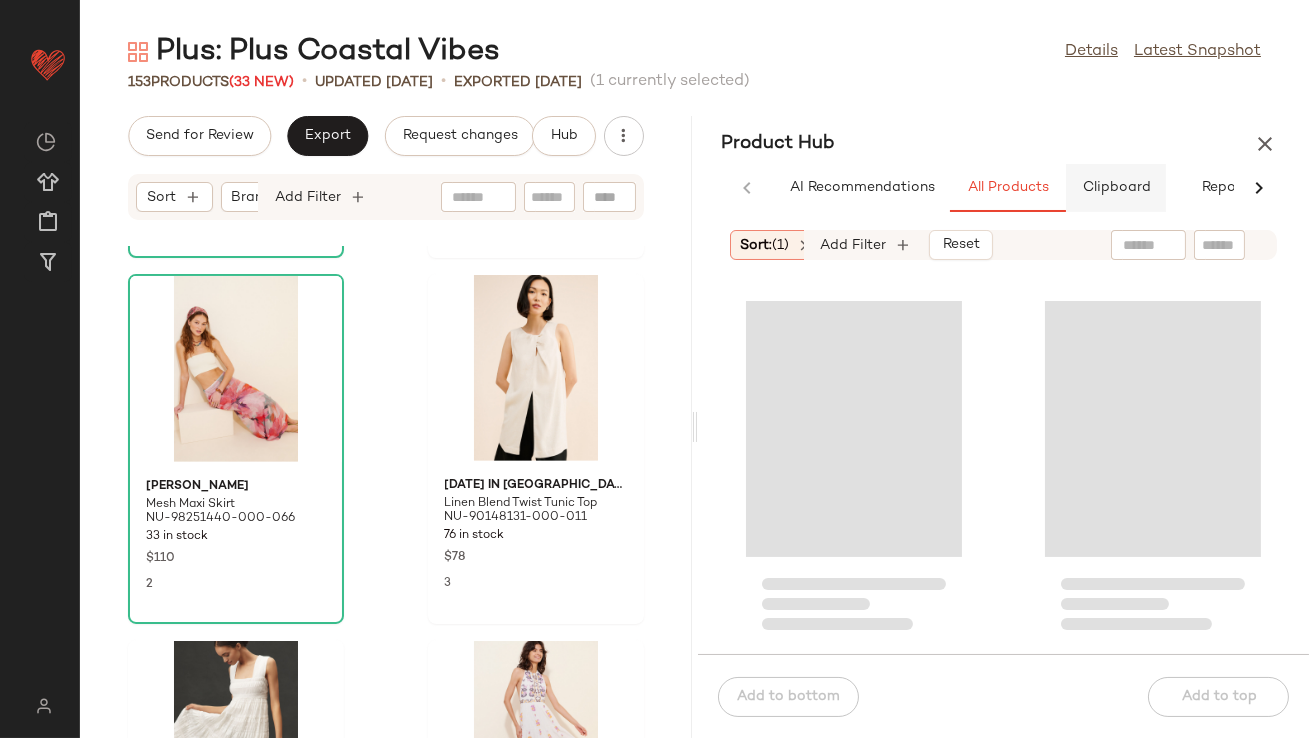 click on "Clipboard" 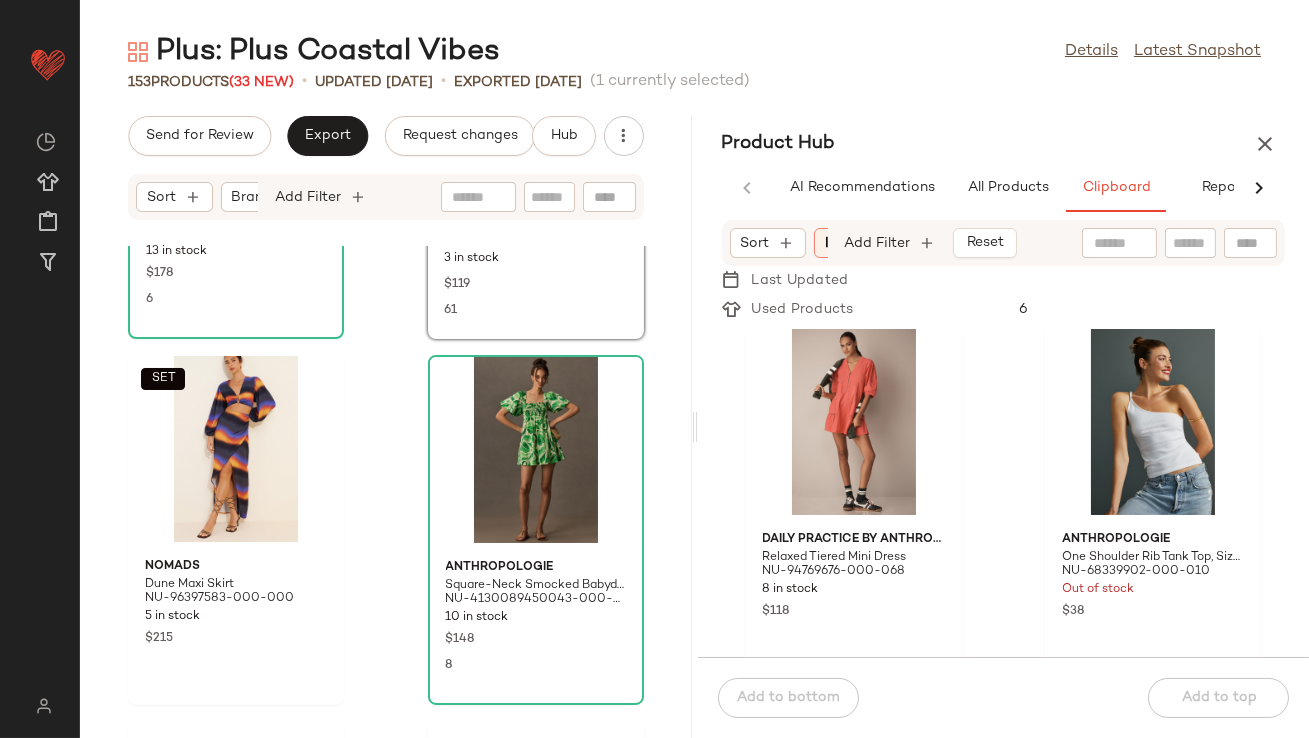 scroll, scrollTop: 3312, scrollLeft: 0, axis: vertical 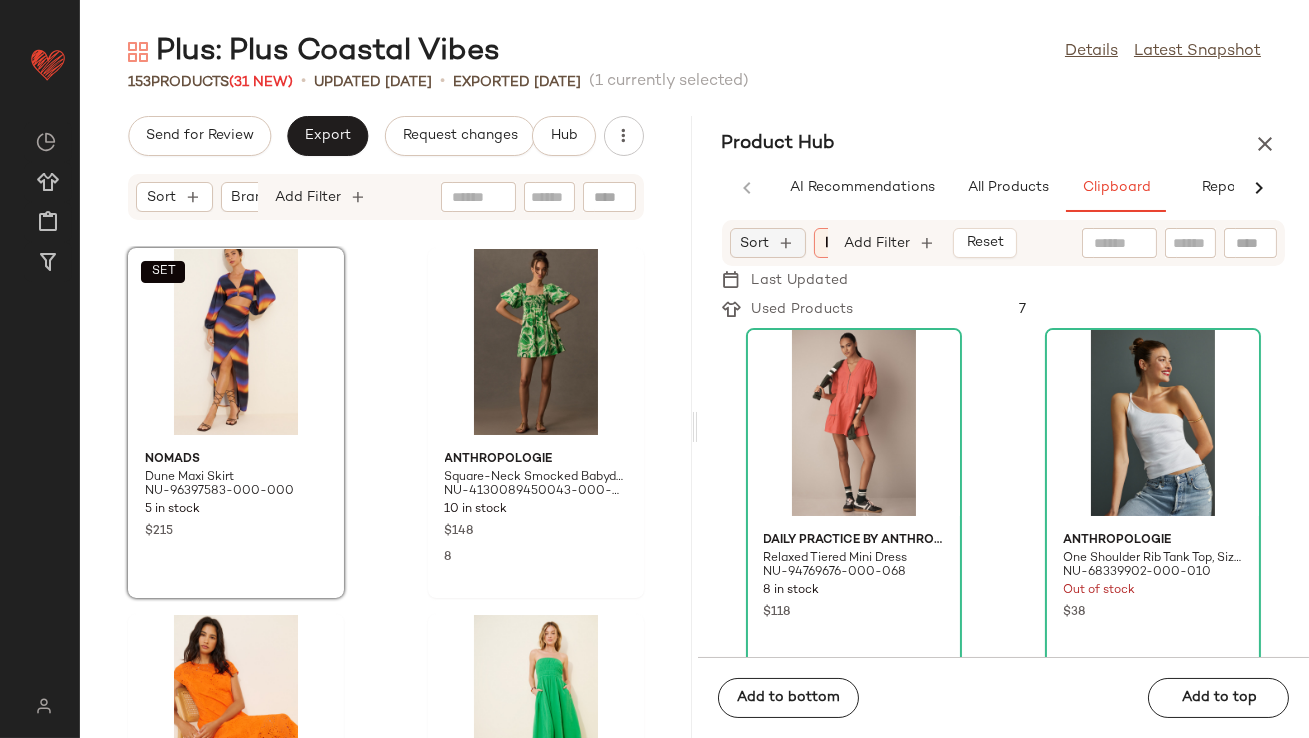click on "Sort" 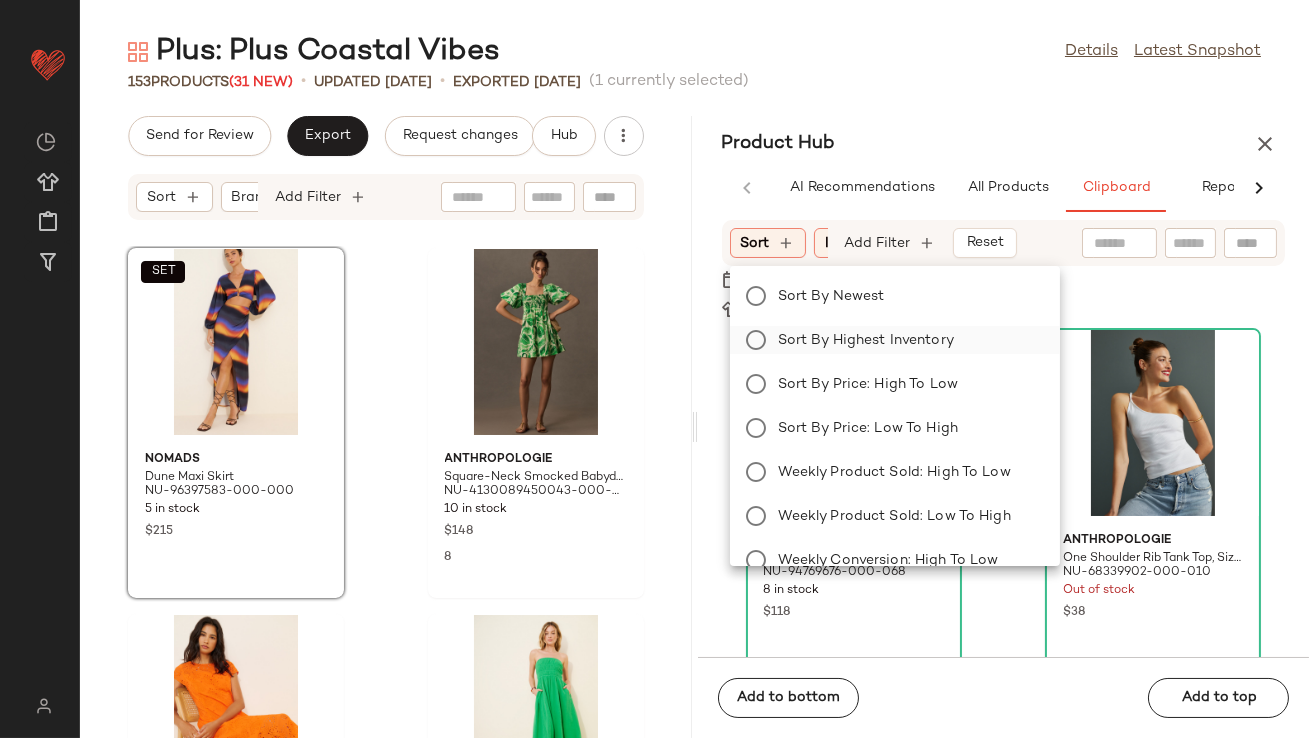 click on "Sort by Highest Inventory" 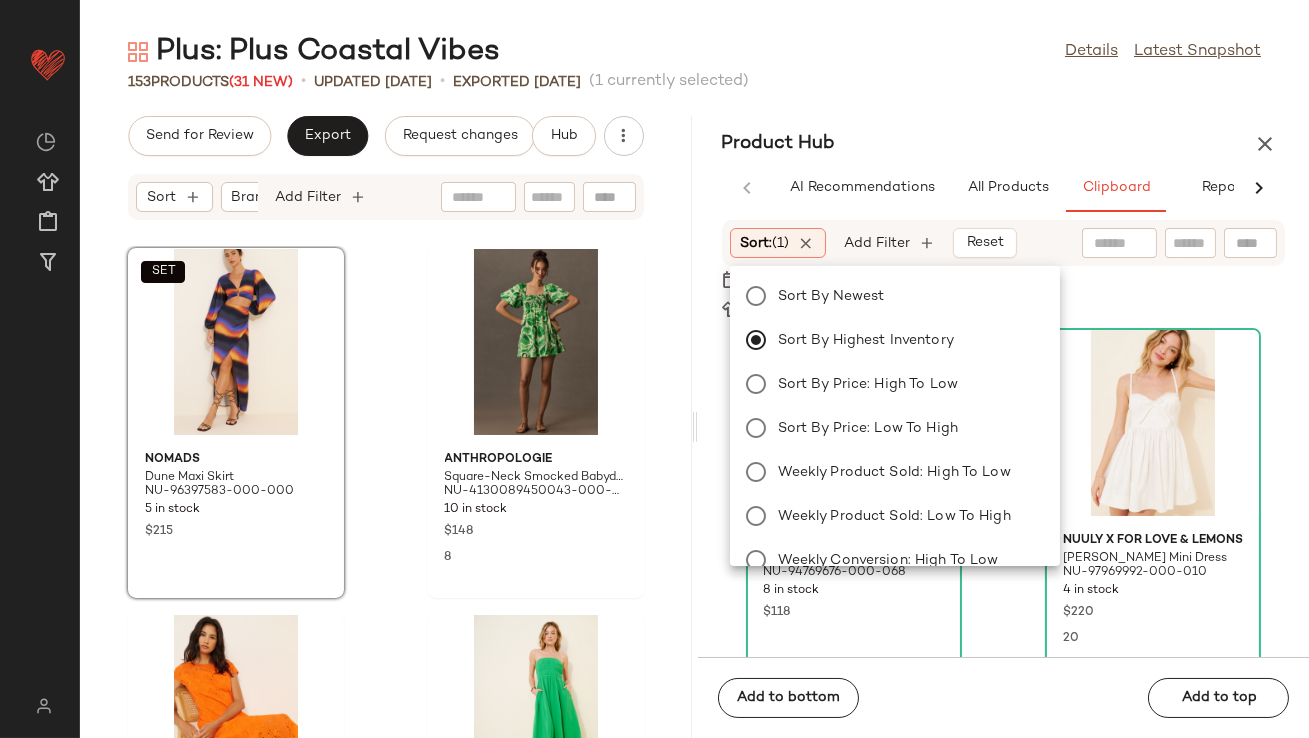 click on "Product Hub" at bounding box center (1004, 144) 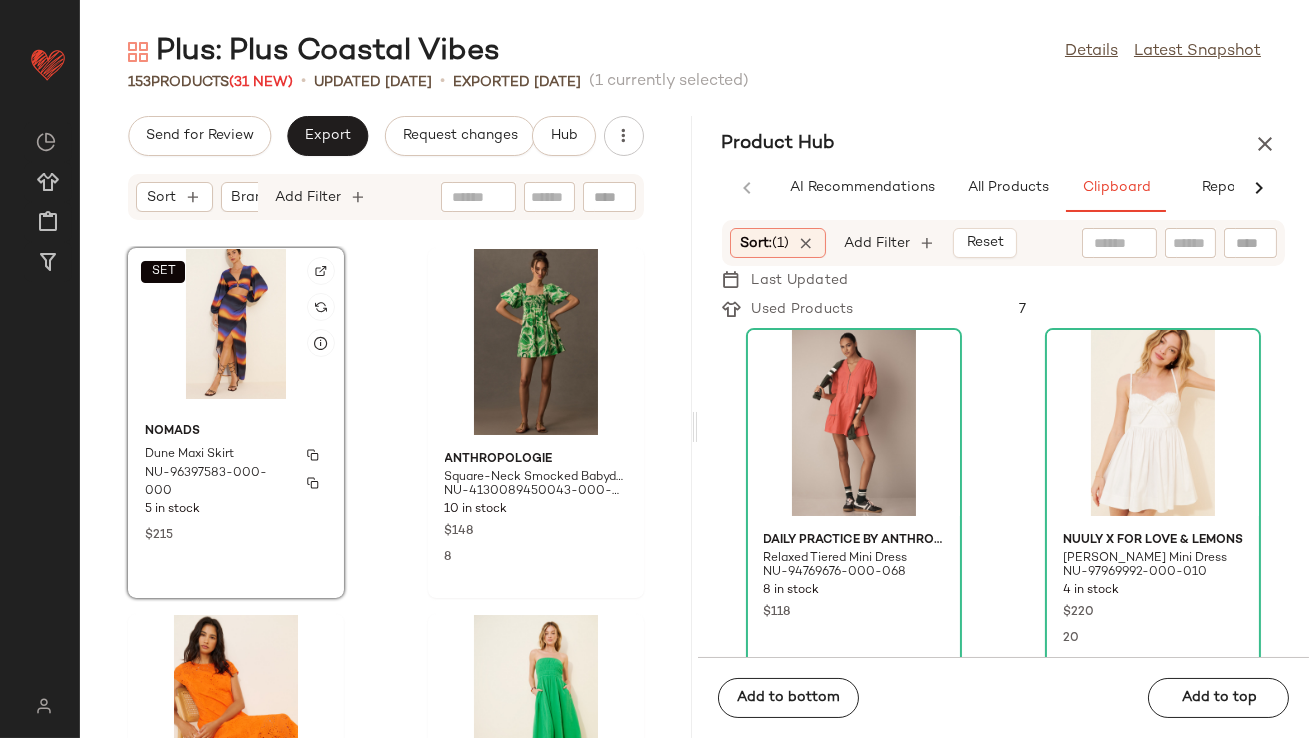 click on "SET" 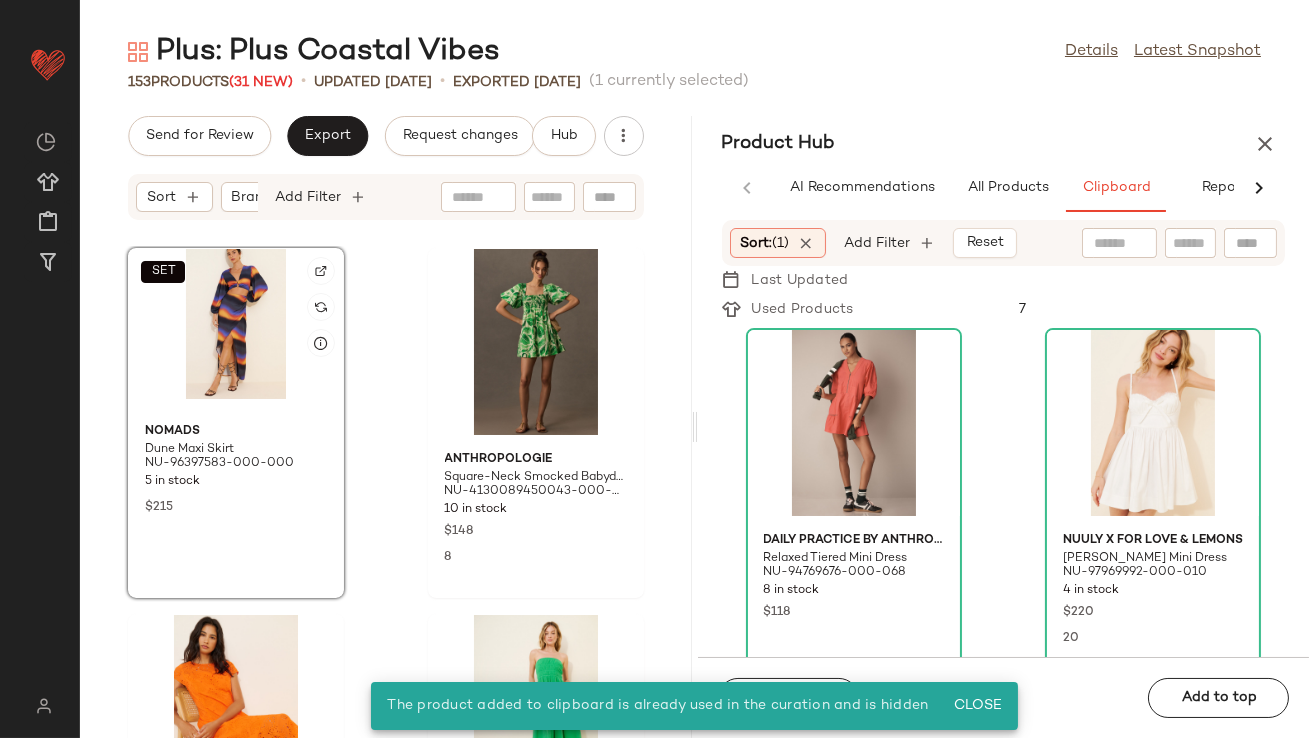 click on "SET" 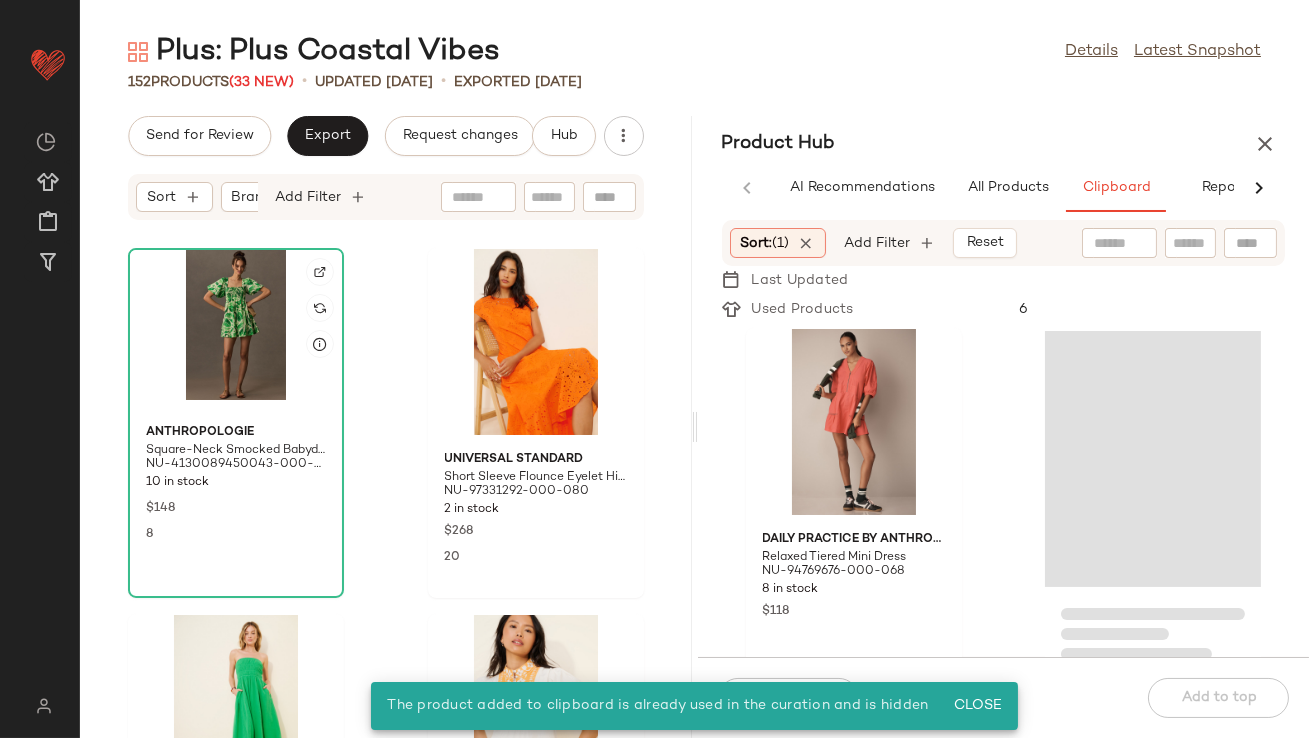 scroll, scrollTop: 3229, scrollLeft: 0, axis: vertical 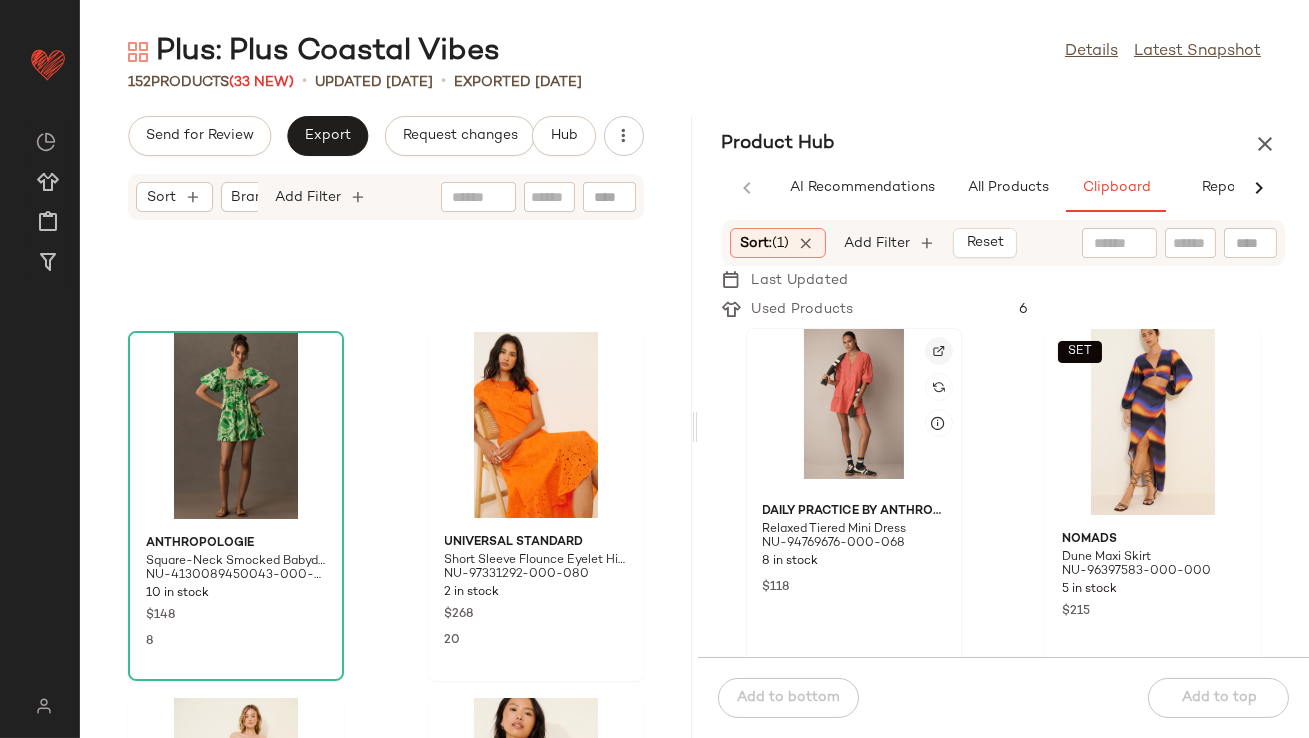 click 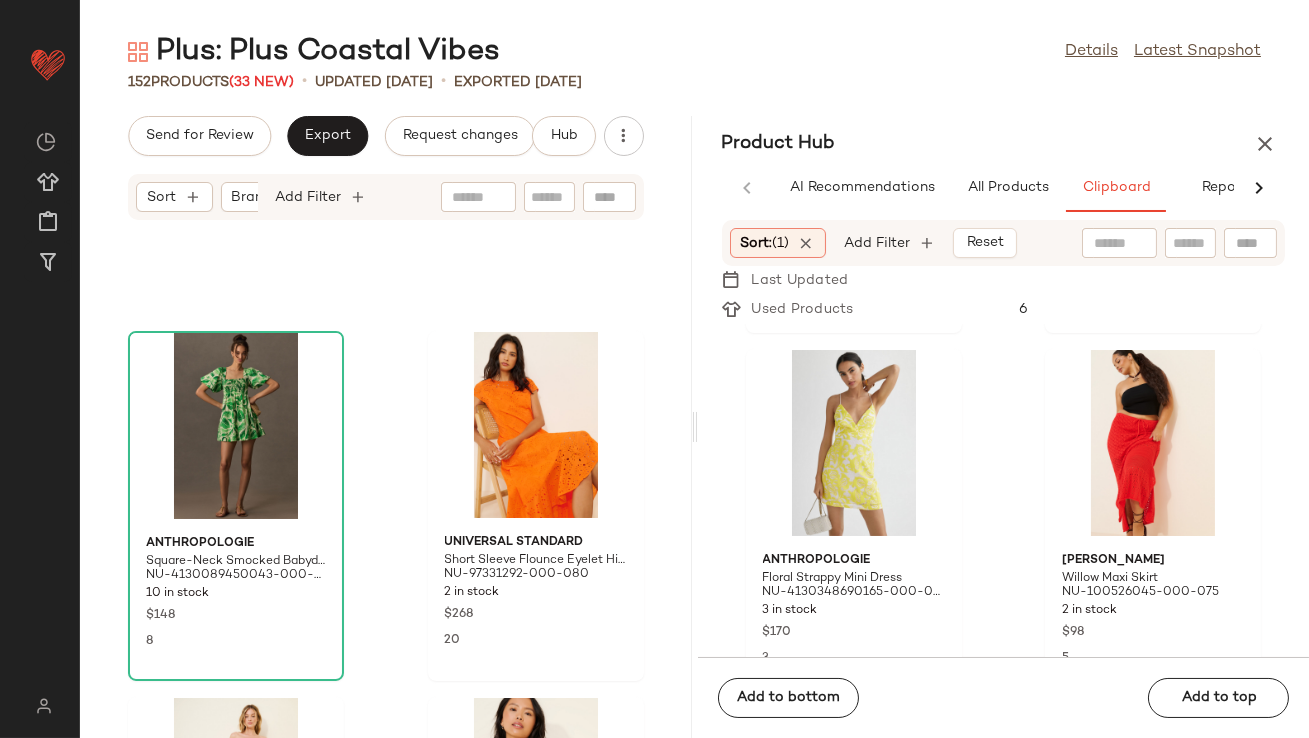 scroll, scrollTop: 748, scrollLeft: 0, axis: vertical 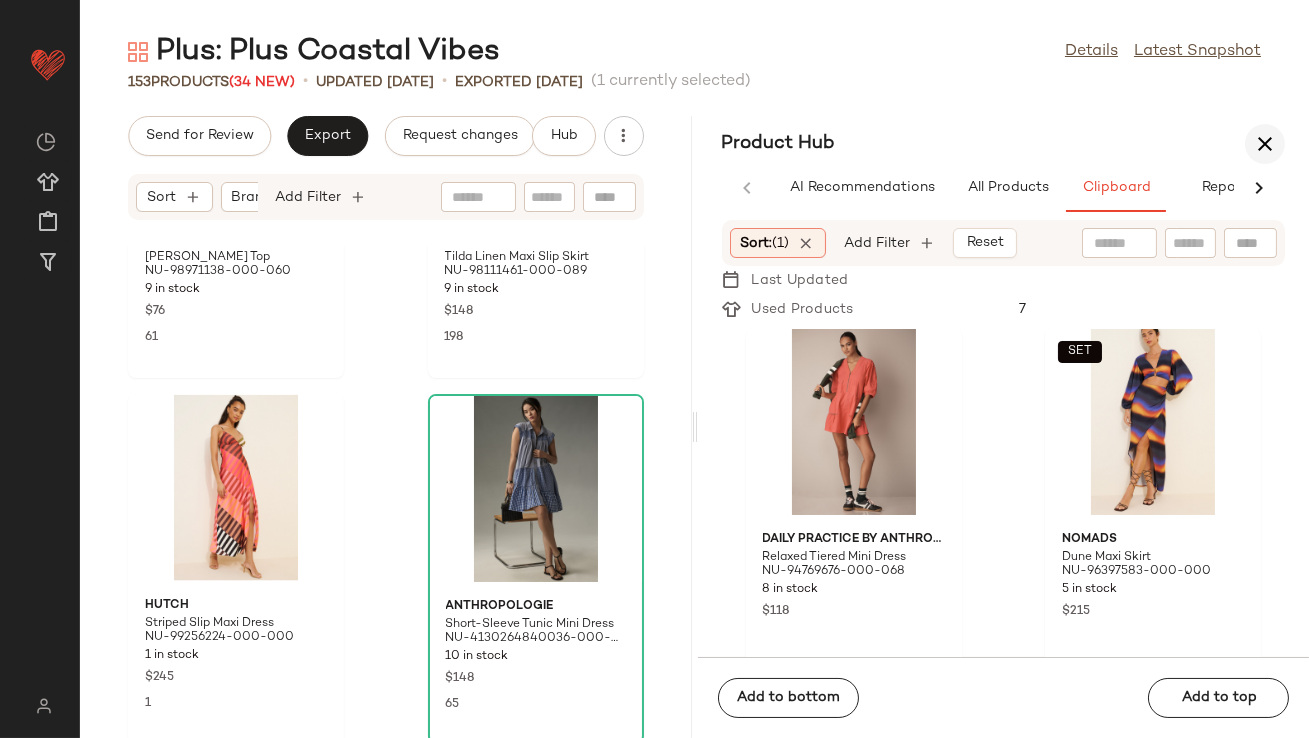 click at bounding box center [1265, 144] 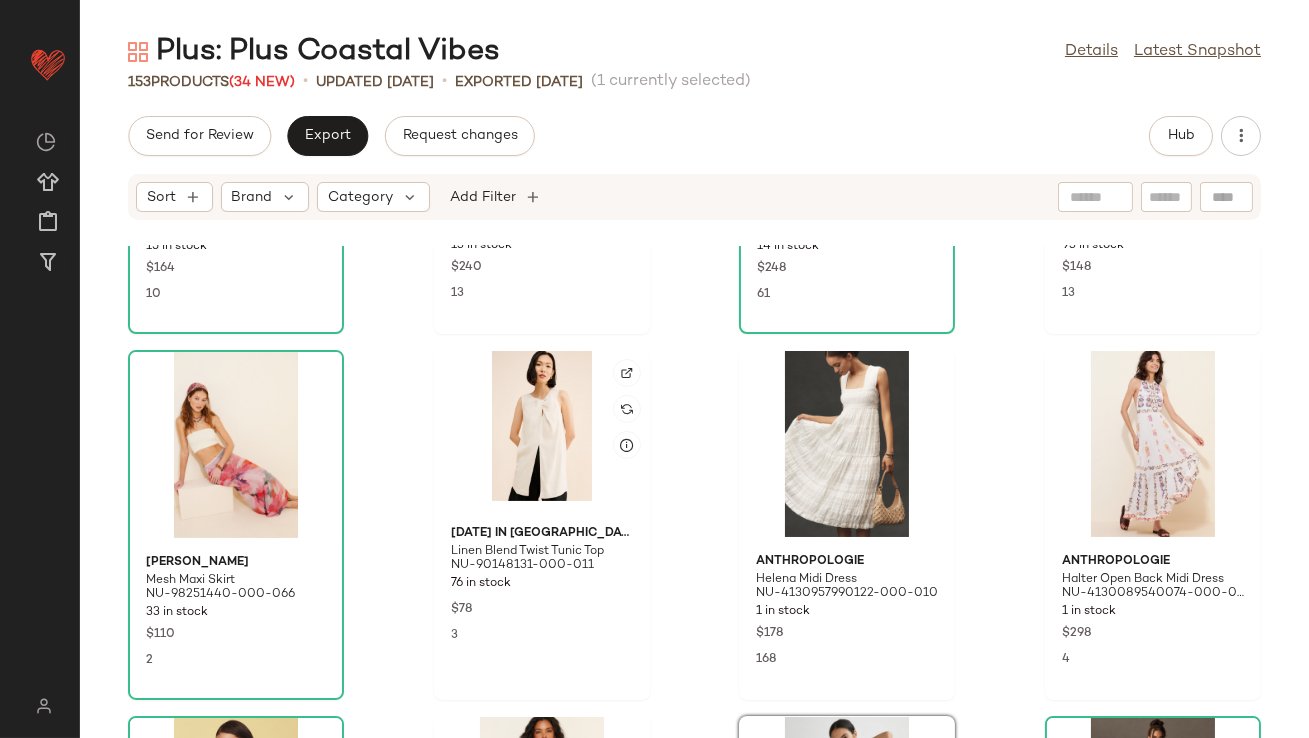 scroll, scrollTop: 1021, scrollLeft: 0, axis: vertical 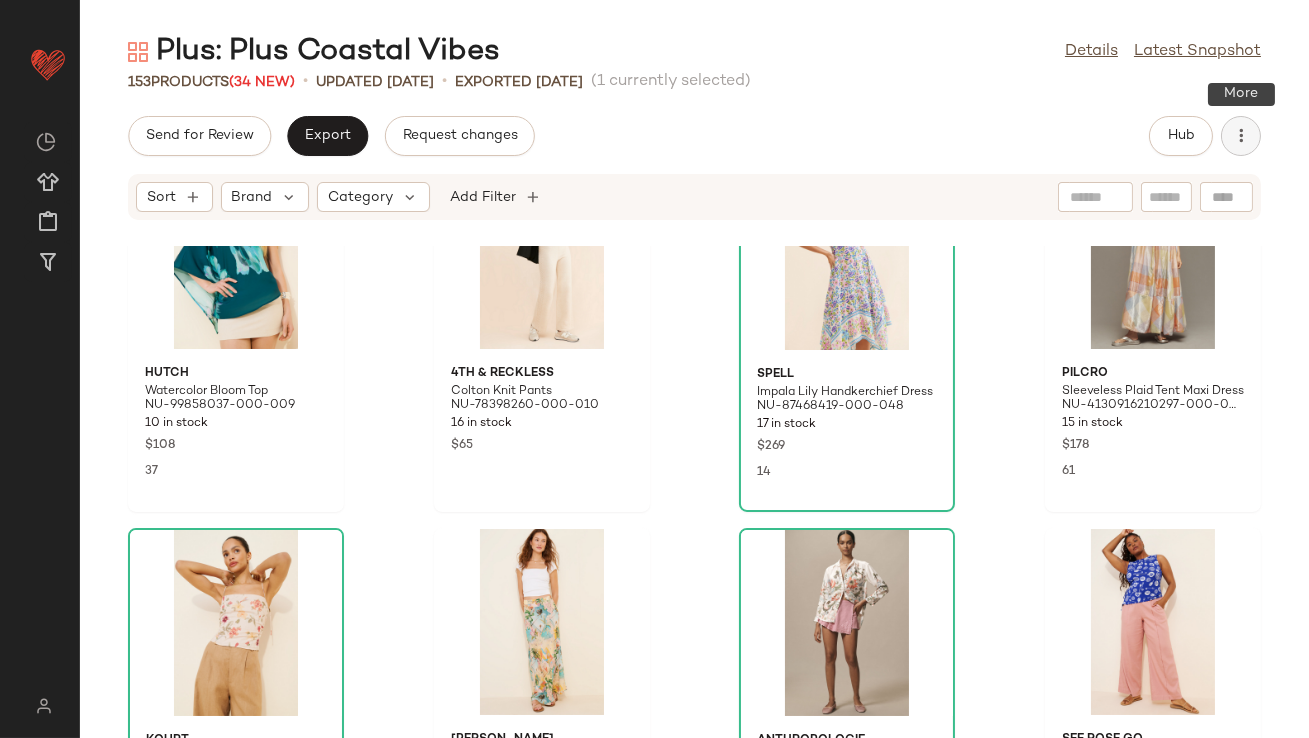 click 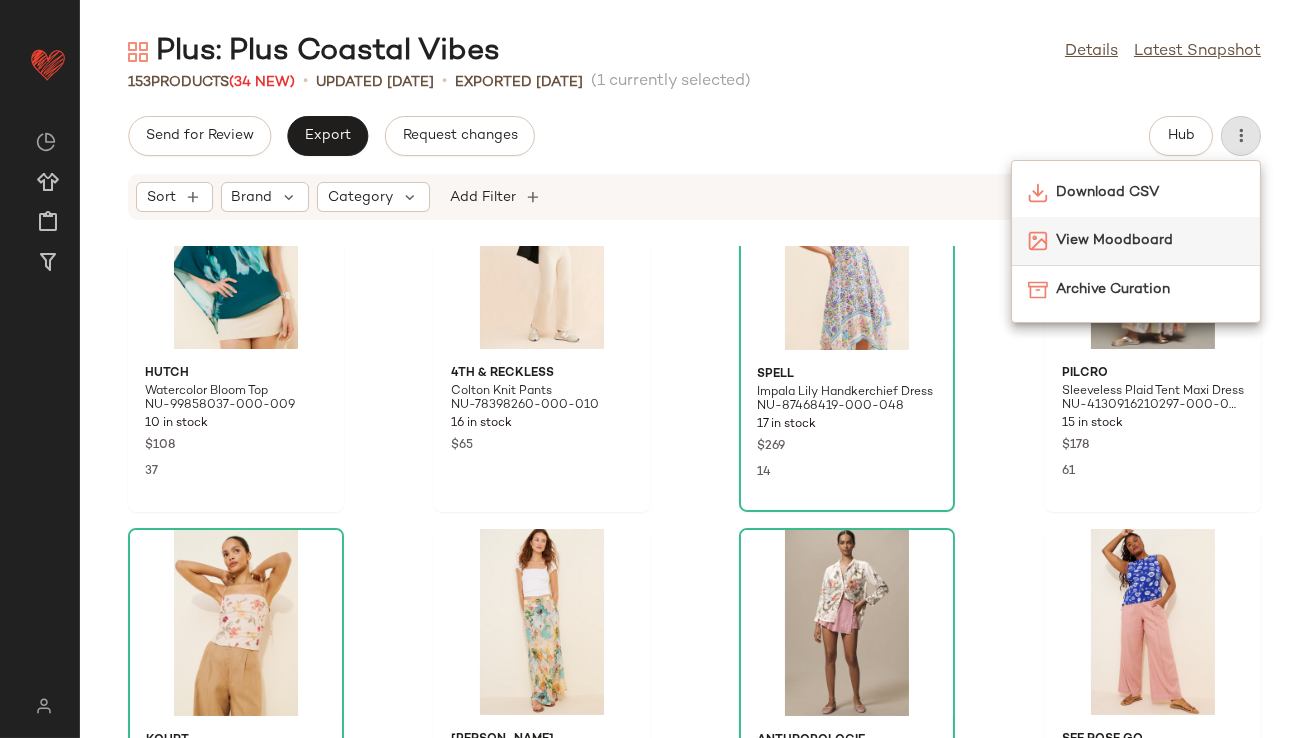 click on "View Moodboard" at bounding box center [1150, 240] 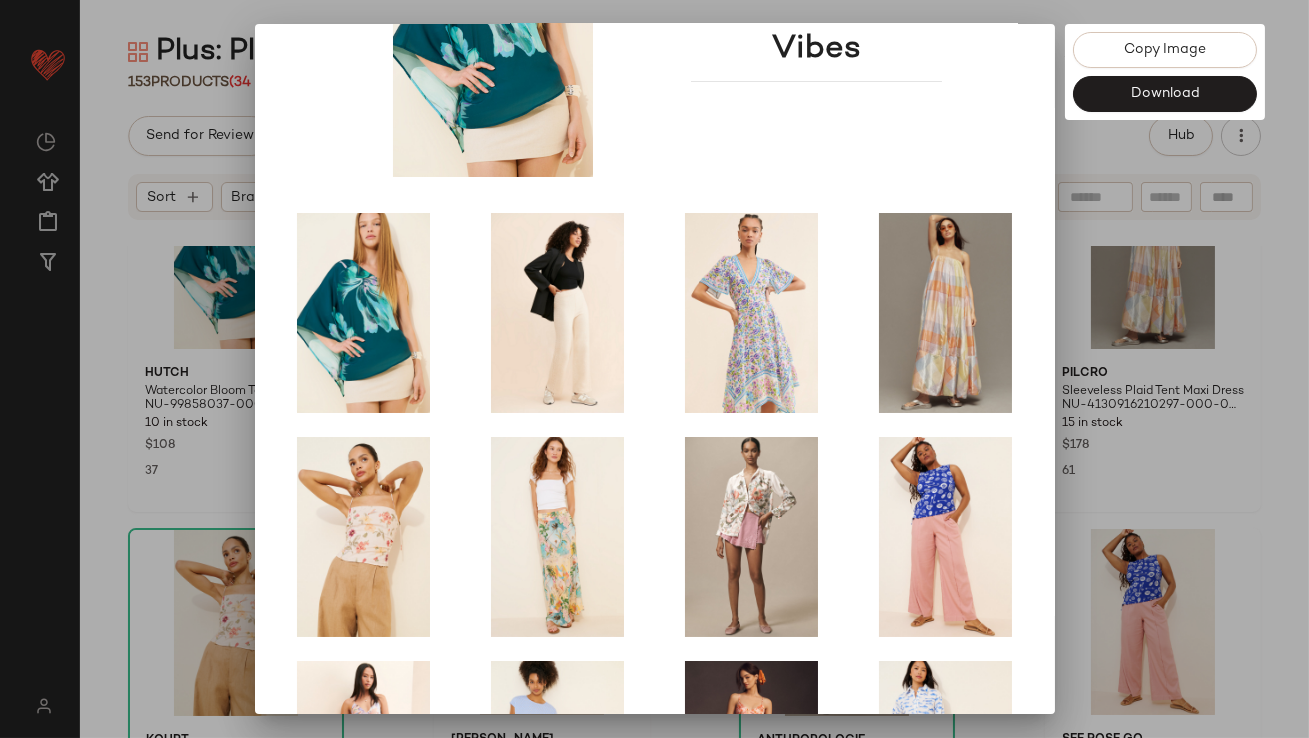 scroll, scrollTop: 341, scrollLeft: 0, axis: vertical 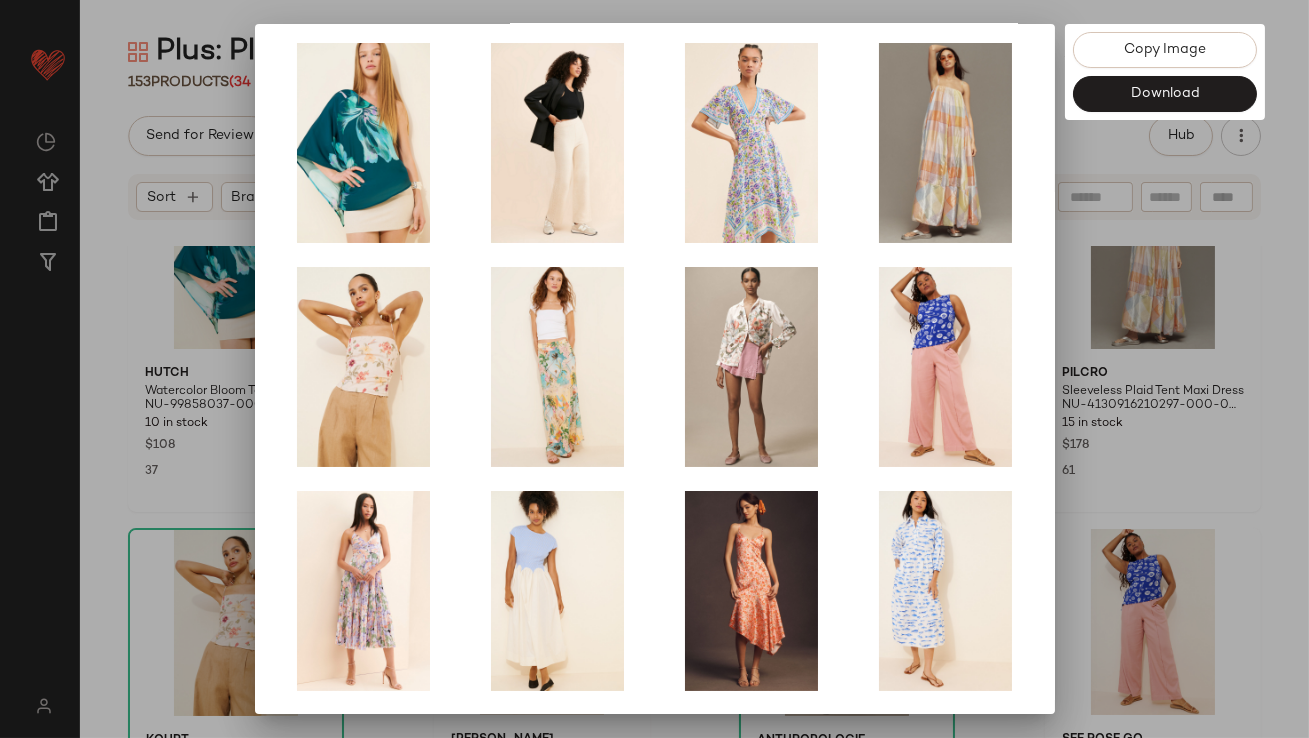 click at bounding box center [654, 369] 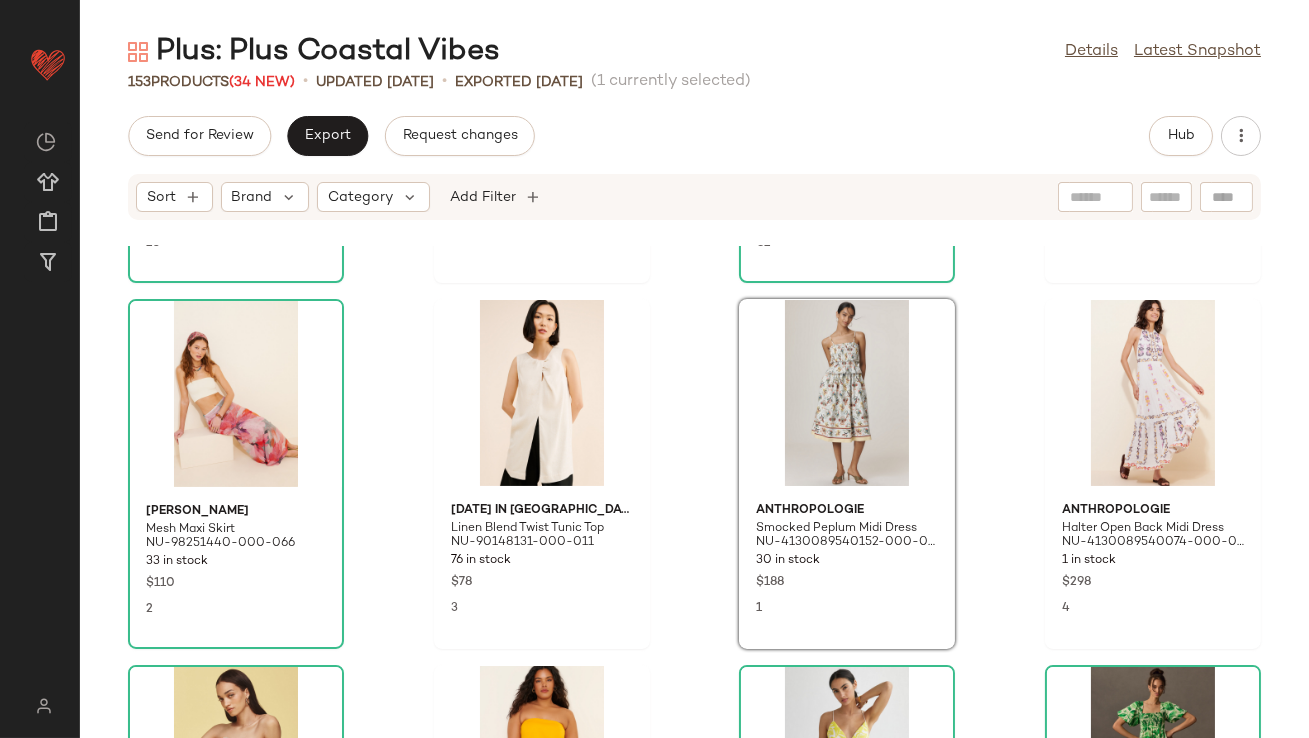 scroll, scrollTop: 1067, scrollLeft: 0, axis: vertical 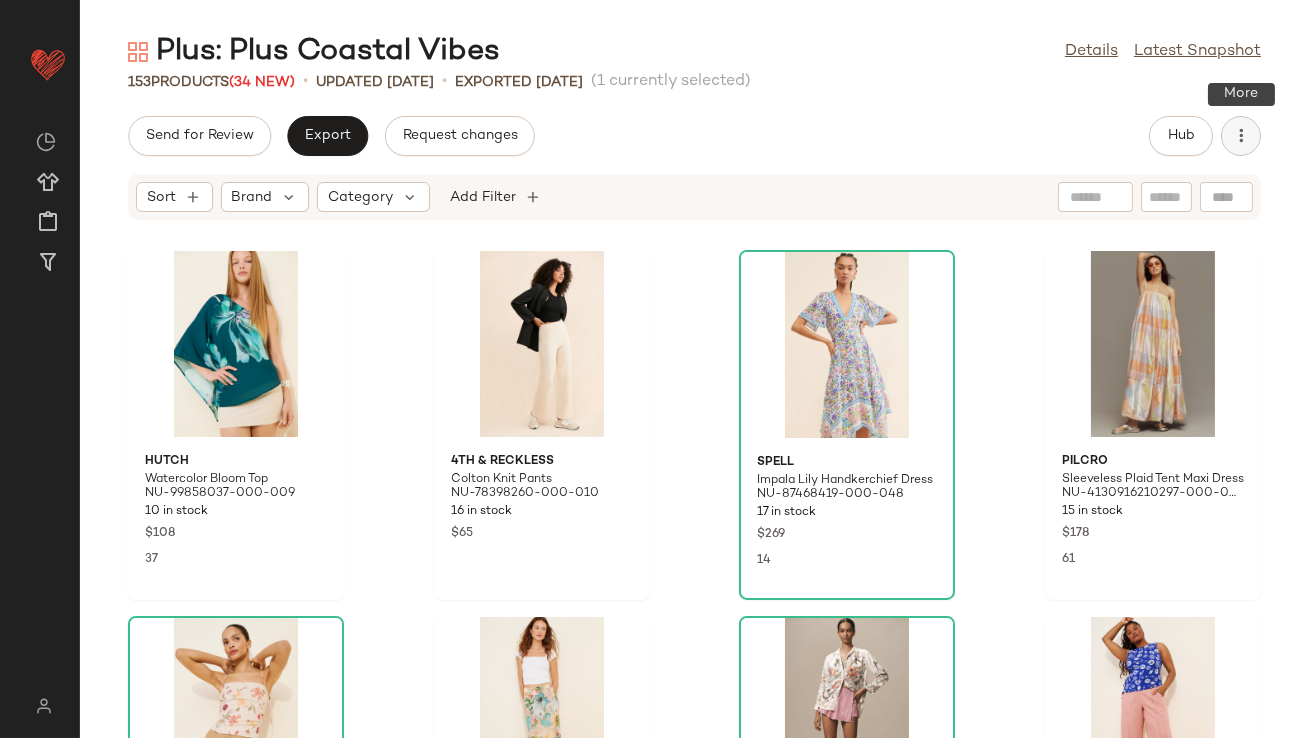 click 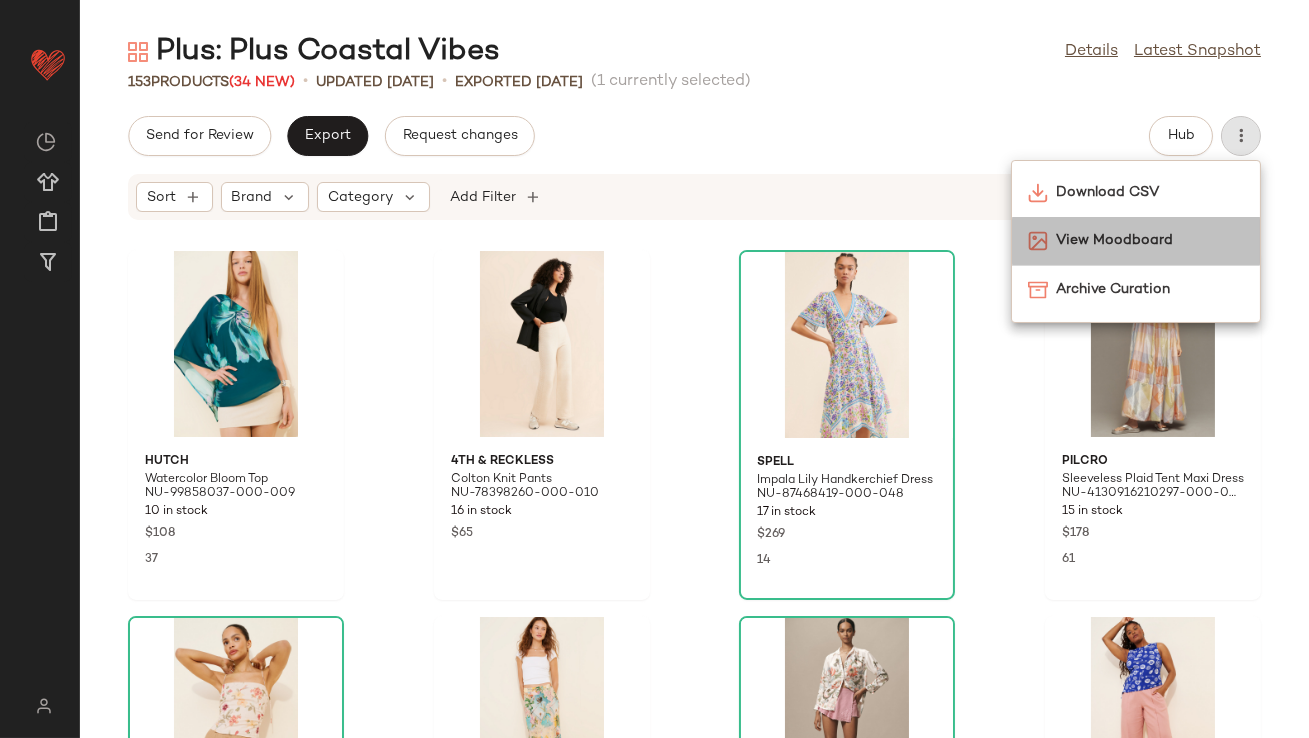 click on "View Moodboard" 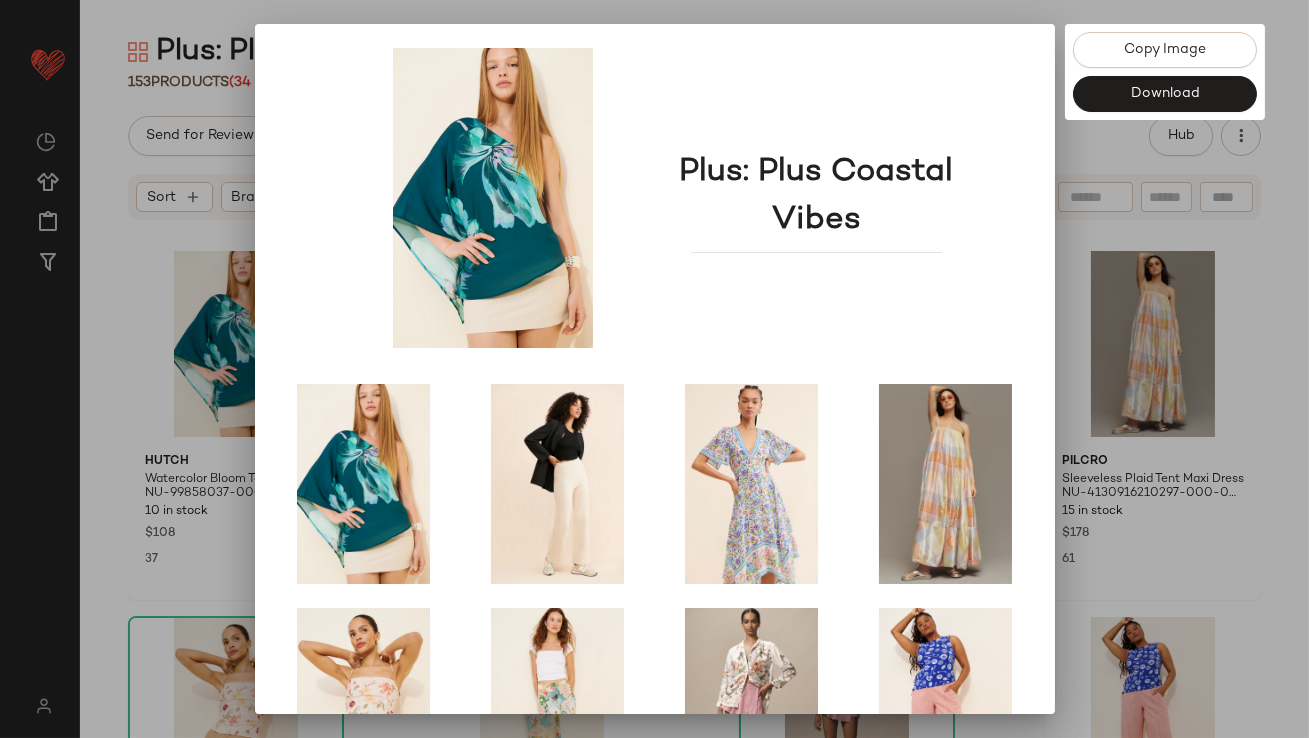 scroll, scrollTop: 341, scrollLeft: 0, axis: vertical 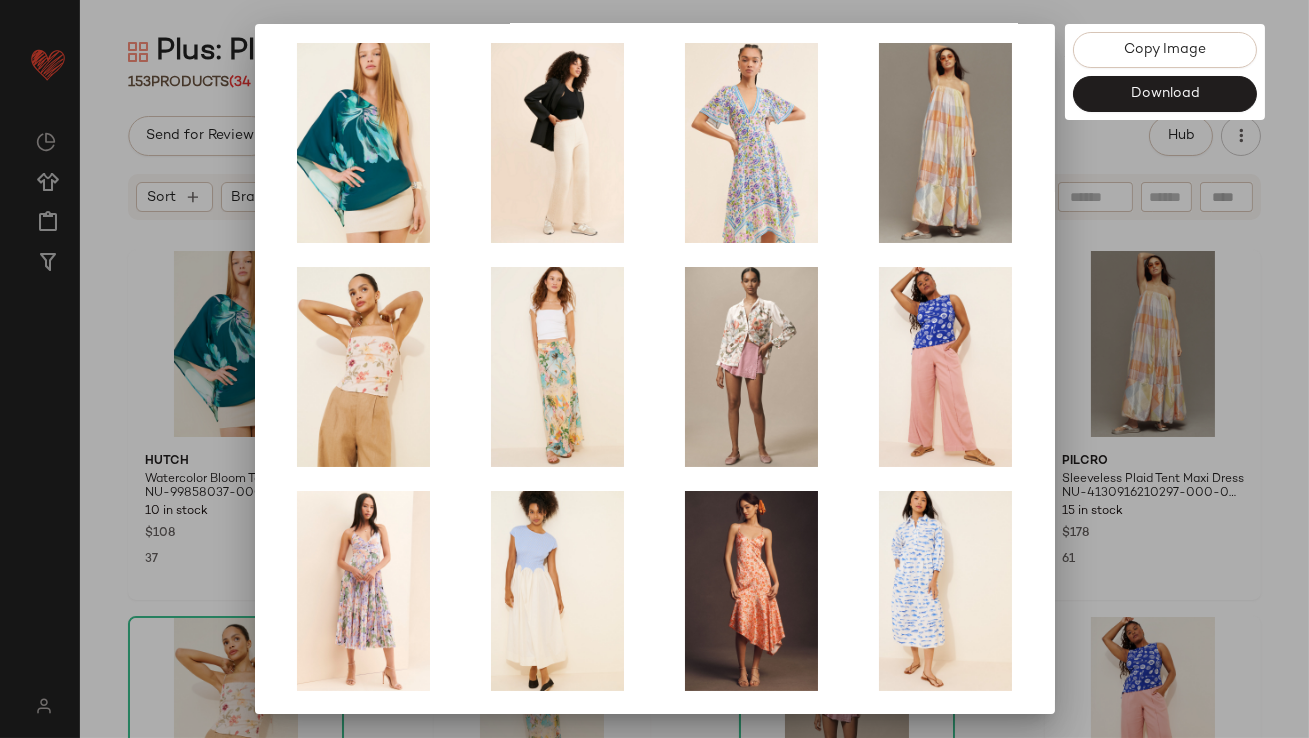 click at bounding box center (654, 369) 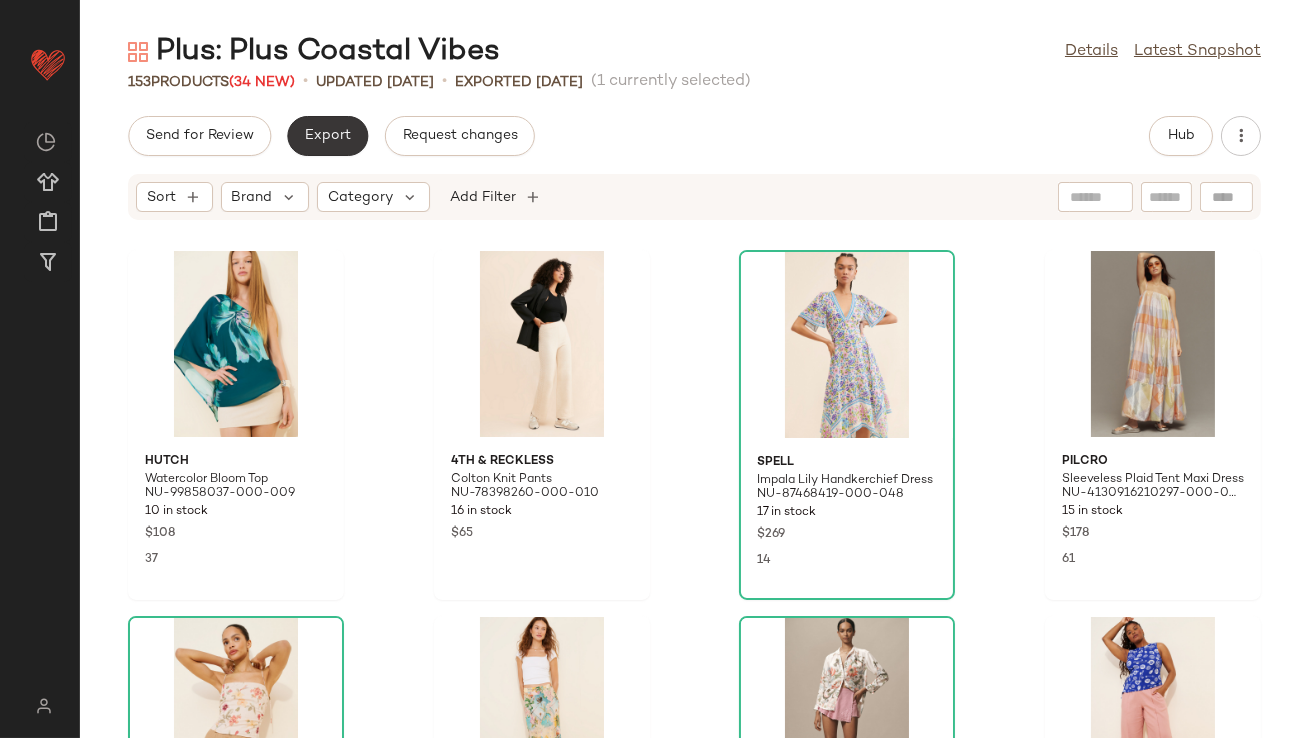 click on "Export" 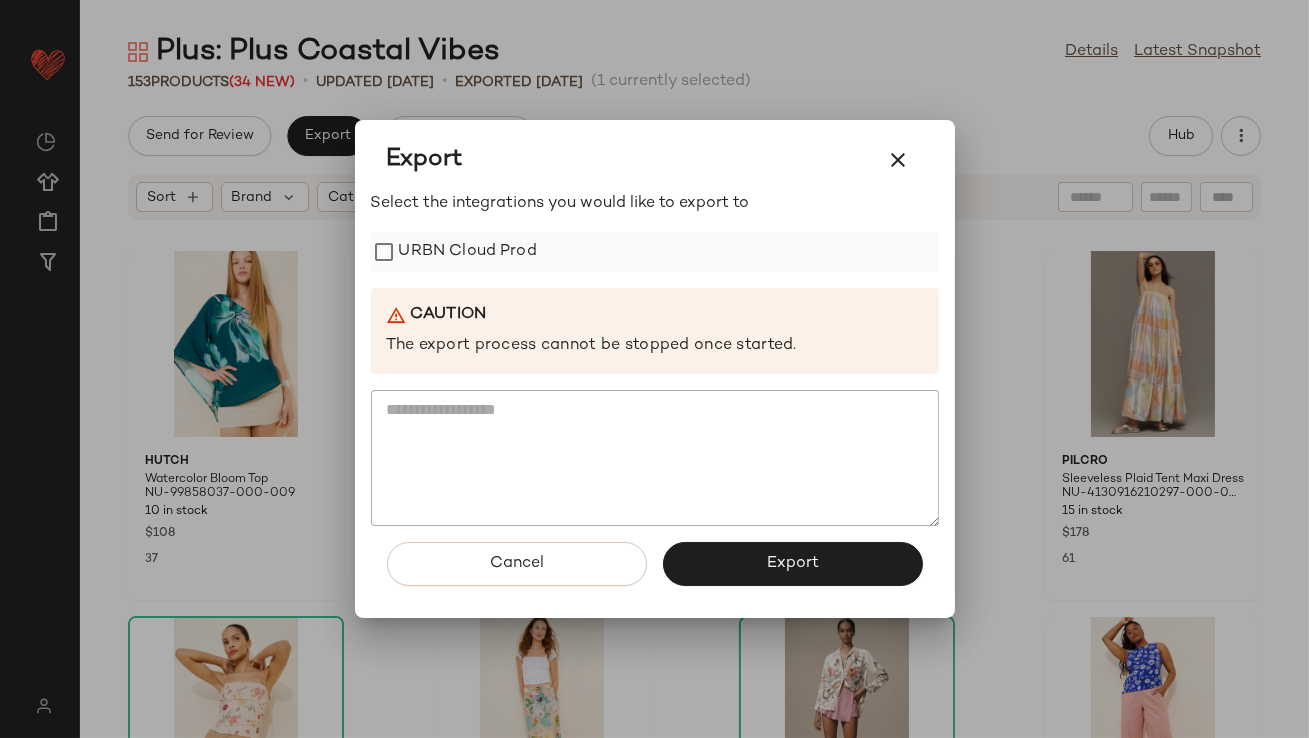 click on "URBN Cloud Prod" at bounding box center [468, 252] 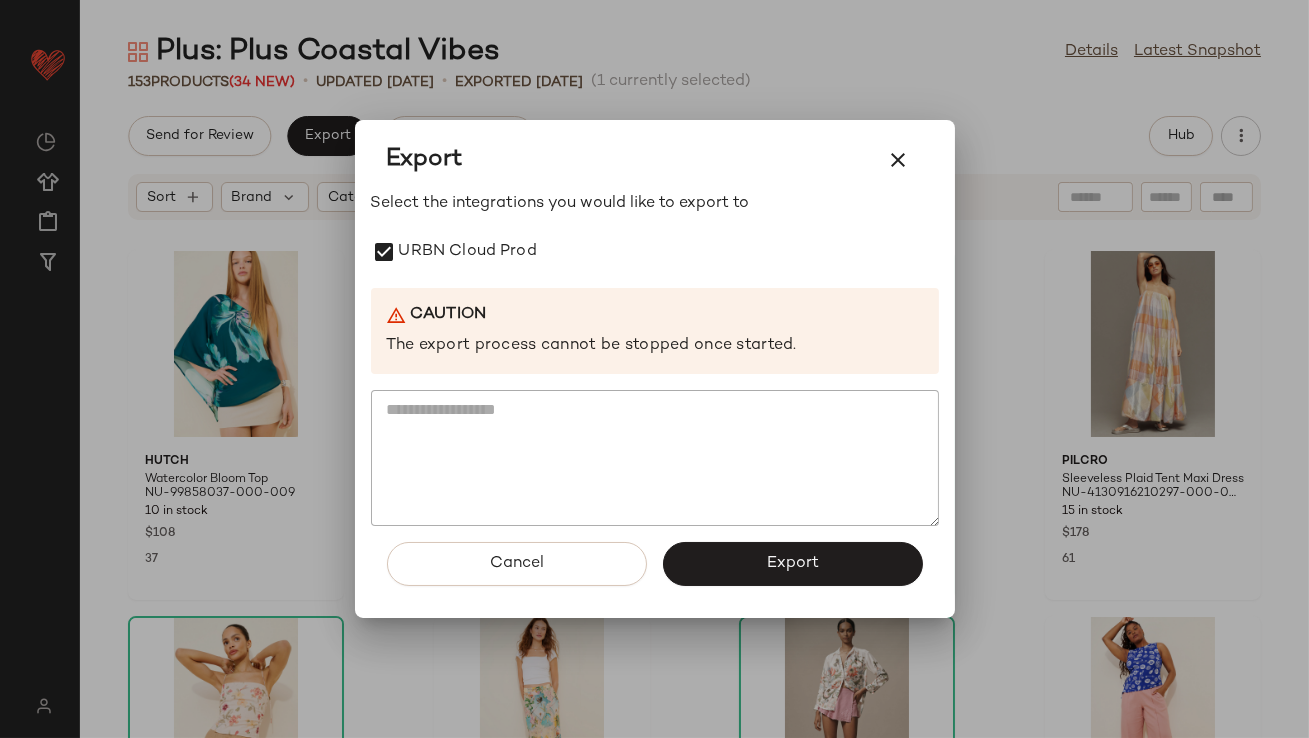 click on "Export" at bounding box center (793, 564) 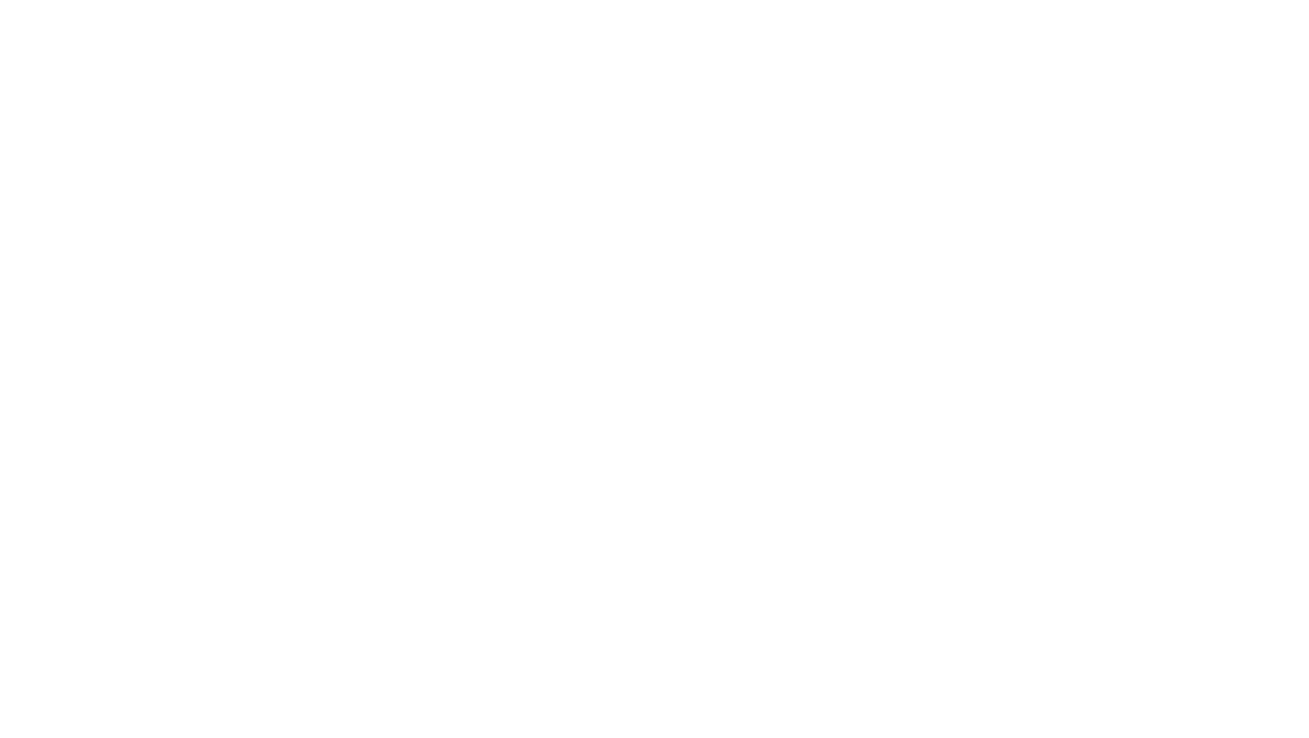 scroll, scrollTop: 0, scrollLeft: 0, axis: both 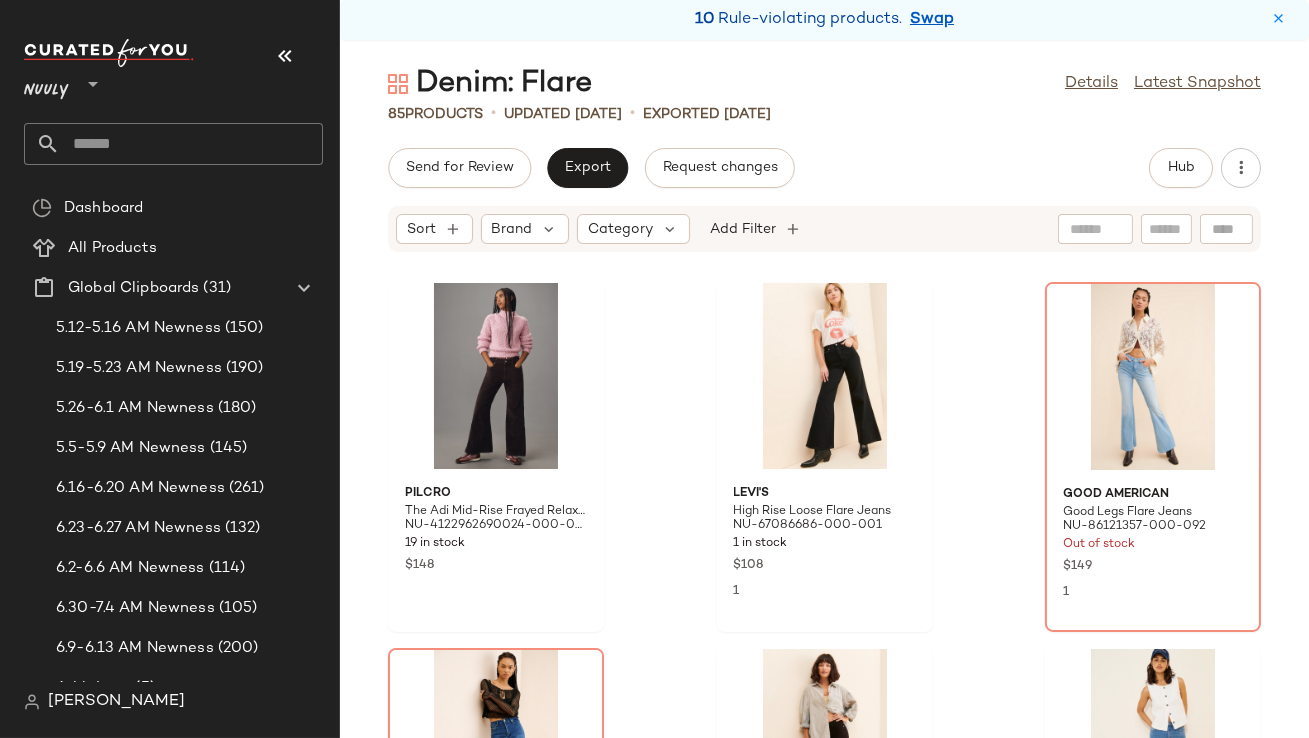 click at bounding box center (285, 56) 